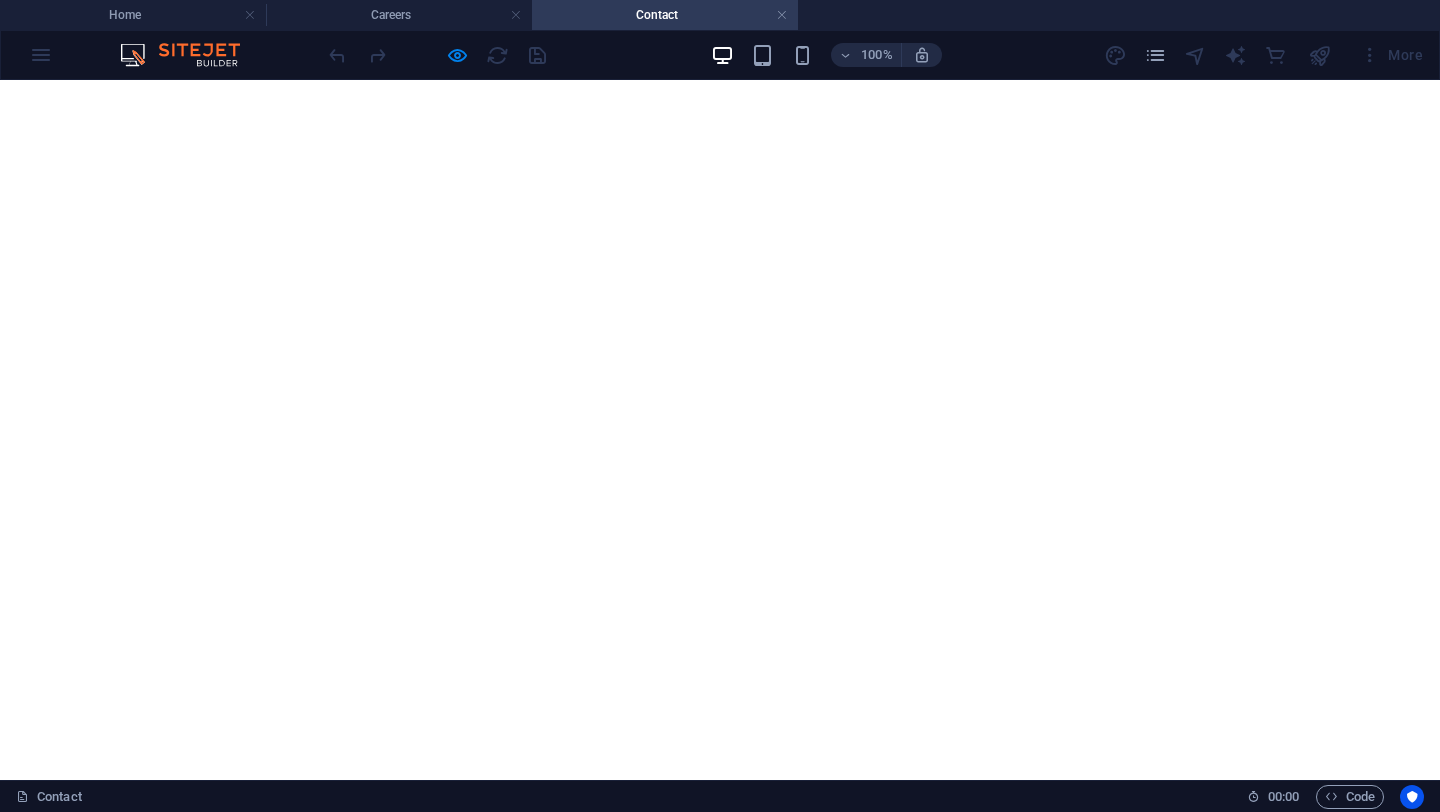 scroll, scrollTop: 0, scrollLeft: 0, axis: both 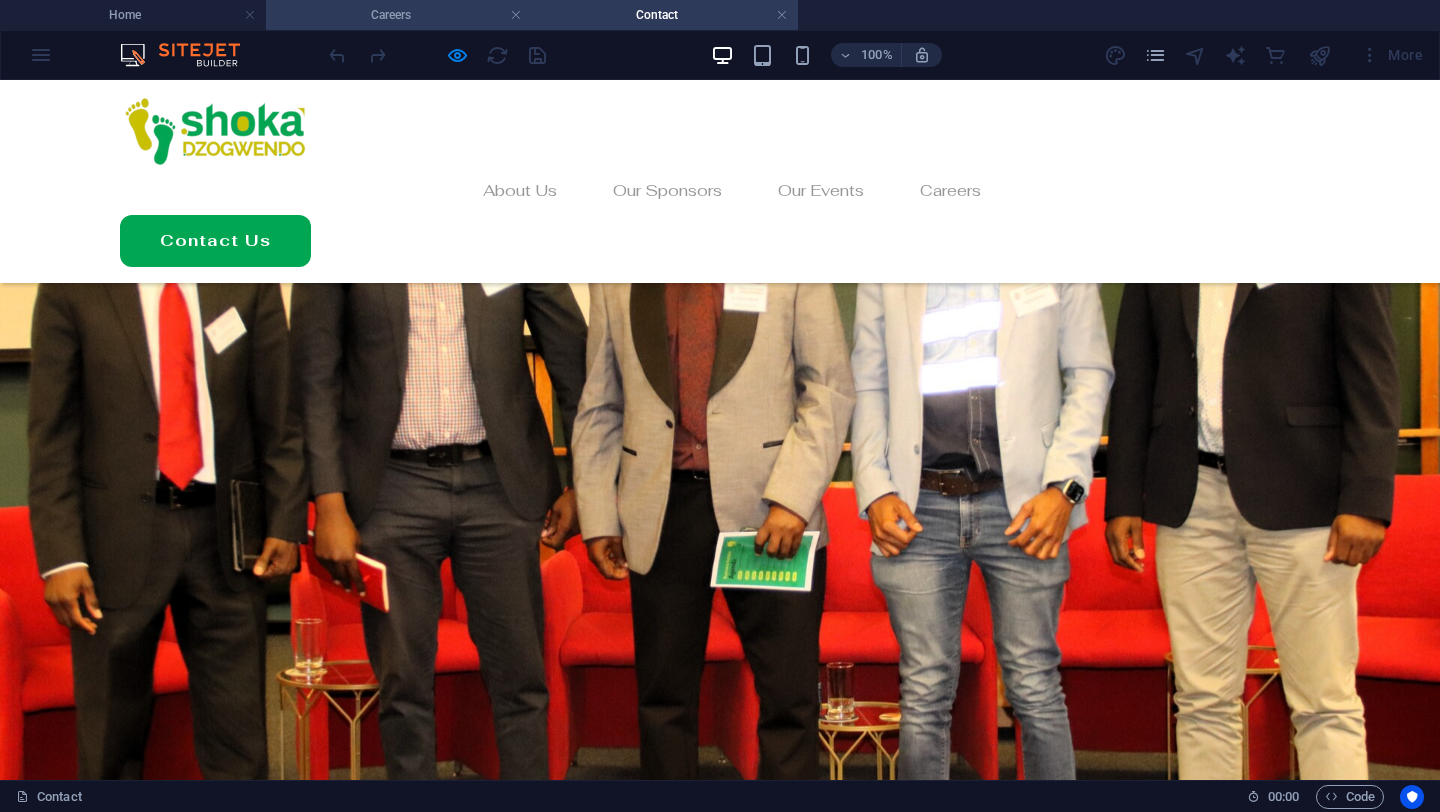 click on "Careers" at bounding box center (399, 15) 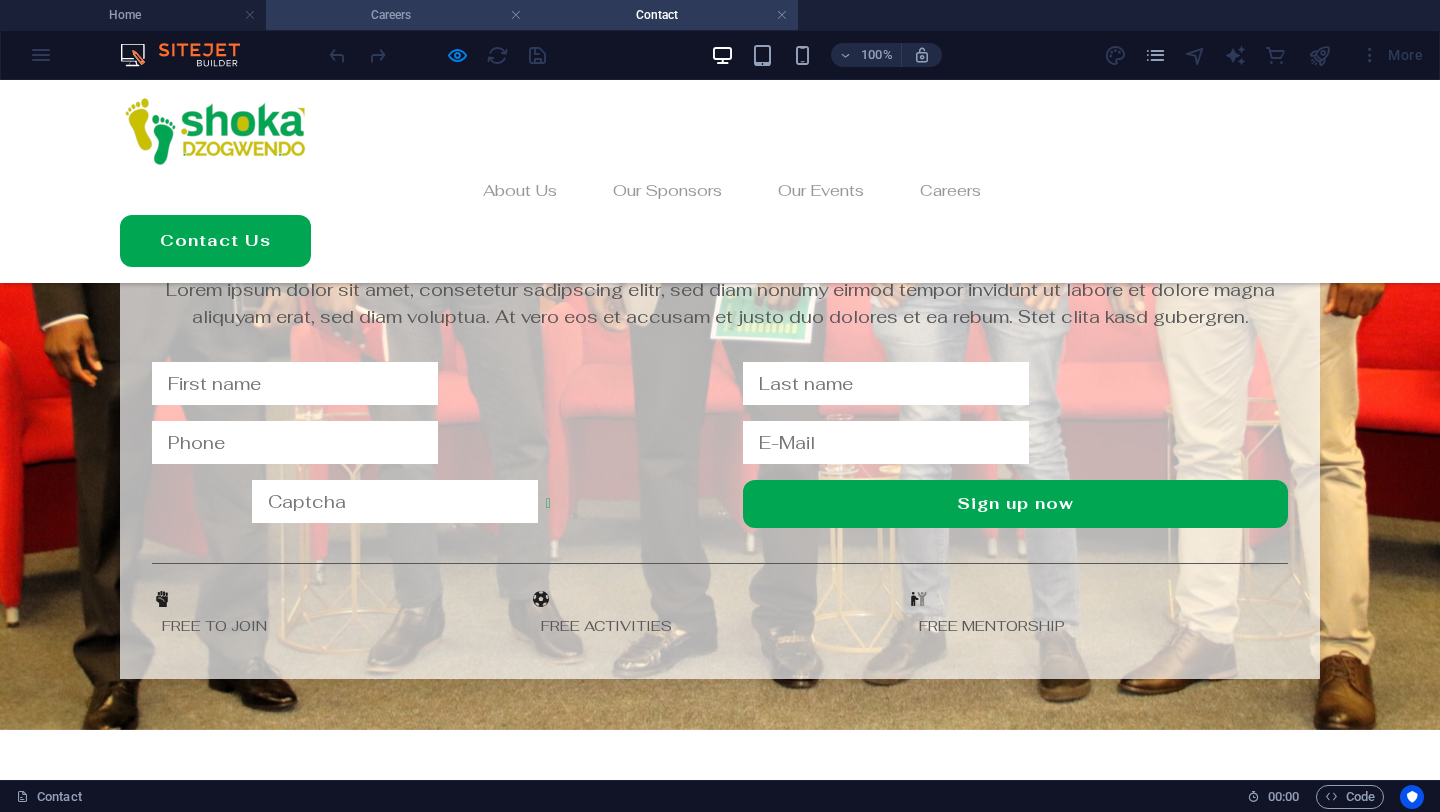 scroll, scrollTop: 0, scrollLeft: 0, axis: both 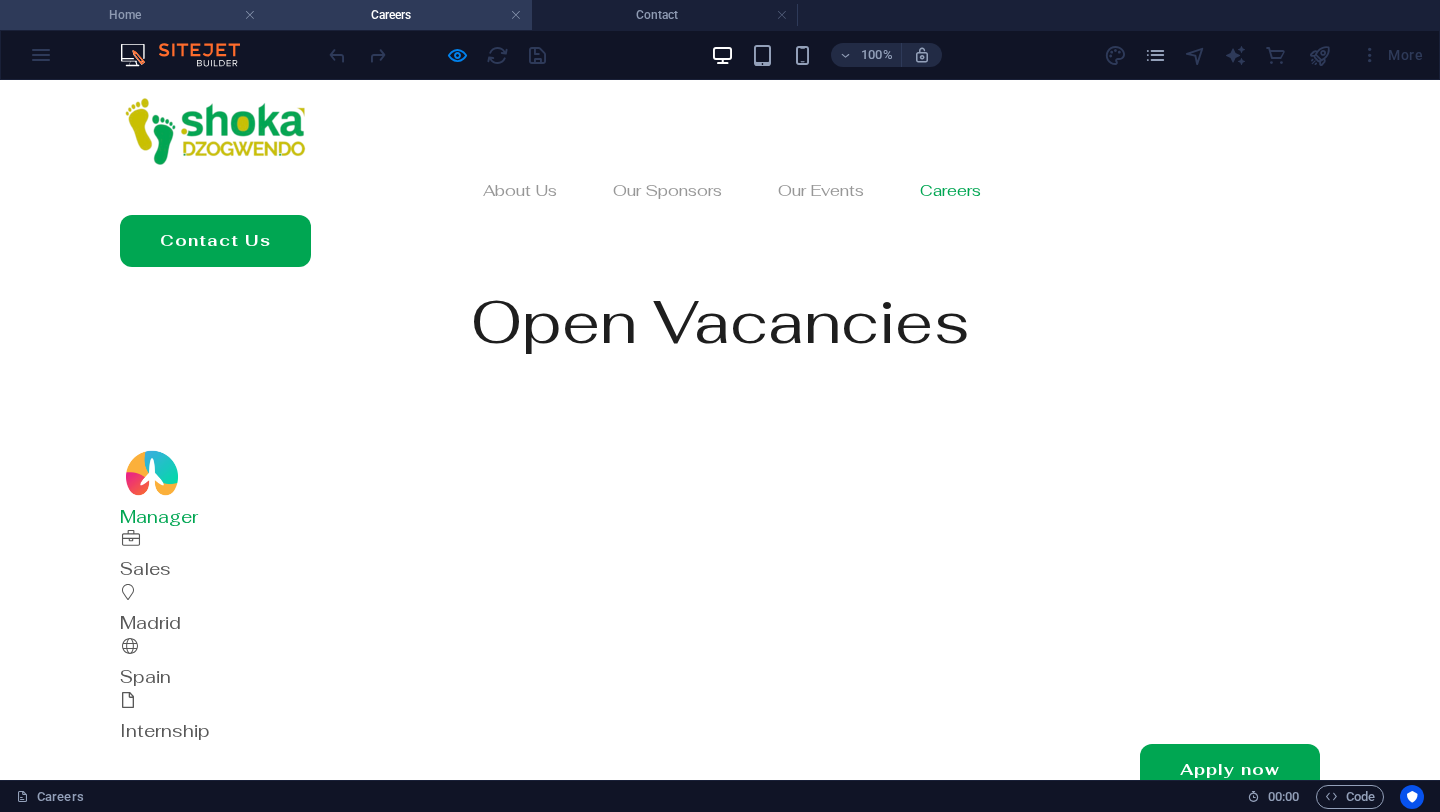 click on "Home" at bounding box center (133, 15) 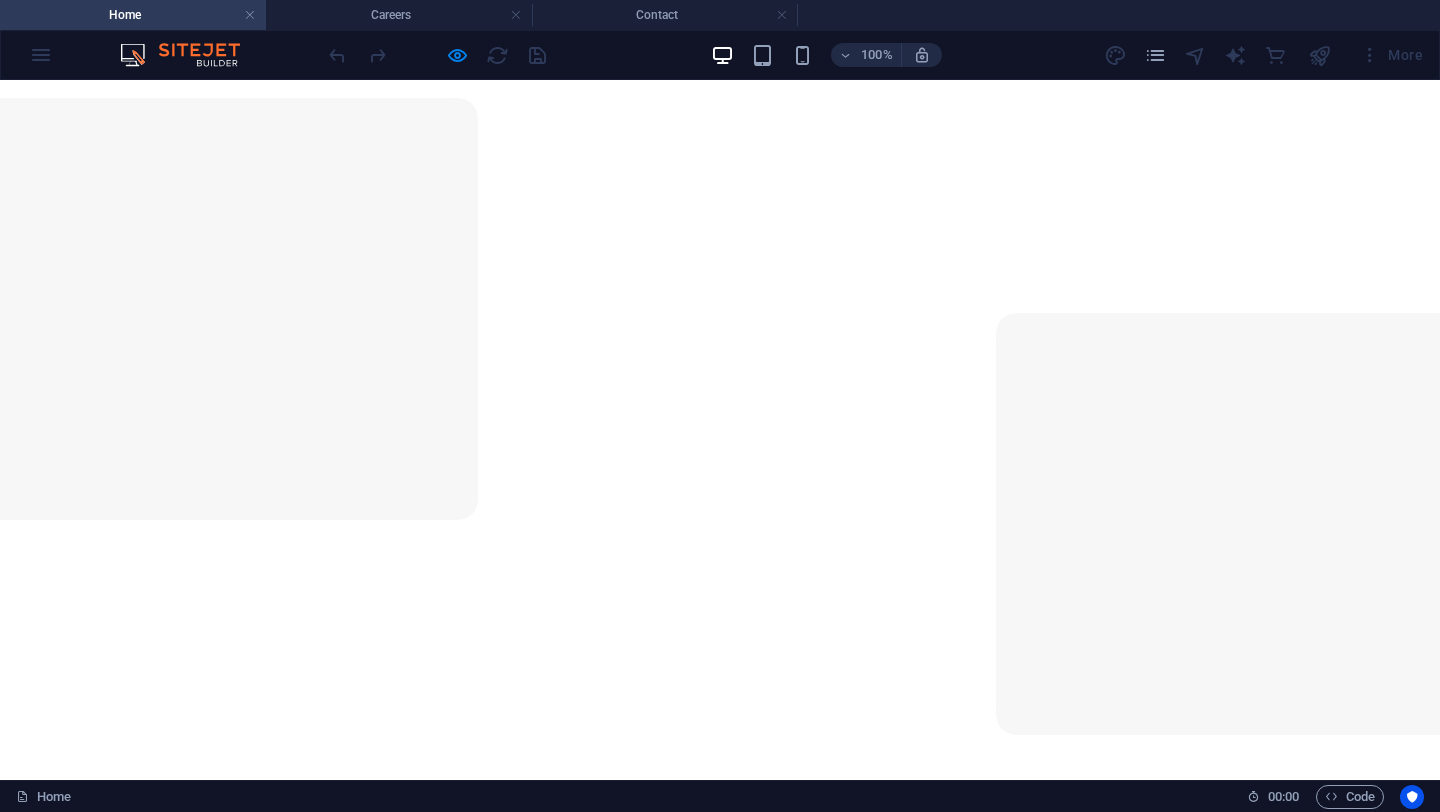 scroll, scrollTop: 0, scrollLeft: 0, axis: both 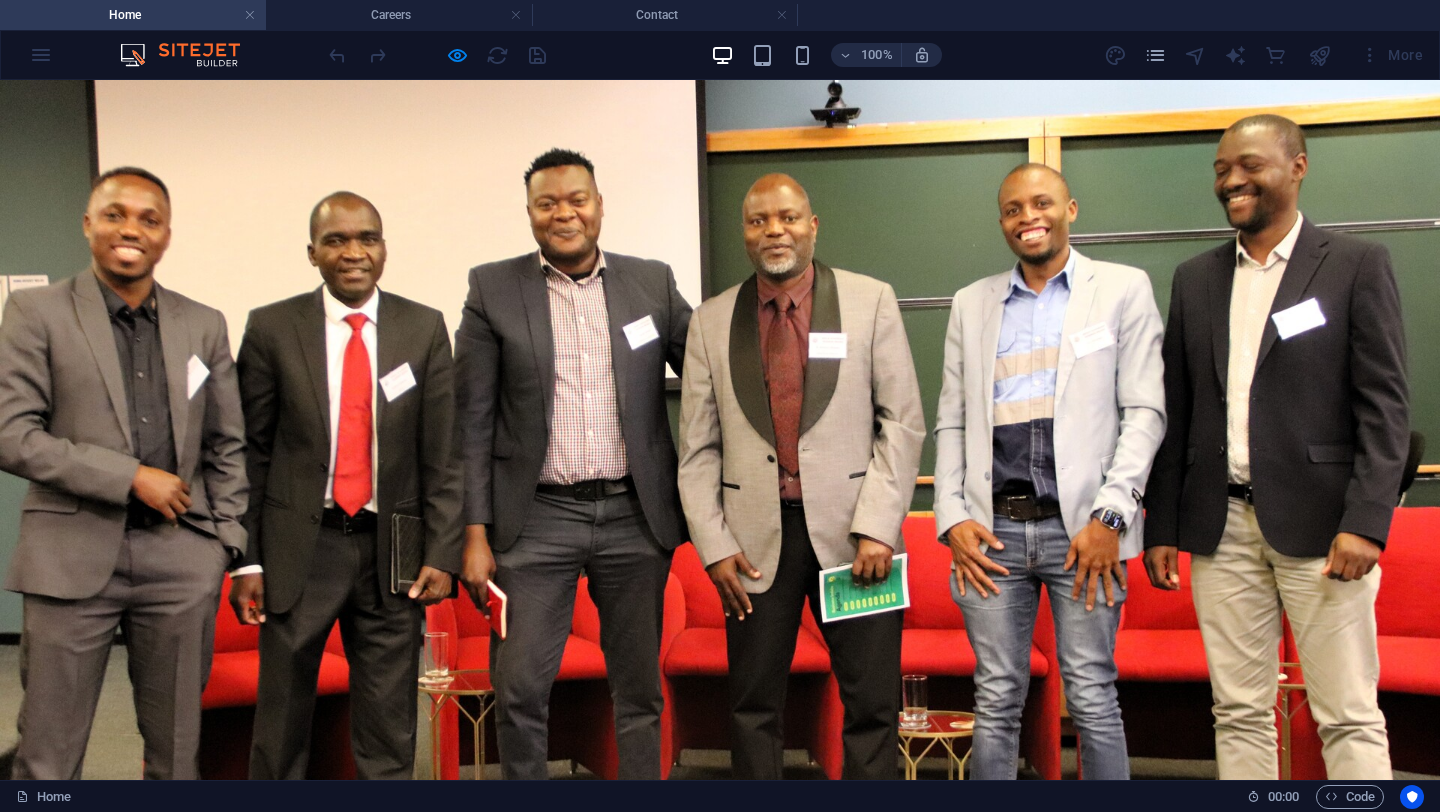 click on "Connecting Zimbabweans, Empowering Dreams" at bounding box center [720, 1294] 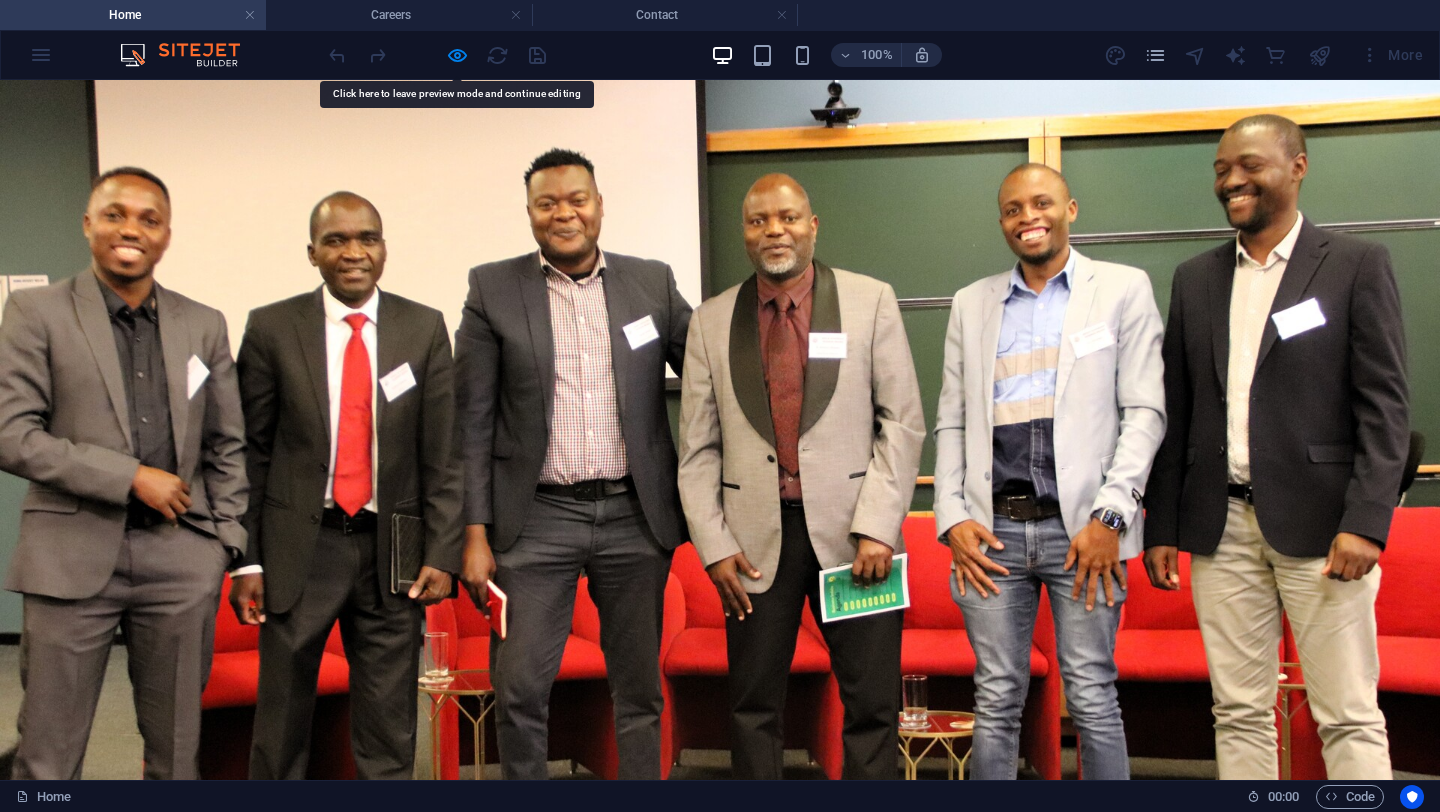 click on "Connecting Zimbabweans, Empowering Dreams" at bounding box center [720, 1294] 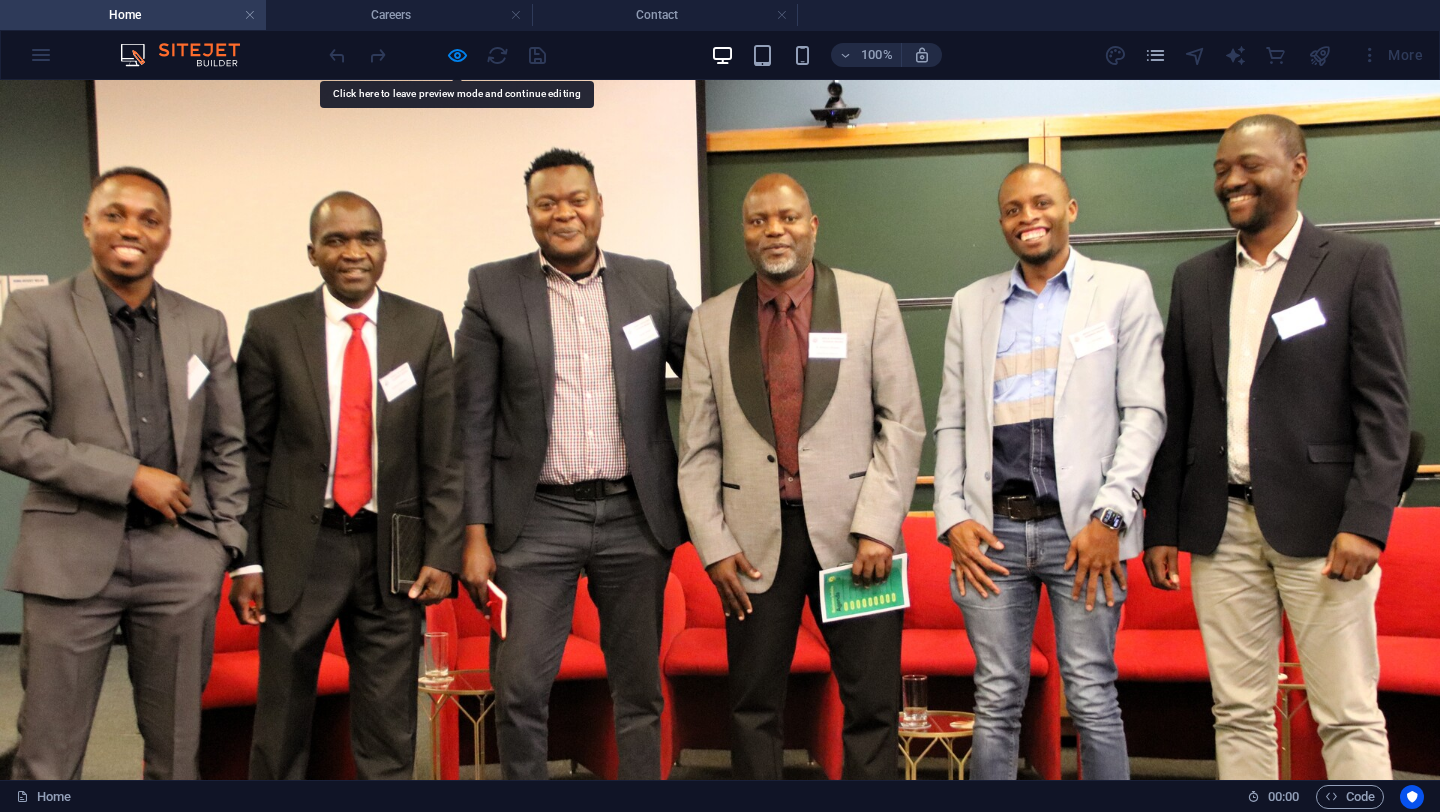 copy on "Connecting" 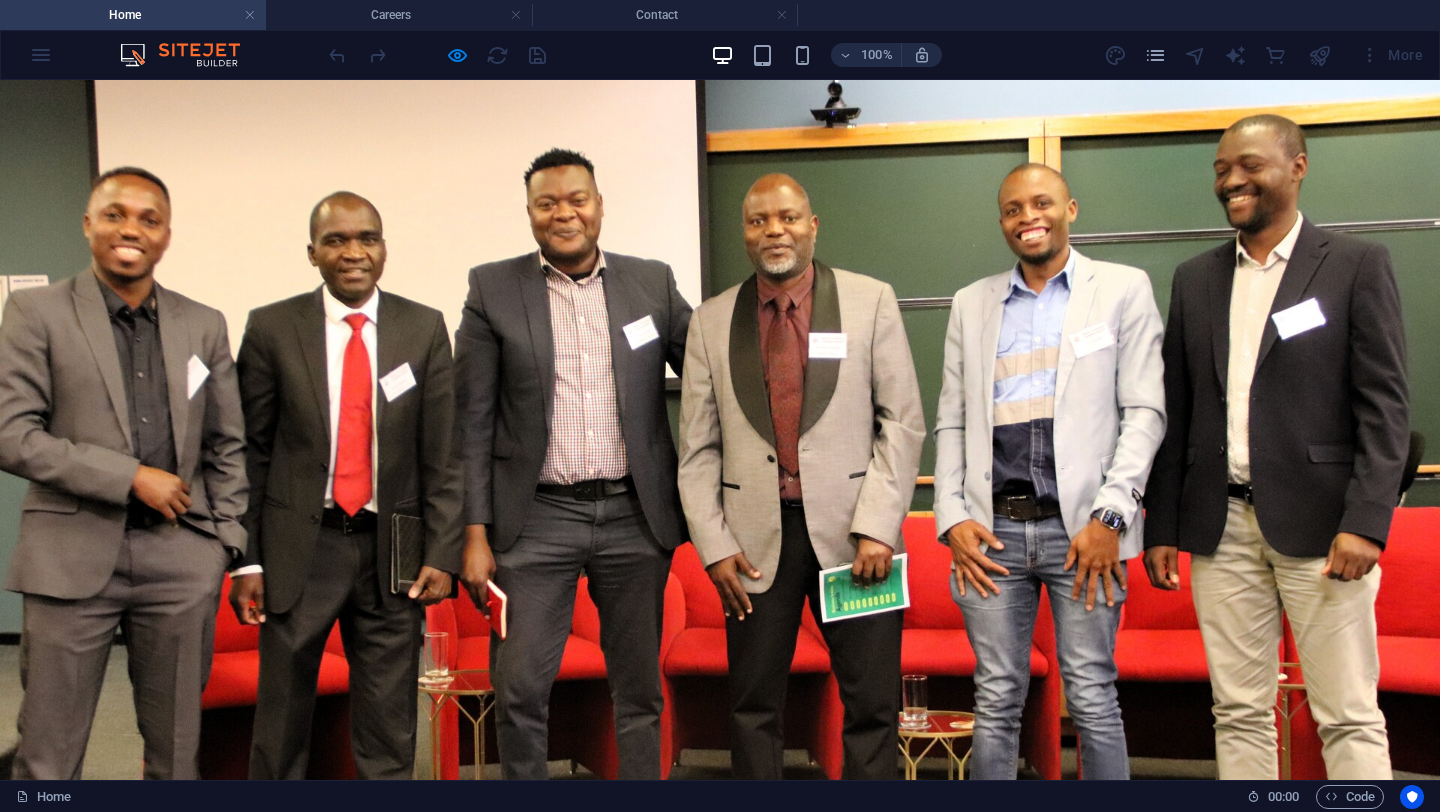 copy on "Connecting" 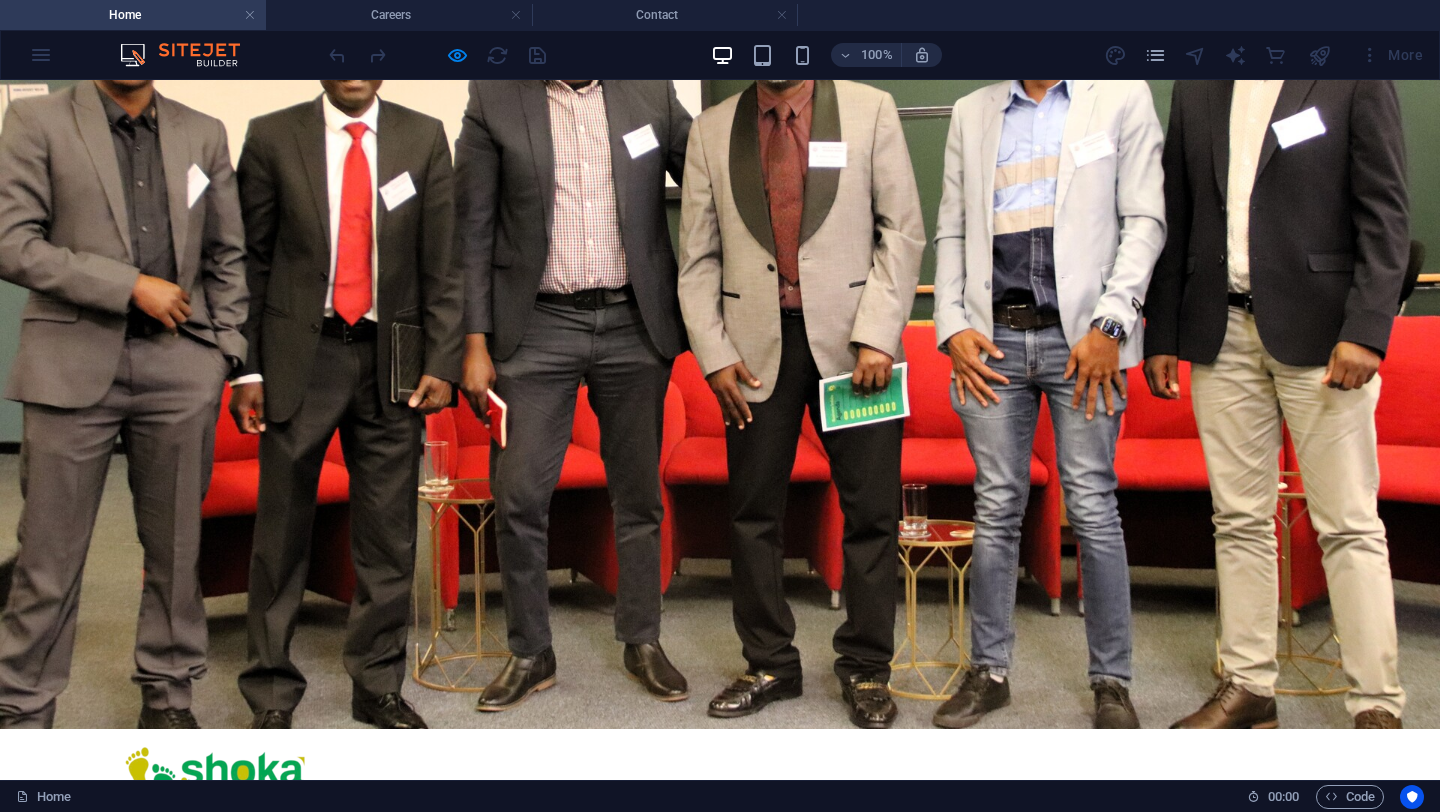 scroll, scrollTop: 0, scrollLeft: 0, axis: both 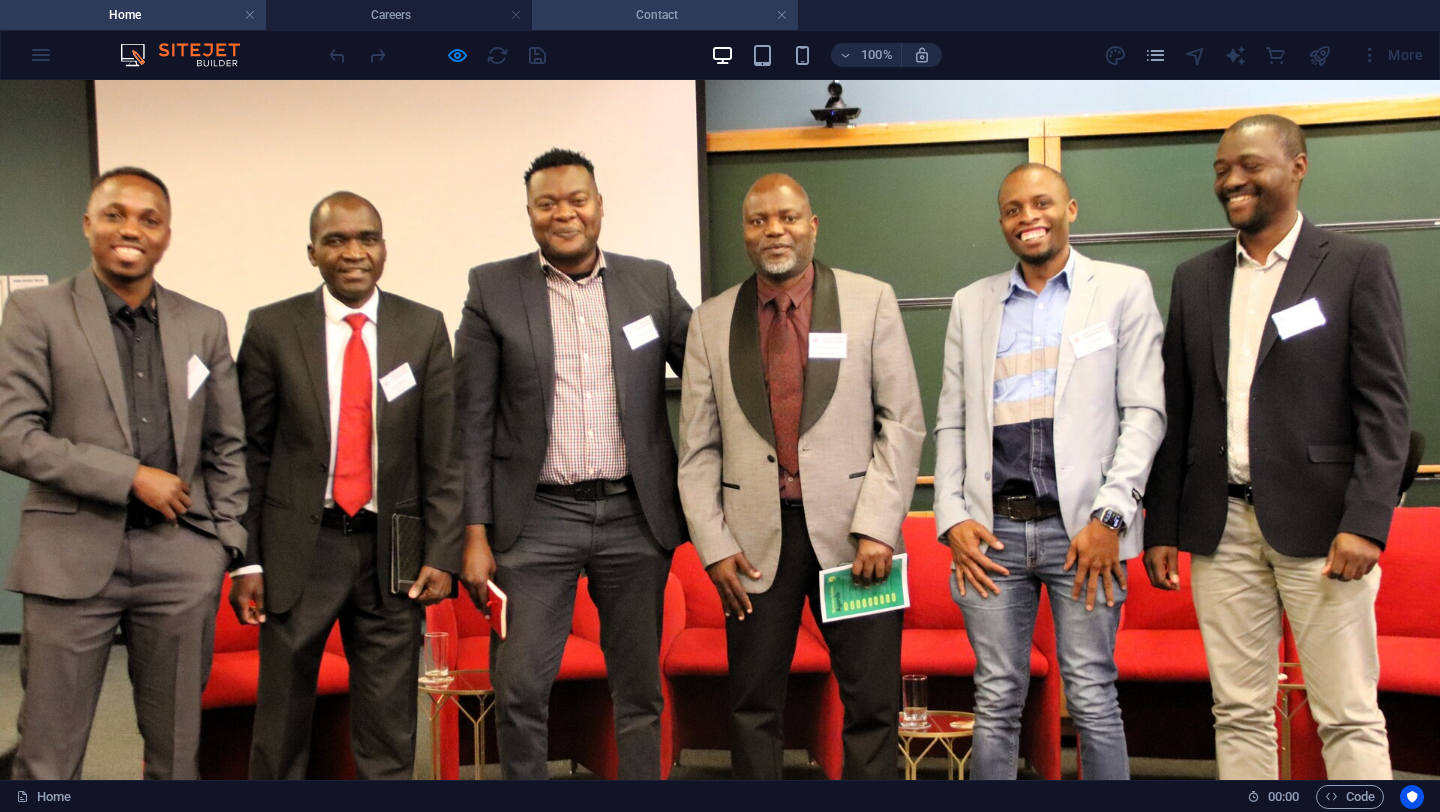 click on "Contact" at bounding box center (665, 15) 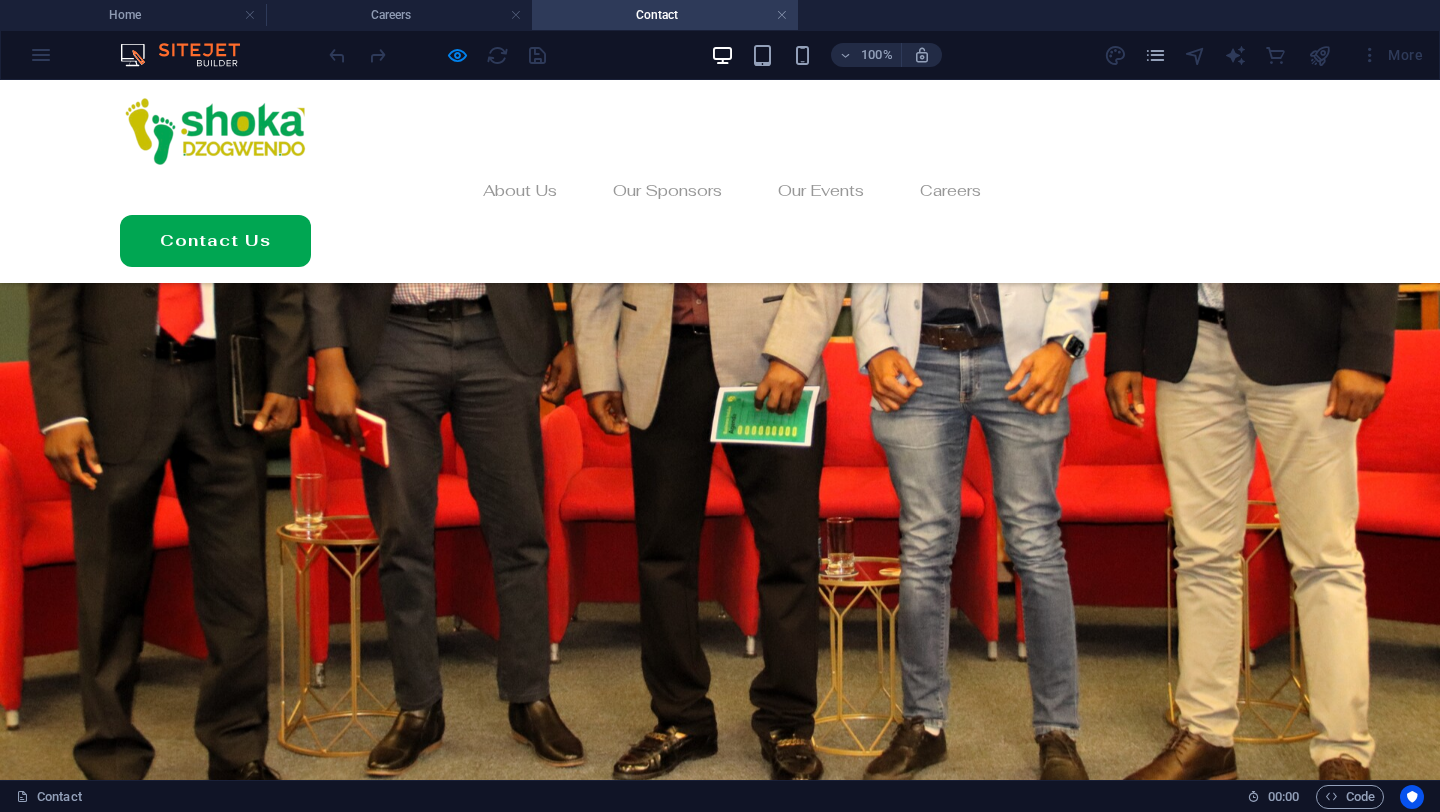click on "Join our yearly fitness event!" at bounding box center (720, 1169) 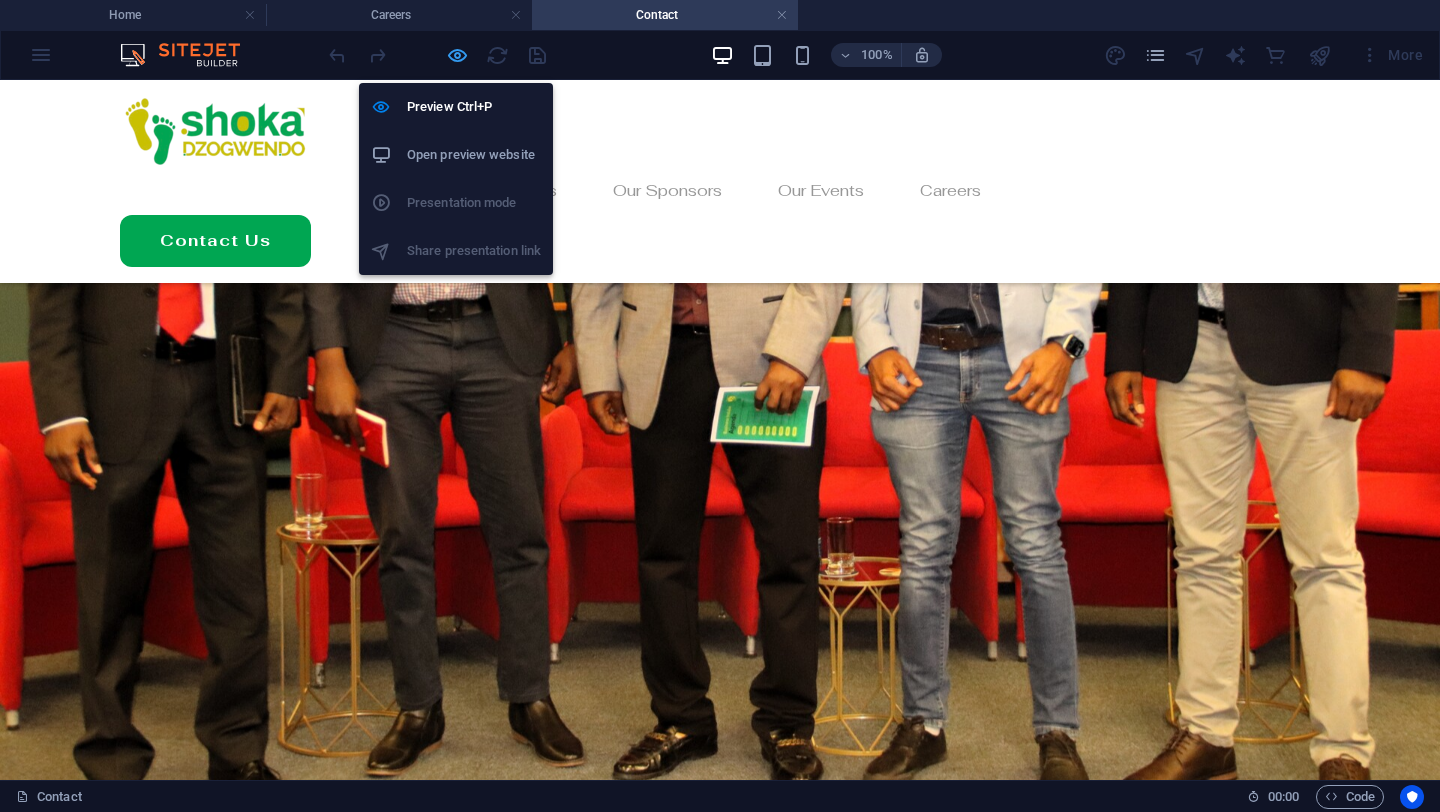 click at bounding box center [457, 55] 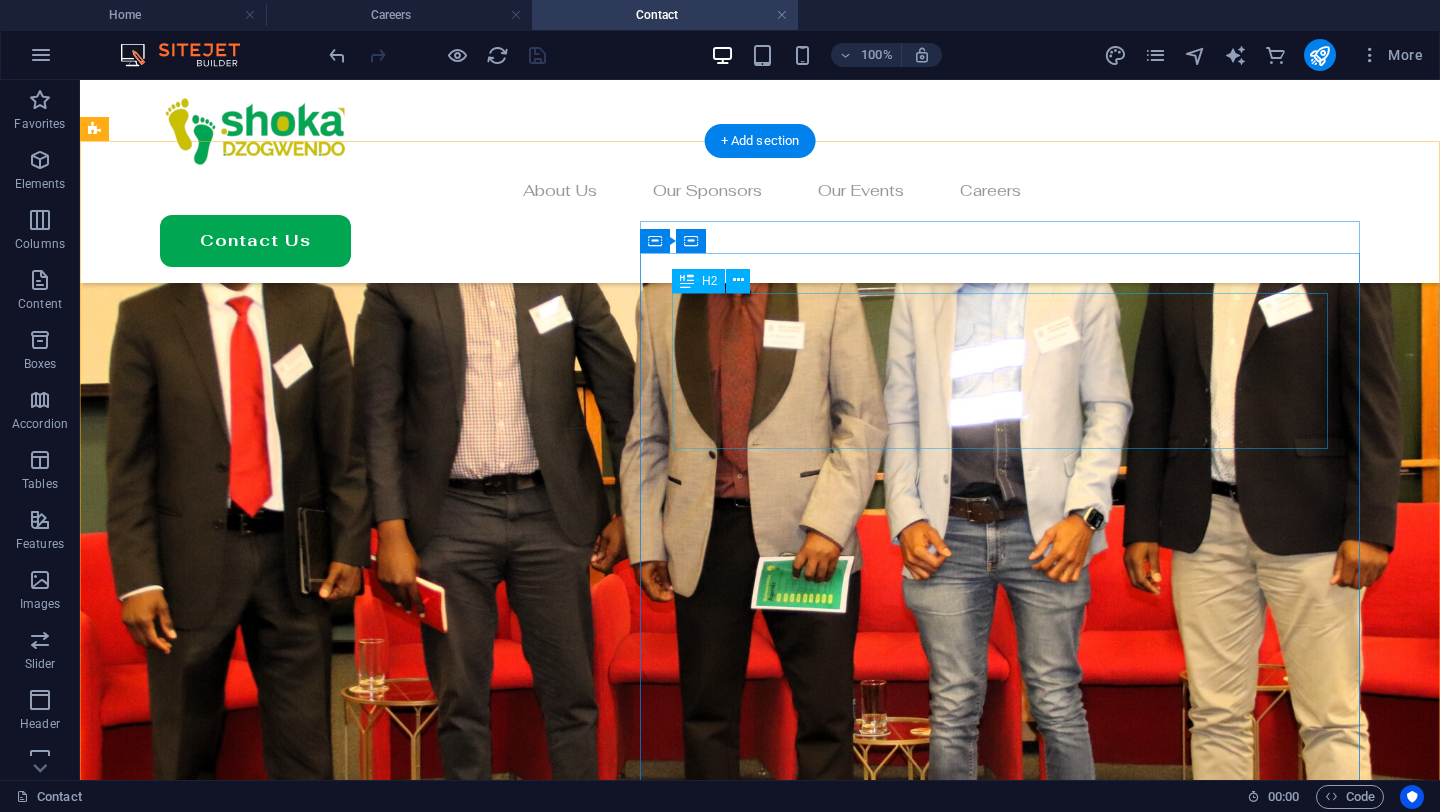 click on "Join our yearly fitness event!" at bounding box center [760, 1169] 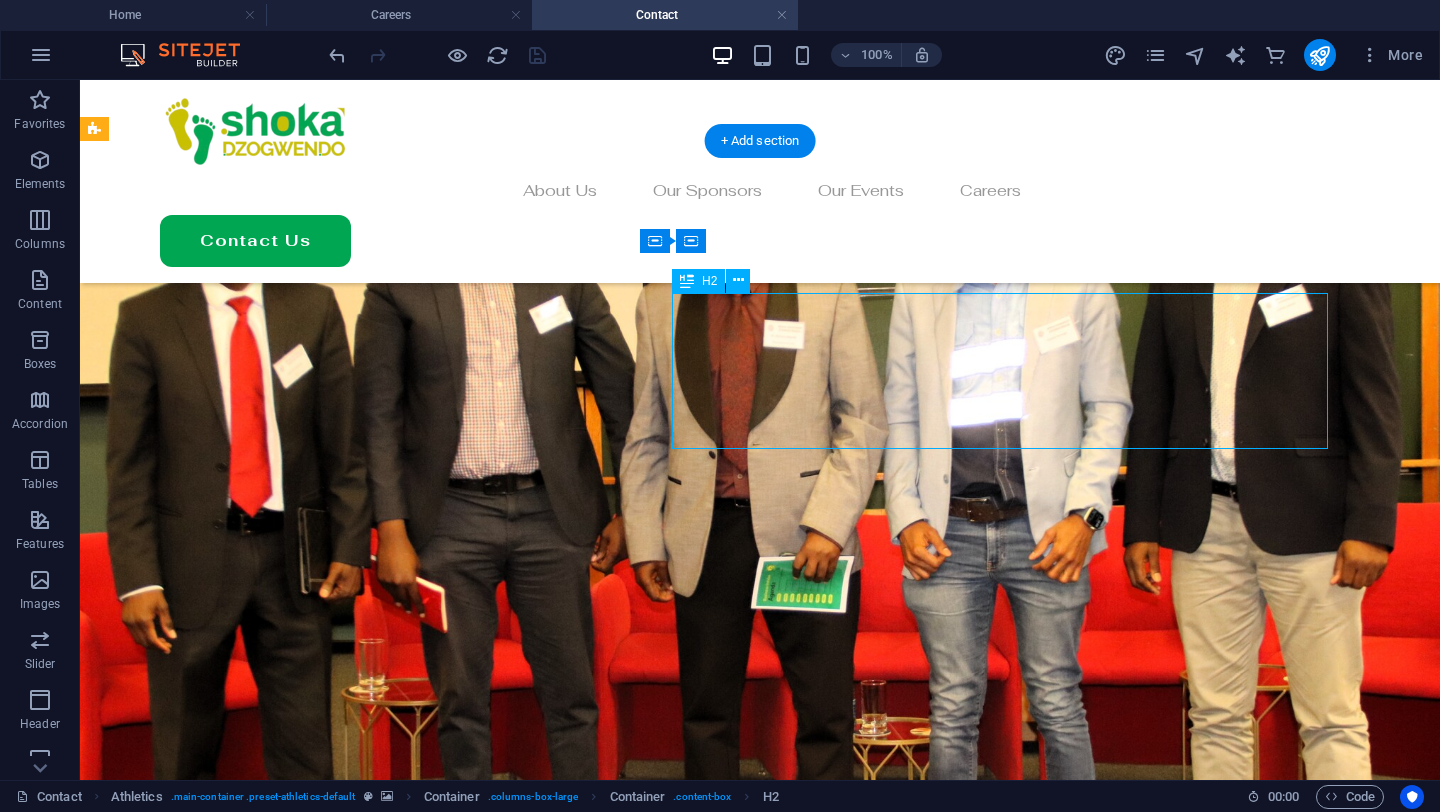 click on "Join our yearly fitness event!" at bounding box center (760, 1169) 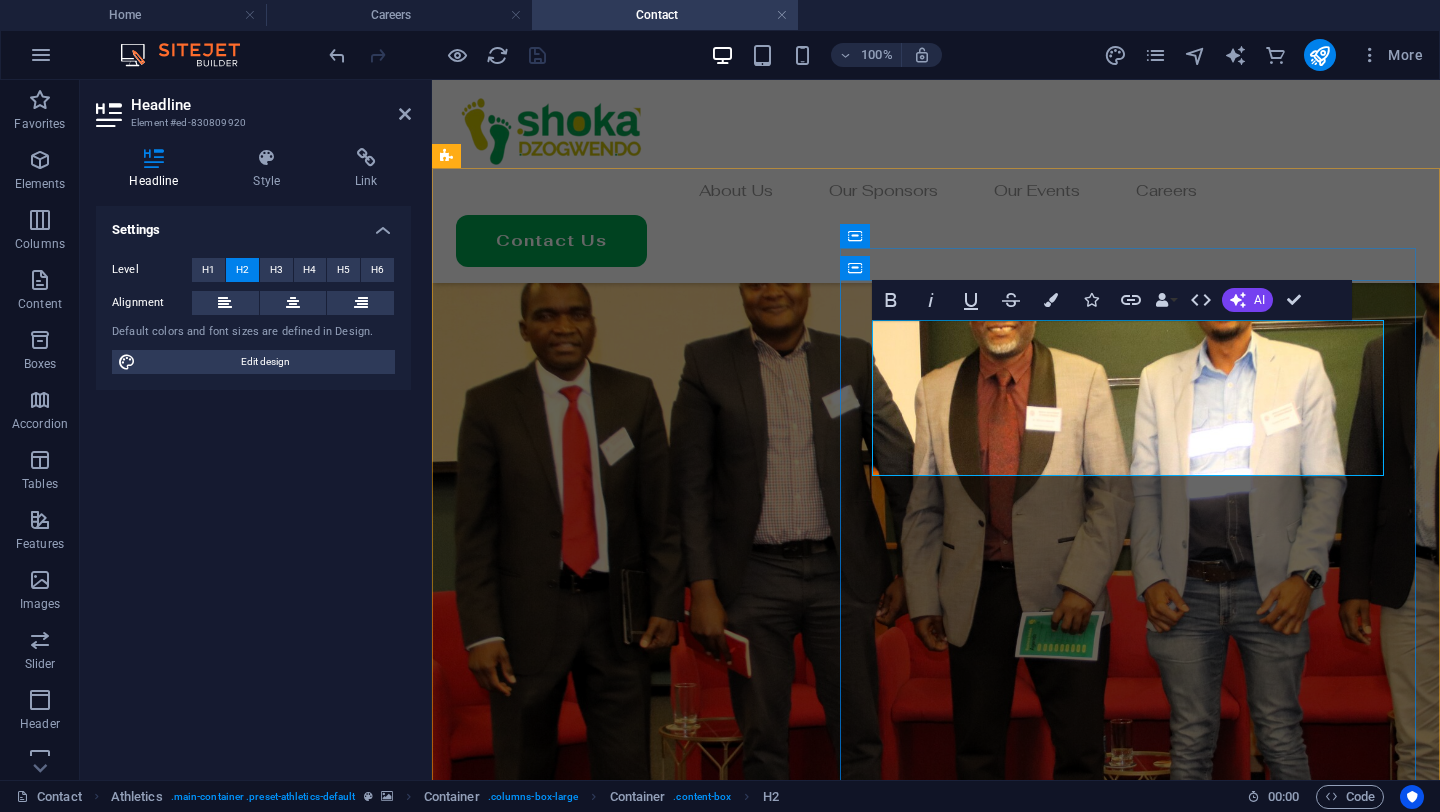 click on "Join our yearly fitness event!" at bounding box center (936, 1169) 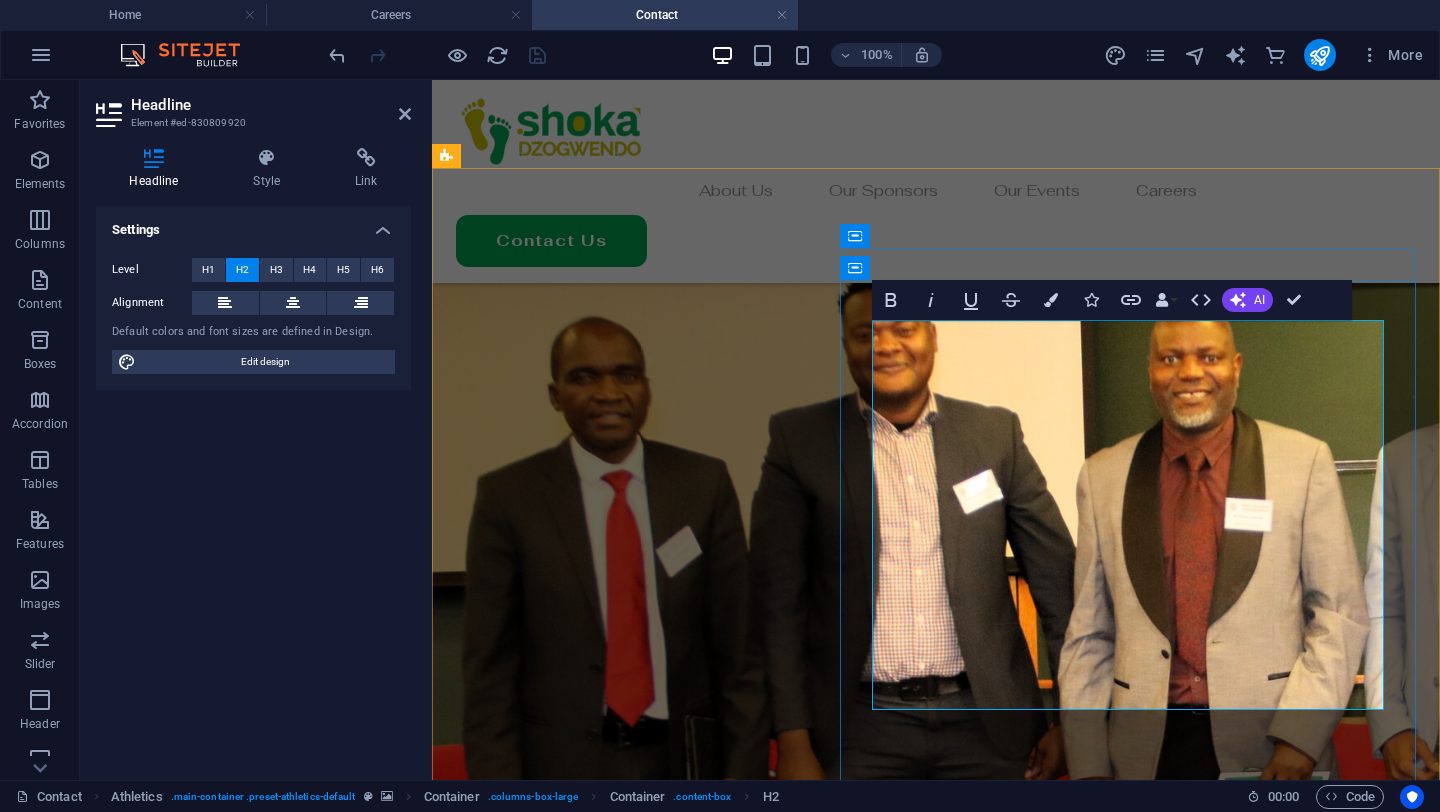 click on "Join our Connecting Zimbabweans, Empowering Dreams!" at bounding box center [936, 1530] 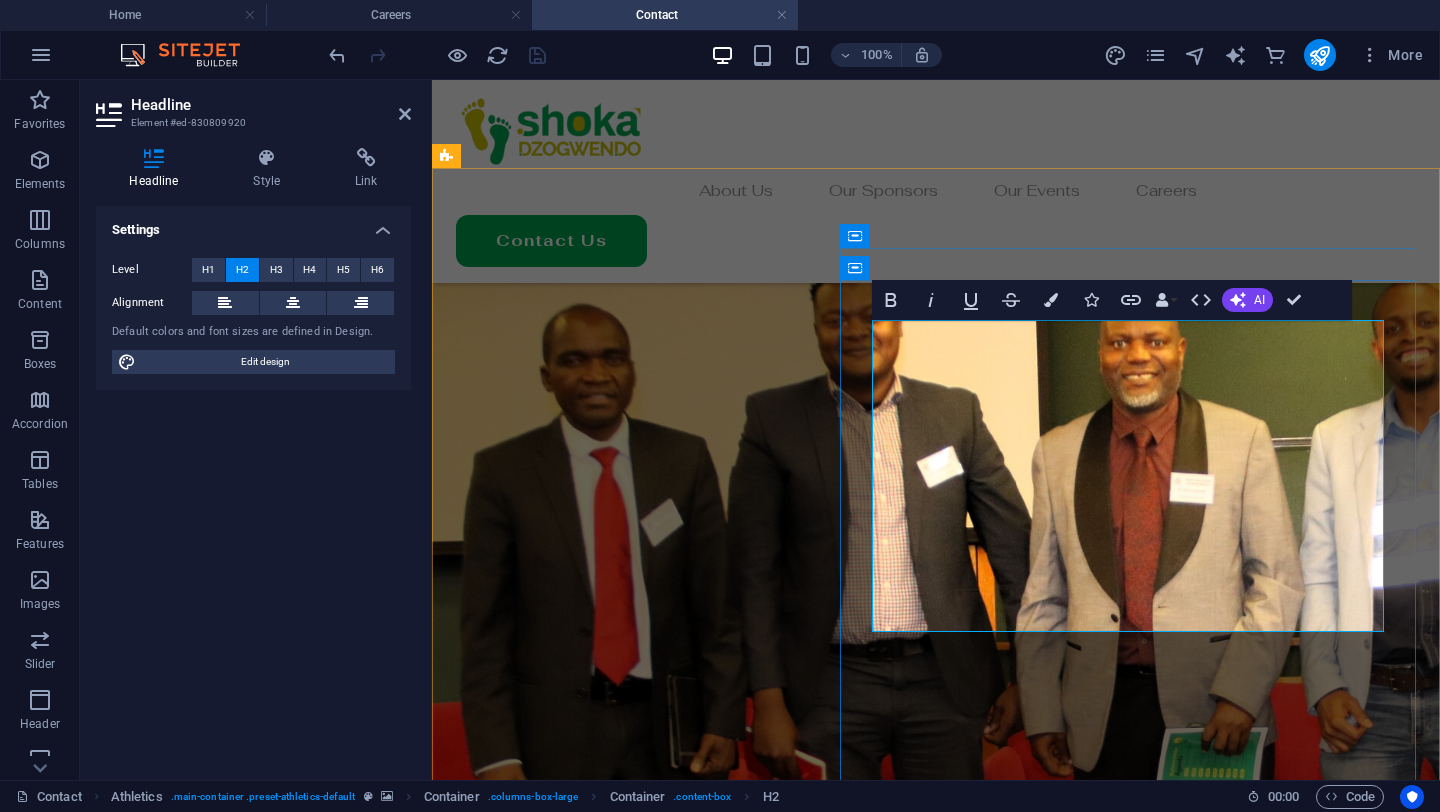 click on "Join Our Community, Empowering Dreams!" at bounding box center [936, 1413] 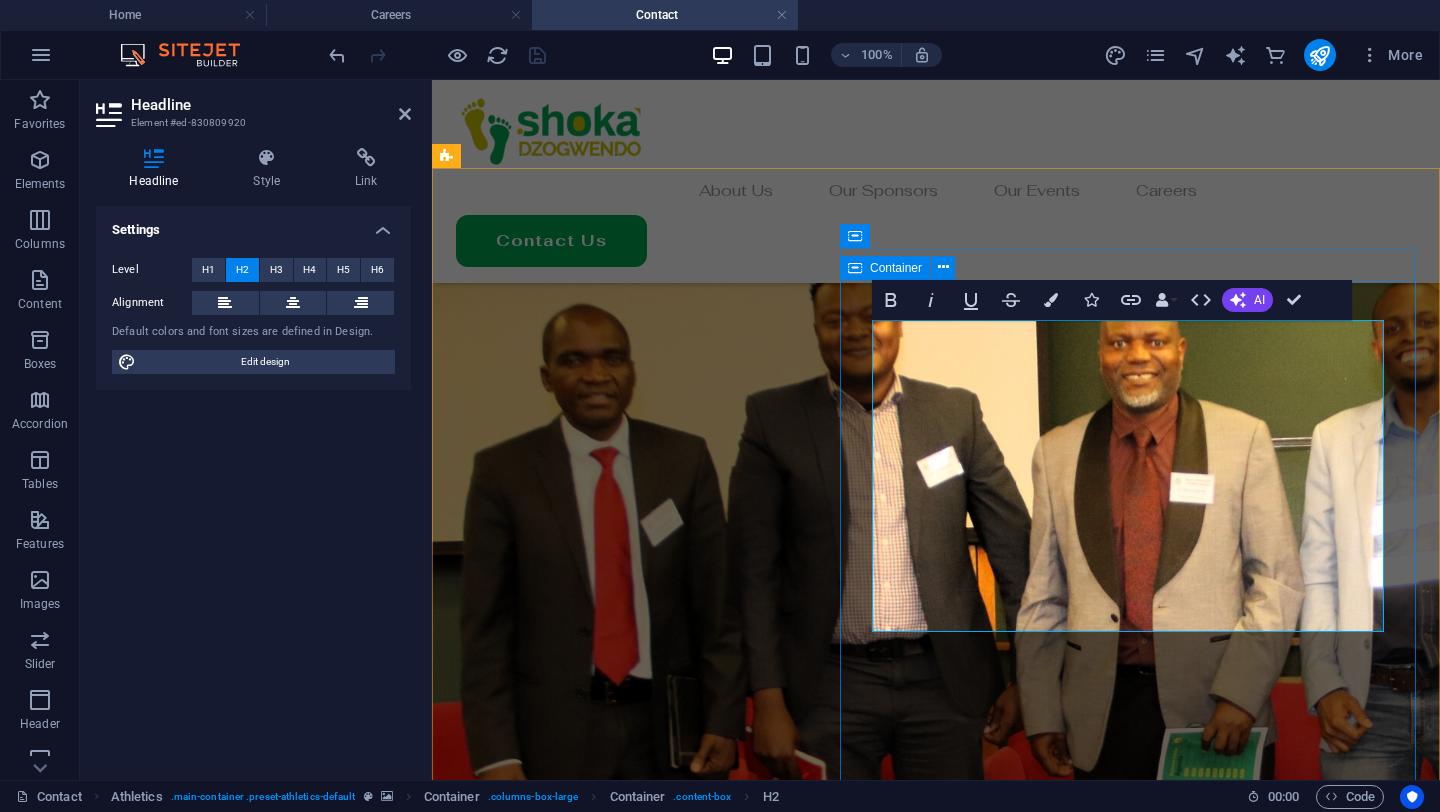 scroll, scrollTop: 4, scrollLeft: 10, axis: both 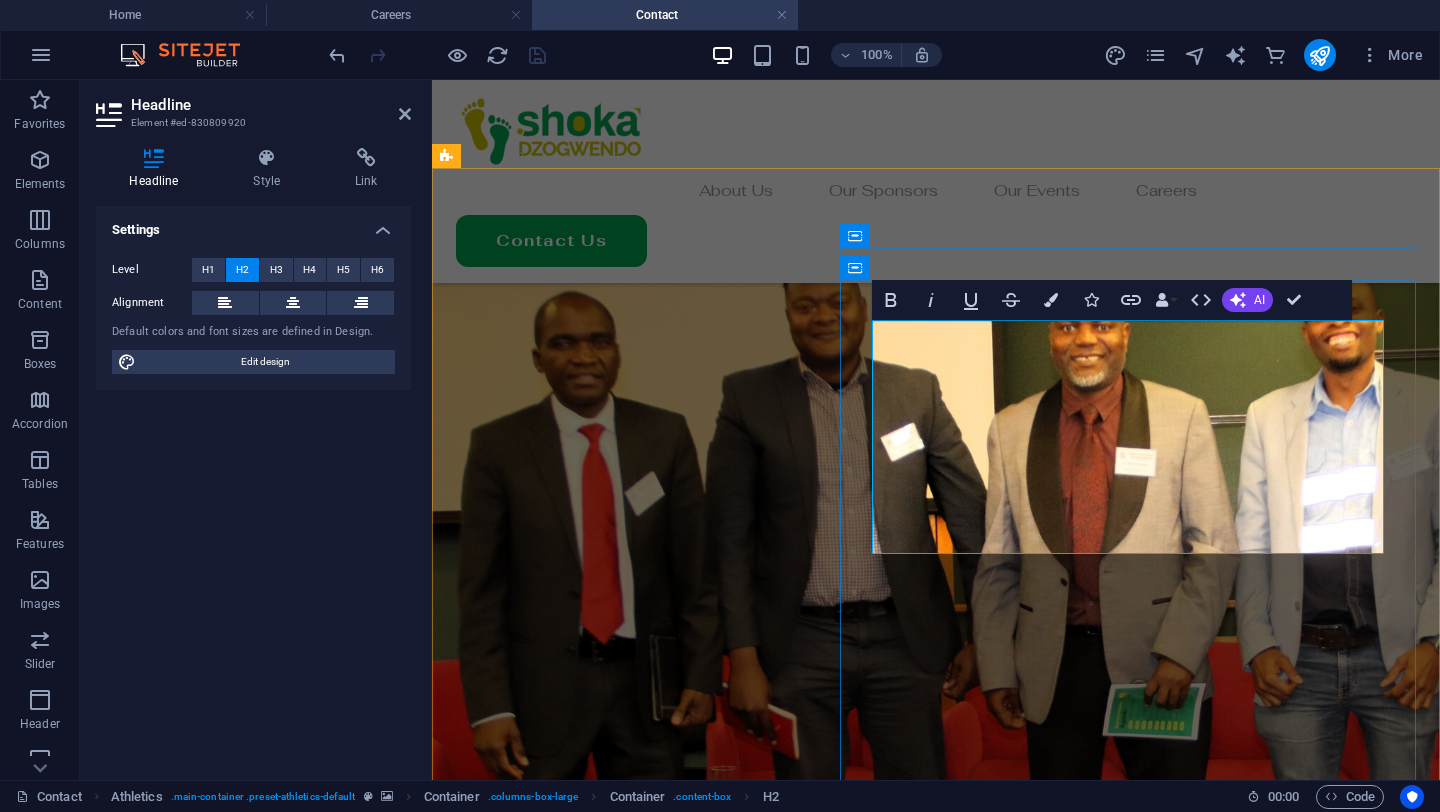 click on "Become Part of Our Vision, Thrive!" at bounding box center [936, 1335] 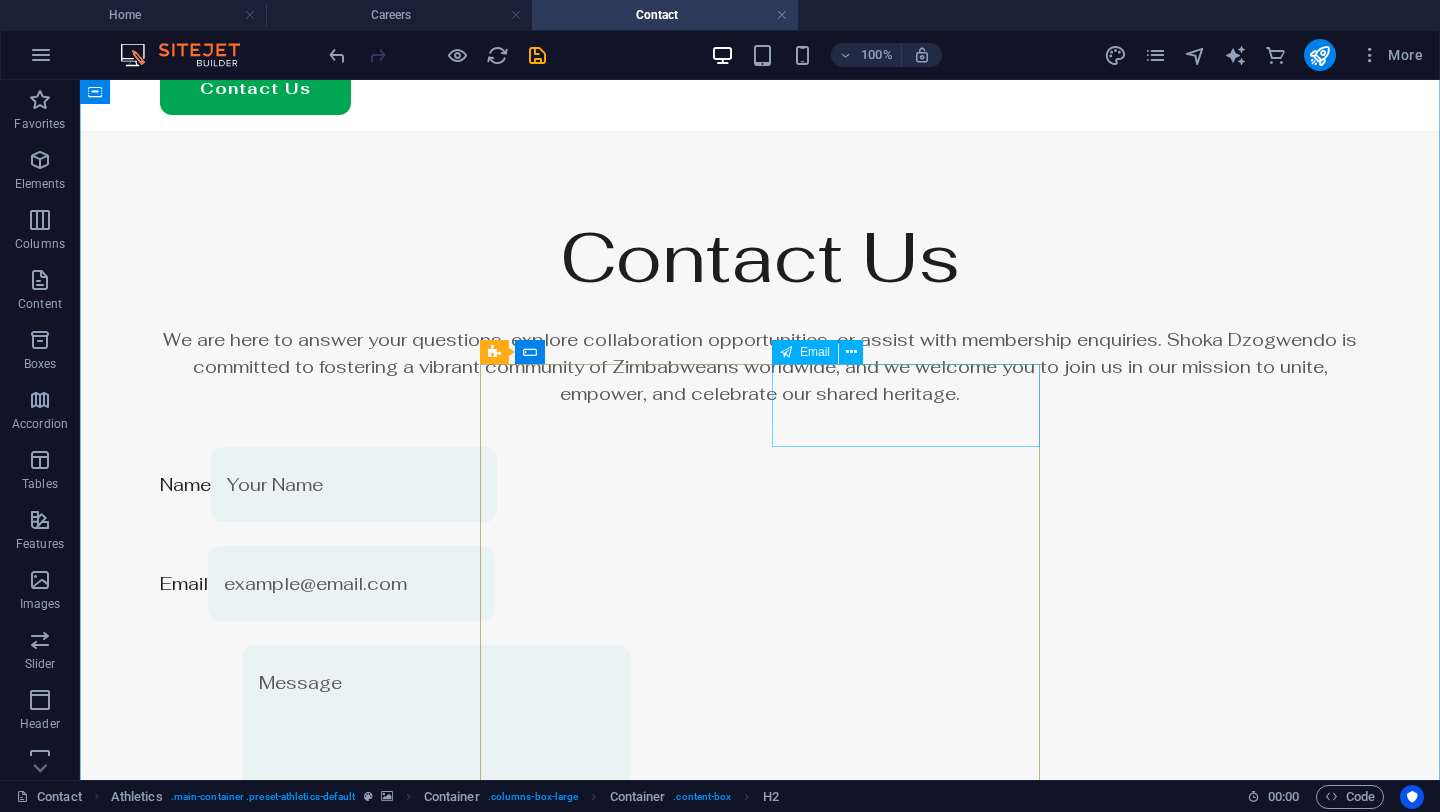 scroll, scrollTop: 0, scrollLeft: 0, axis: both 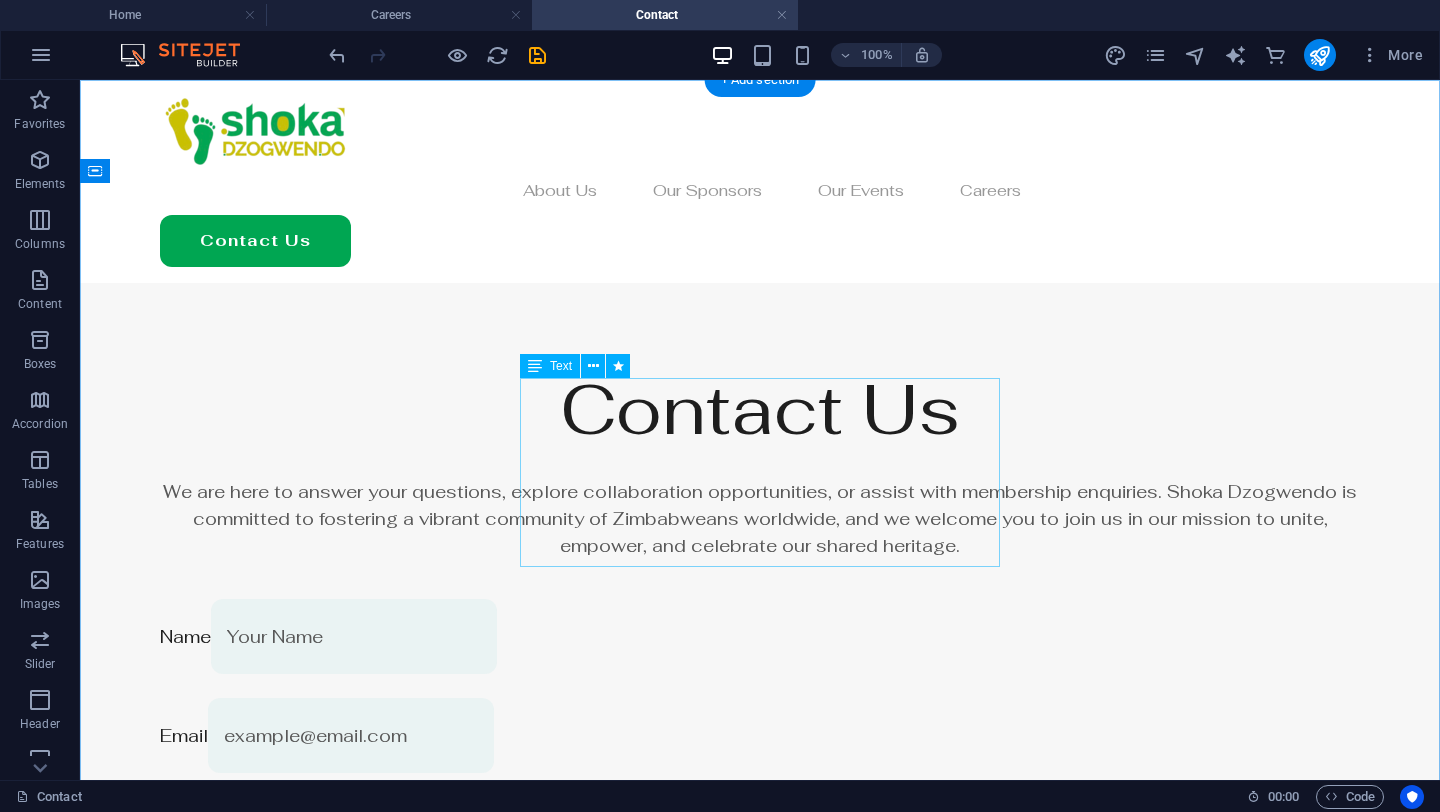 click on "We are here to answer your questions, explore collaboration opportunities, or assist with membership enquiries. Shoka Dzogwendo is committed to fostering a vibrant community of Zimbabweans worldwide, and we welcome you to join us in our mission to unite, empower, and celebrate our shared heritage." at bounding box center (760, 518) 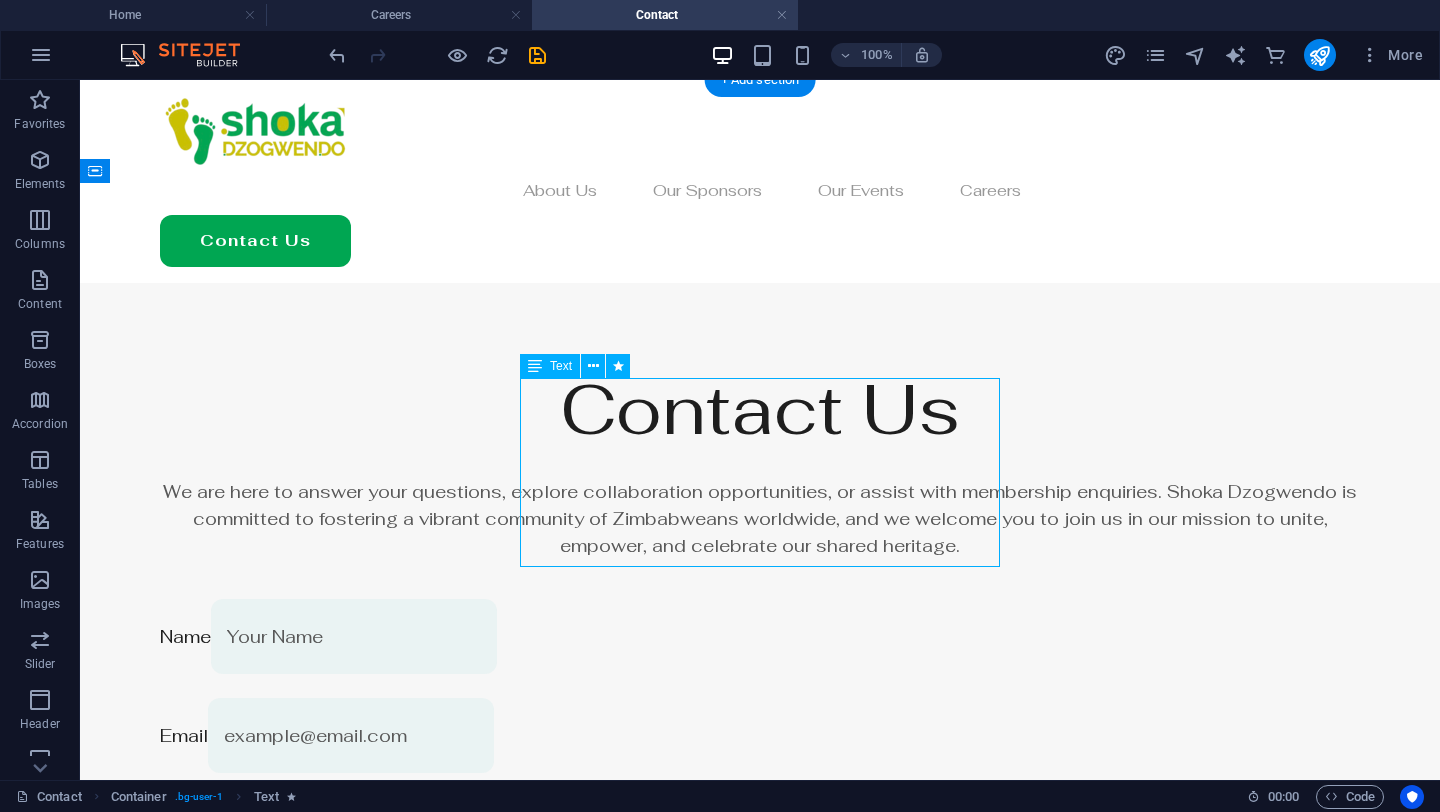 click on "We are here to answer your questions, explore collaboration opportunities, or assist with membership enquiries. Shoka Dzogwendo is committed to fostering a vibrant community of Zimbabweans worldwide, and we welcome you to join us in our mission to unite, empower, and celebrate our shared heritage." at bounding box center (760, 518) 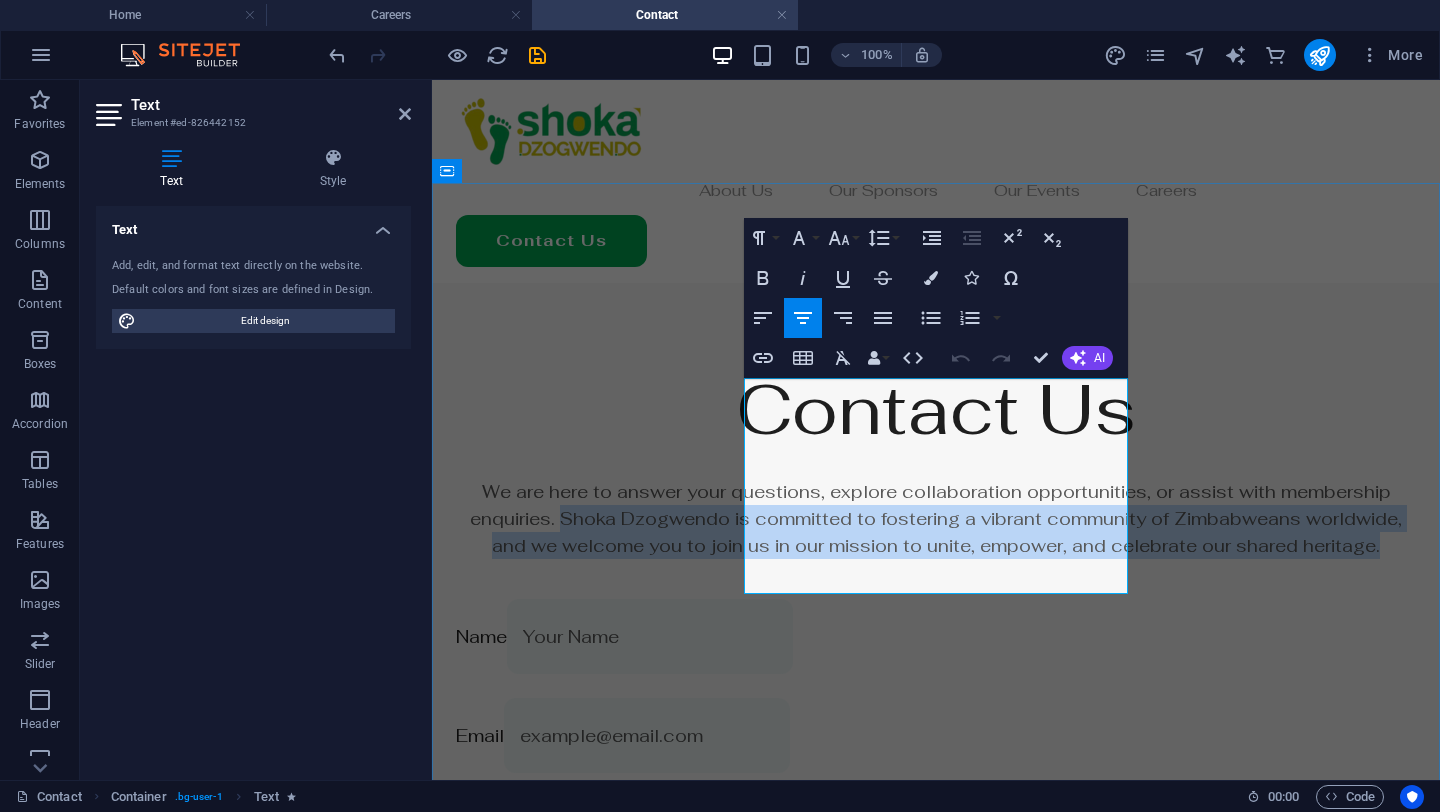 drag, startPoint x: 1065, startPoint y: 444, endPoint x: 1085, endPoint y: 582, distance: 139.44174 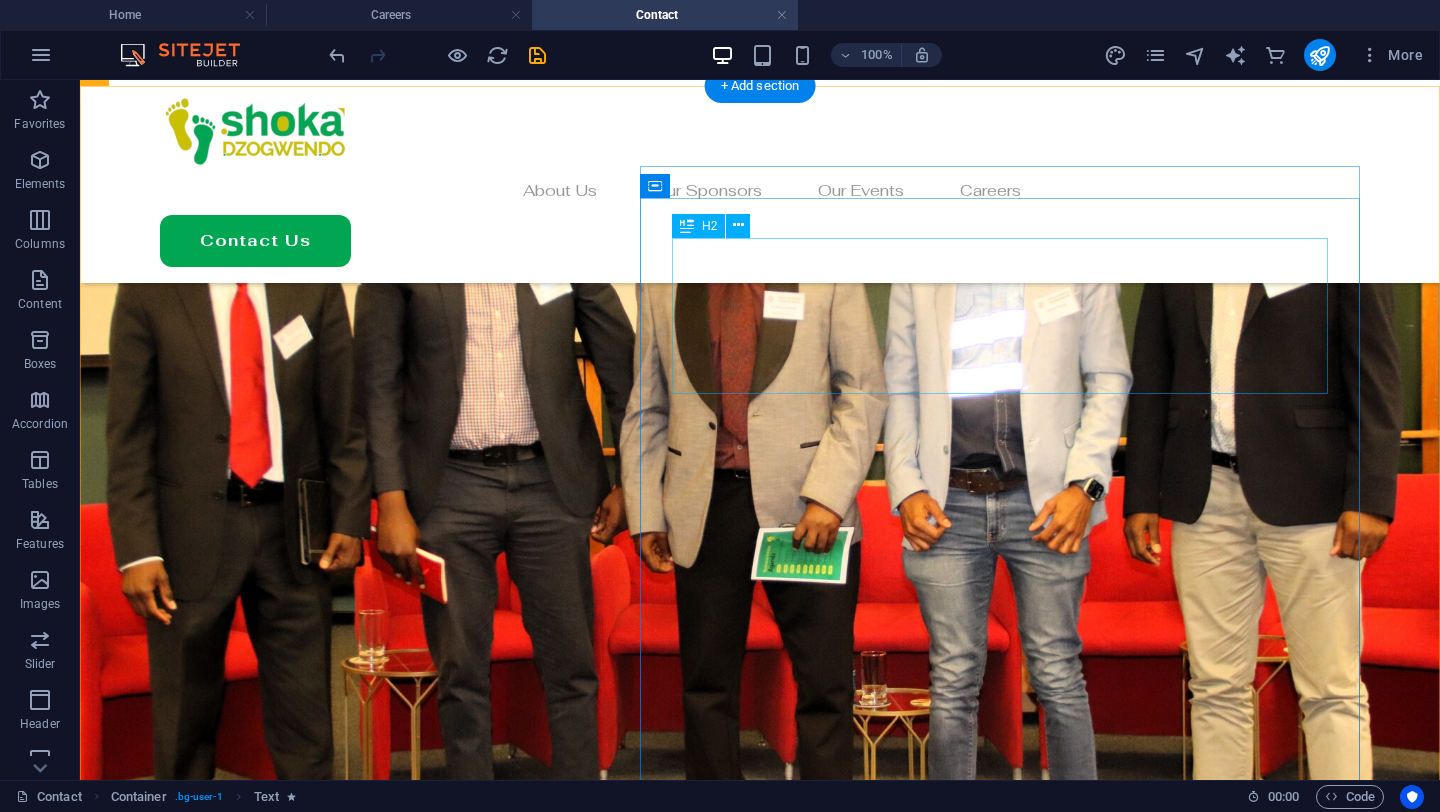 scroll, scrollTop: 976, scrollLeft: 0, axis: vertical 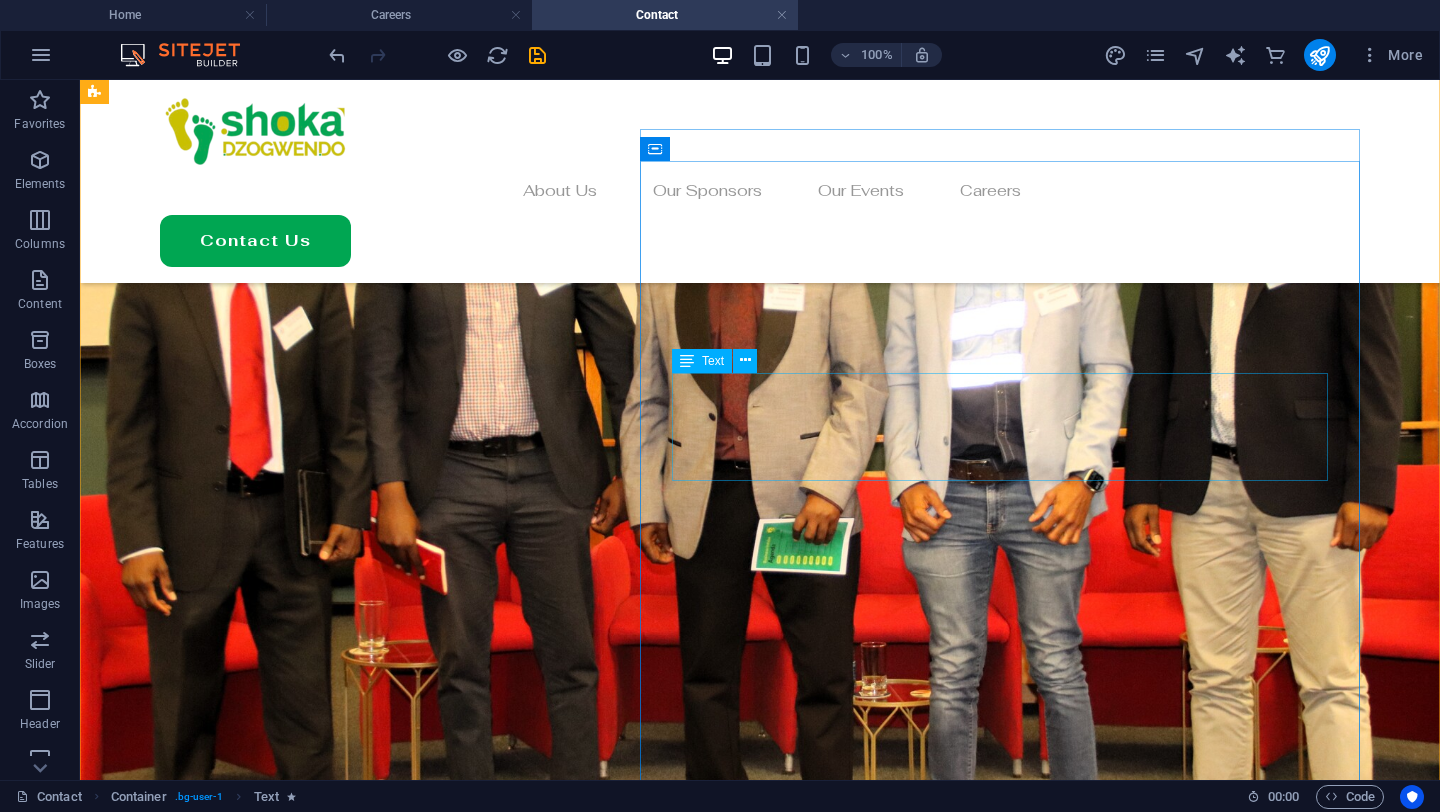 click on "Lorem ipsum dolor sit amet, consetetur sadipscing elitr, sed diam nonumy eirmod tempor invidunt ut labore et dolore magna aliquyam erat, sed diam voluptua. At vero eos et accusam et justo duo dolores et ea rebum. Stet clita kasd gubergren." at bounding box center (760, 1291) 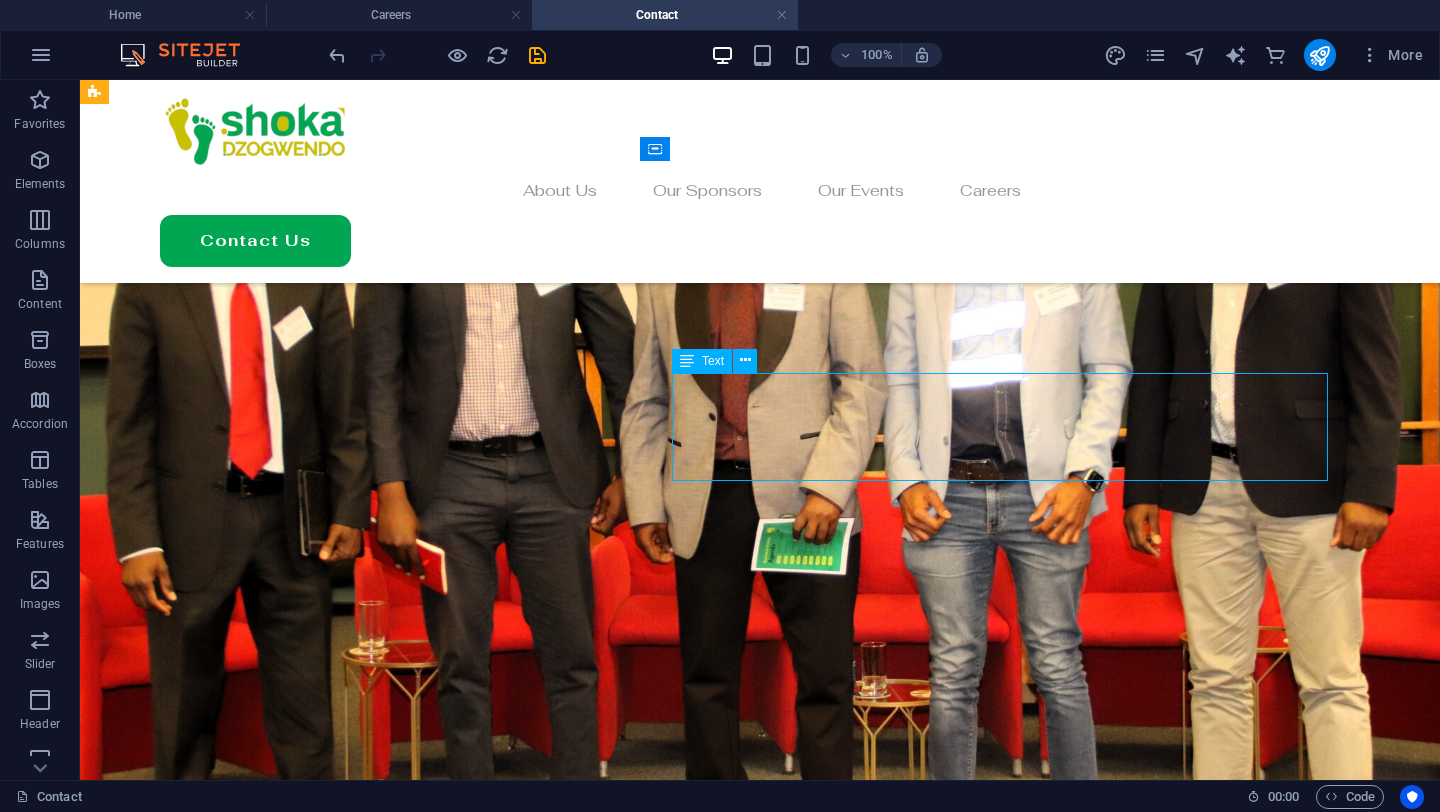 click on "Lorem ipsum dolor sit amet, consetetur sadipscing elitr, sed diam nonumy eirmod tempor invidunt ut labore et dolore magna aliquyam erat, sed diam voluptua. At vero eos et accusam et justo duo dolores et ea rebum. Stet clita kasd gubergren." at bounding box center [760, 1291] 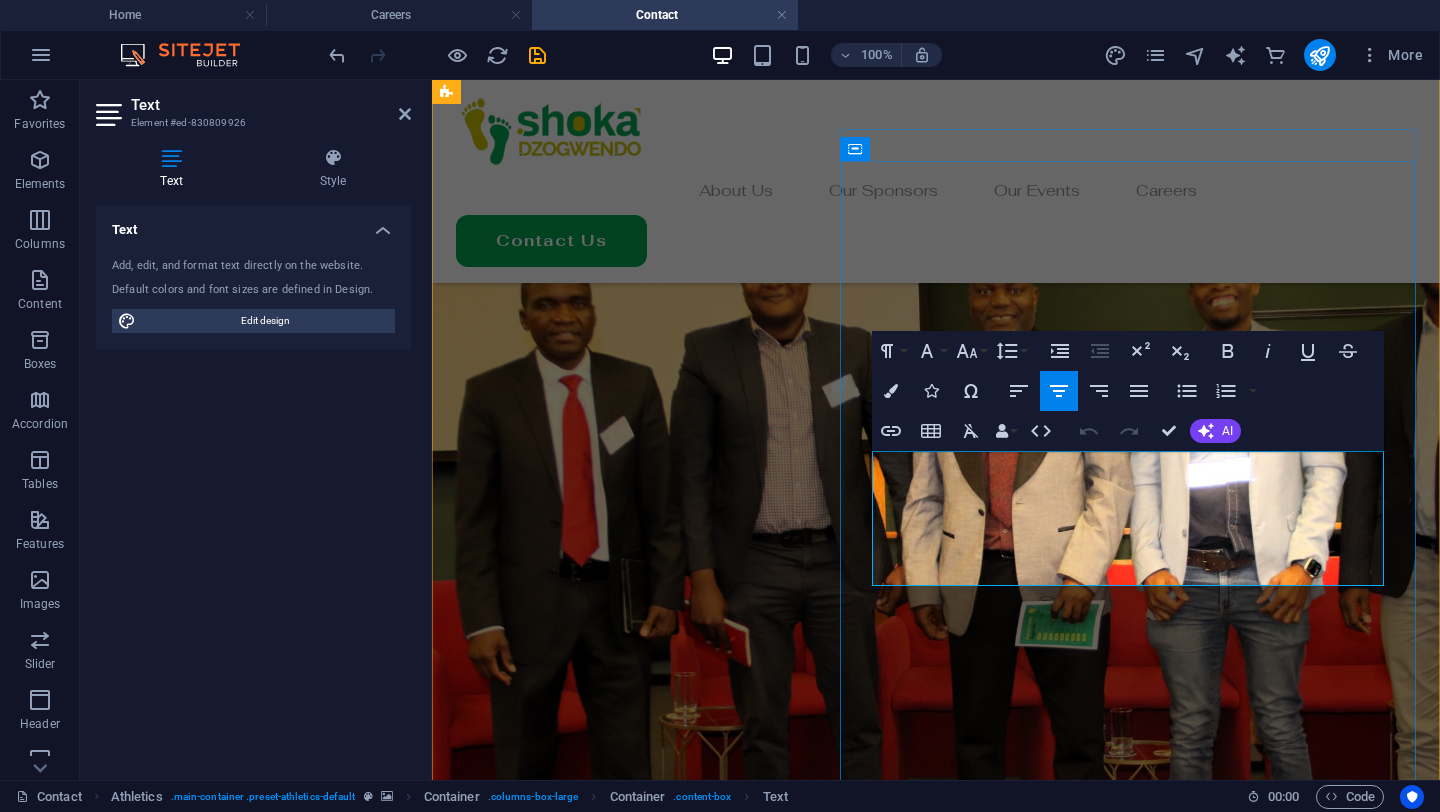 click on "Lorem ipsum dolor sit amet, consetetur sadipscing elitr, sed diam nonumy eirmod tempor invidunt ut labore et dolore magna aliquyam erat, sed diam voluptua. At vero eos et accusam et justo duo dolores et ea rebum. Stet clita kasd gubergren." at bounding box center (936, 1331) 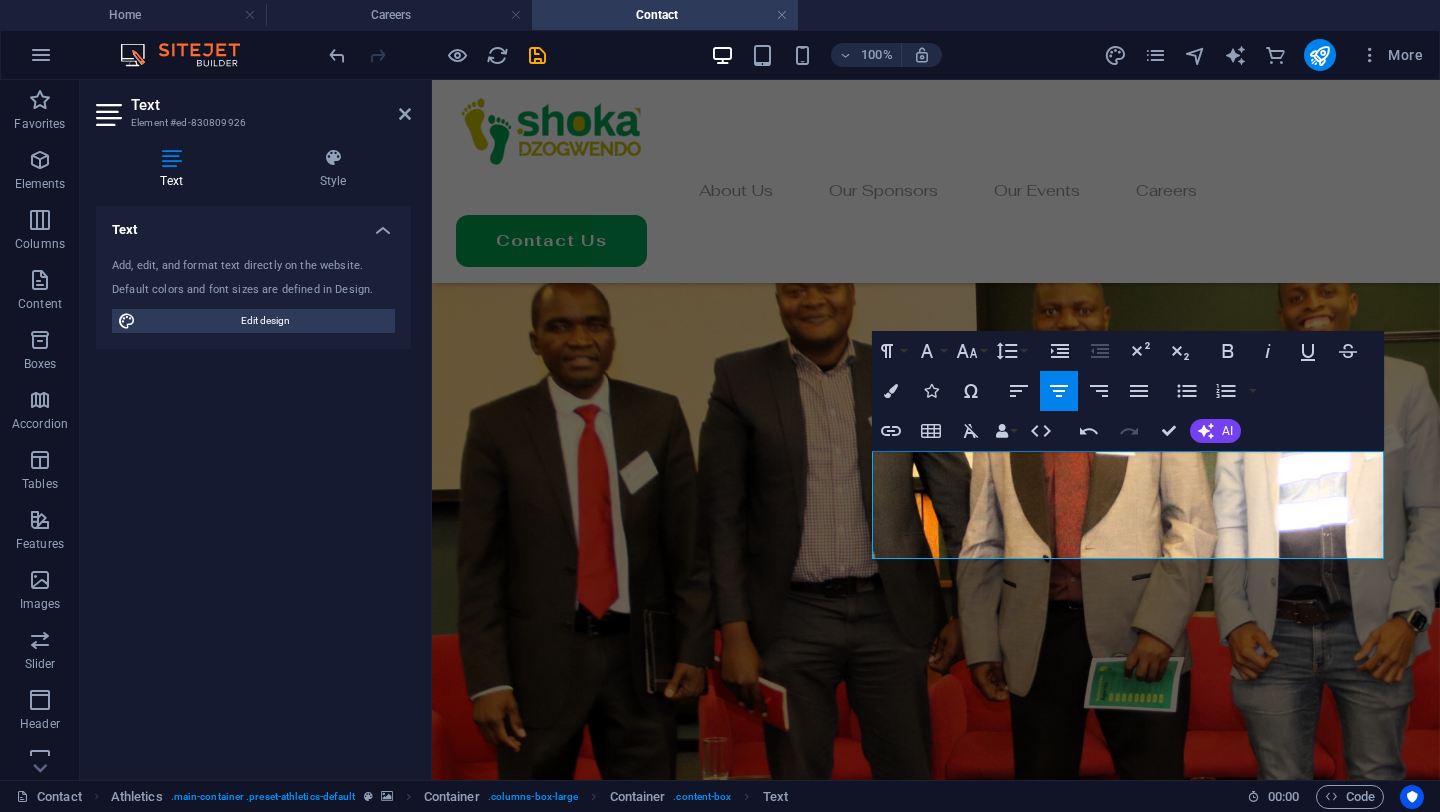 scroll, scrollTop: 3256, scrollLeft: 2, axis: both 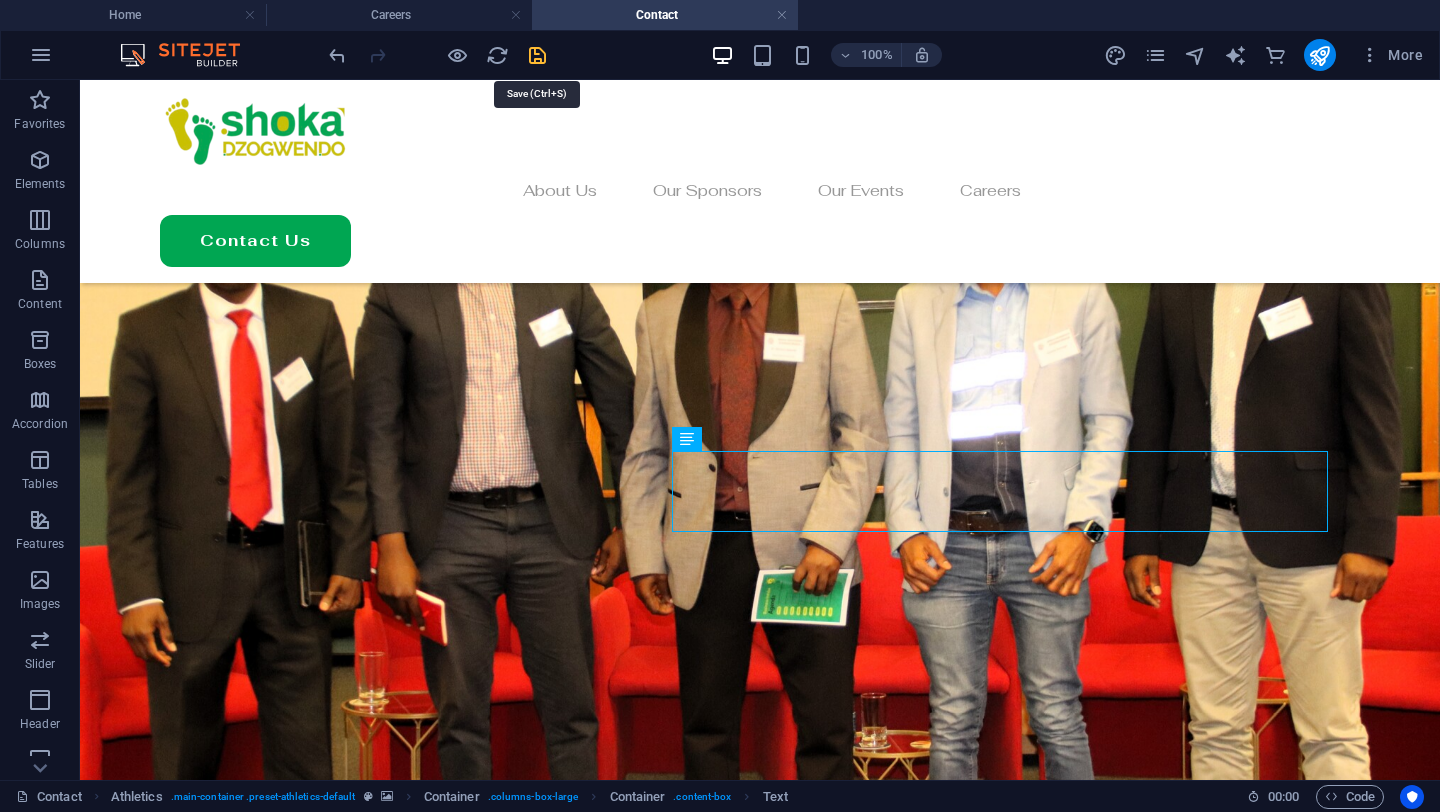 click at bounding box center (537, 55) 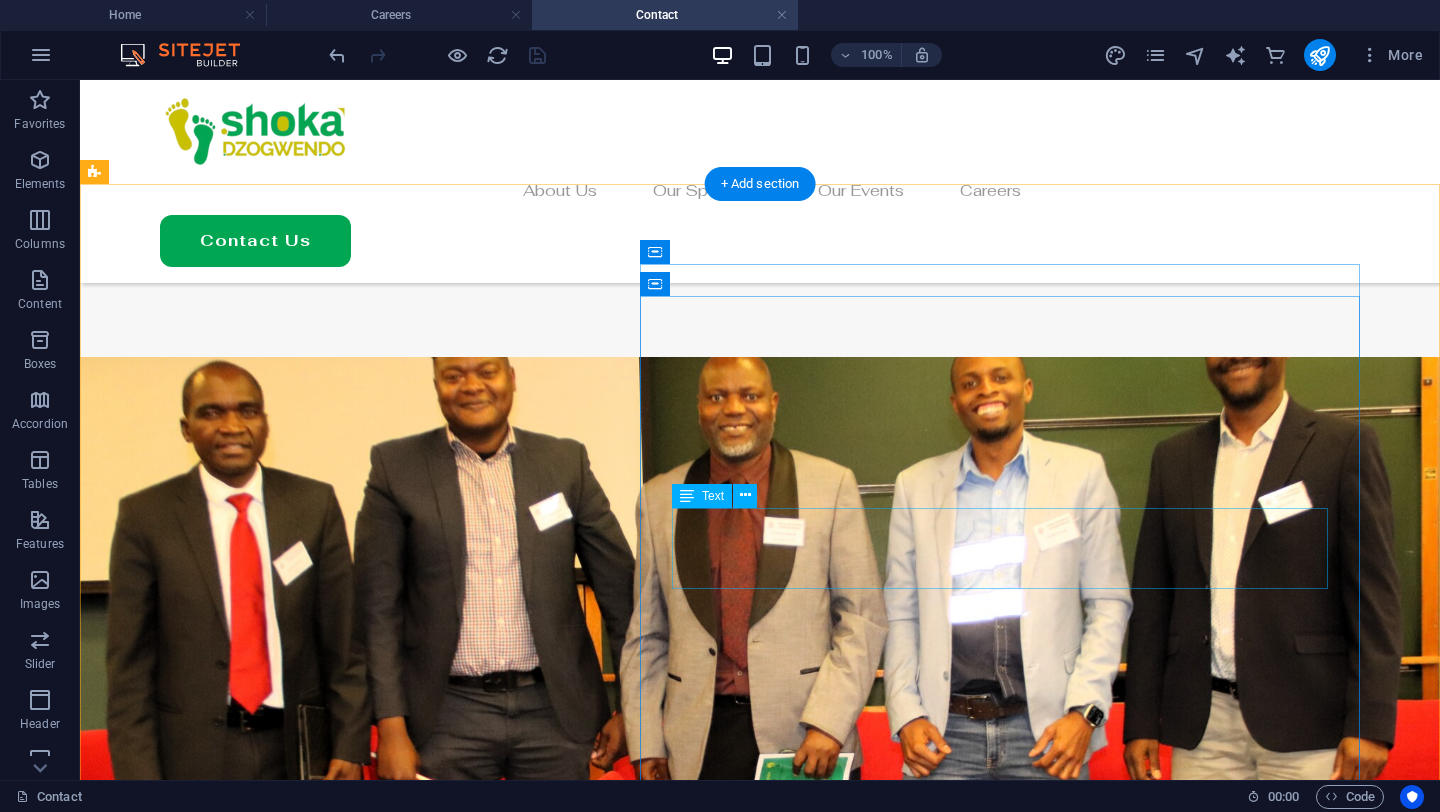 scroll, scrollTop: 643, scrollLeft: 0, axis: vertical 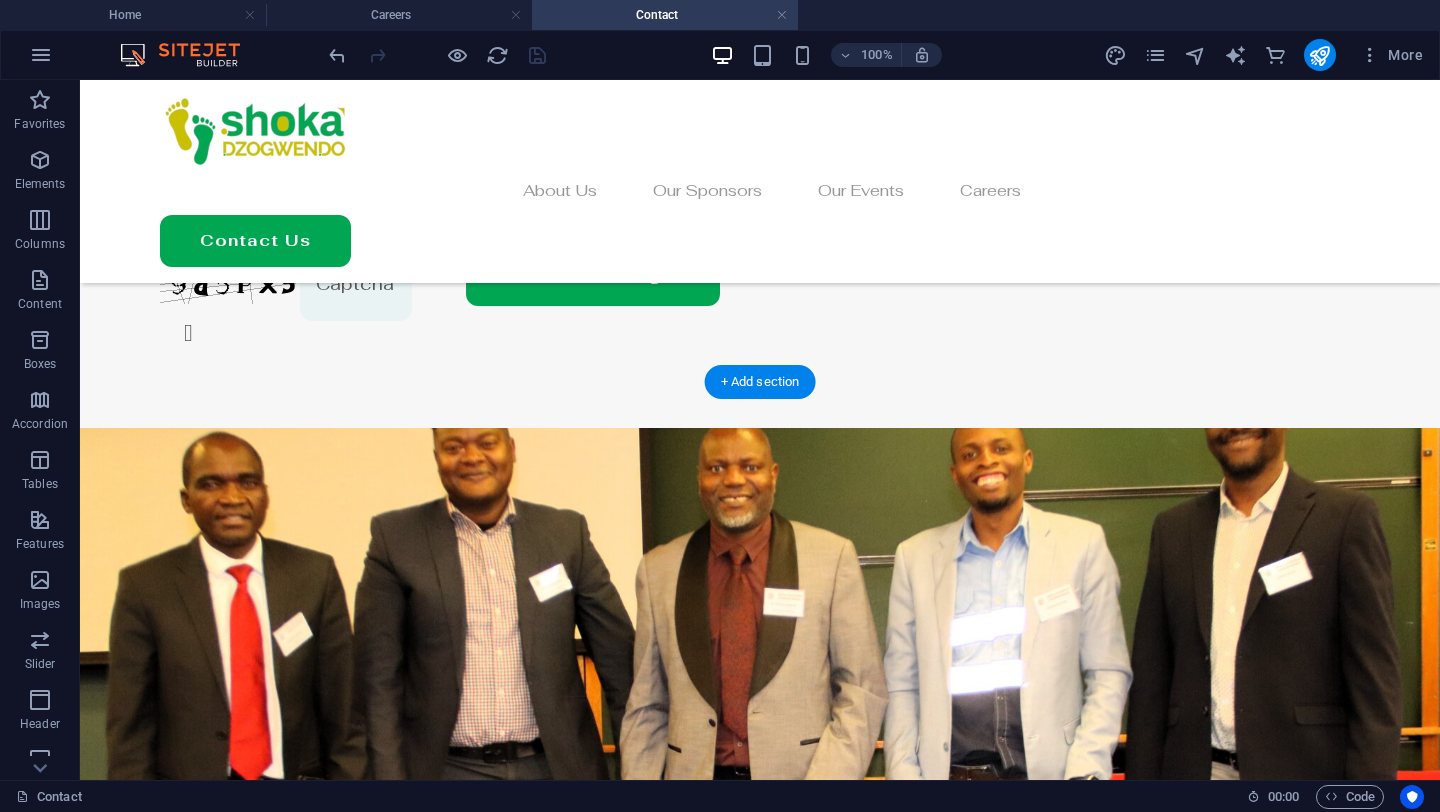 click at bounding box center [760, 837] 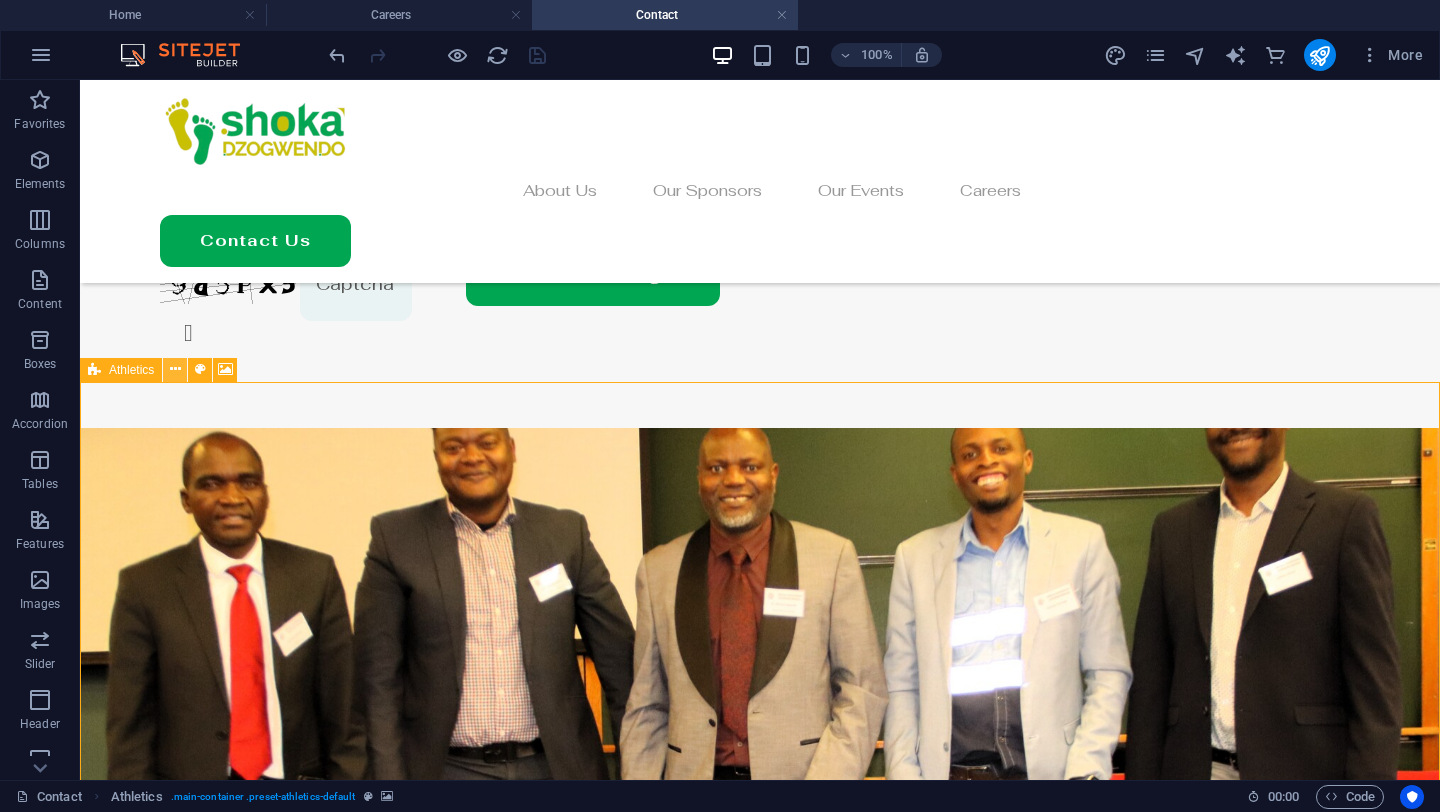 click at bounding box center [175, 369] 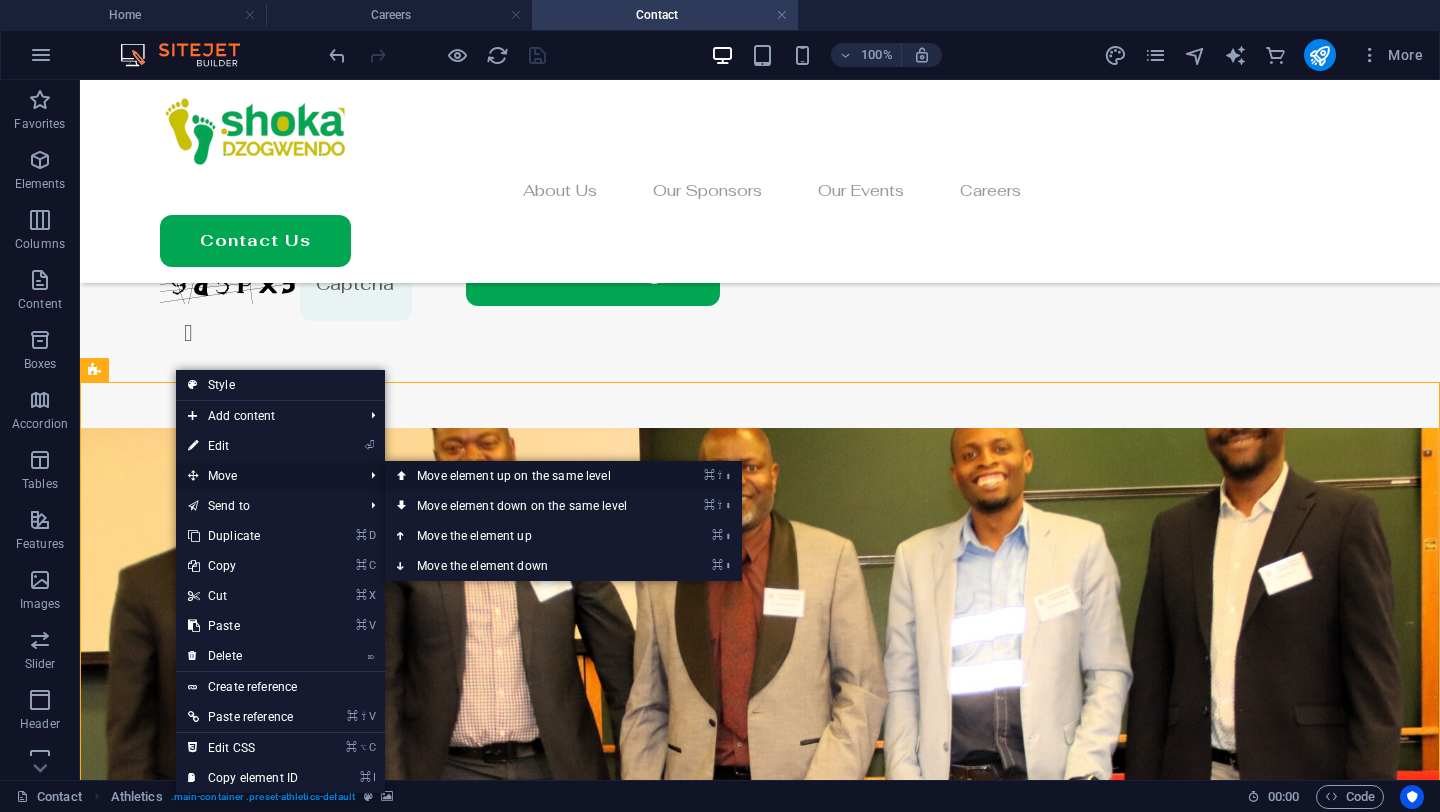 click at bounding box center (402, 476) 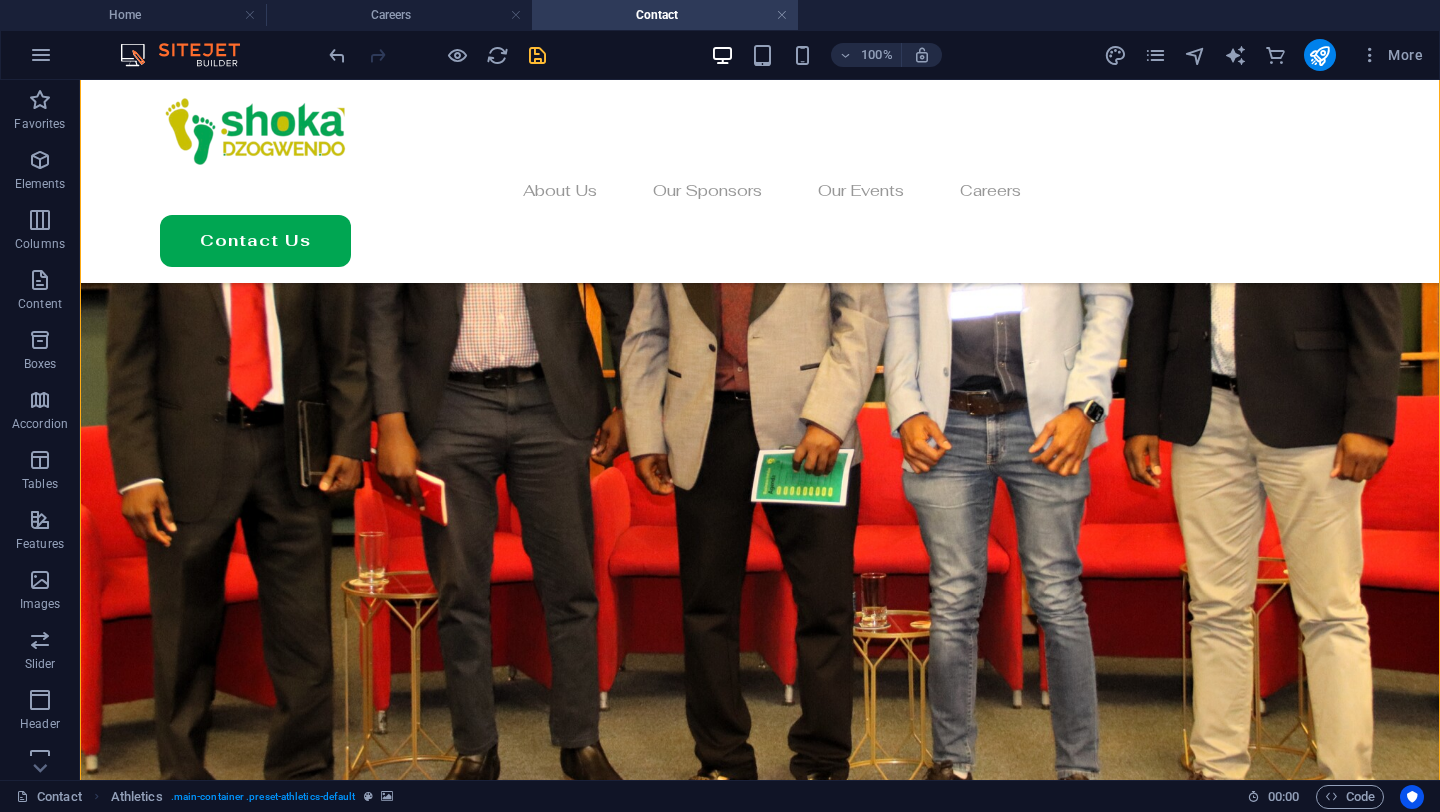 scroll, scrollTop: 134, scrollLeft: 0, axis: vertical 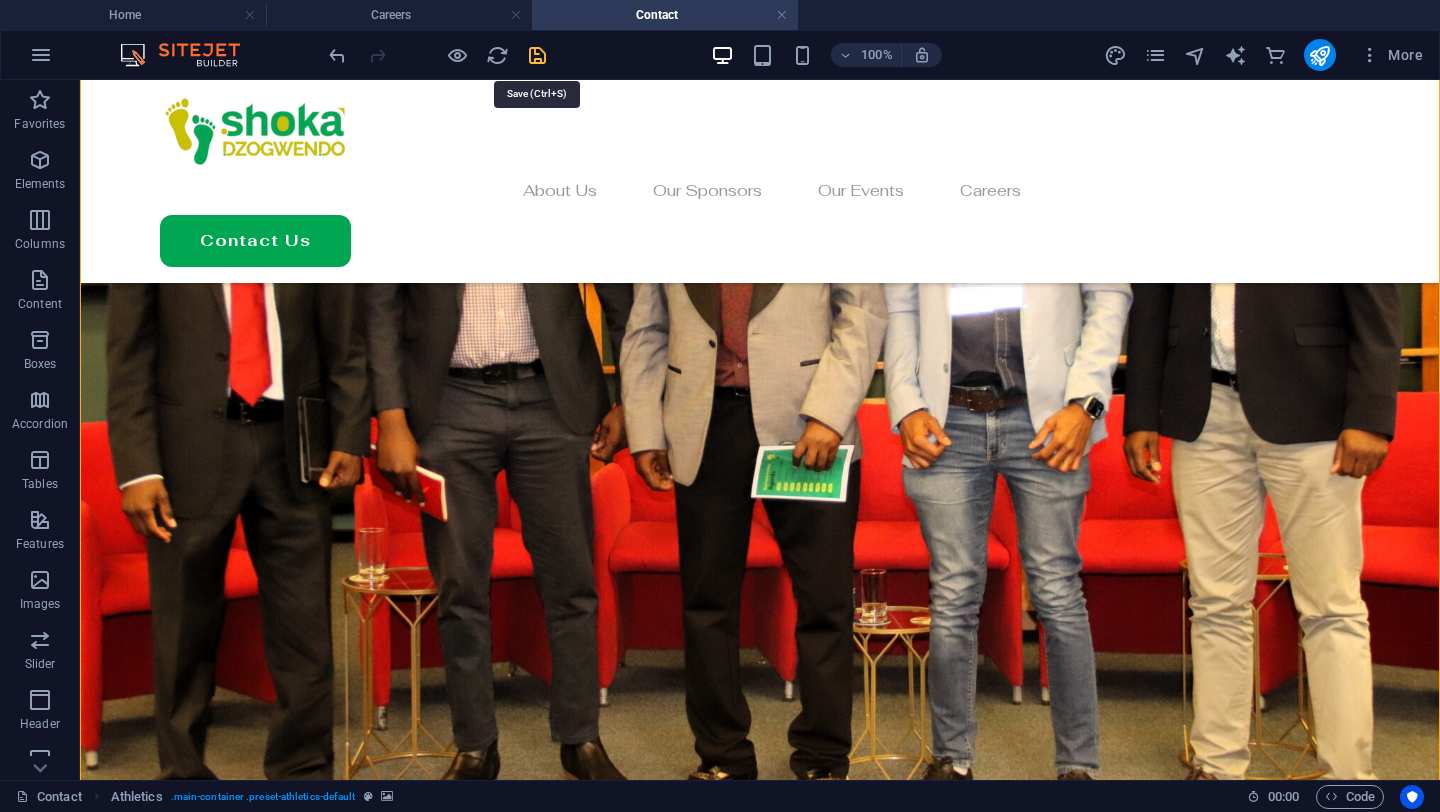click at bounding box center (537, 55) 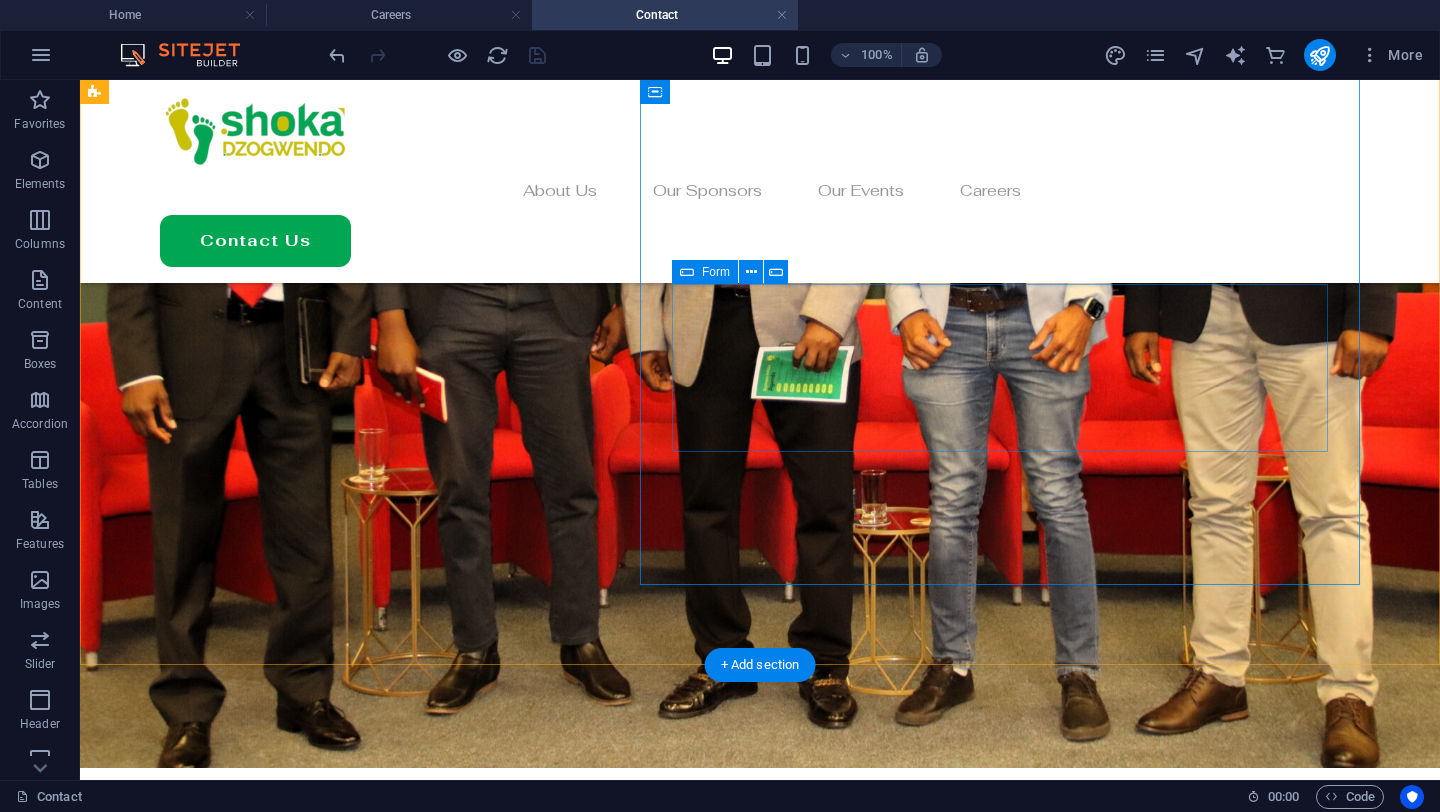 scroll, scrollTop: 351, scrollLeft: 0, axis: vertical 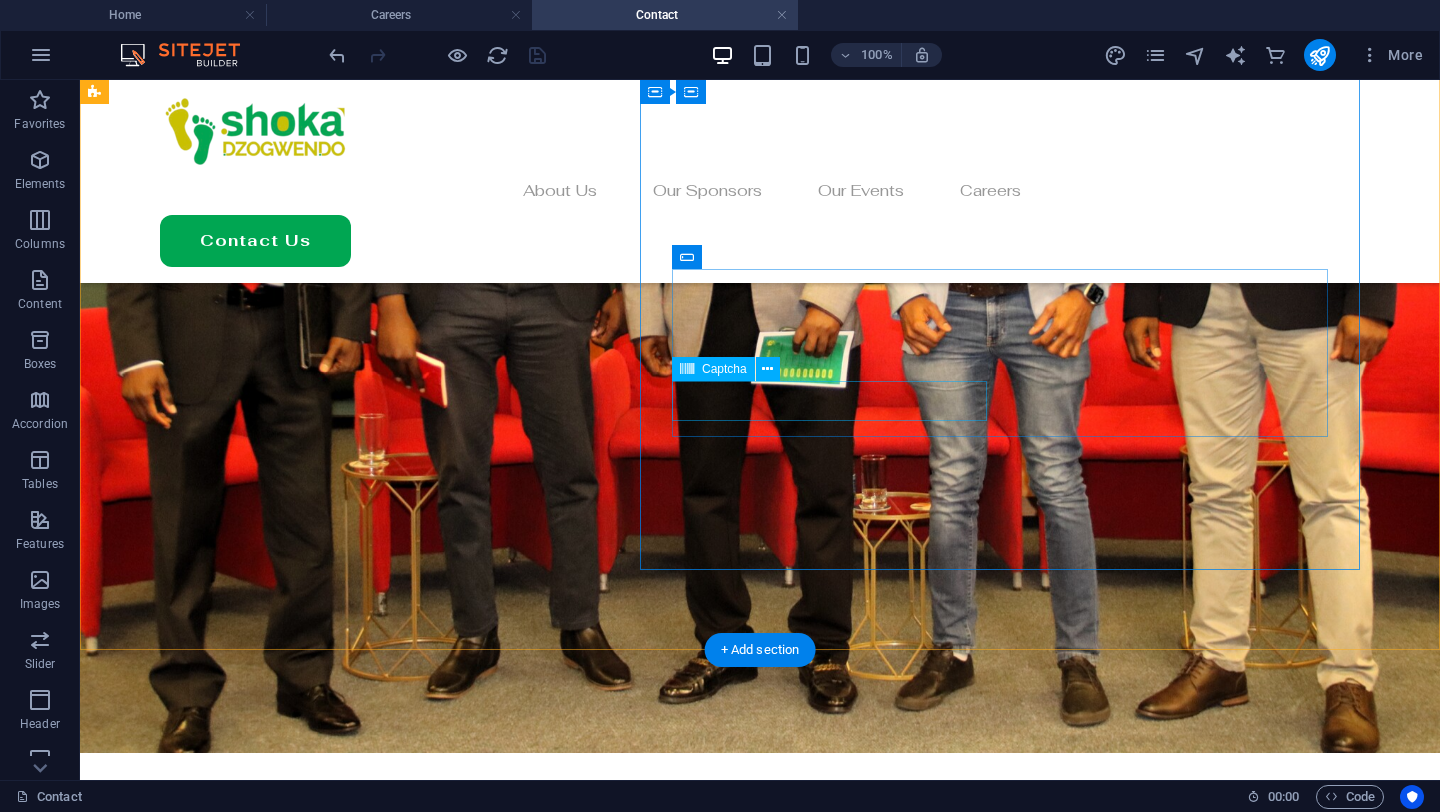 click on "Unreadable? Load new" at bounding box center (464, 1302) 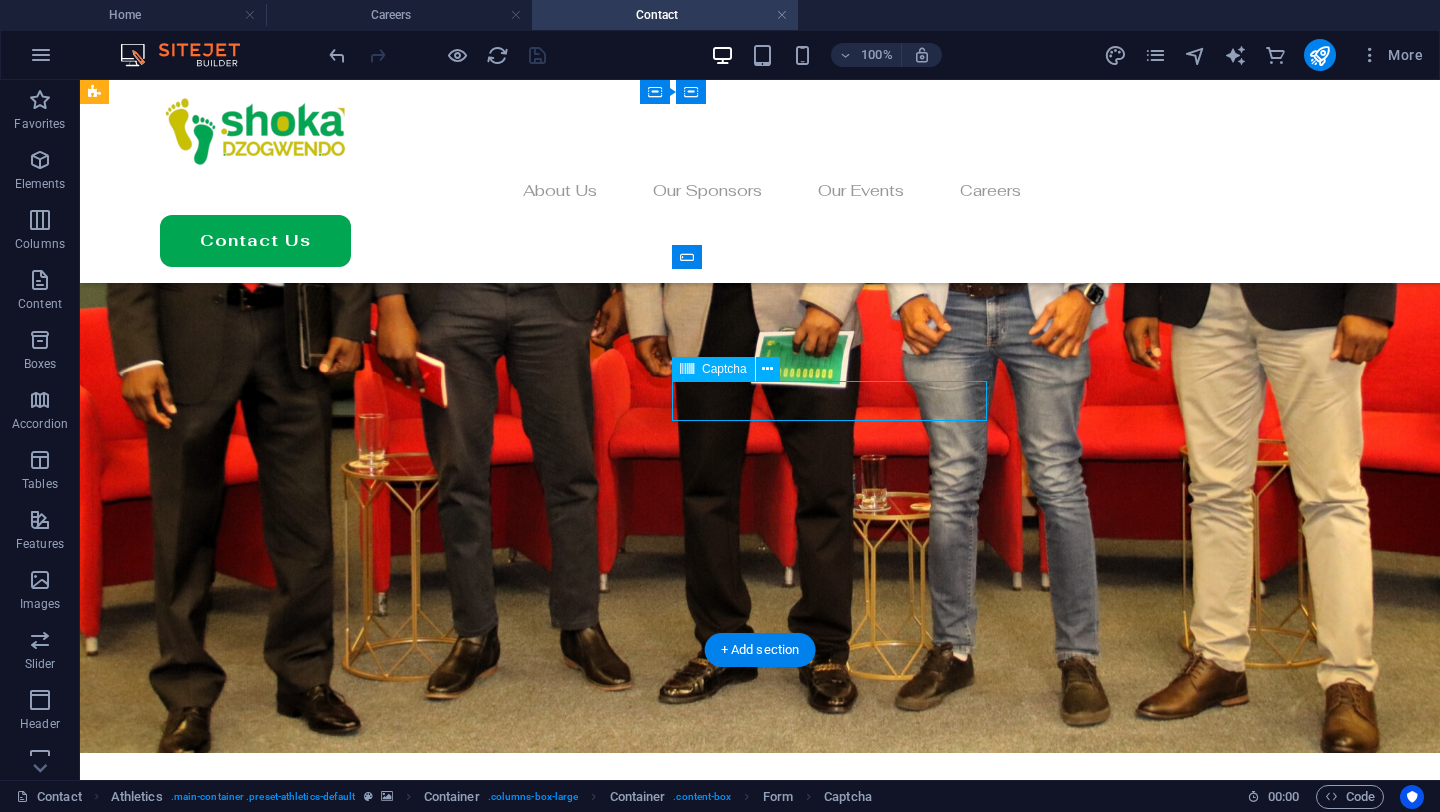click on "Unreadable? Load new" at bounding box center [464, 1302] 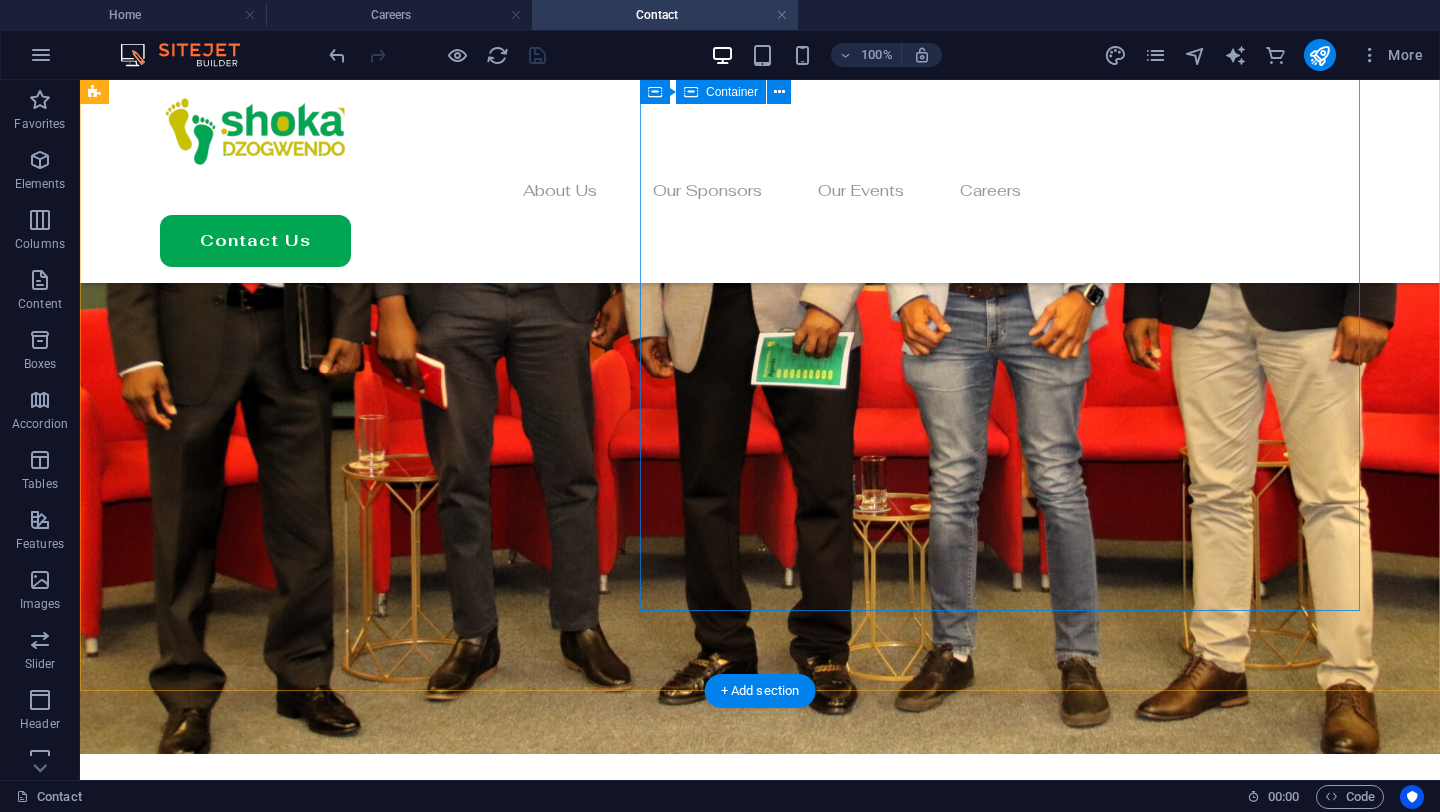 scroll, scrollTop: 271, scrollLeft: 0, axis: vertical 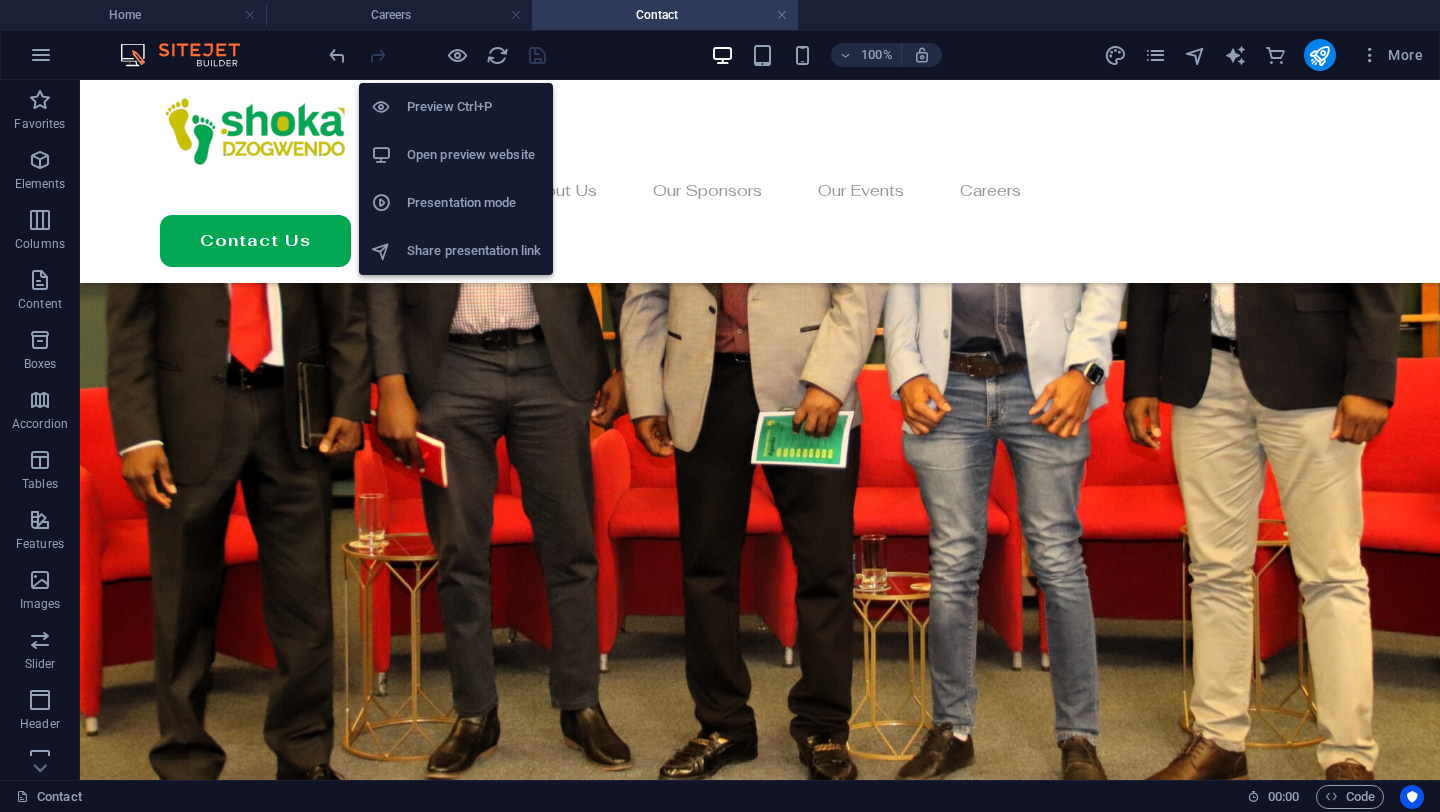 click on "Open preview website" at bounding box center (474, 155) 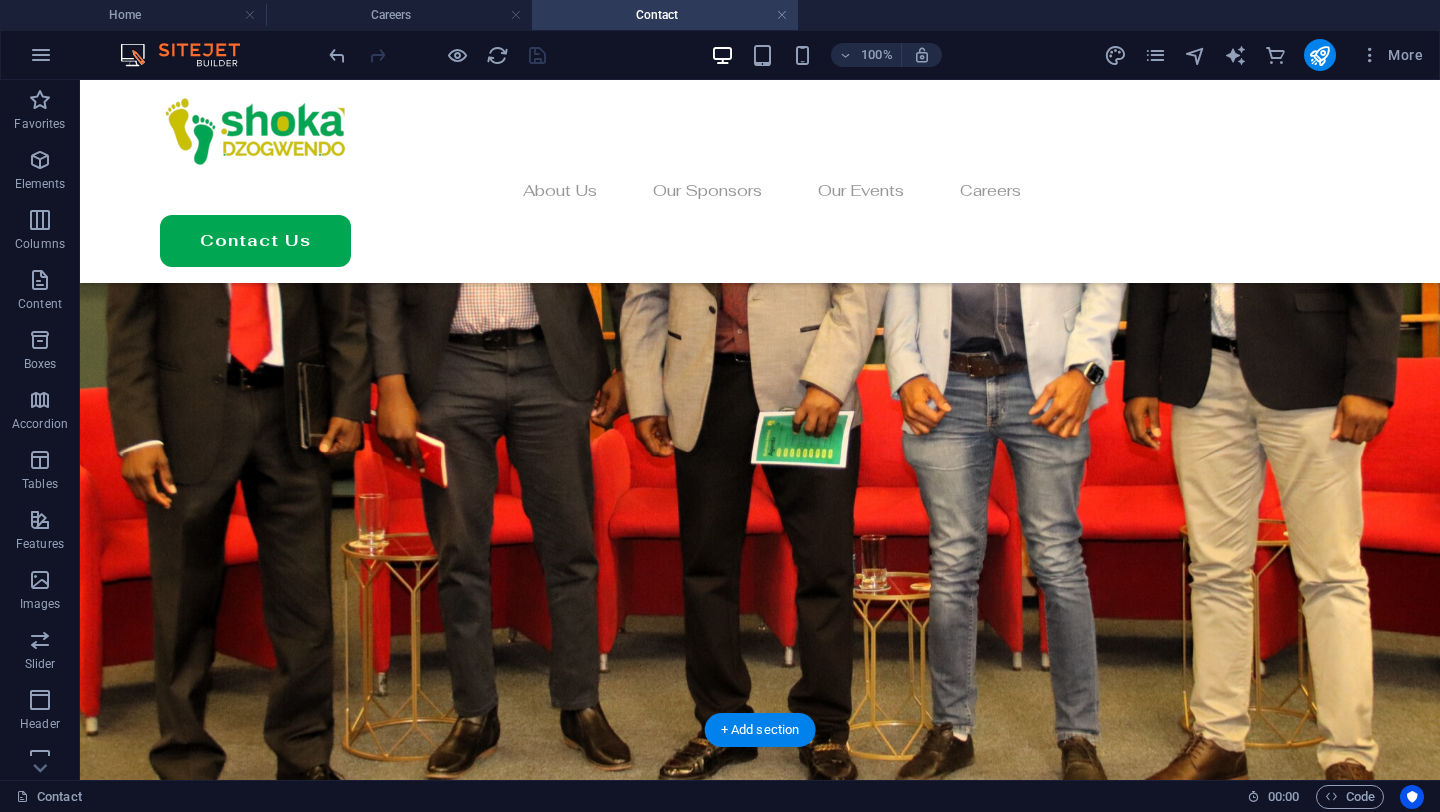 click at bounding box center [760, 372] 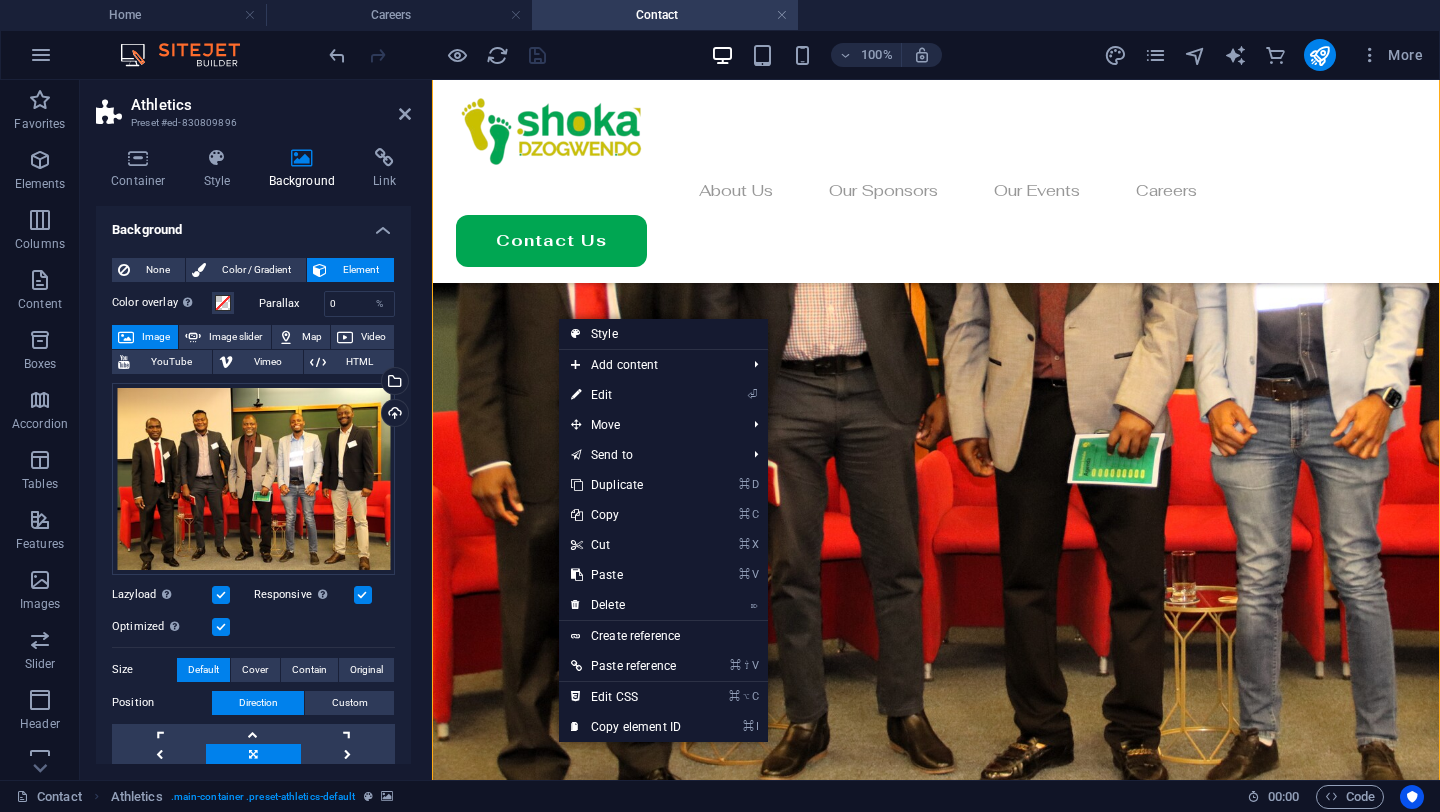 click at bounding box center [936, 372] 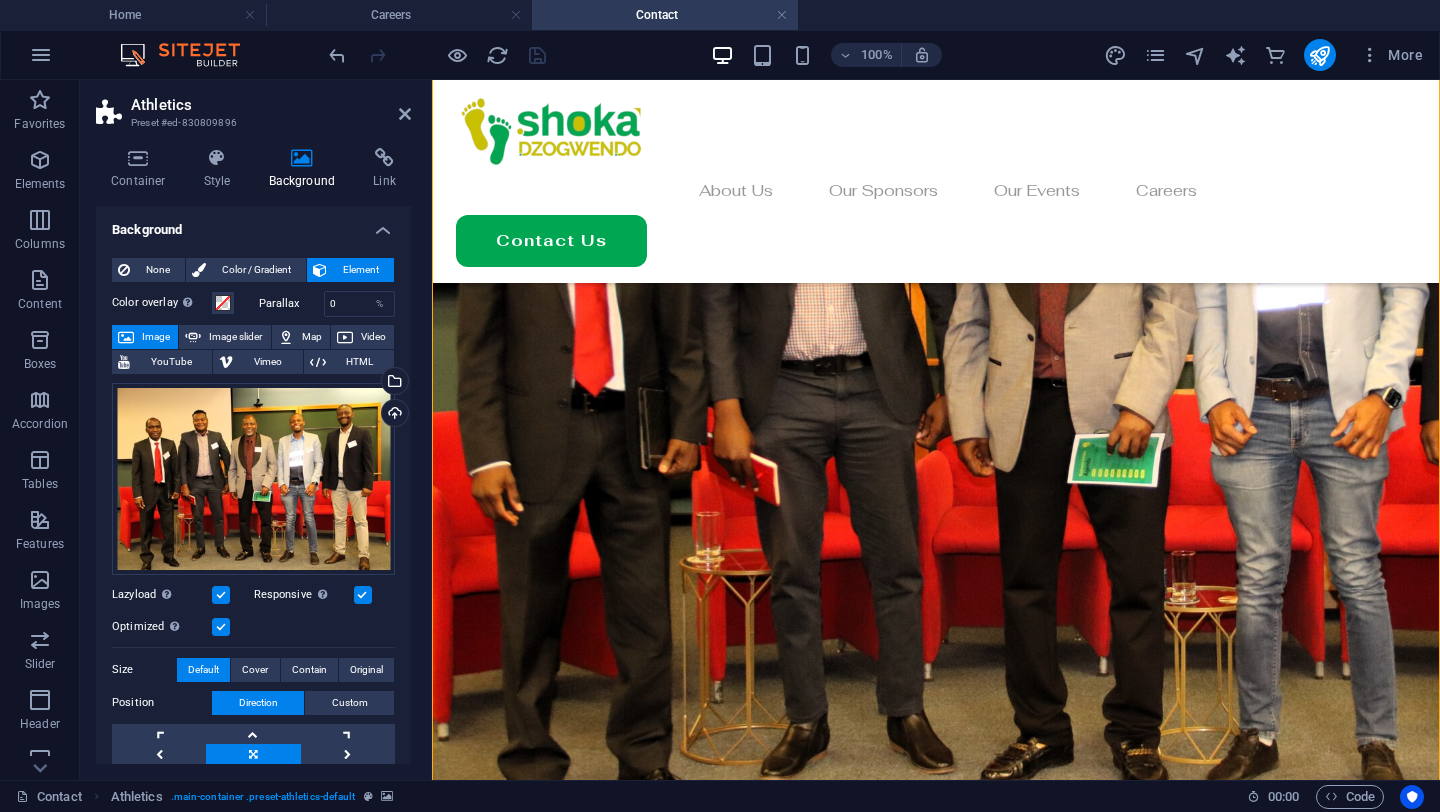 click at bounding box center [936, 372] 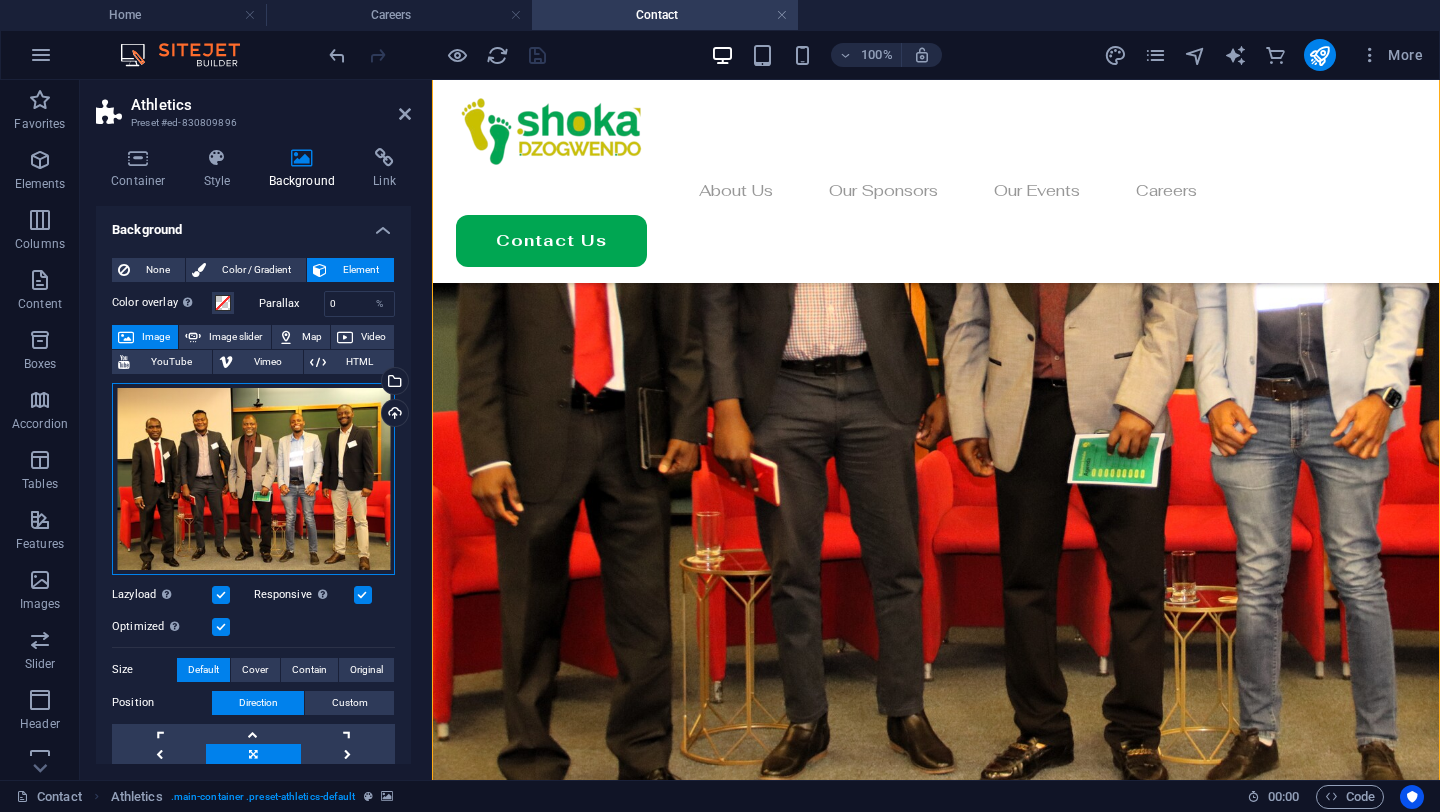 click on "Drag files here, click to choose files or select files from Files or our free stock photos & videos" at bounding box center [253, 479] 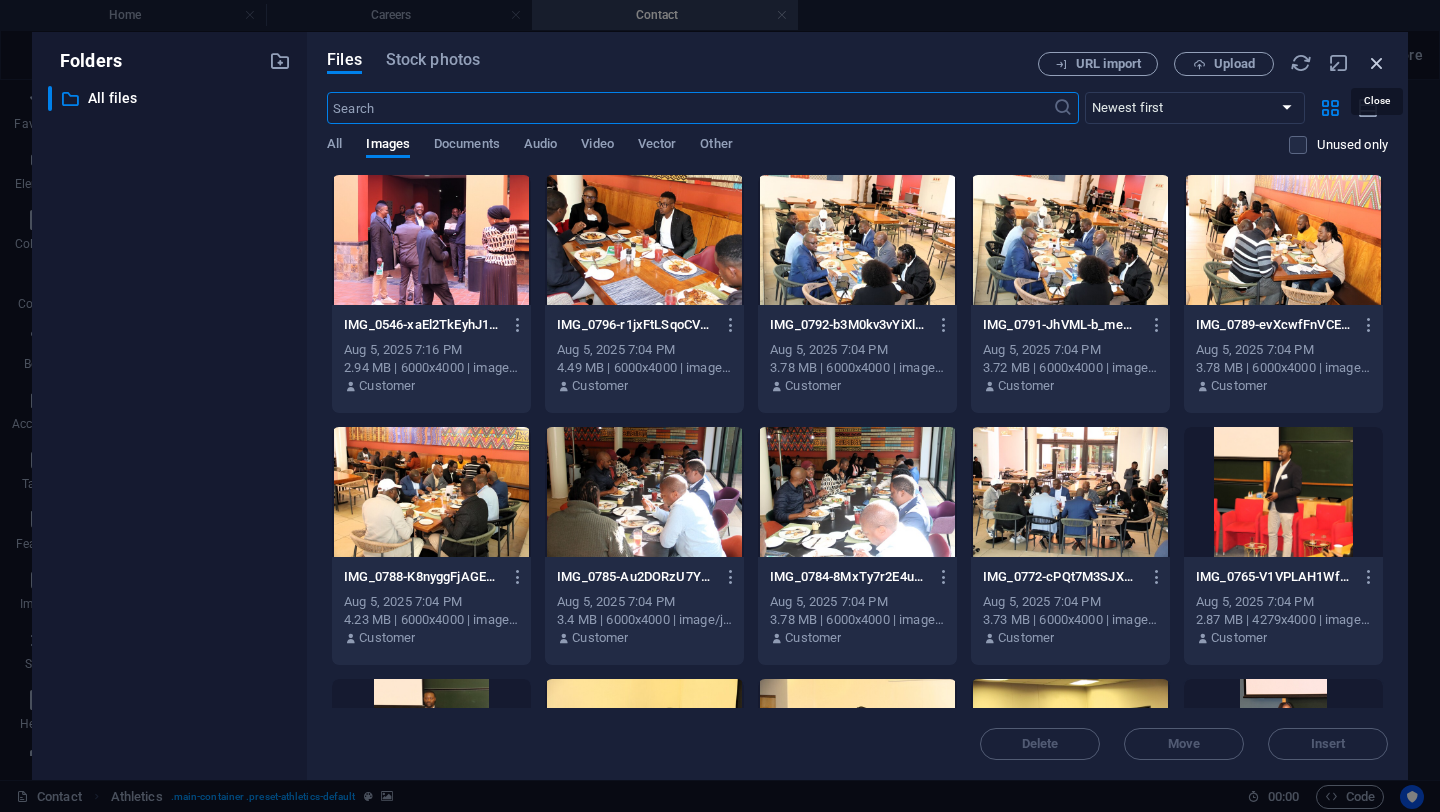 click at bounding box center [1377, 63] 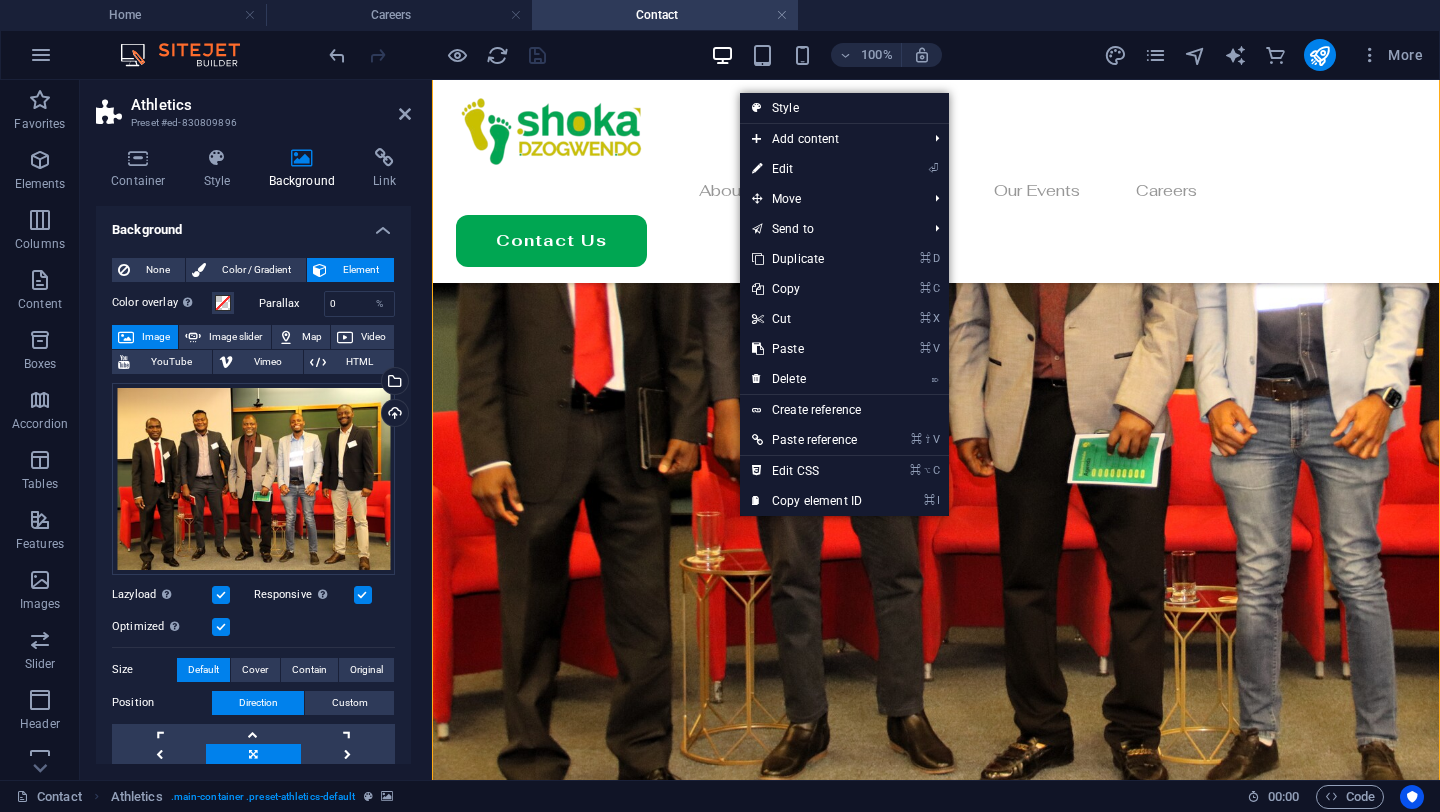 click at bounding box center (936, 372) 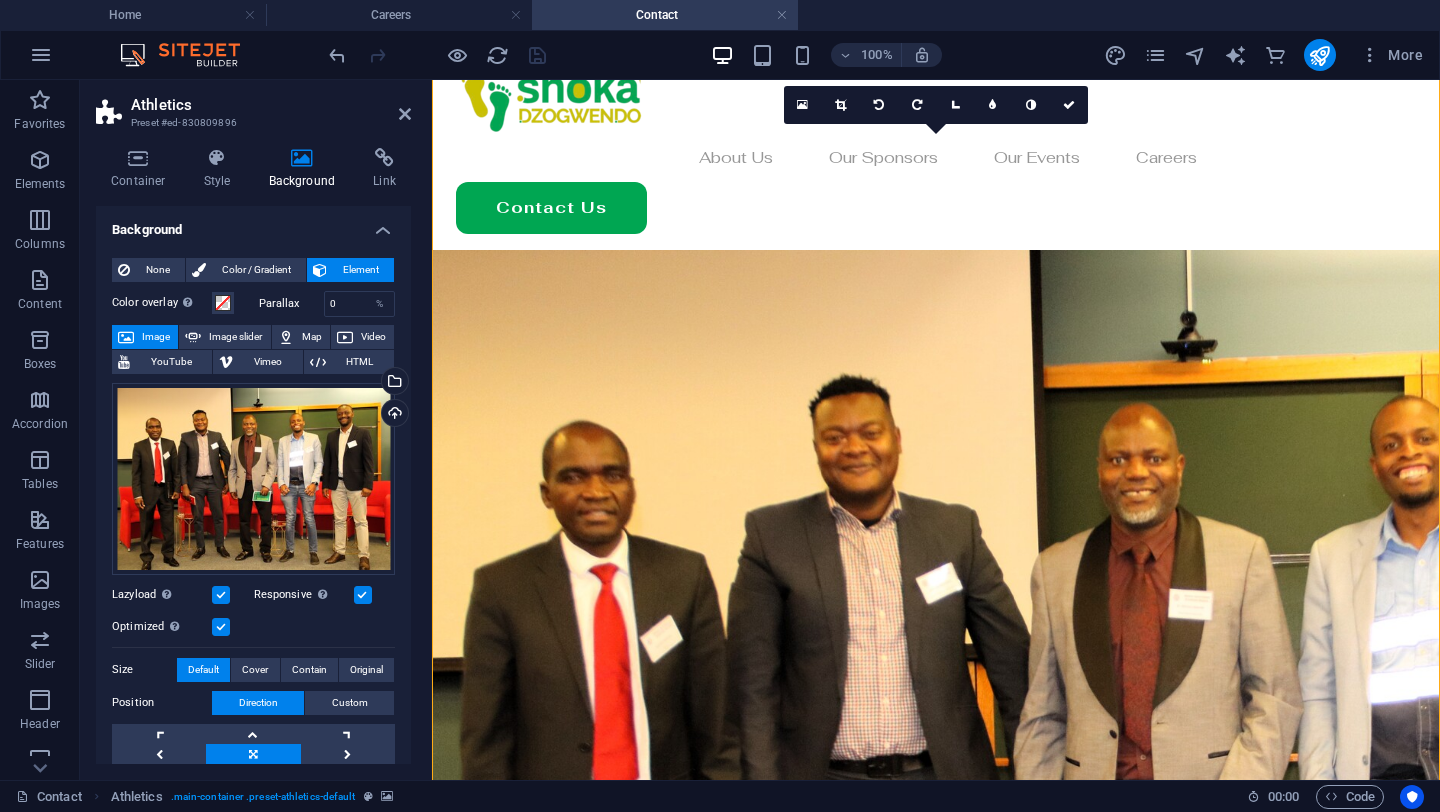 scroll, scrollTop: 0, scrollLeft: 0, axis: both 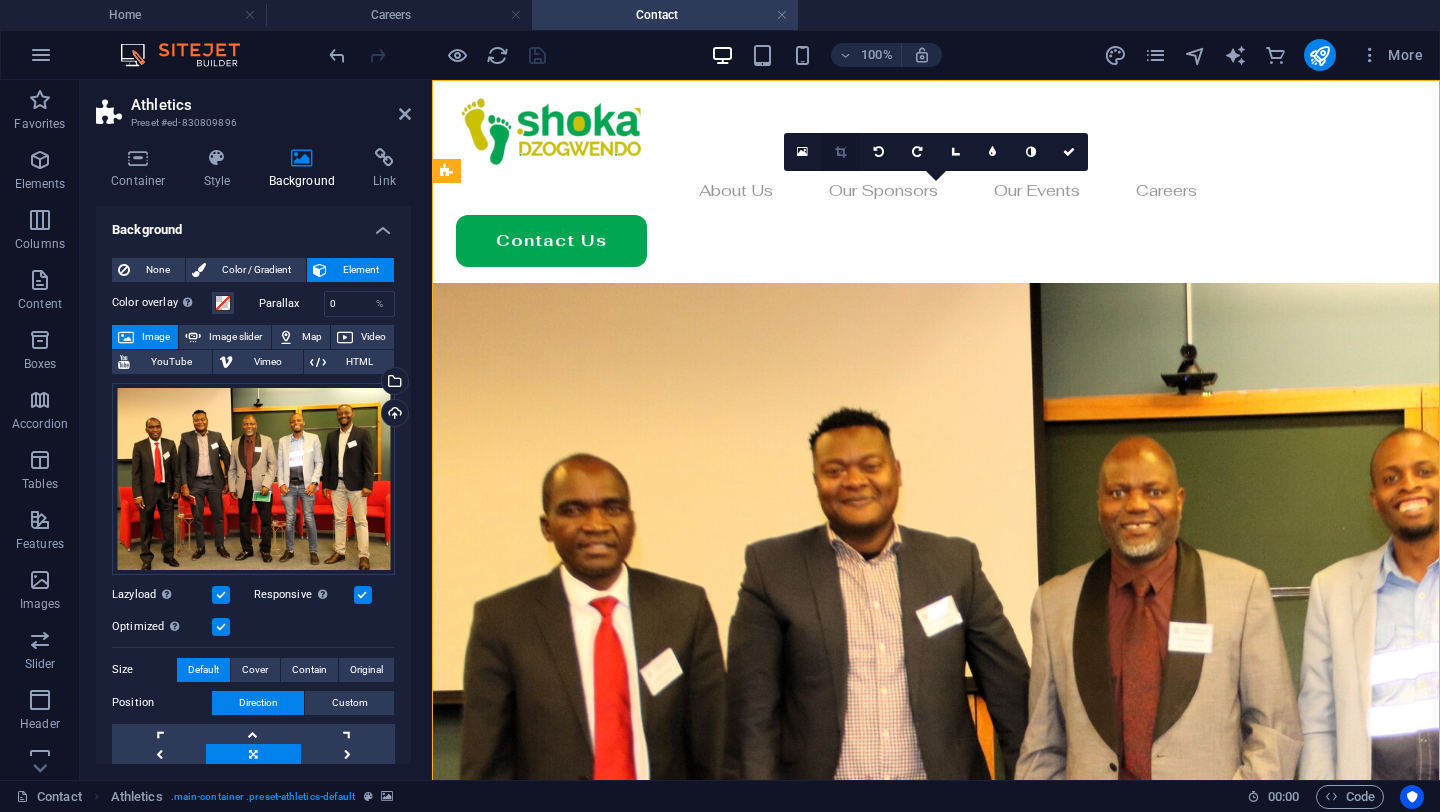 click at bounding box center (840, 152) 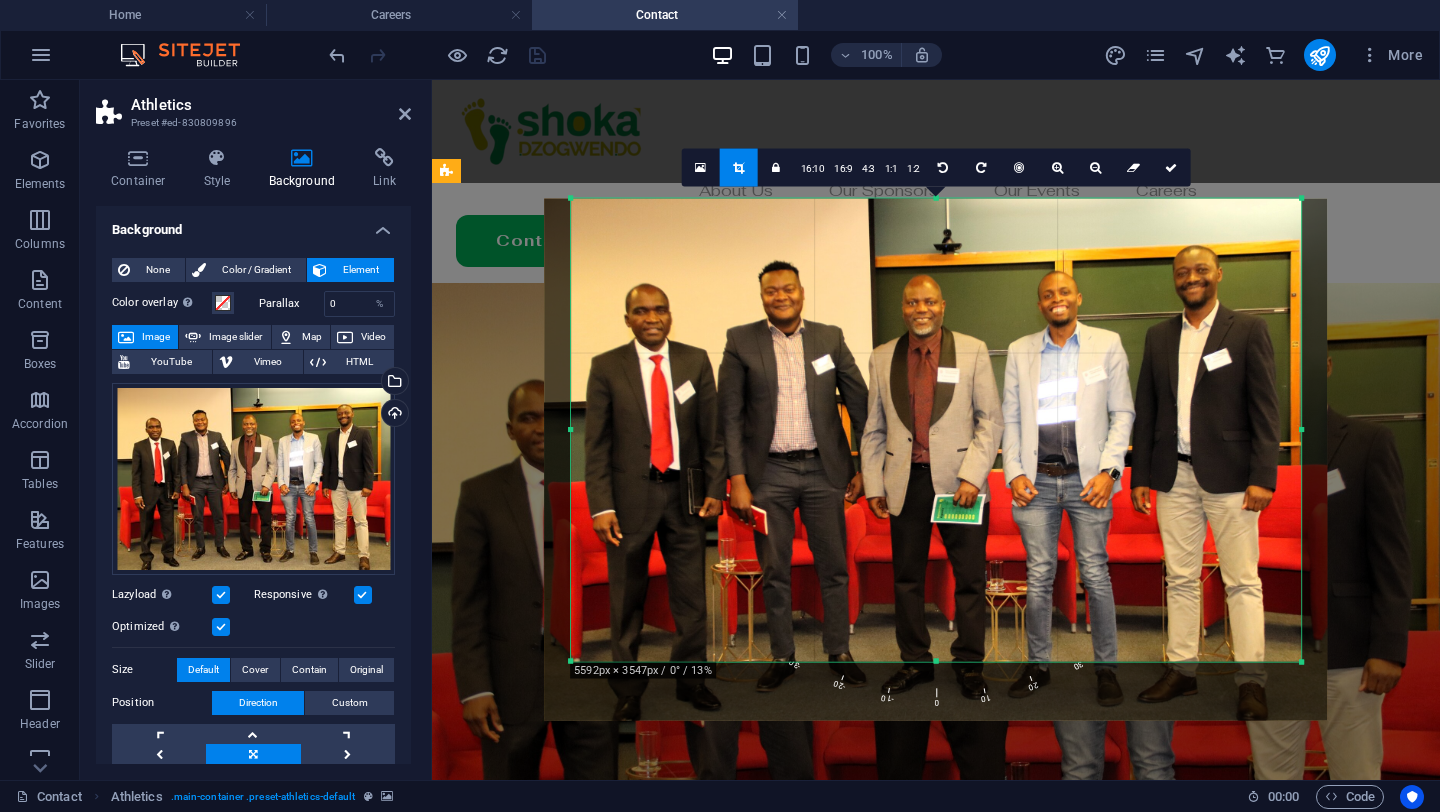 drag, startPoint x: 591, startPoint y: 689, endPoint x: 585, endPoint y: 630, distance: 59.3043 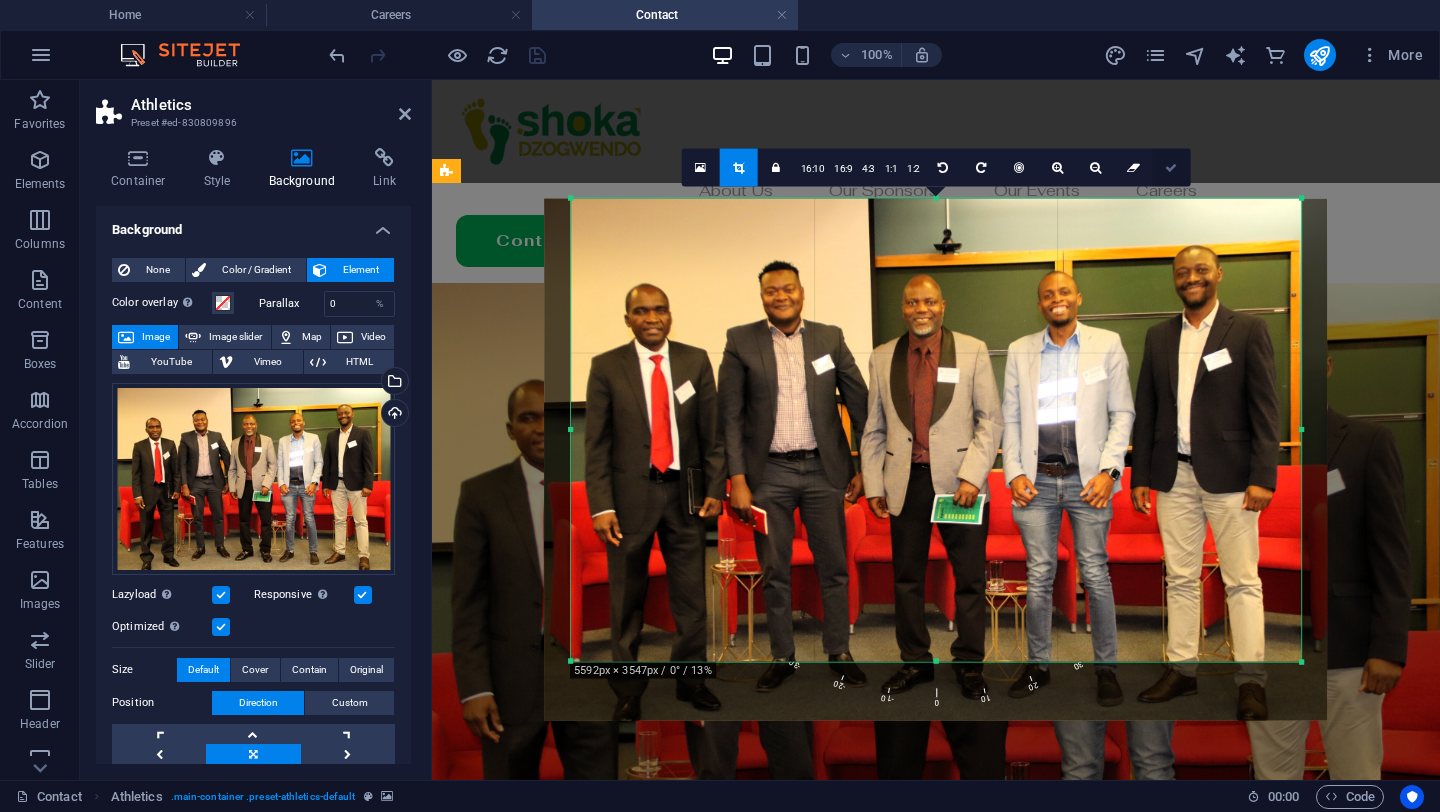 click at bounding box center (1171, 168) 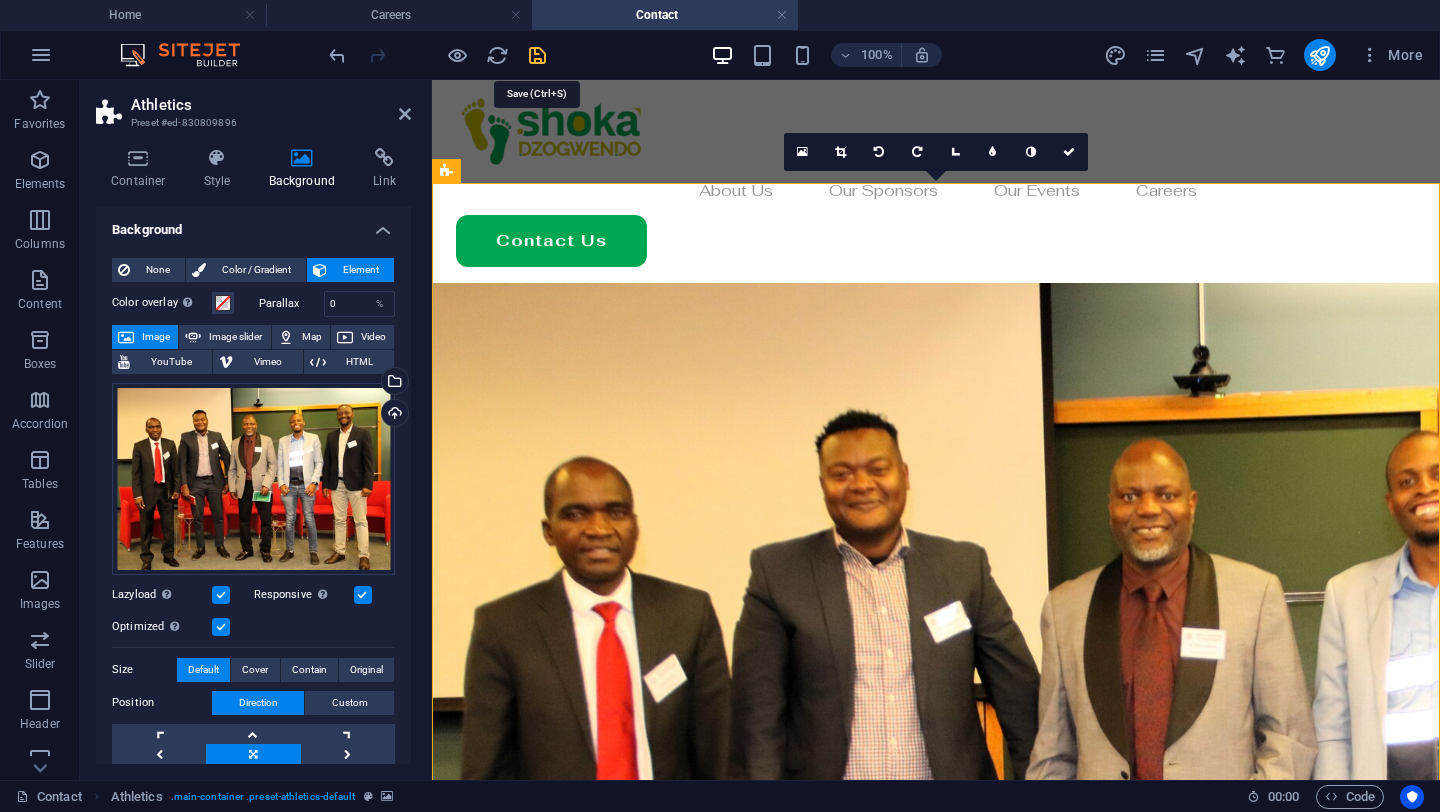 click at bounding box center (537, 55) 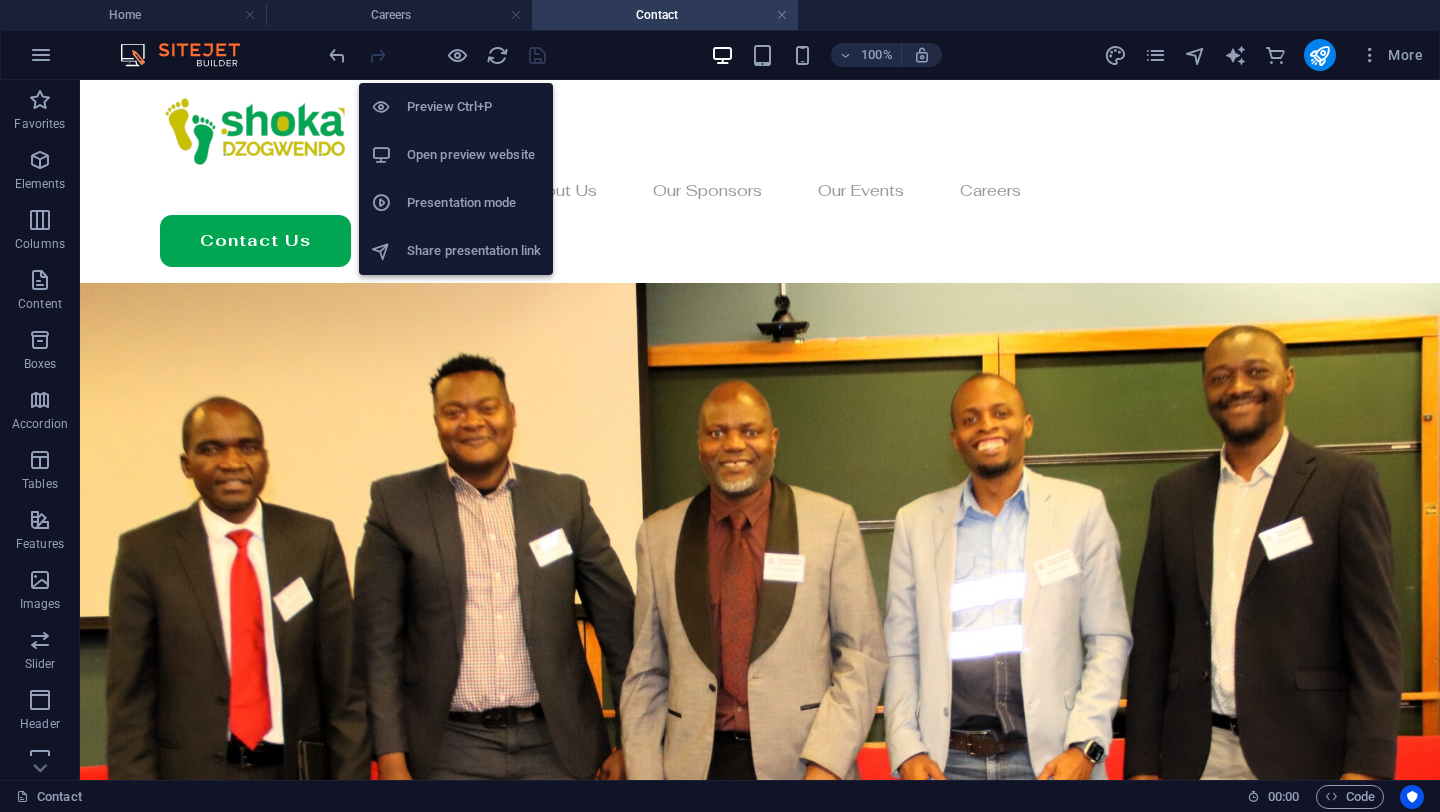 click on "Open preview website" at bounding box center [474, 155] 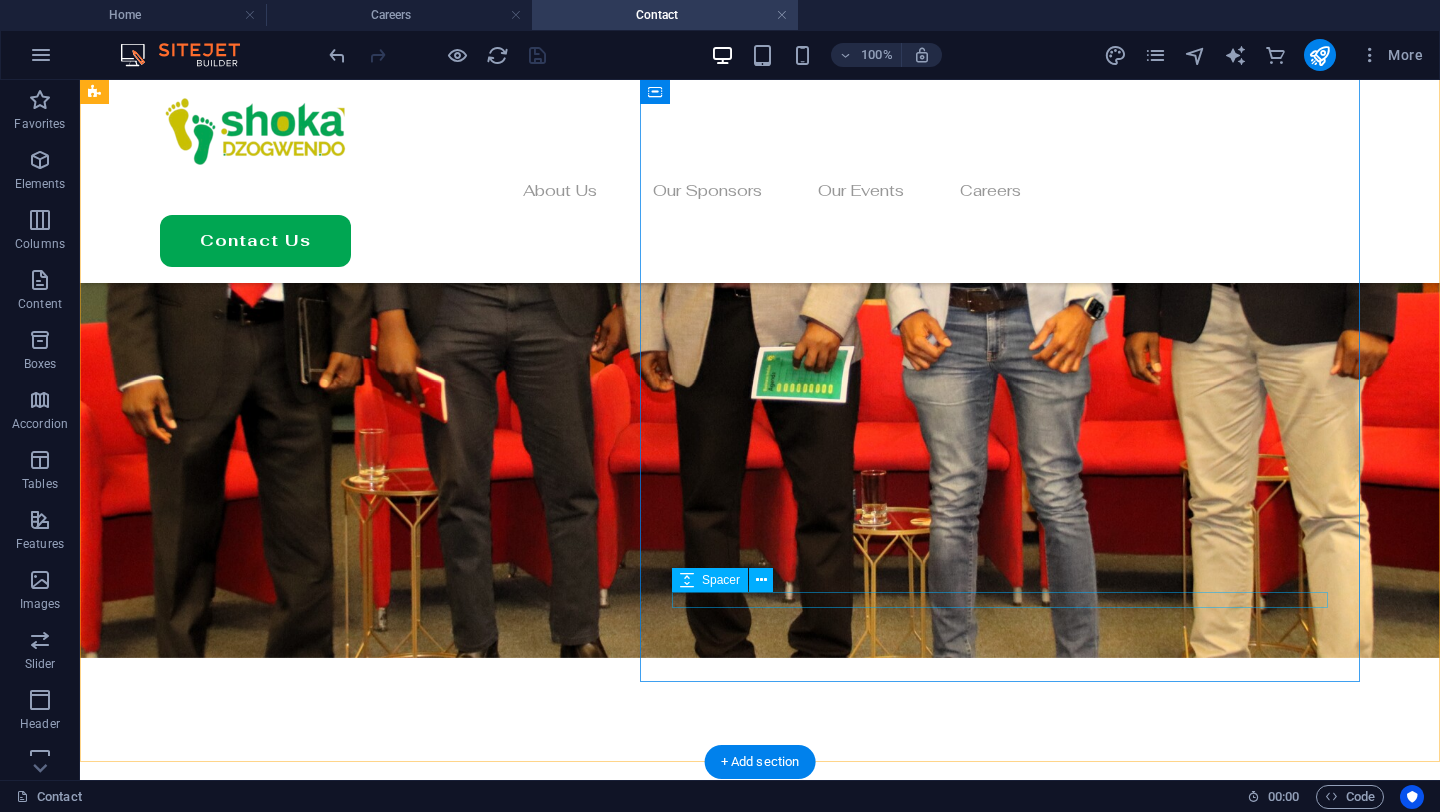 scroll, scrollTop: 685, scrollLeft: 0, axis: vertical 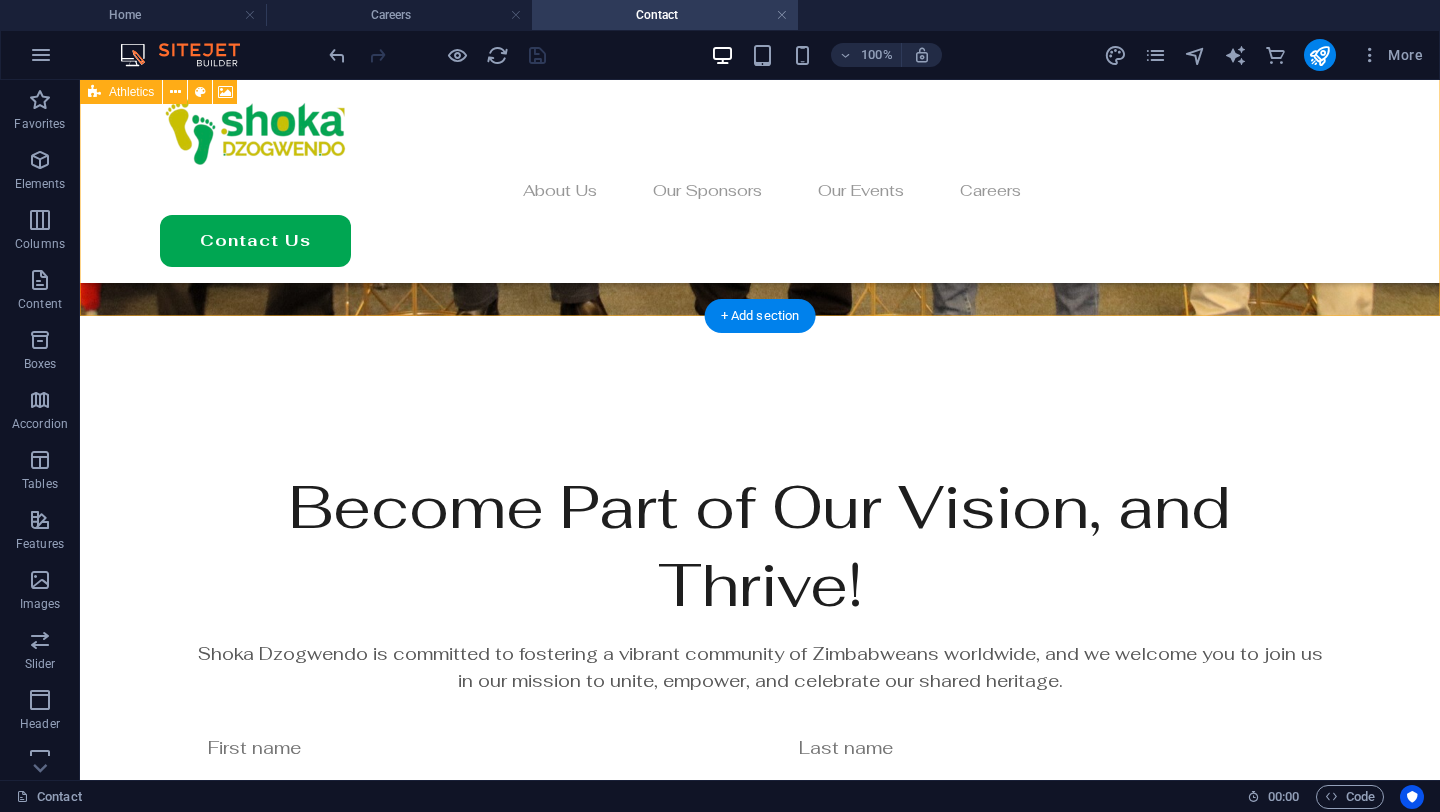 click on "Become Part of Our Vision, and Thrive! Shoka Dzogwendo is committed to fostering a vibrant community of Zimbabweans worldwide, and we welcome you to join us in our mission to unite, empower, and celebrate our shared heritage. Unreadable? Load new Sign up now
Free TO JOIN Free ACTIVITIES .fa-secondary{opacity:.4} Free MENTORSHIP" at bounding box center [760, 259] 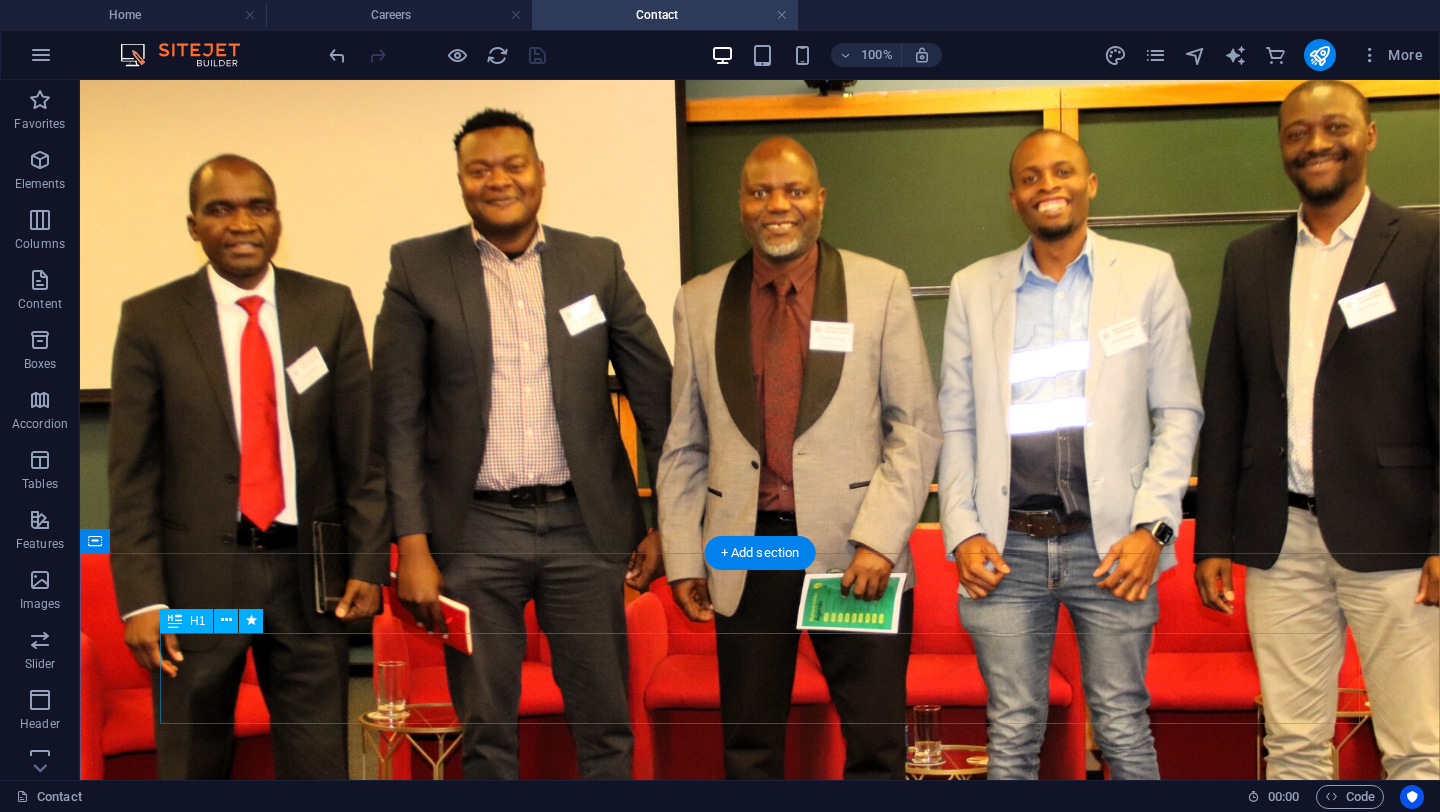 scroll, scrollTop: 0, scrollLeft: 0, axis: both 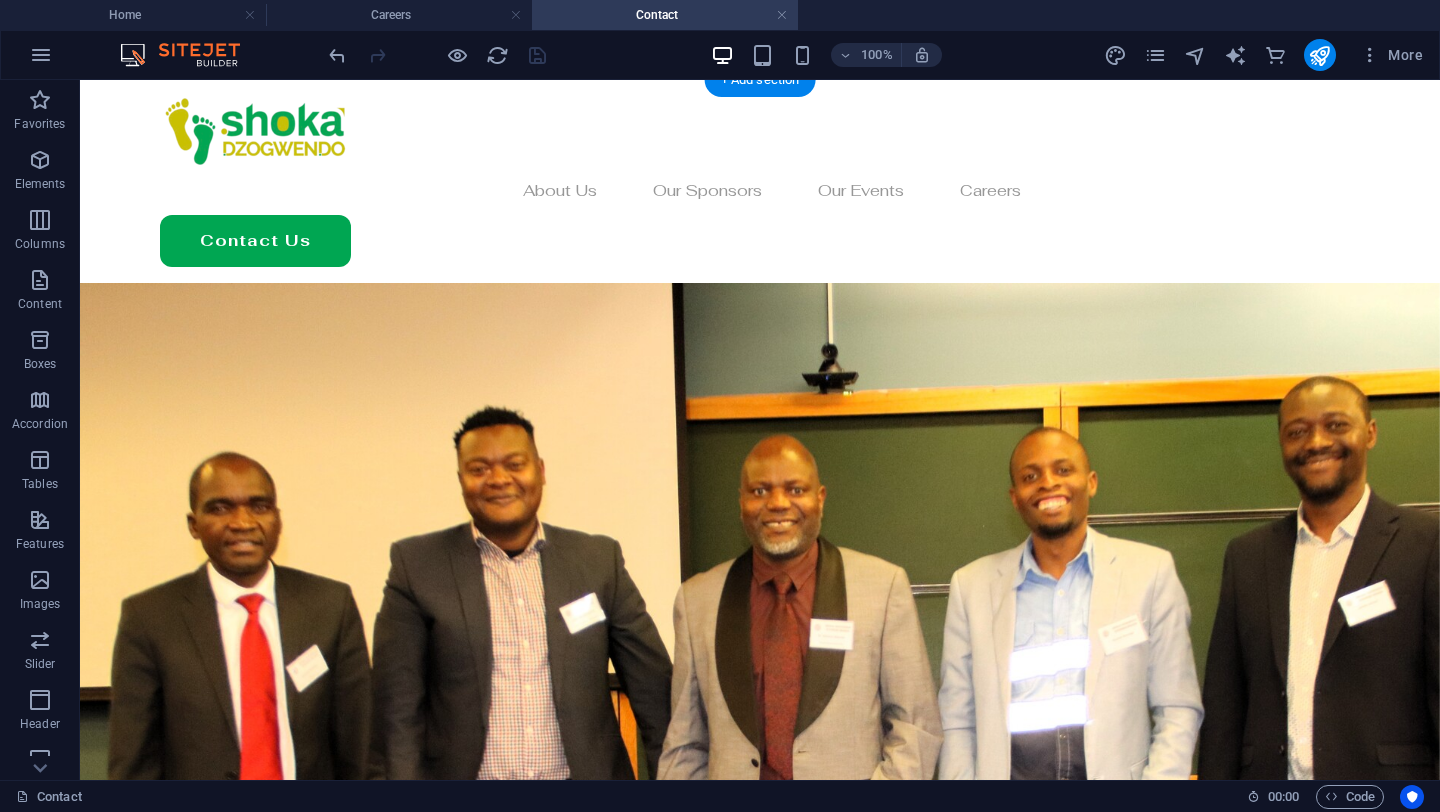 click at bounding box center [760, 743] 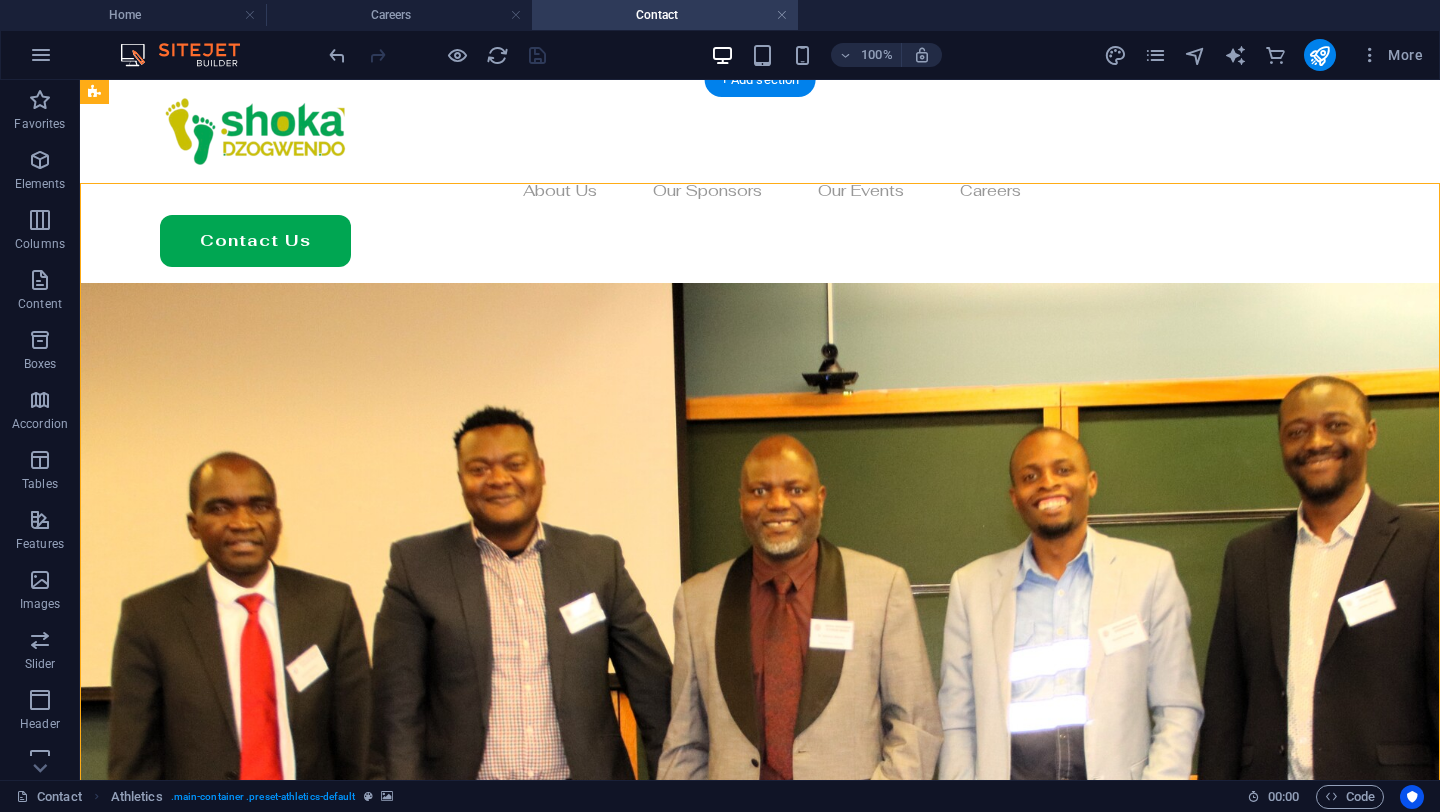 click at bounding box center [760, 743] 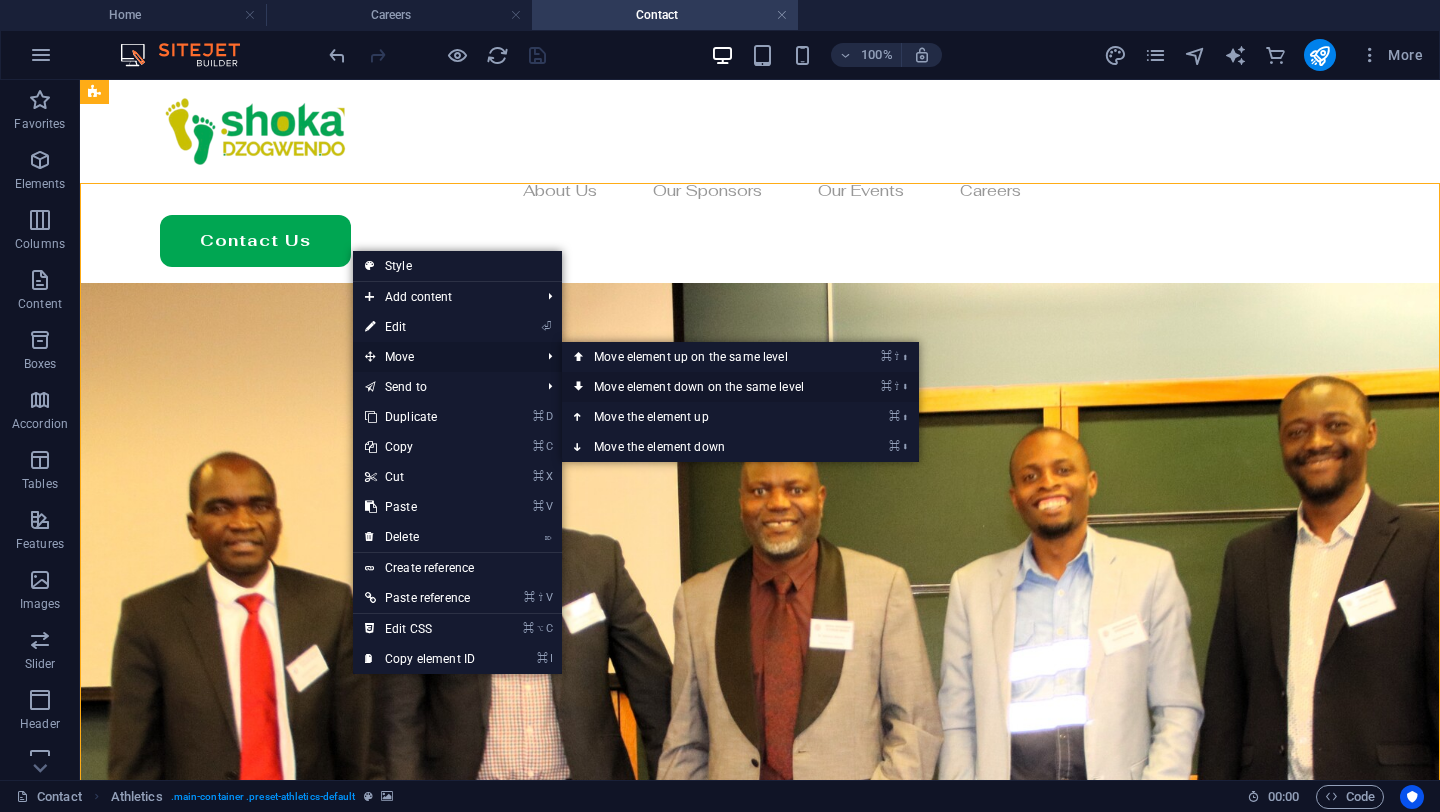 click at bounding box center [579, 387] 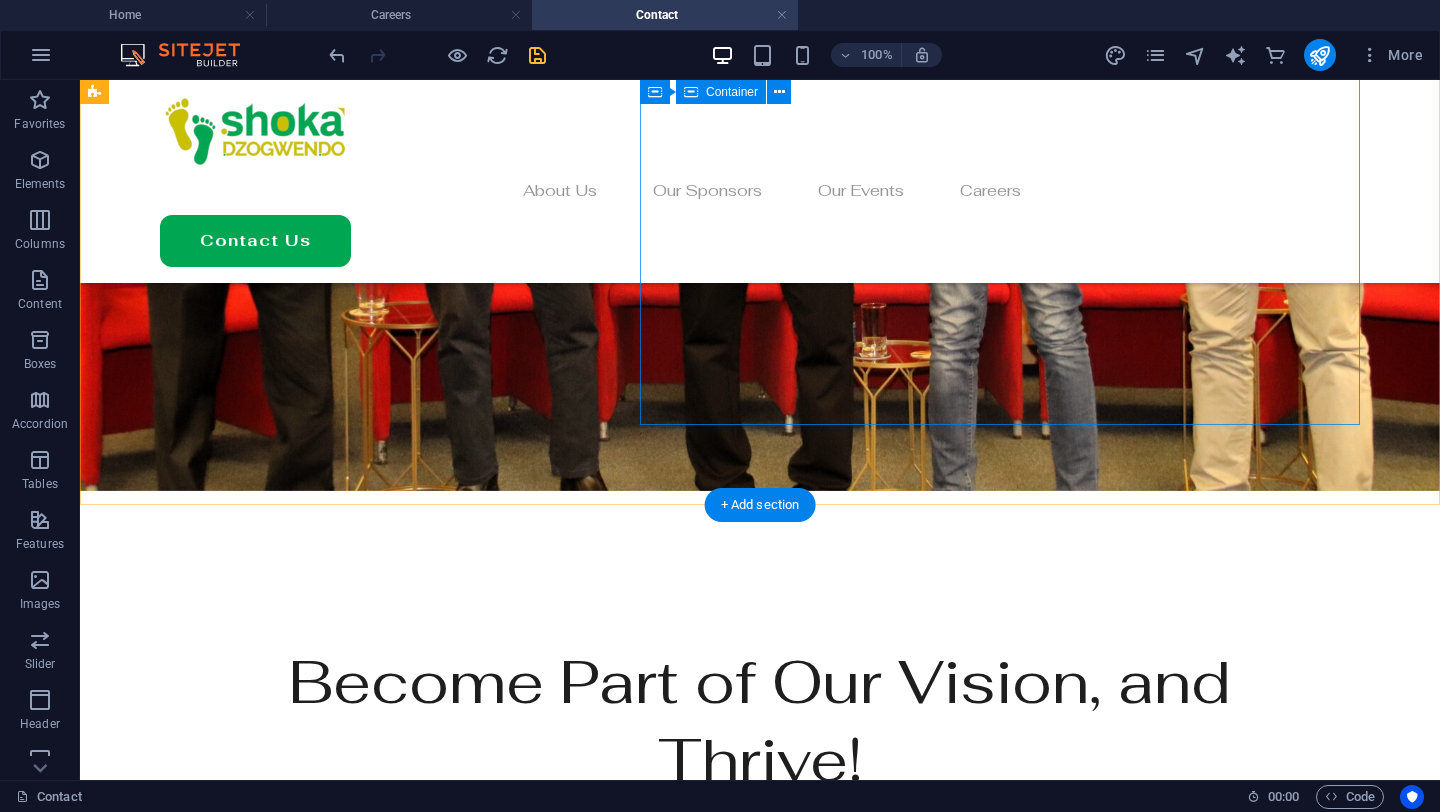 scroll, scrollTop: 1319, scrollLeft: 0, axis: vertical 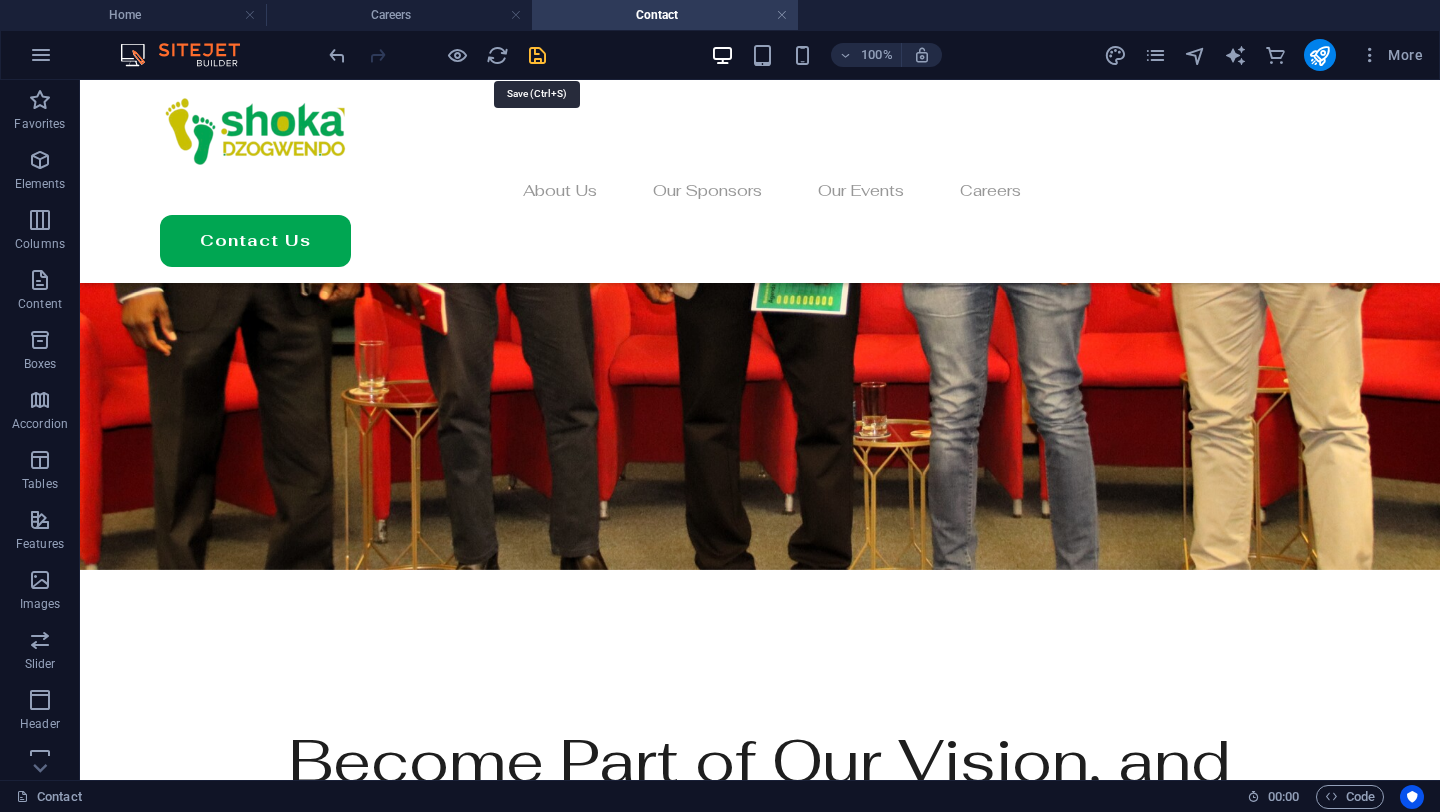click at bounding box center [537, 55] 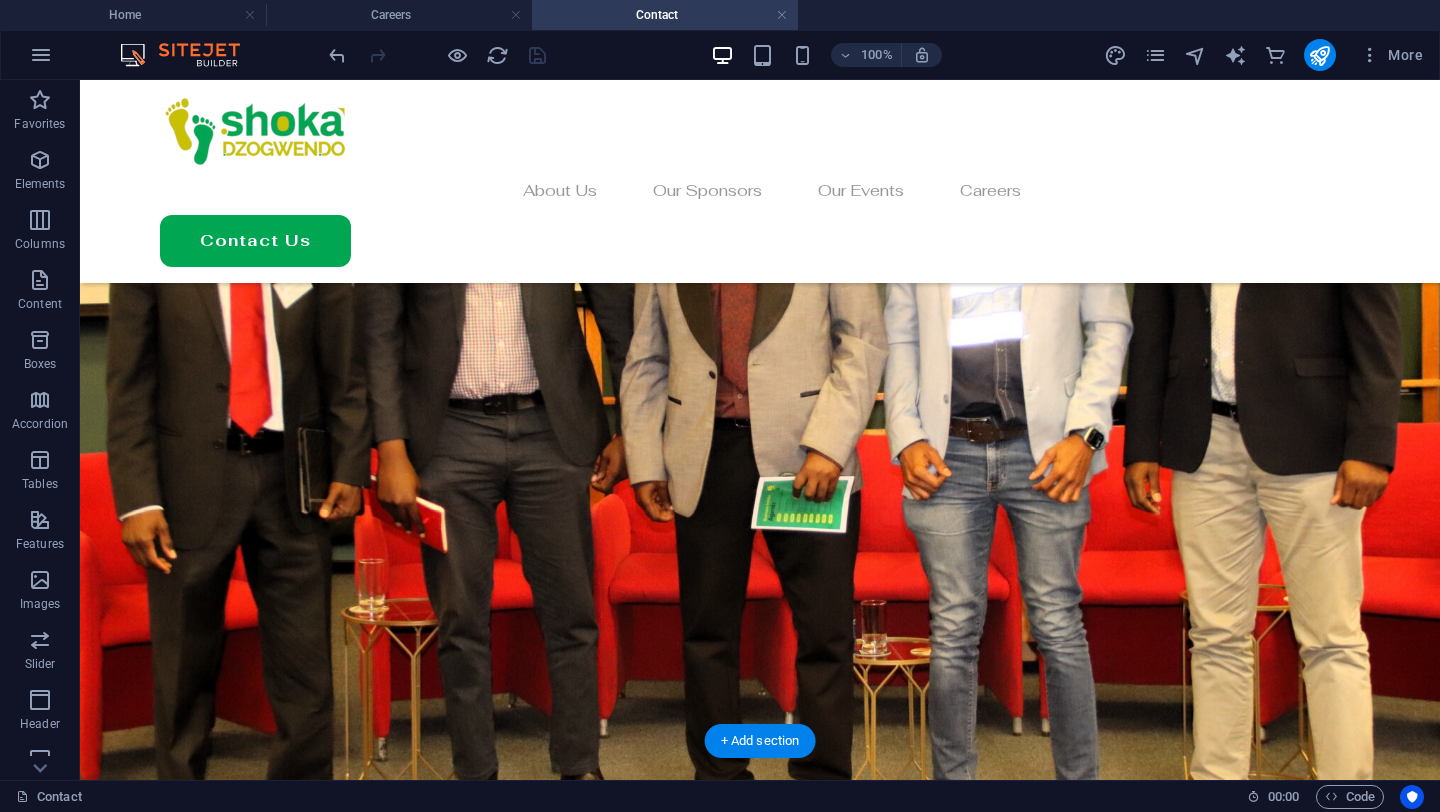 scroll, scrollTop: 1072, scrollLeft: 0, axis: vertical 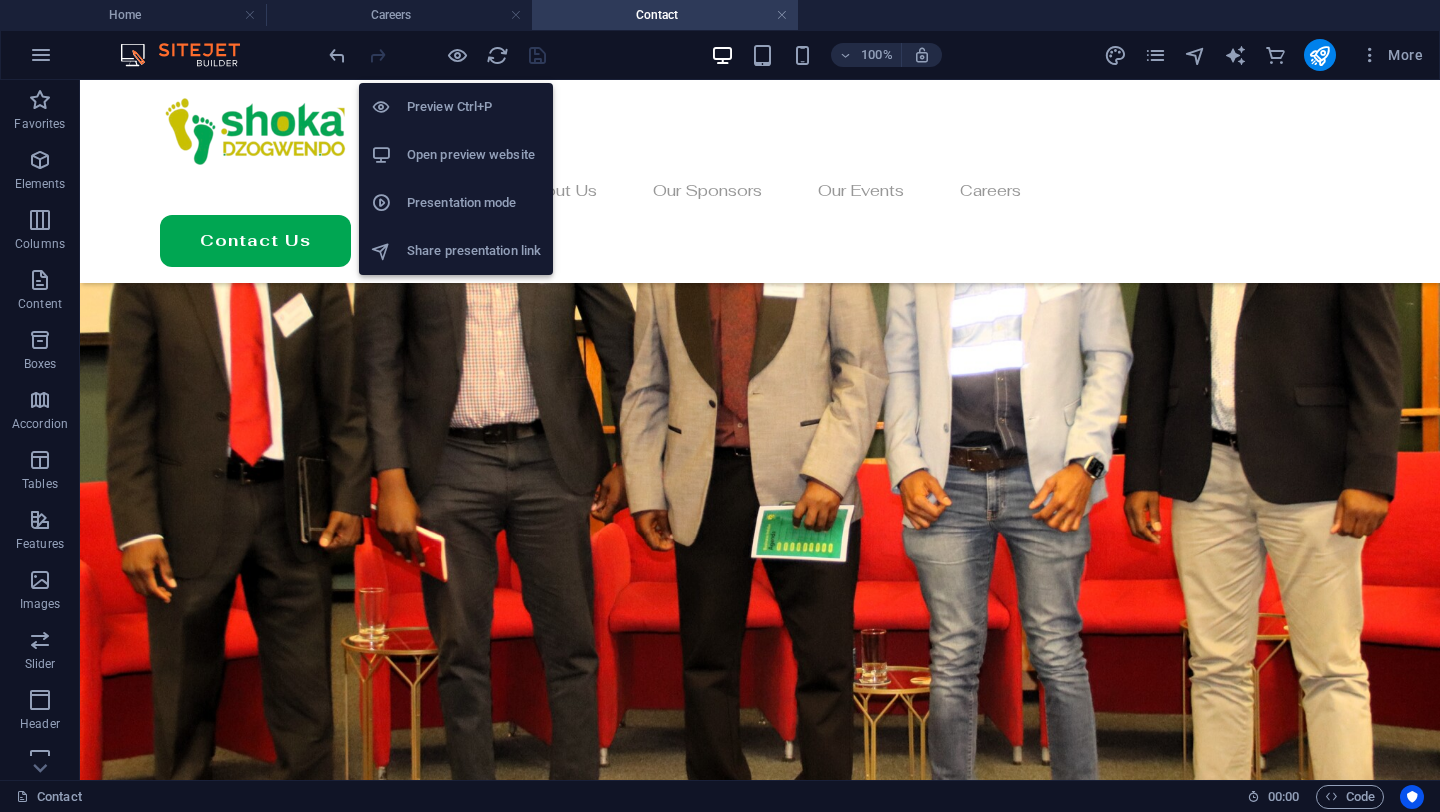 click on "Open preview website" at bounding box center [474, 155] 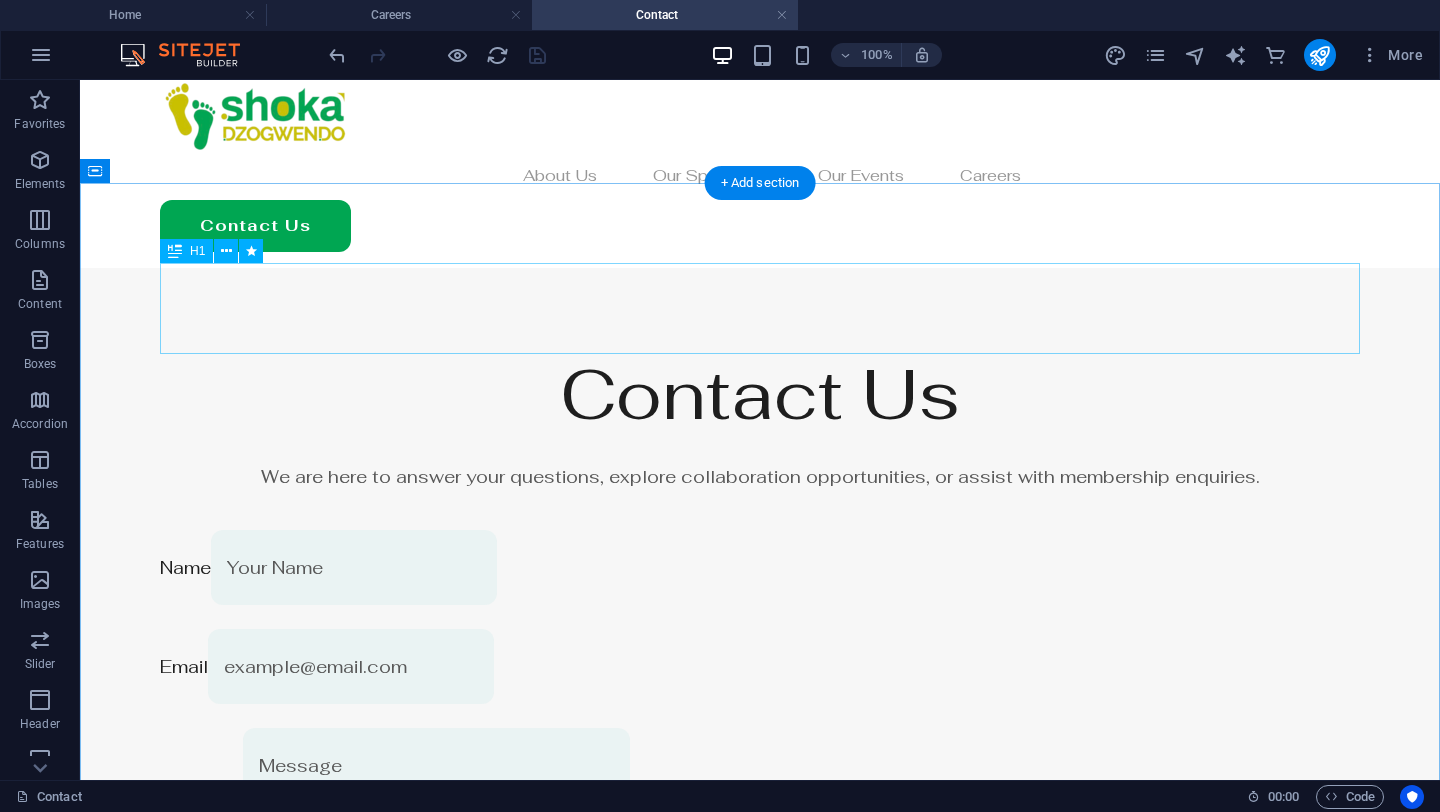 scroll, scrollTop: 0, scrollLeft: 0, axis: both 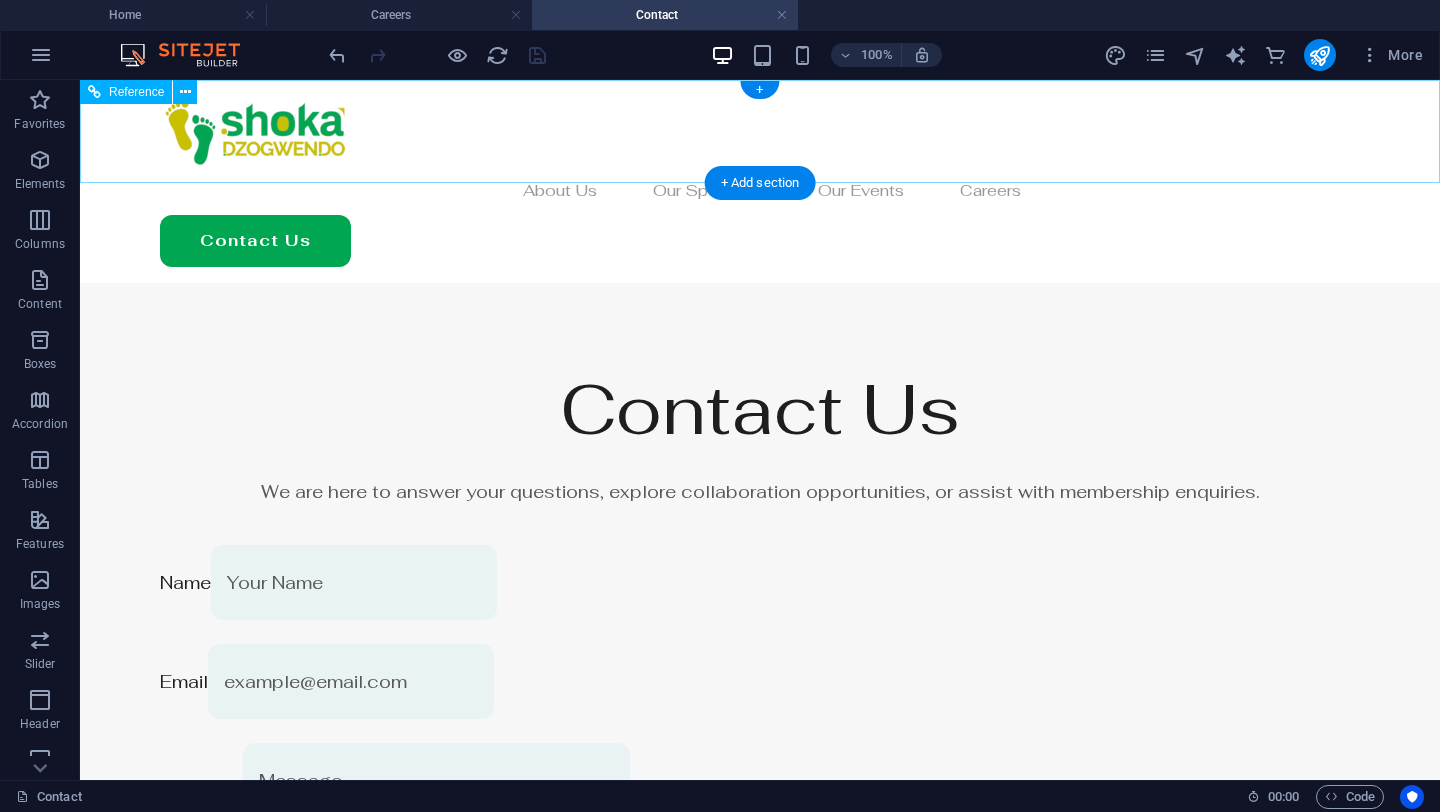 click on "About Us Our Sponsors Our Events Careers" at bounding box center (760, 191) 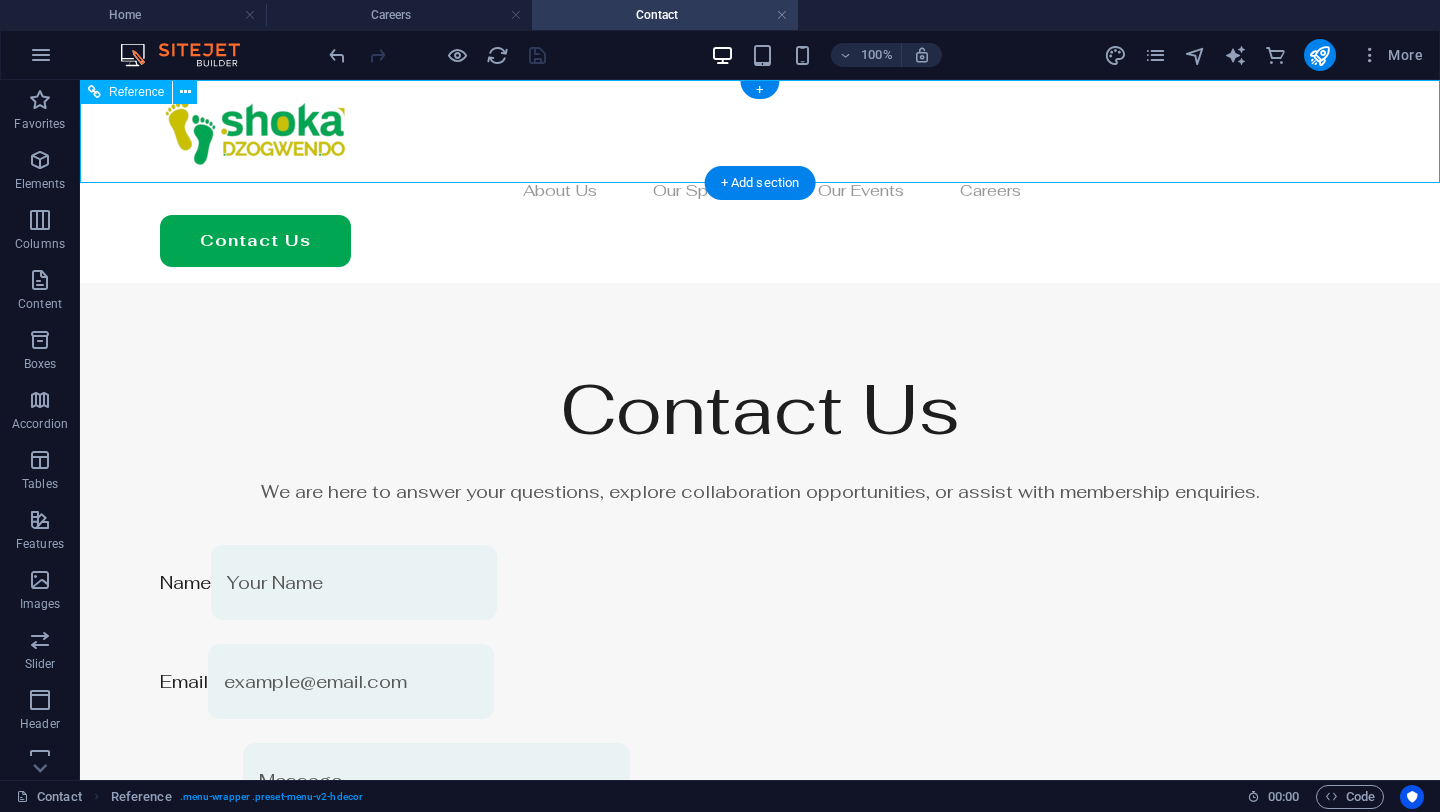 click on "About Us Our Sponsors Our Events Careers" at bounding box center [760, 191] 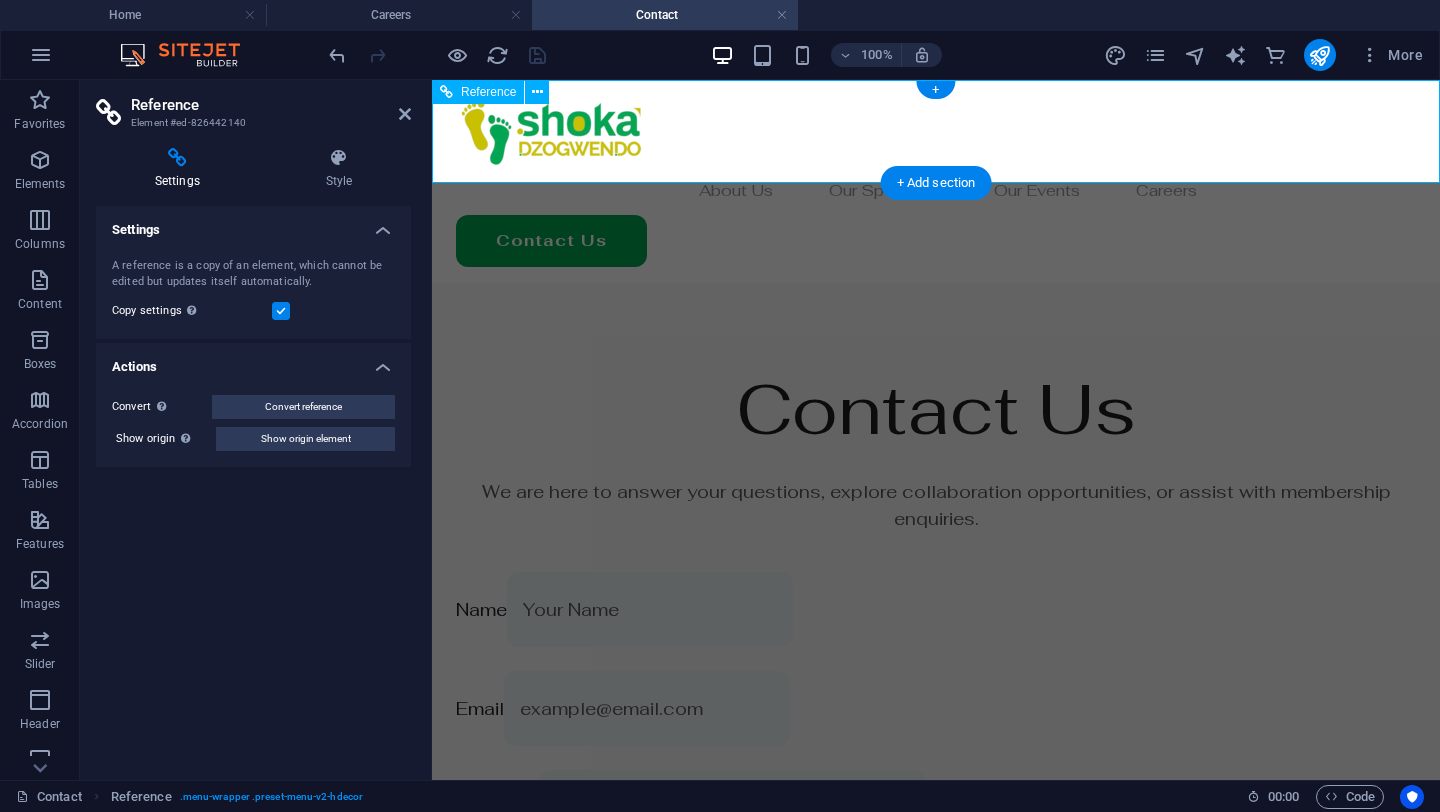 click on "About Us Our Sponsors Our Events Careers" at bounding box center [936, 191] 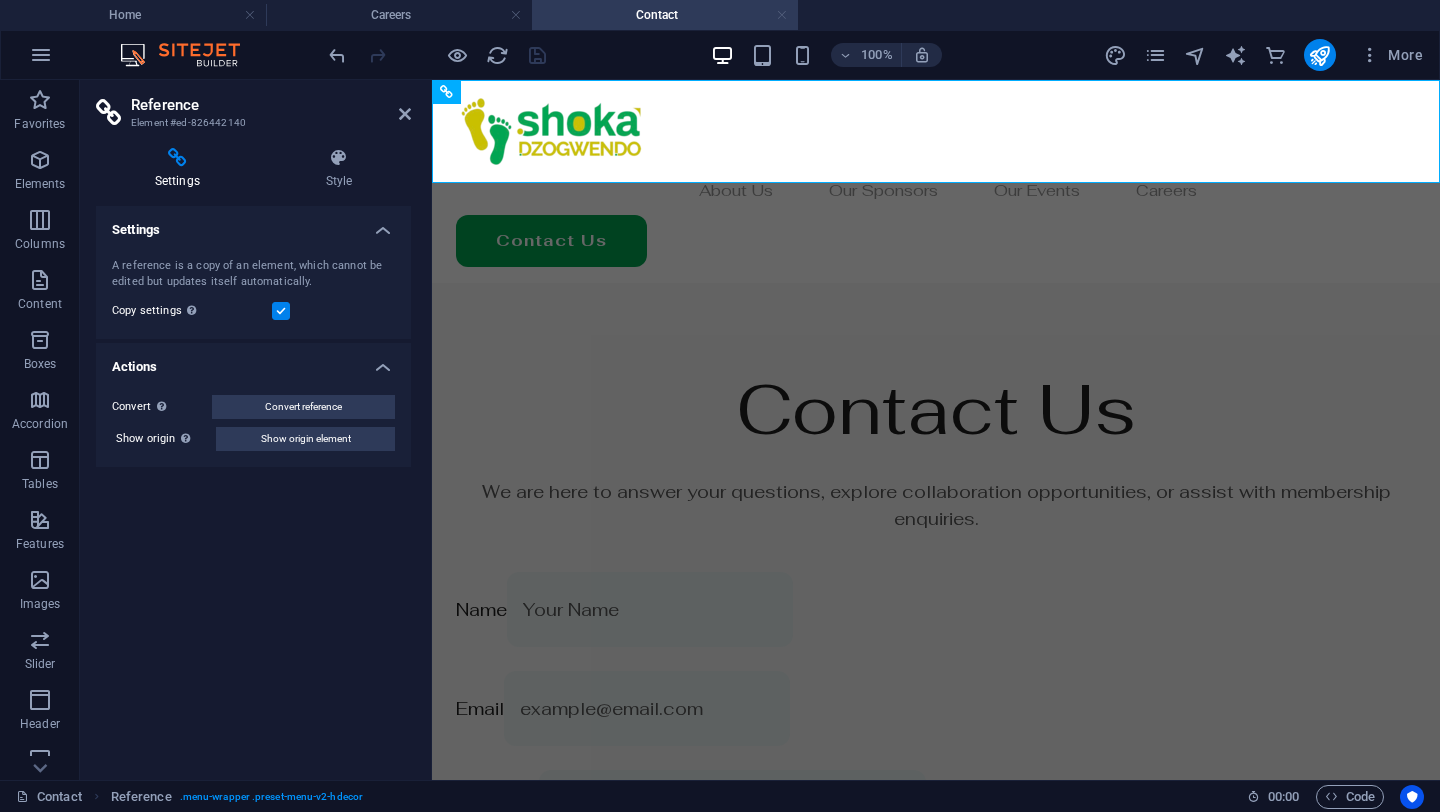 click at bounding box center [782, 15] 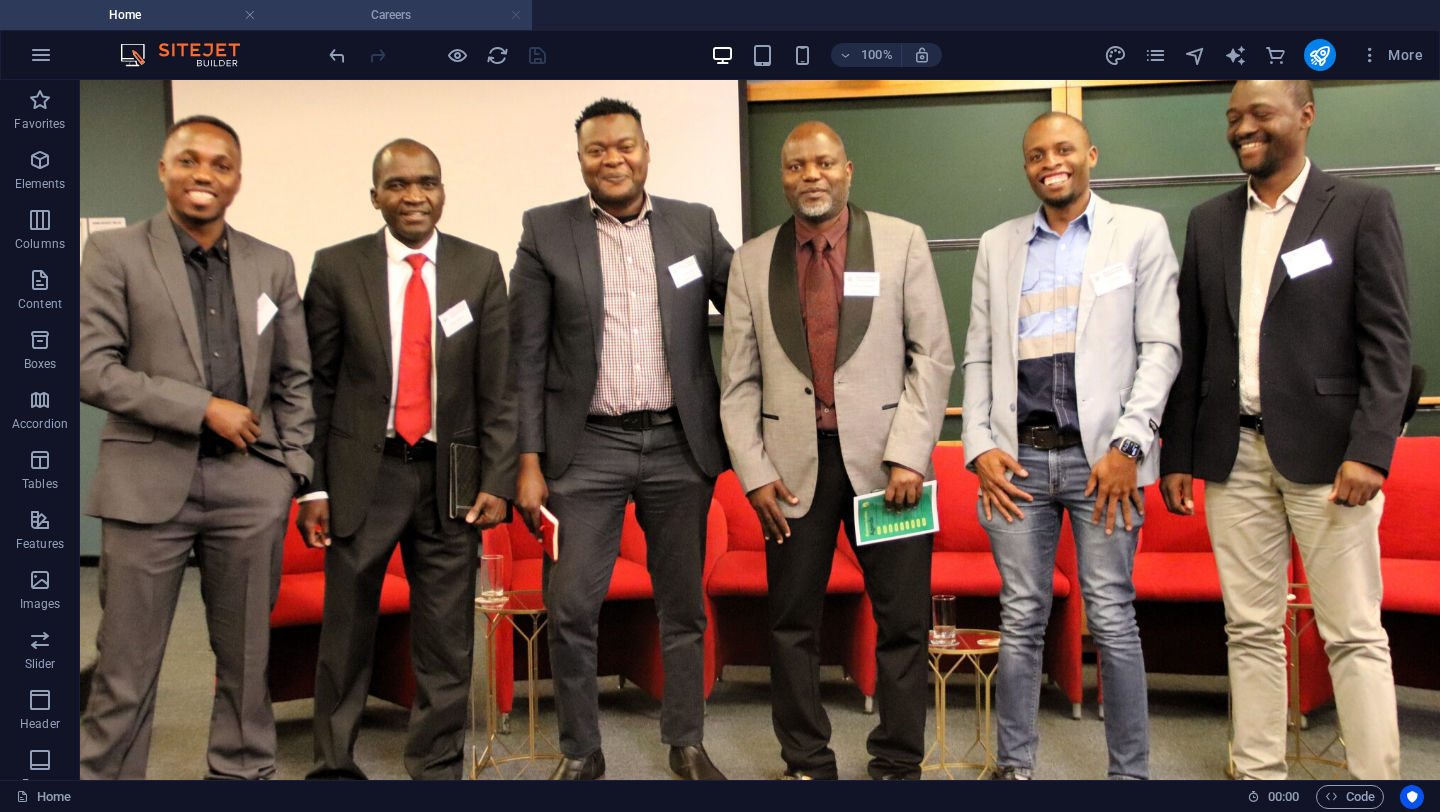 click at bounding box center (516, 15) 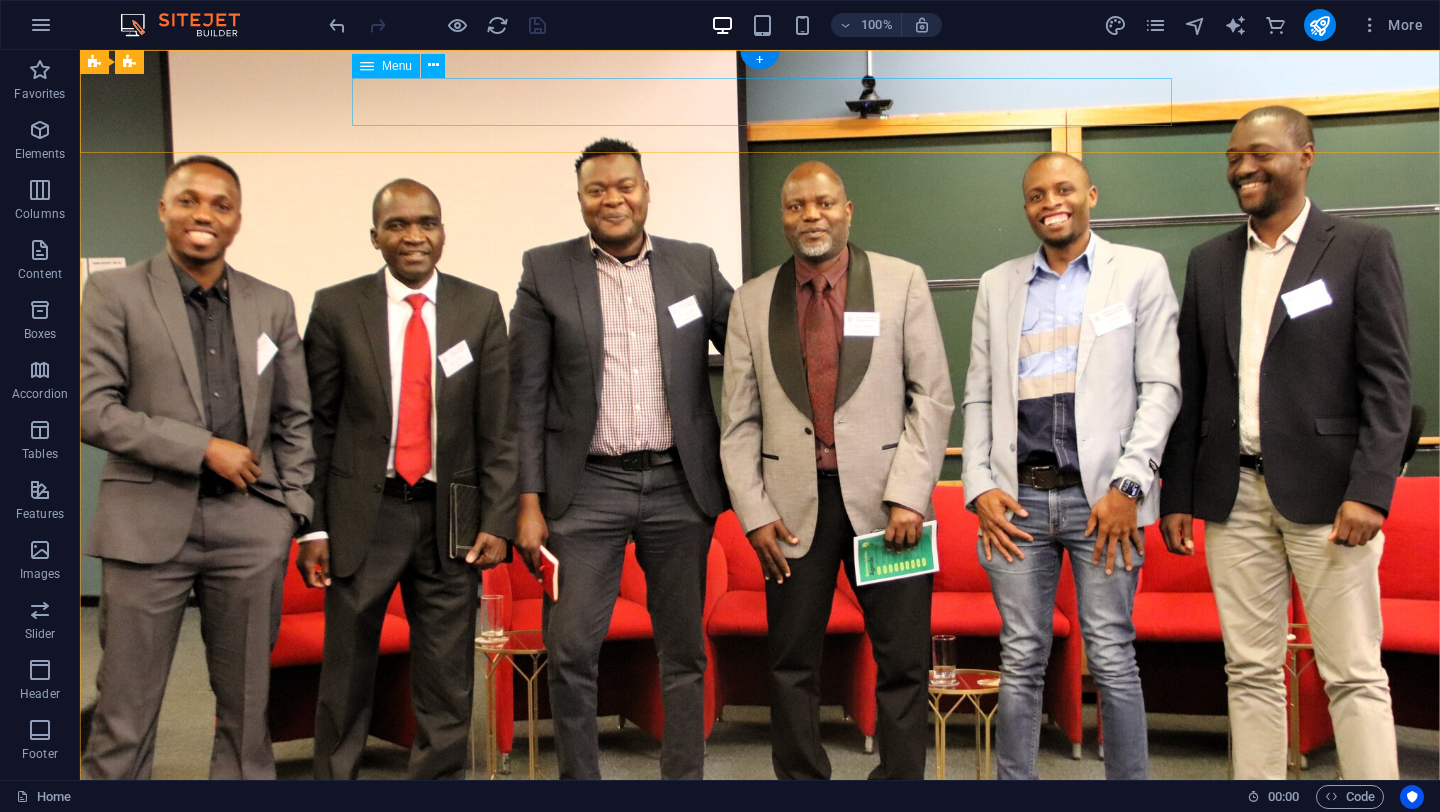 click on "About Us Our Sponsors Our Events Careers" at bounding box center [760, 1001] 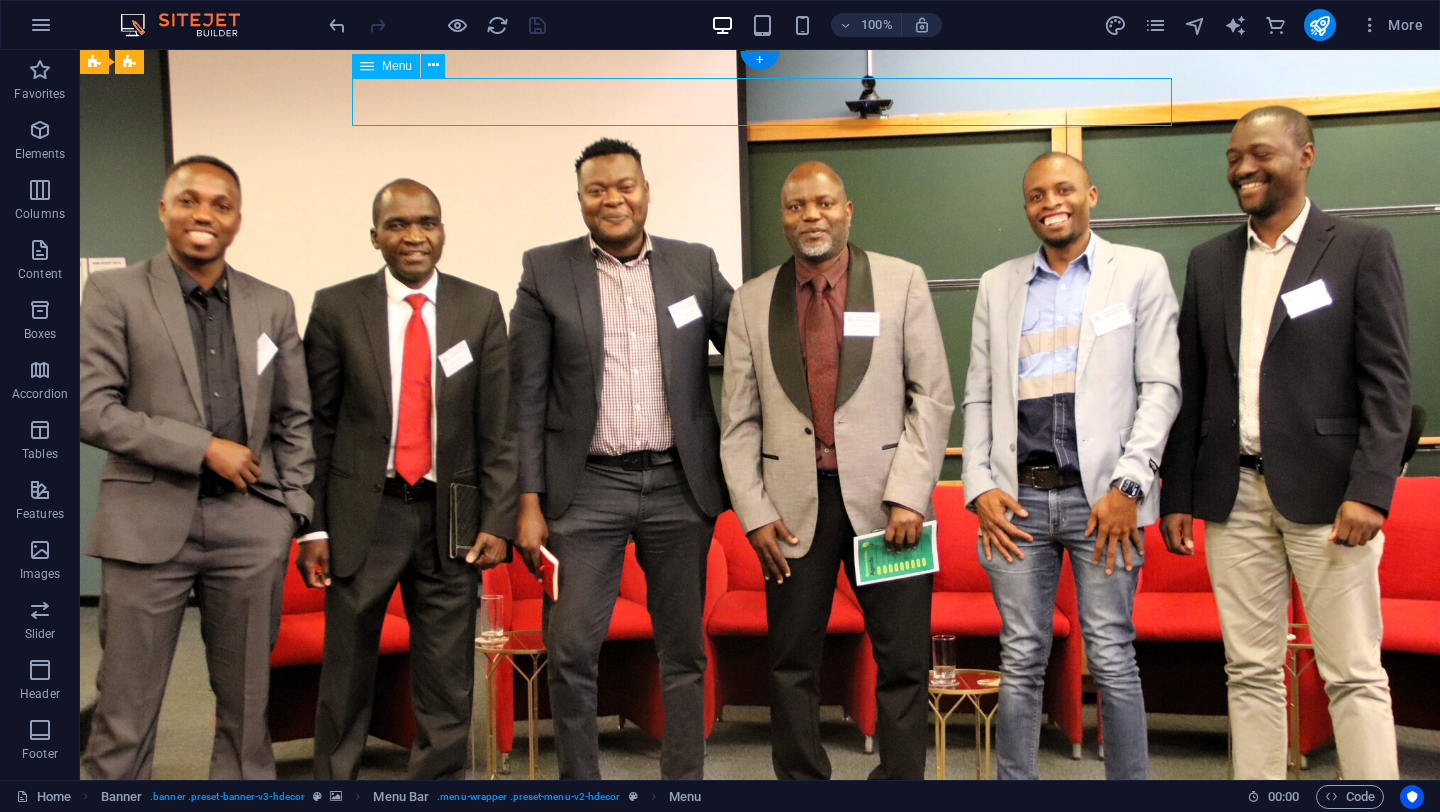 click on "About Us Our Sponsors Our Events Careers" at bounding box center (760, 1001) 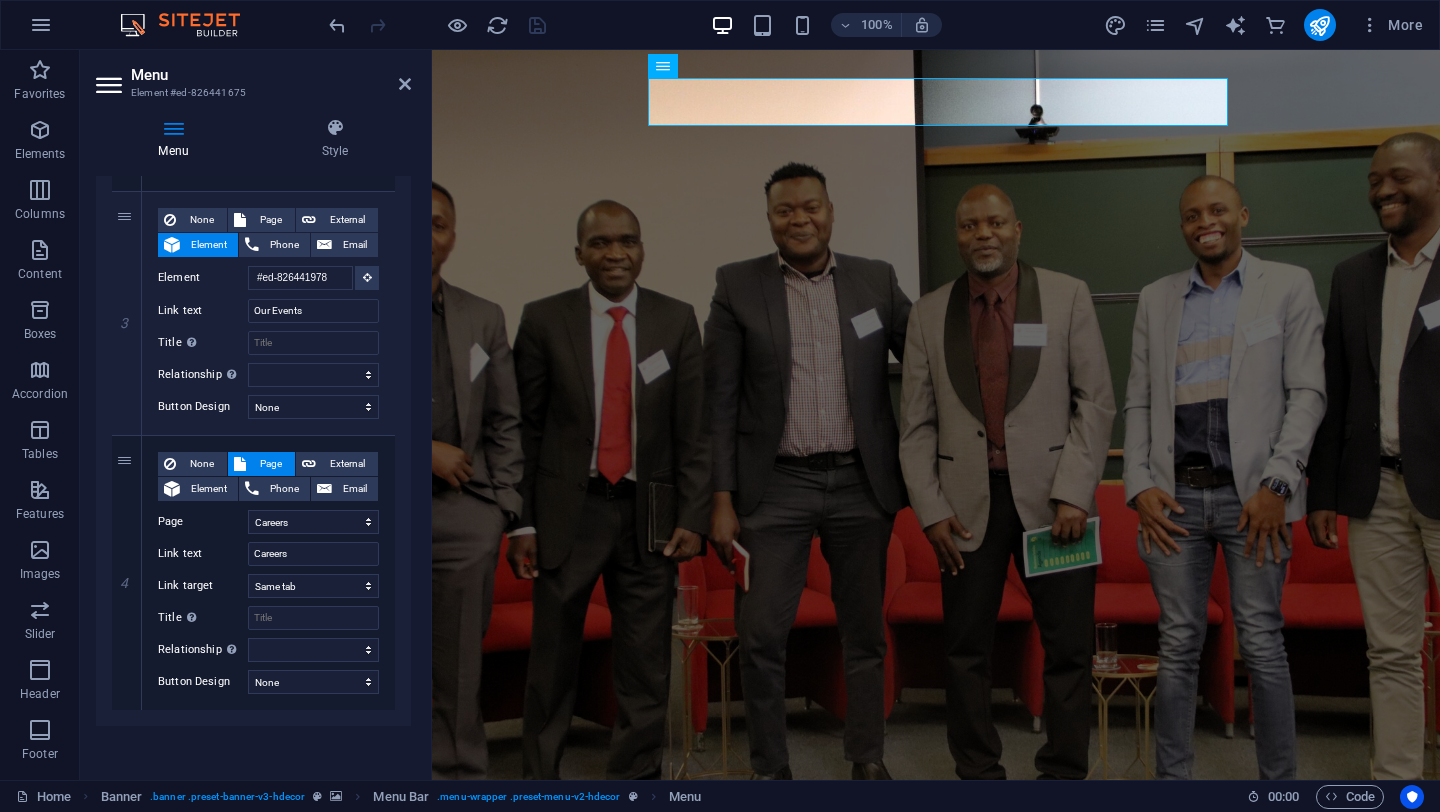scroll, scrollTop: 695, scrollLeft: 0, axis: vertical 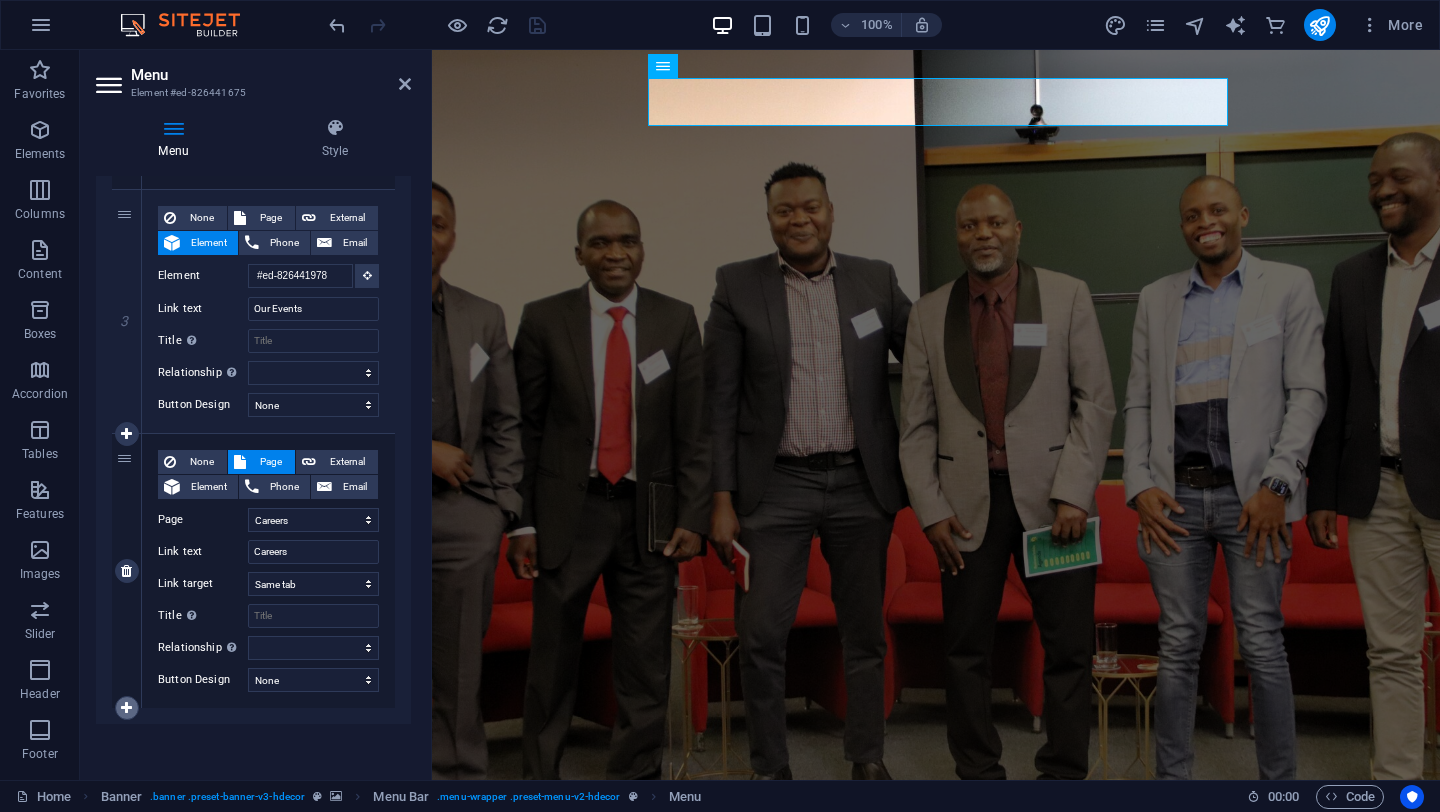 click at bounding box center (127, 708) 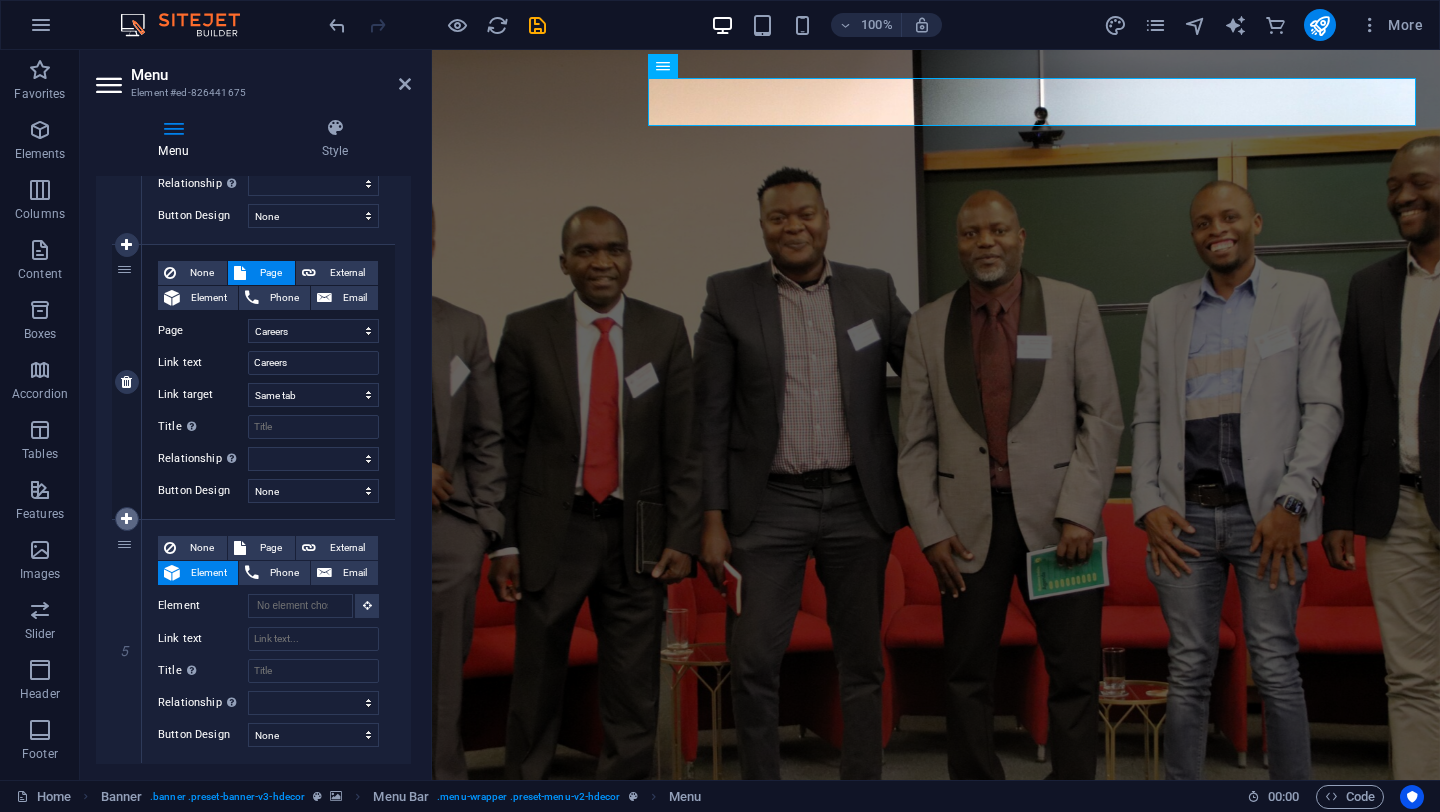 scroll, scrollTop: 892, scrollLeft: 0, axis: vertical 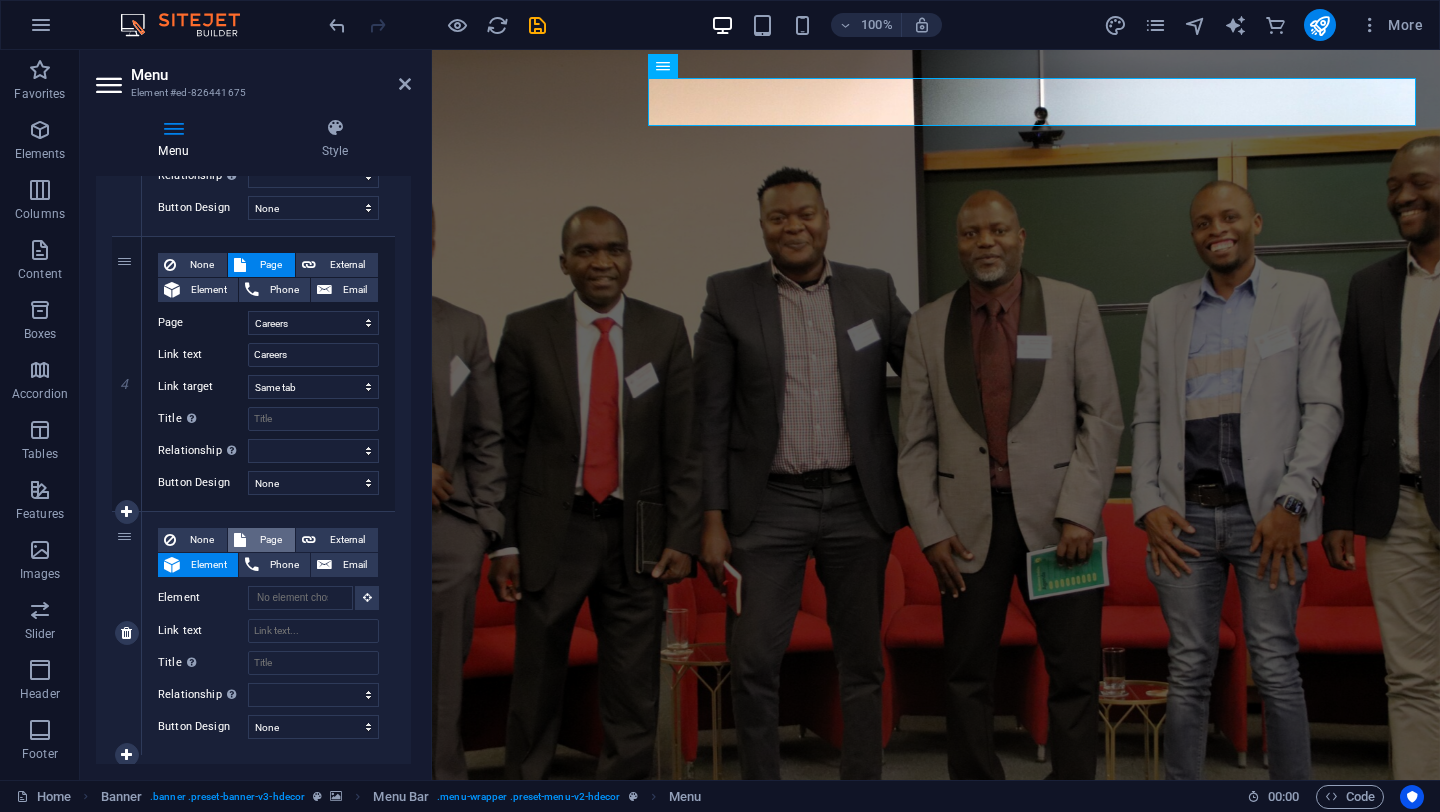 click on "Page" at bounding box center [270, 540] 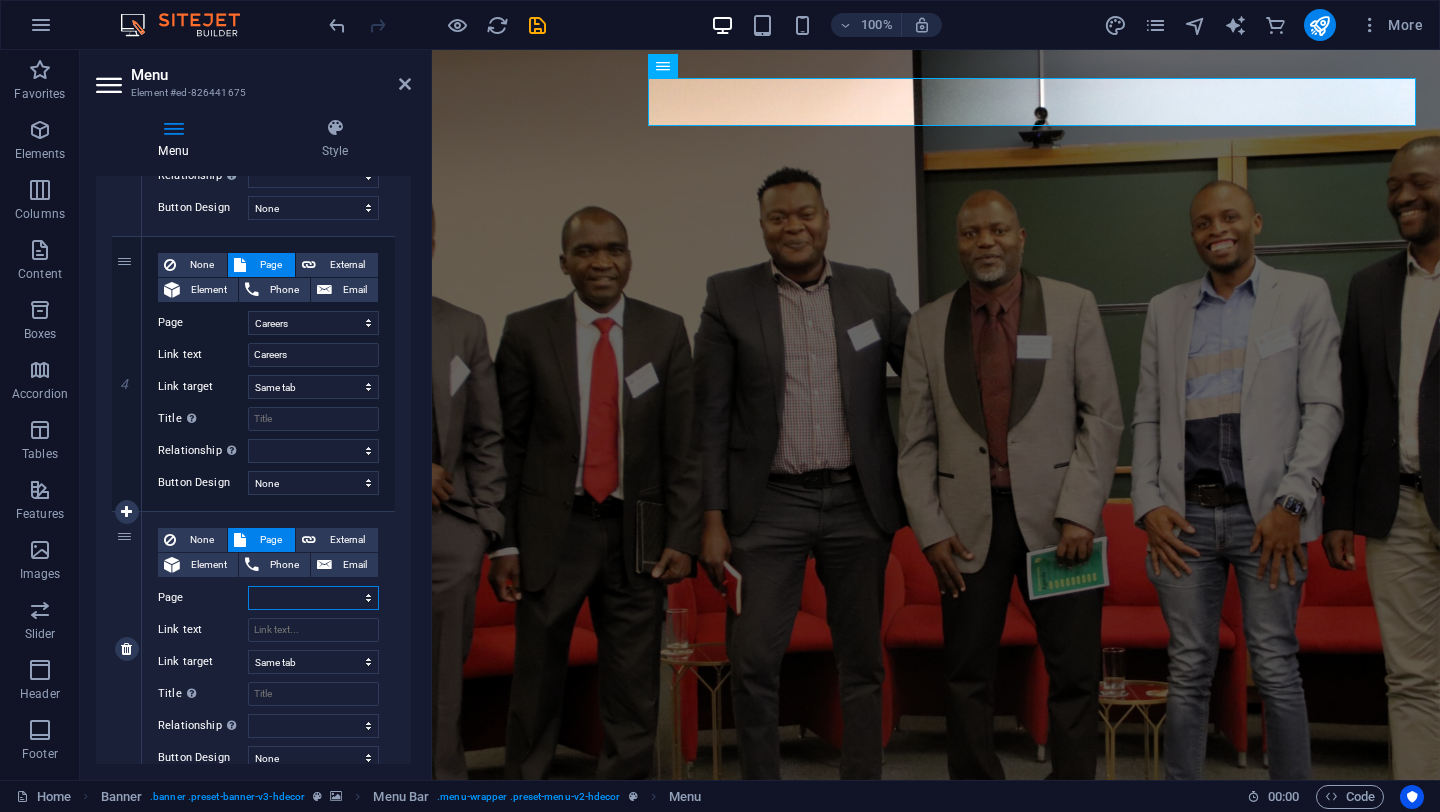 click on "Home About Us Careers Contact Privacy Legal Notice" at bounding box center [313, 598] 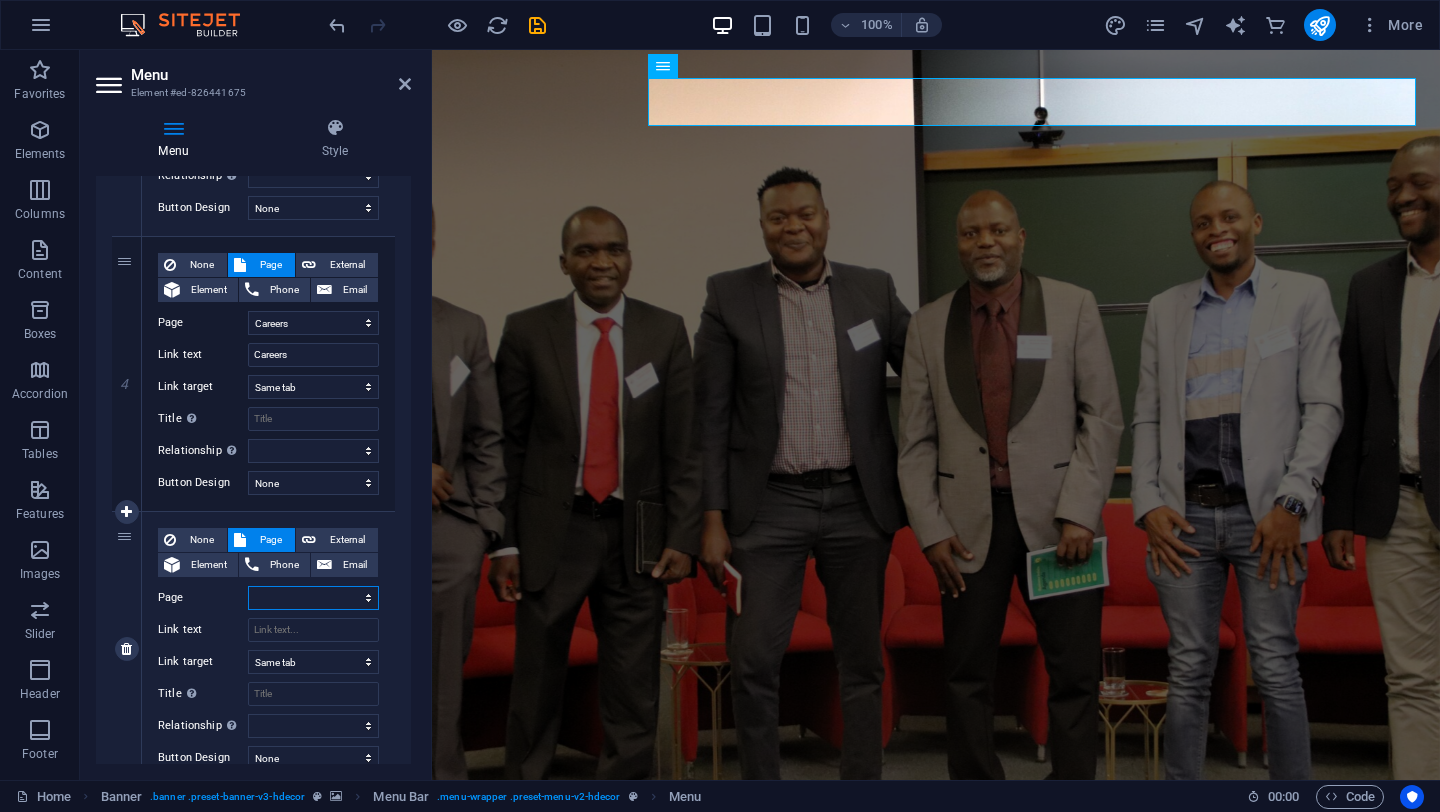 select on "3" 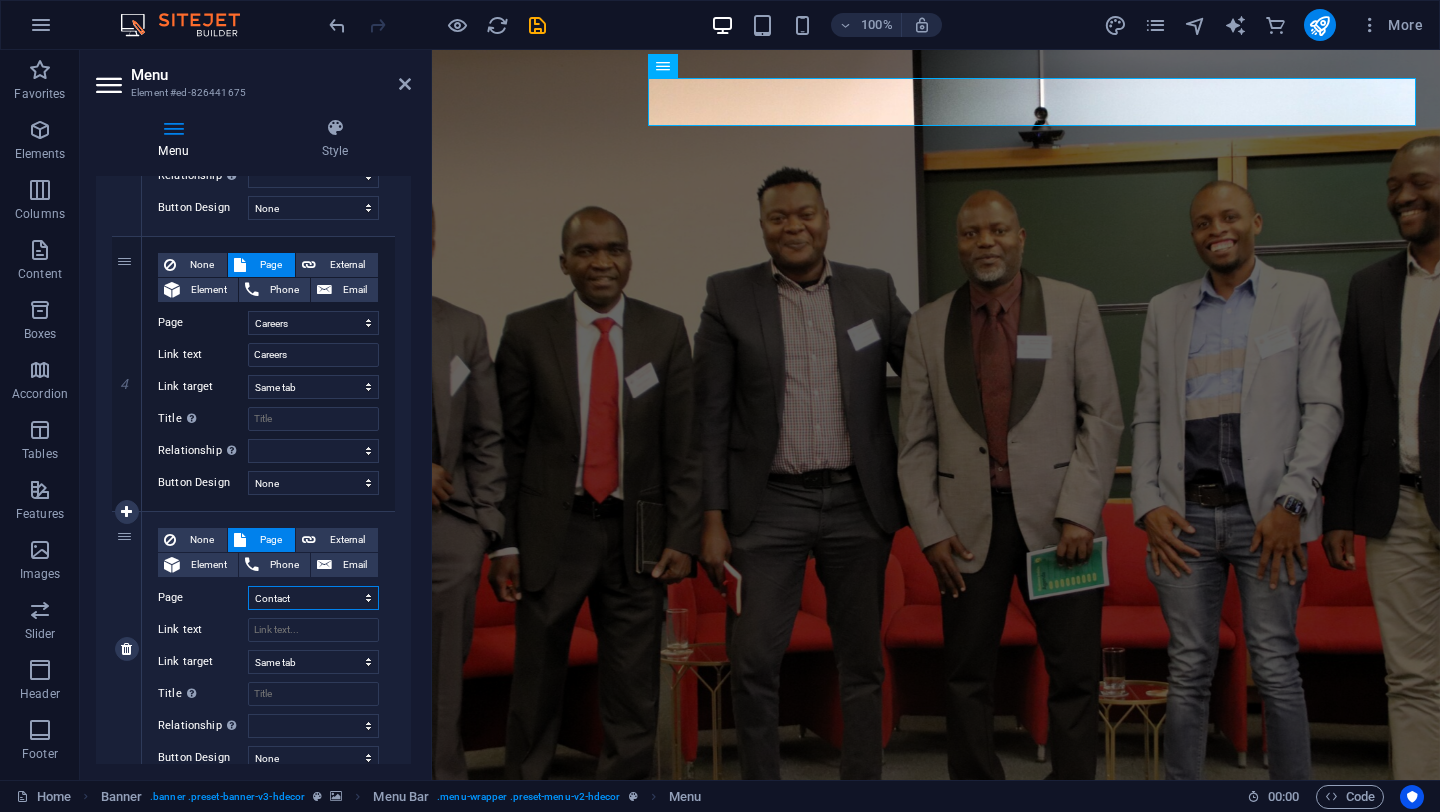 click on "Home About Us Careers Contact Privacy Legal Notice" at bounding box center [313, 598] 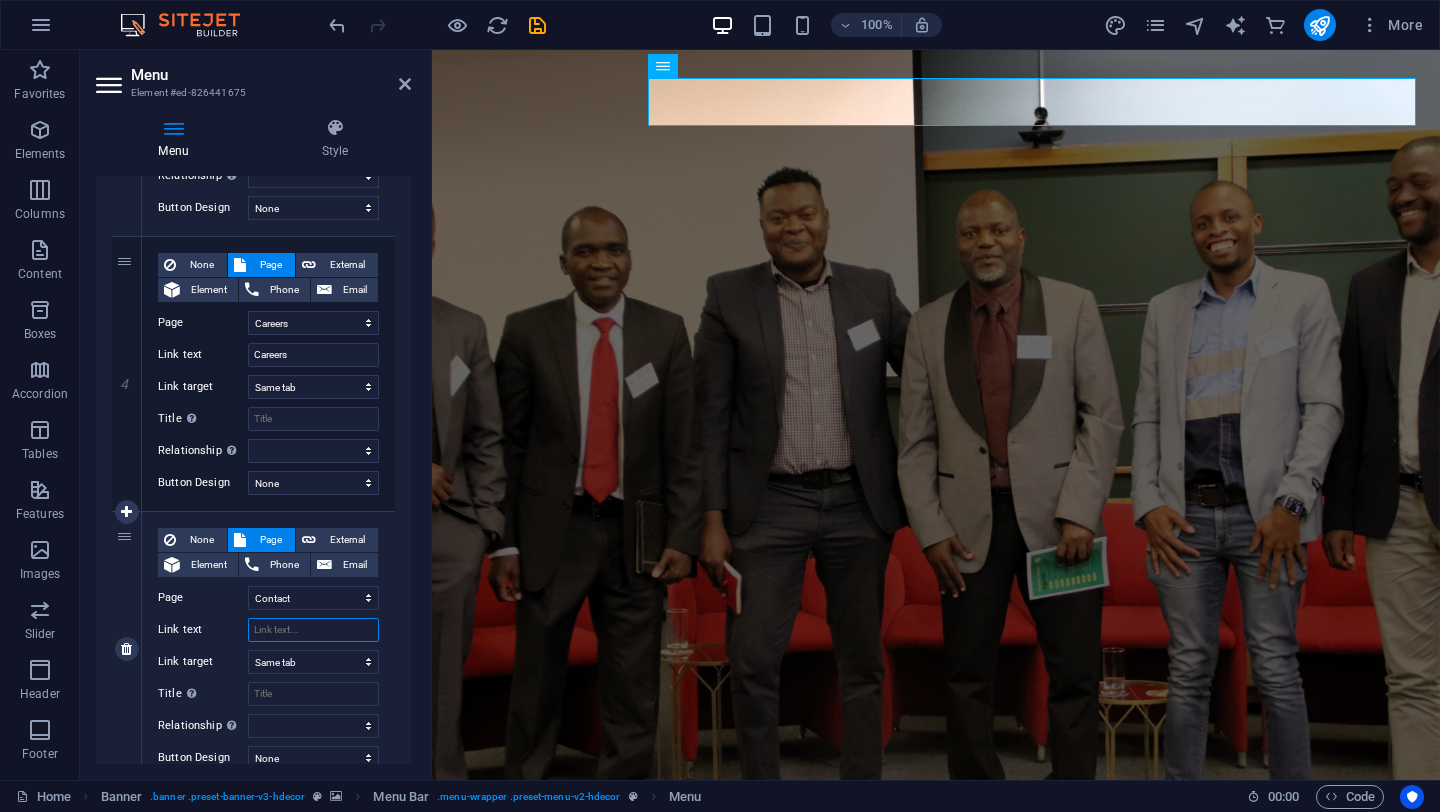 click on "Link text" at bounding box center [313, 630] 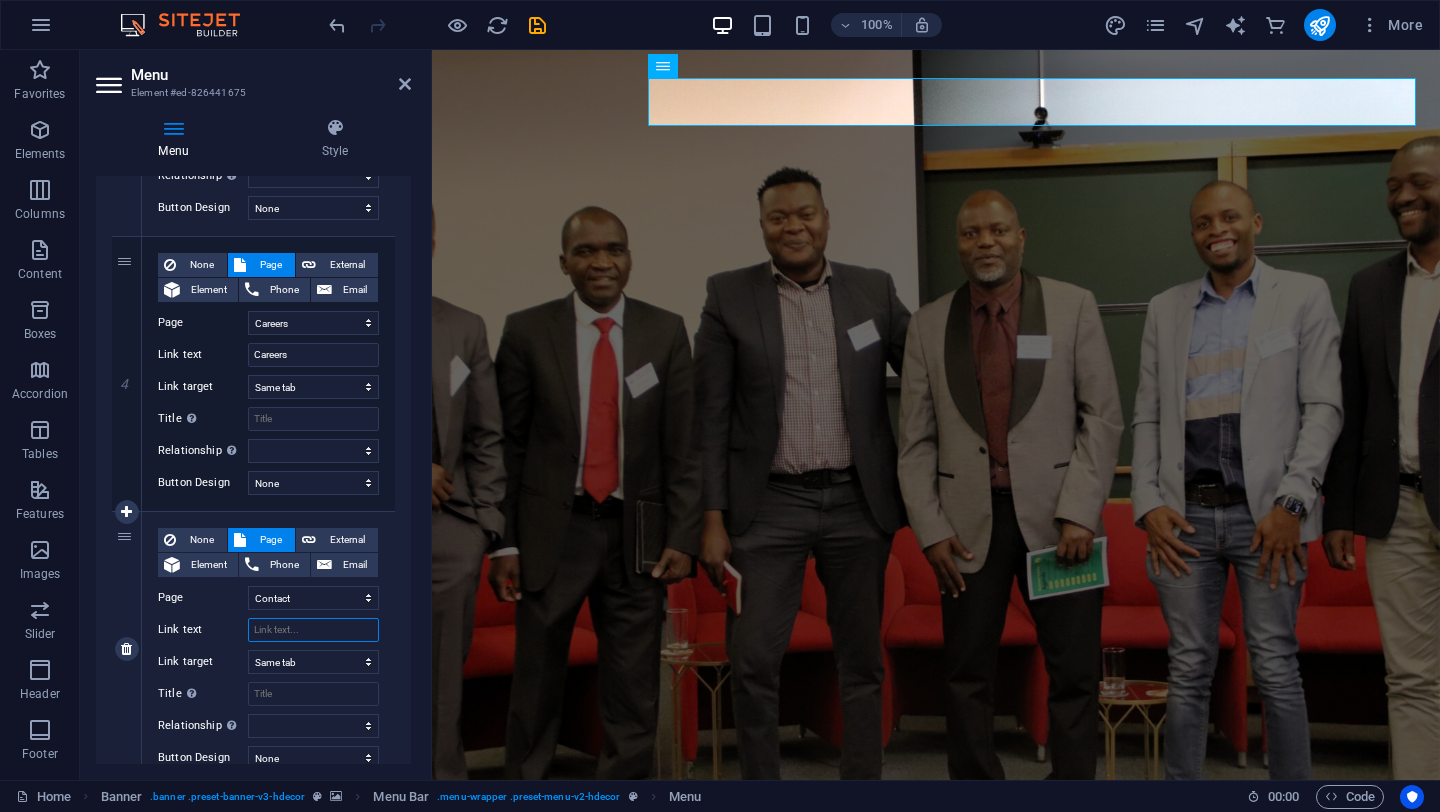 type on "C" 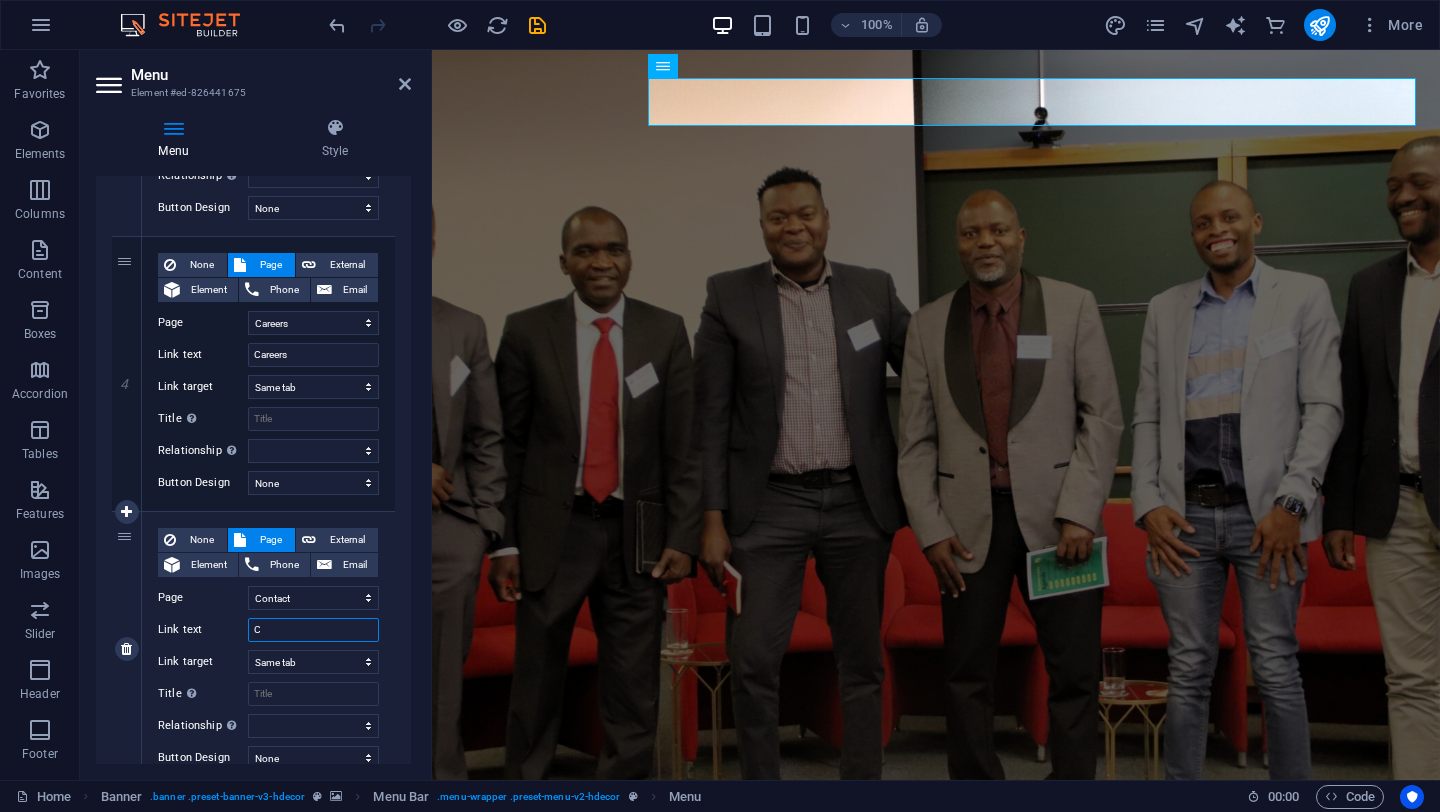 select 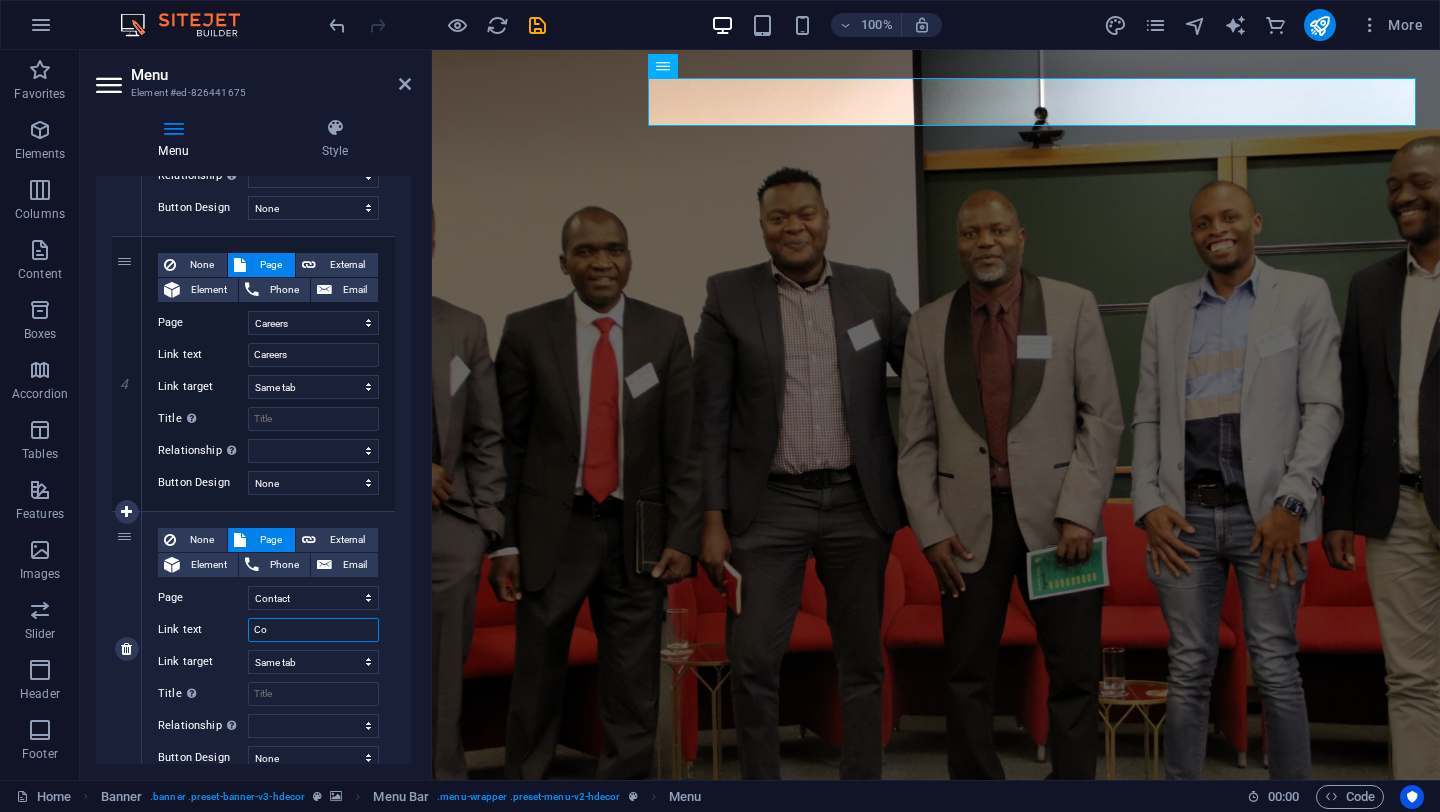 type on "Con" 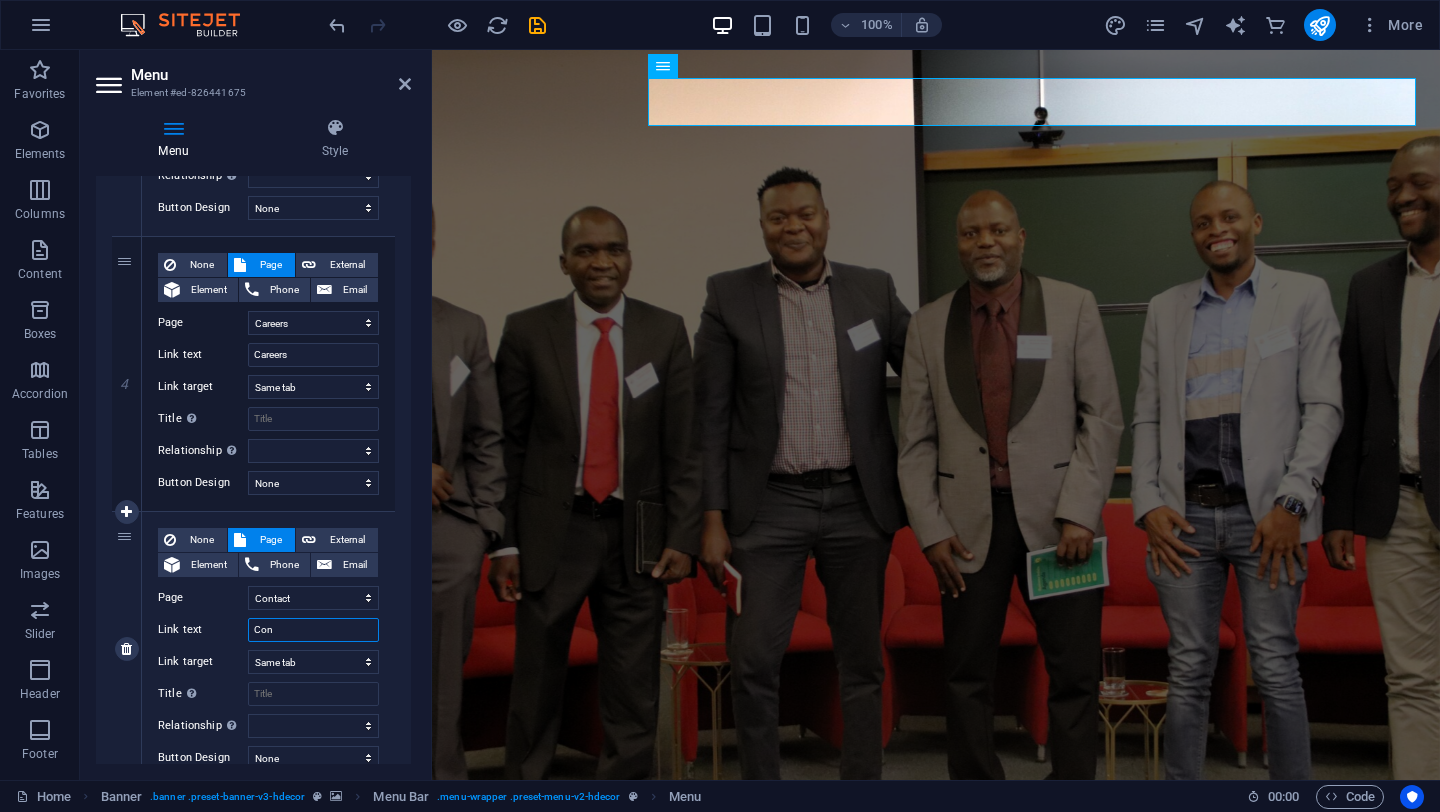 select 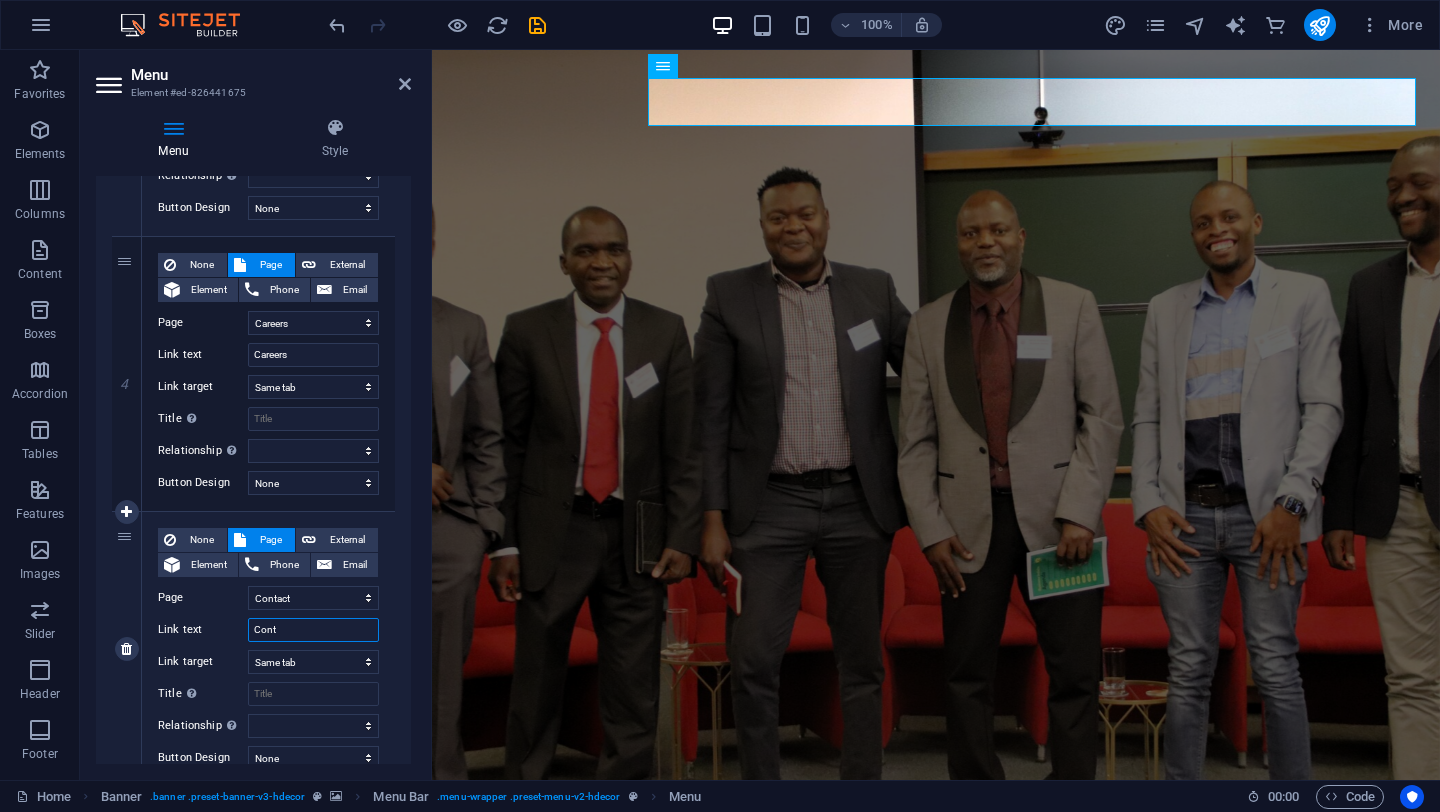 select 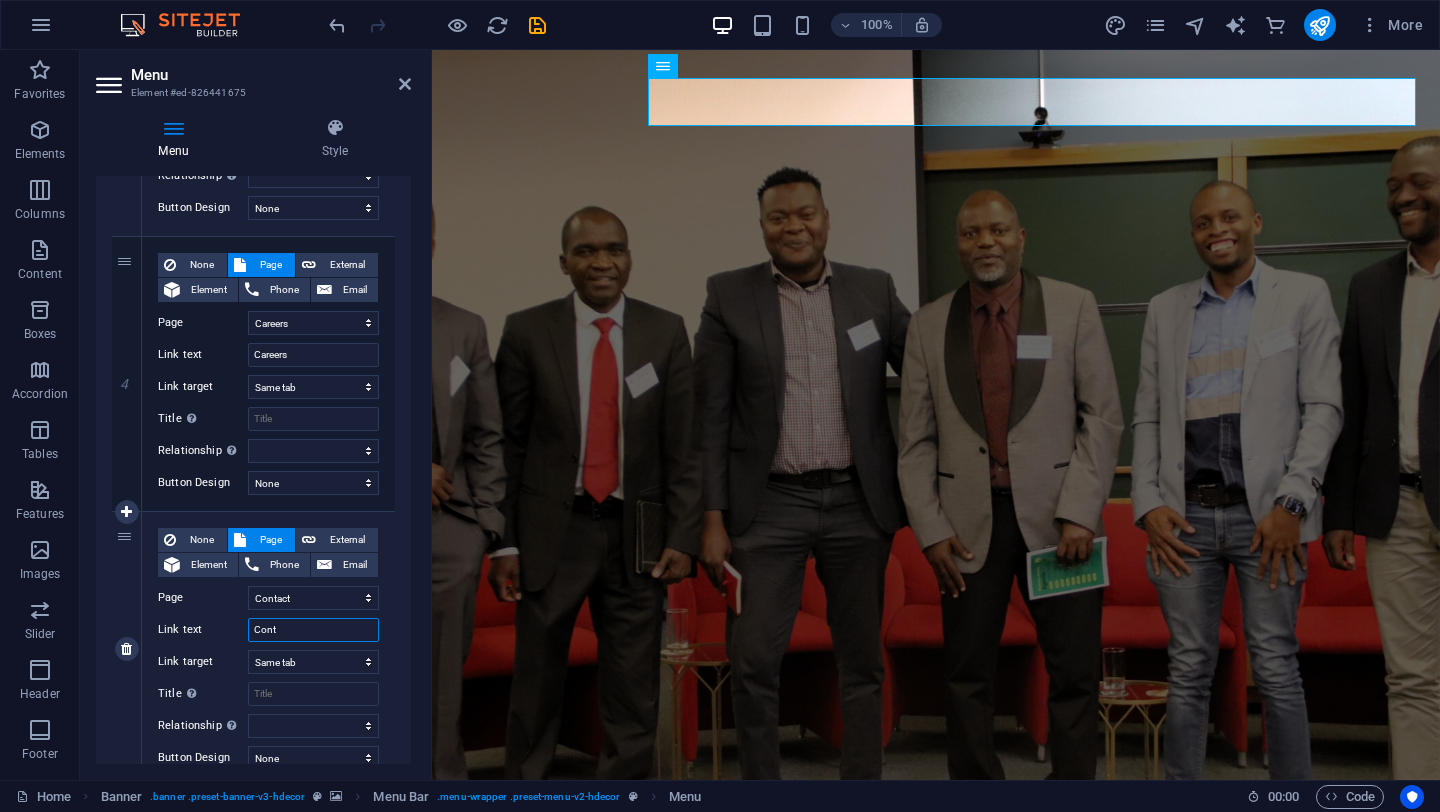 type on "Conta" 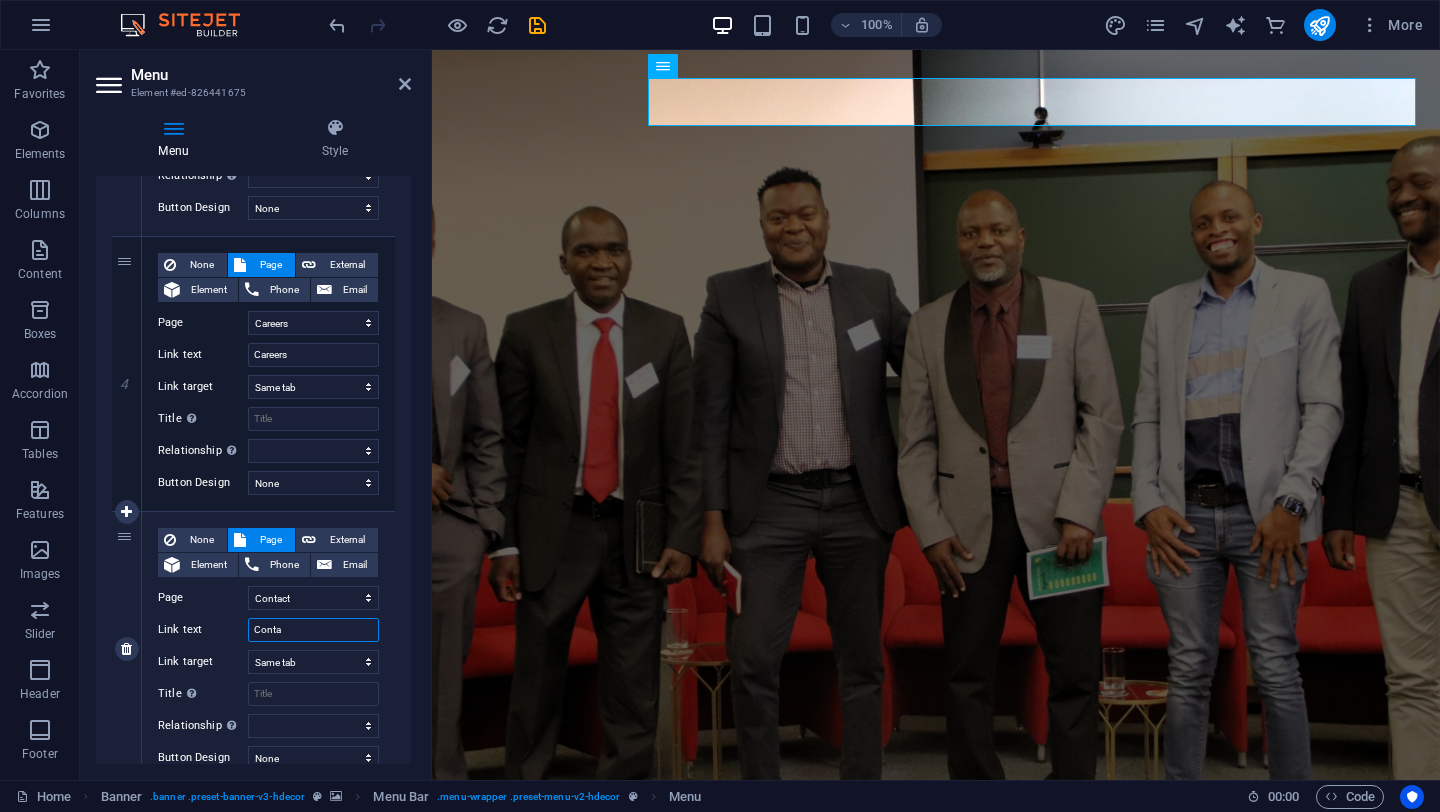 select 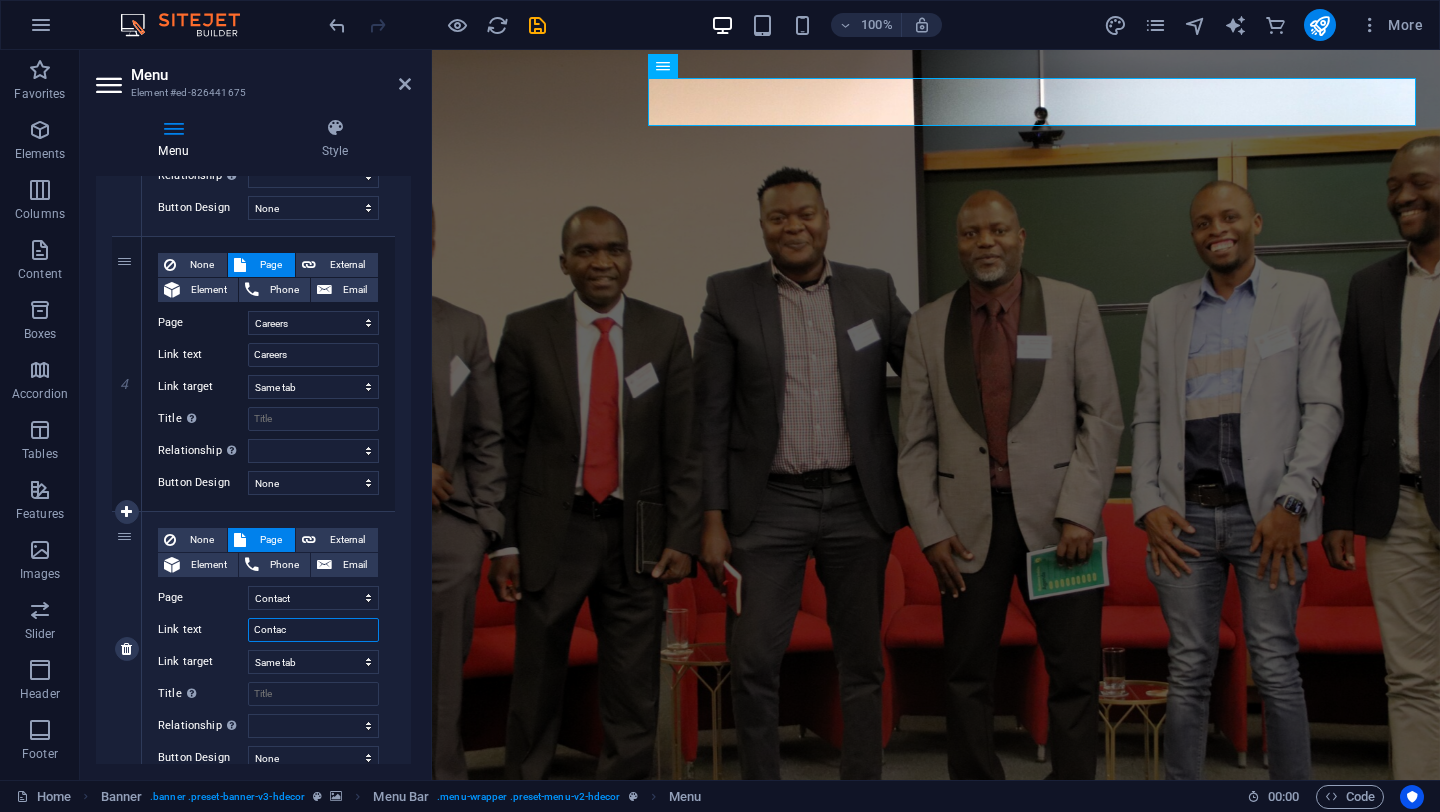 type on "Contact" 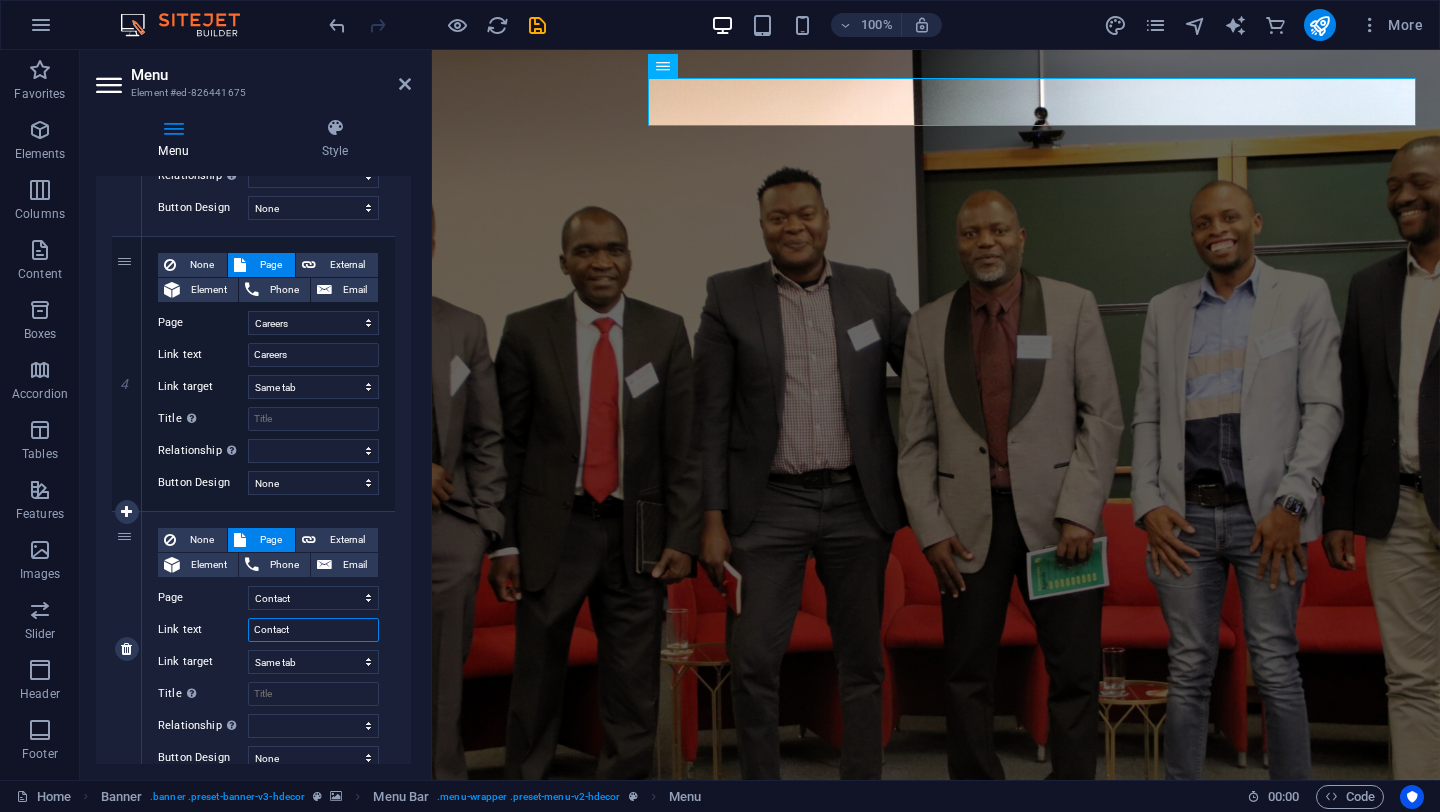 select 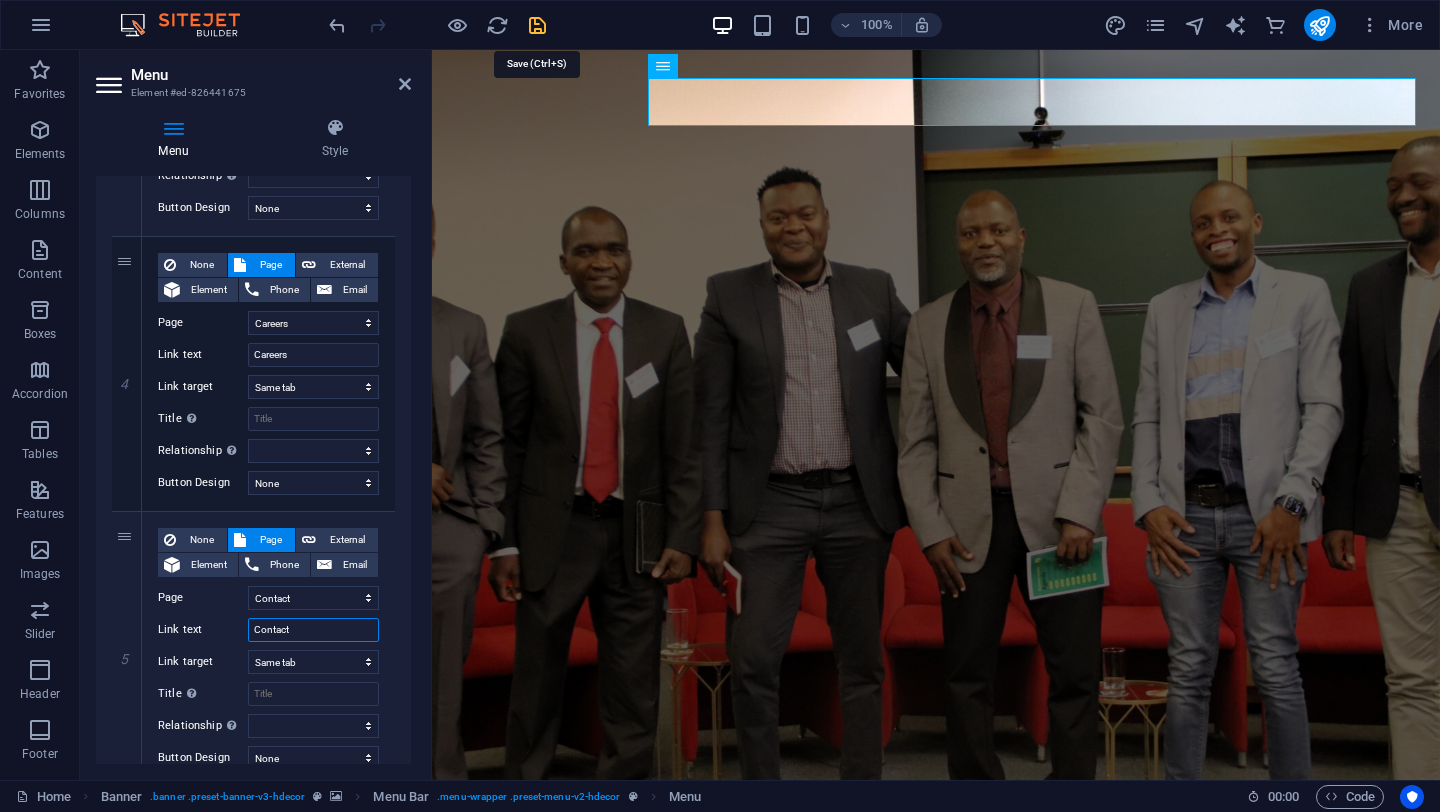 type on "Contact" 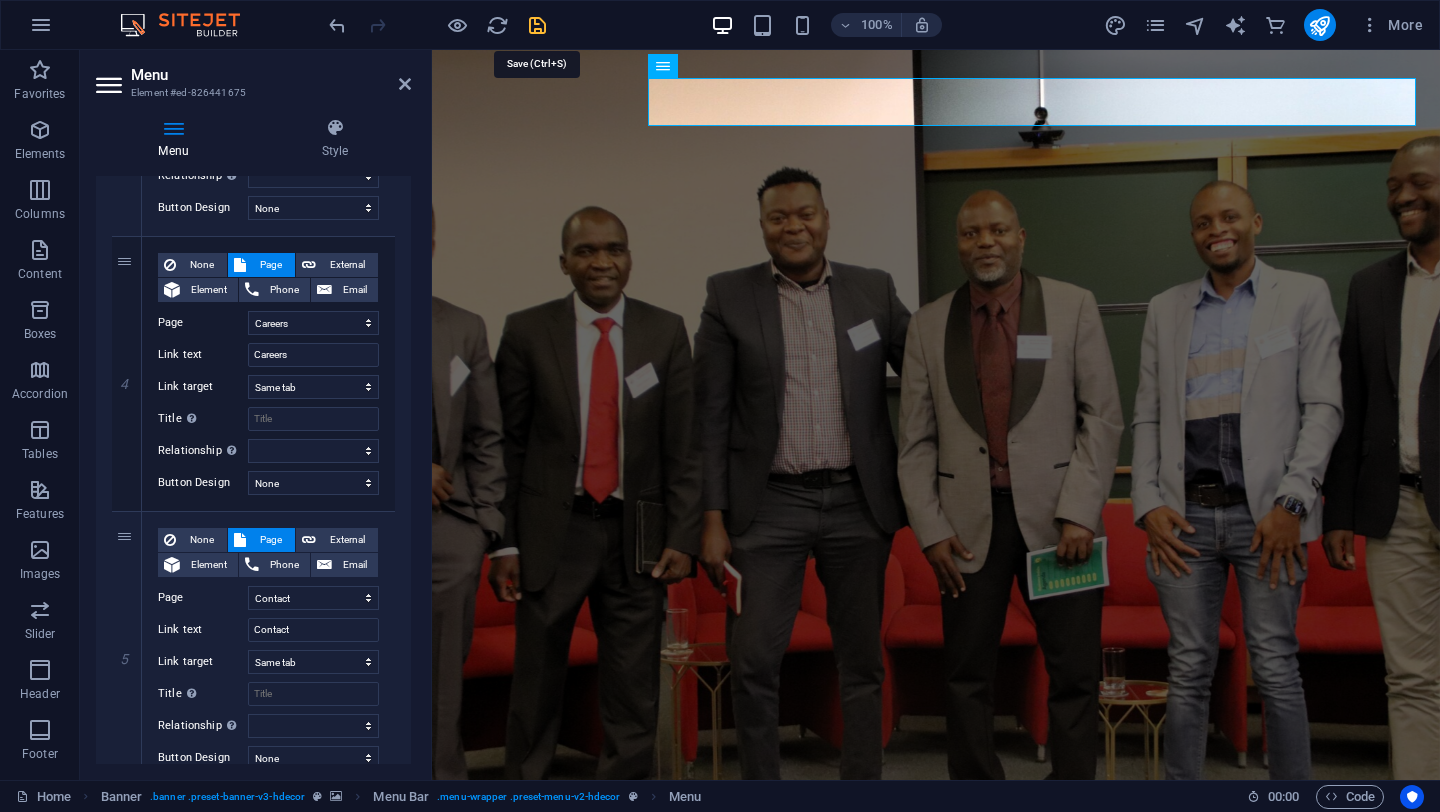 click at bounding box center [537, 25] 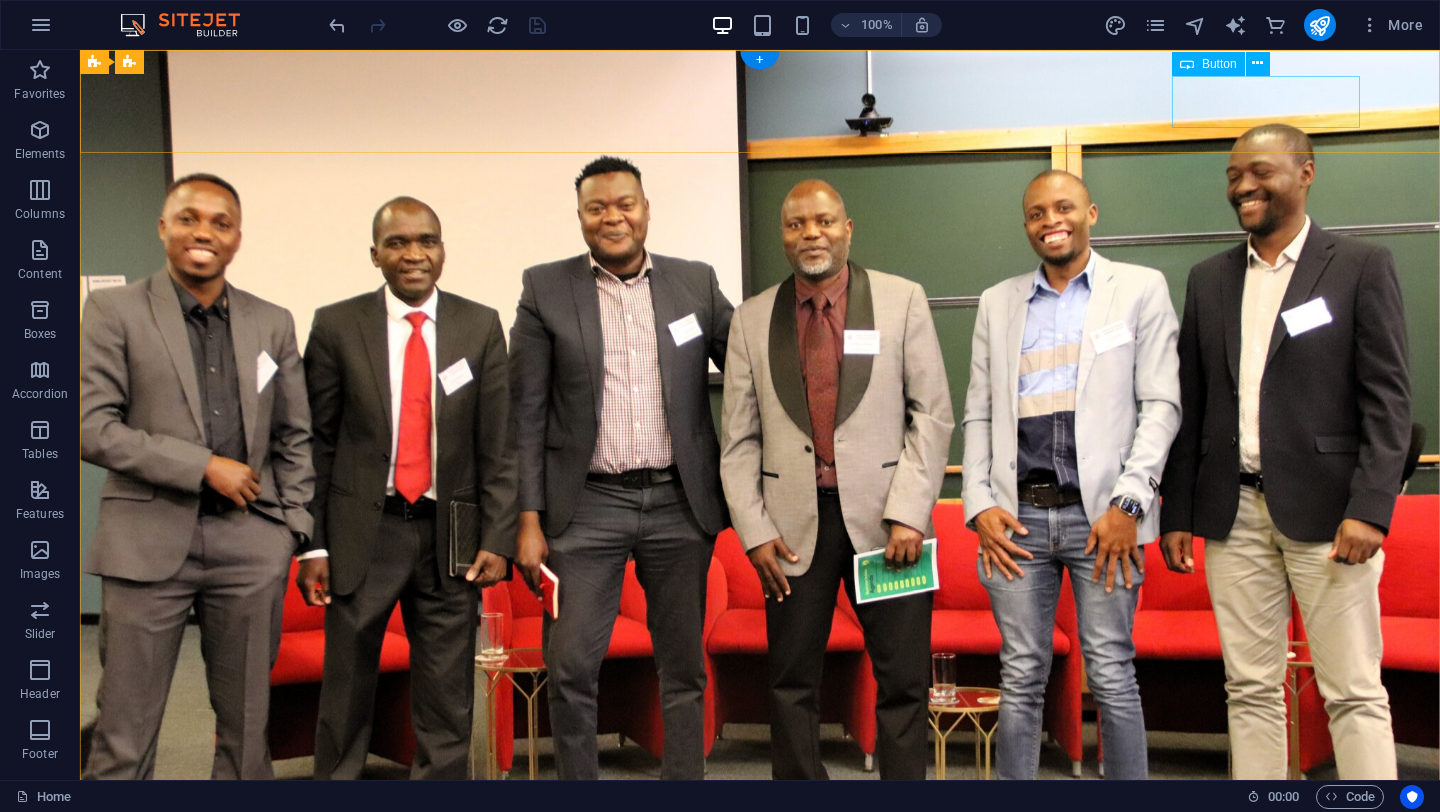 click on "Contact Us" at bounding box center [760, 1087] 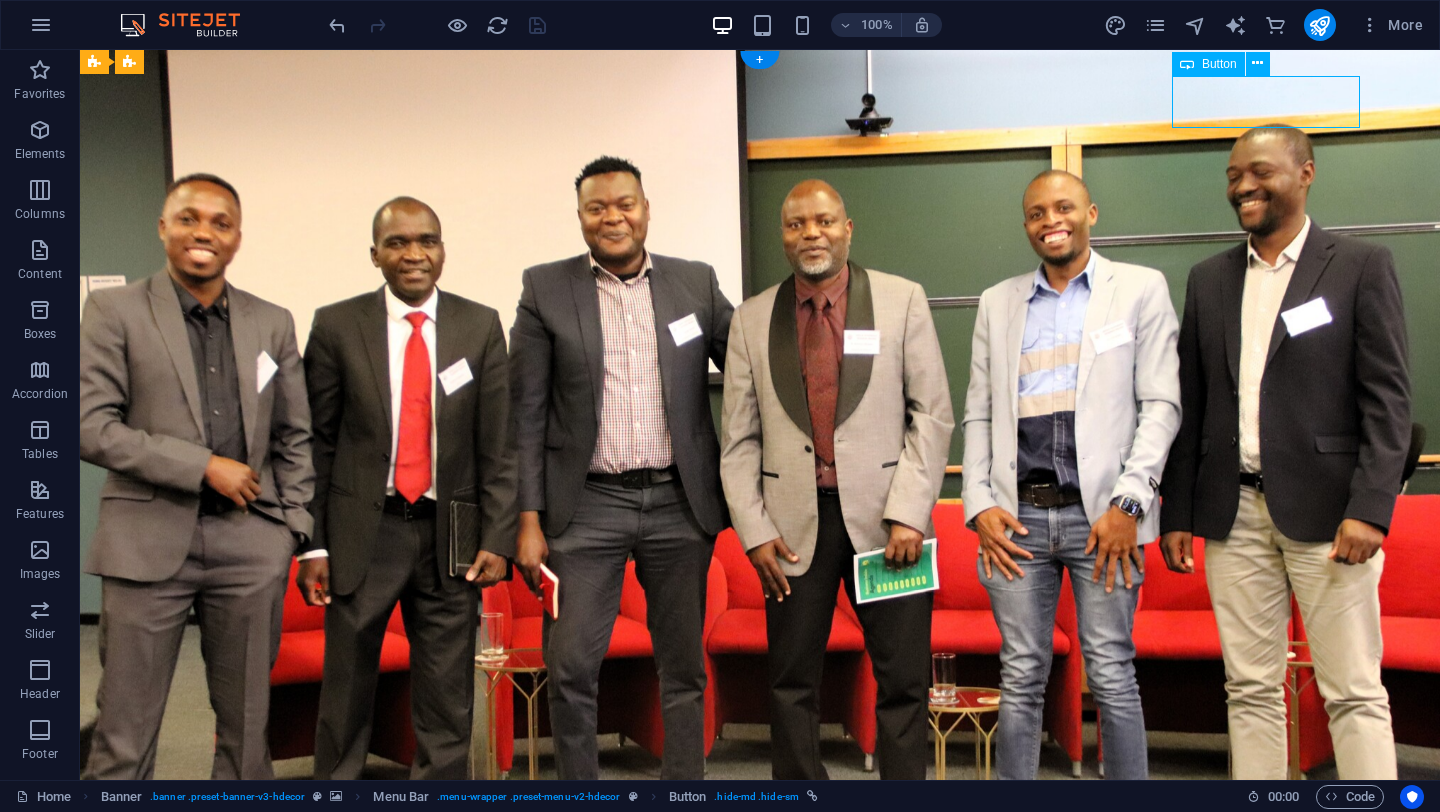 click on "Contact Us" at bounding box center (760, 1087) 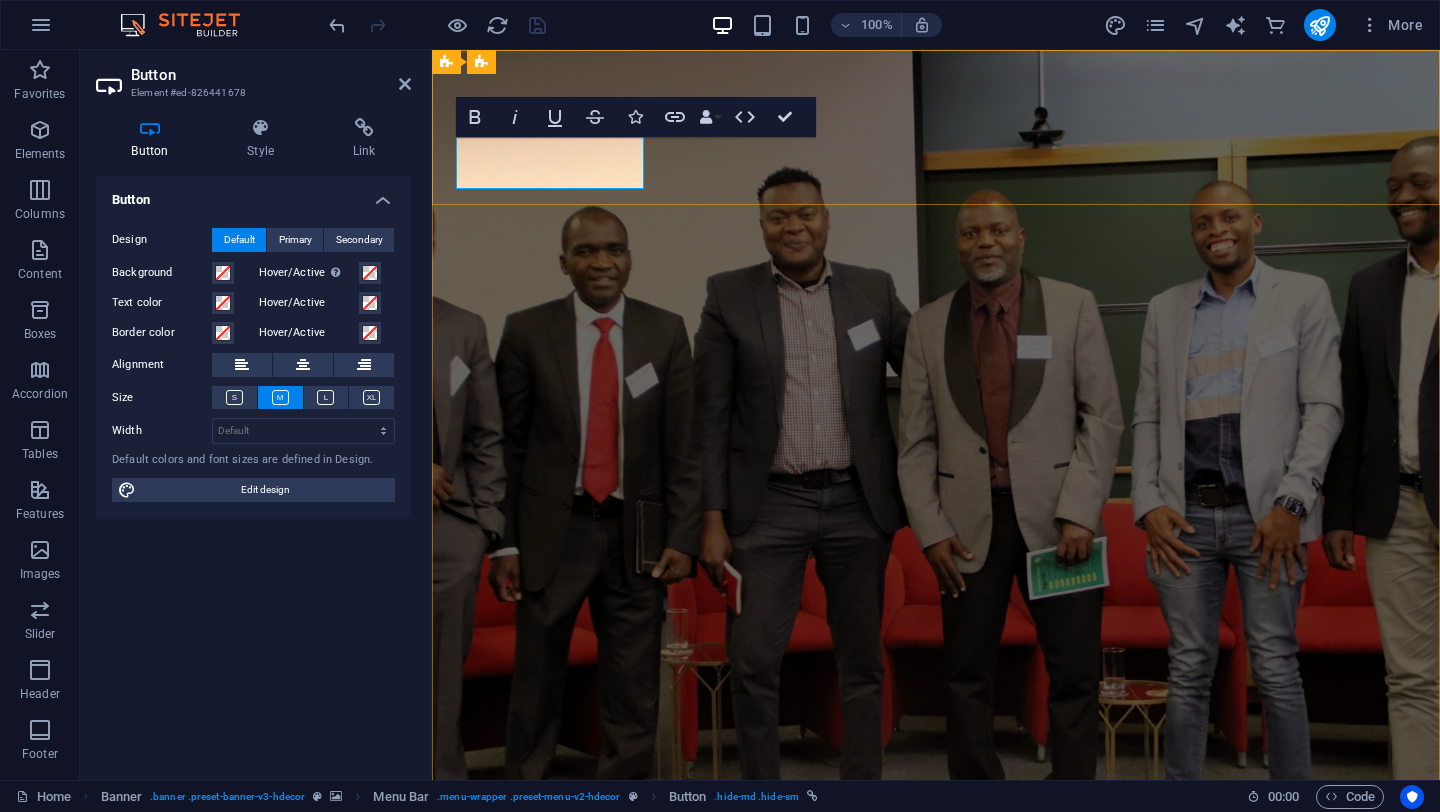 type 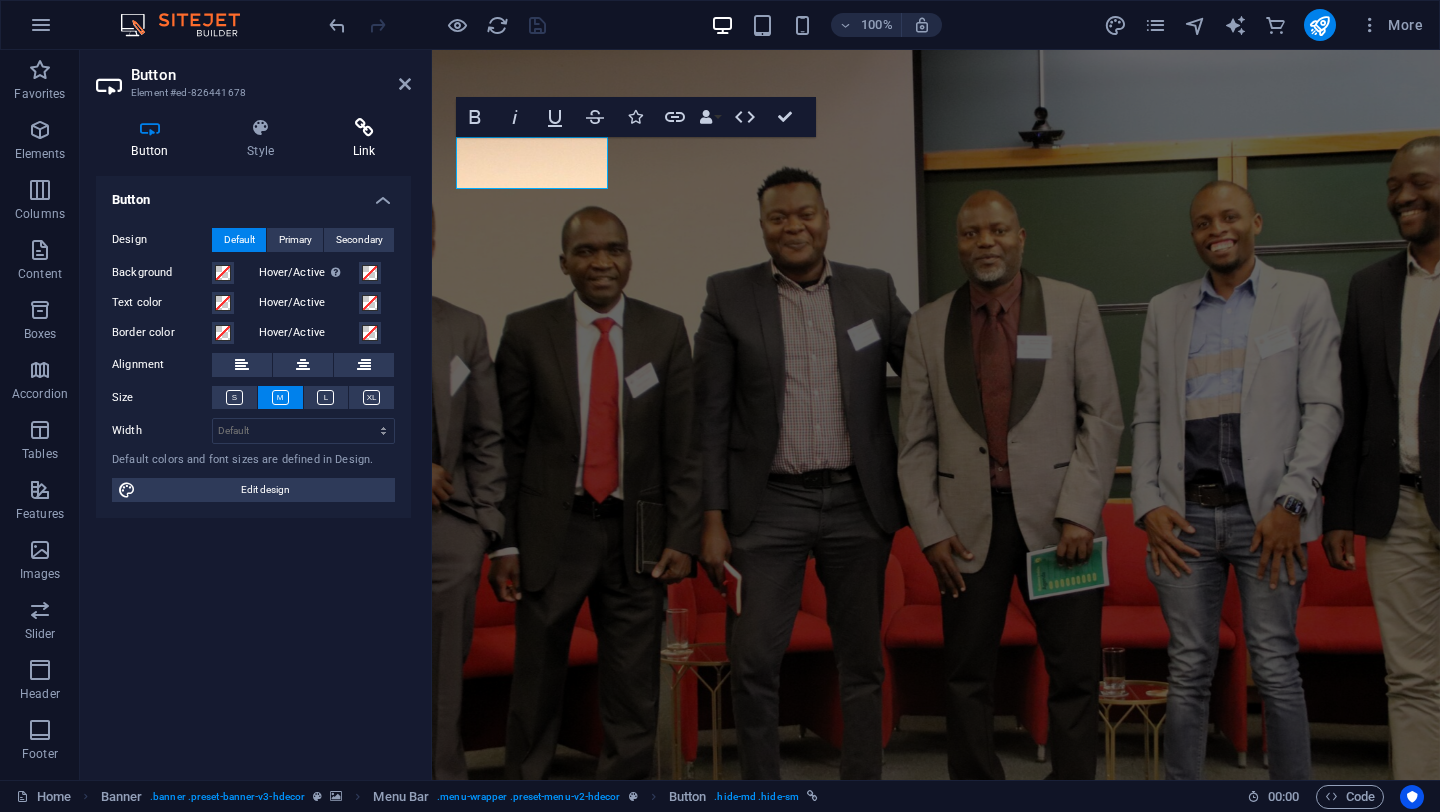 click on "Link" at bounding box center [364, 139] 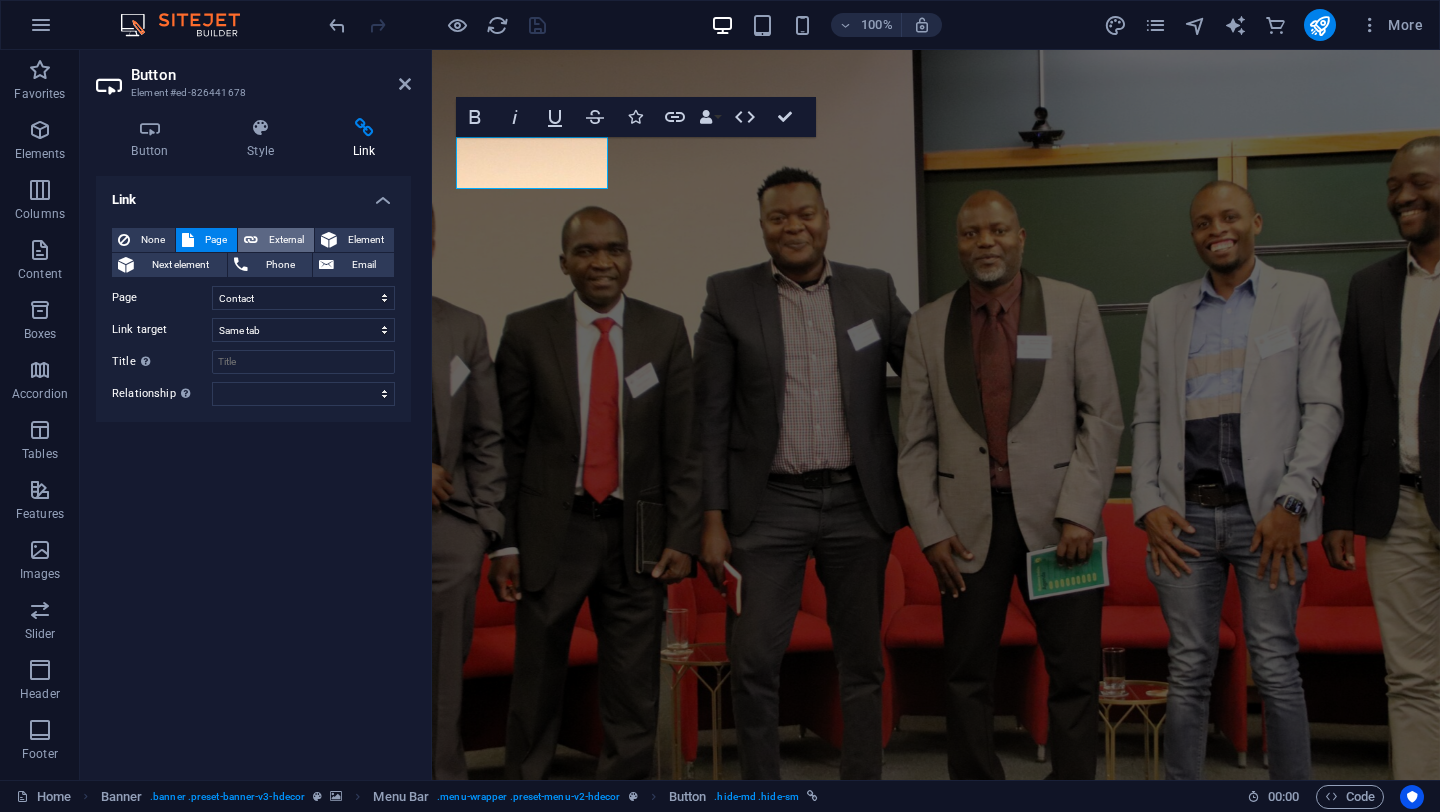 click on "External" at bounding box center [286, 240] 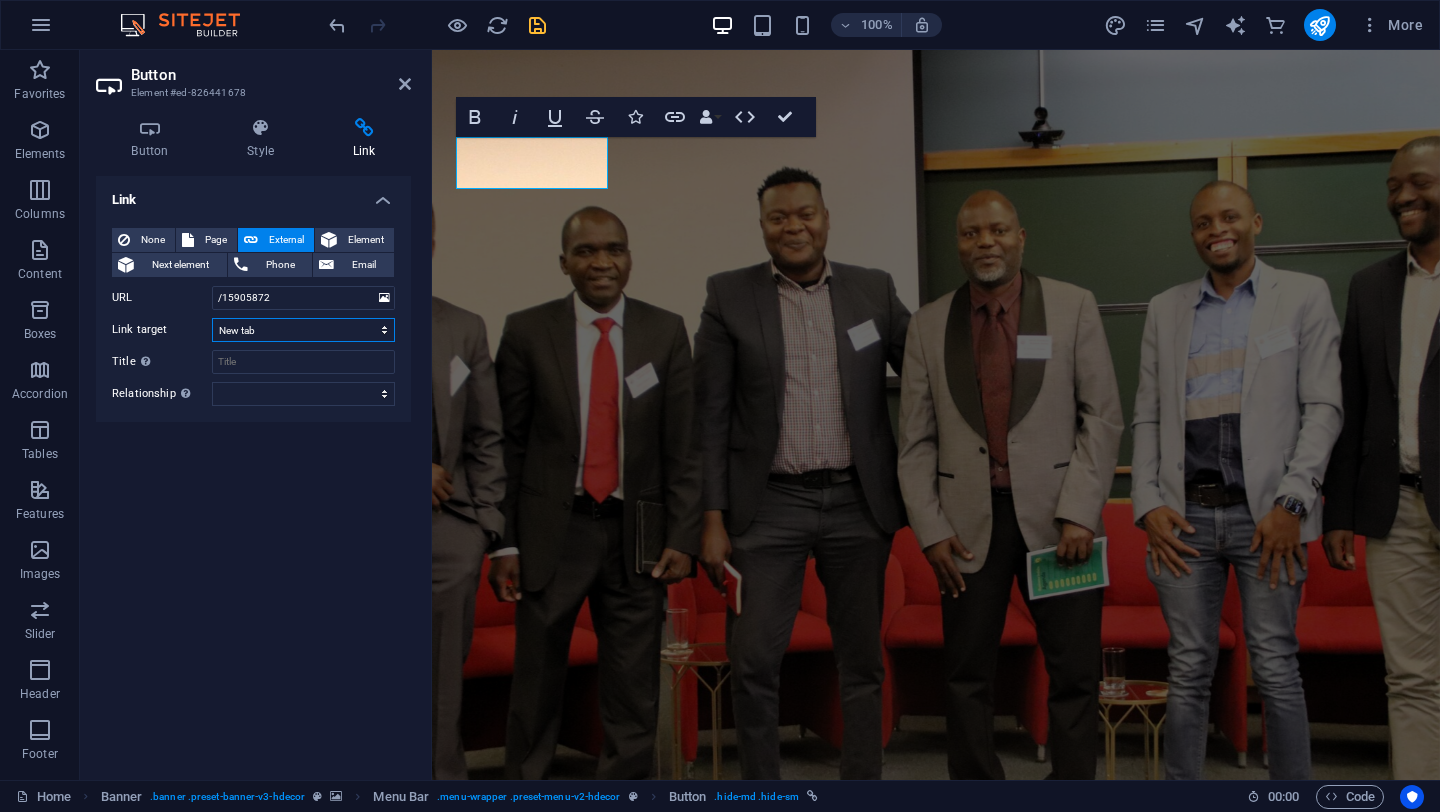 click on "New tab Same tab Overlay" at bounding box center (303, 330) 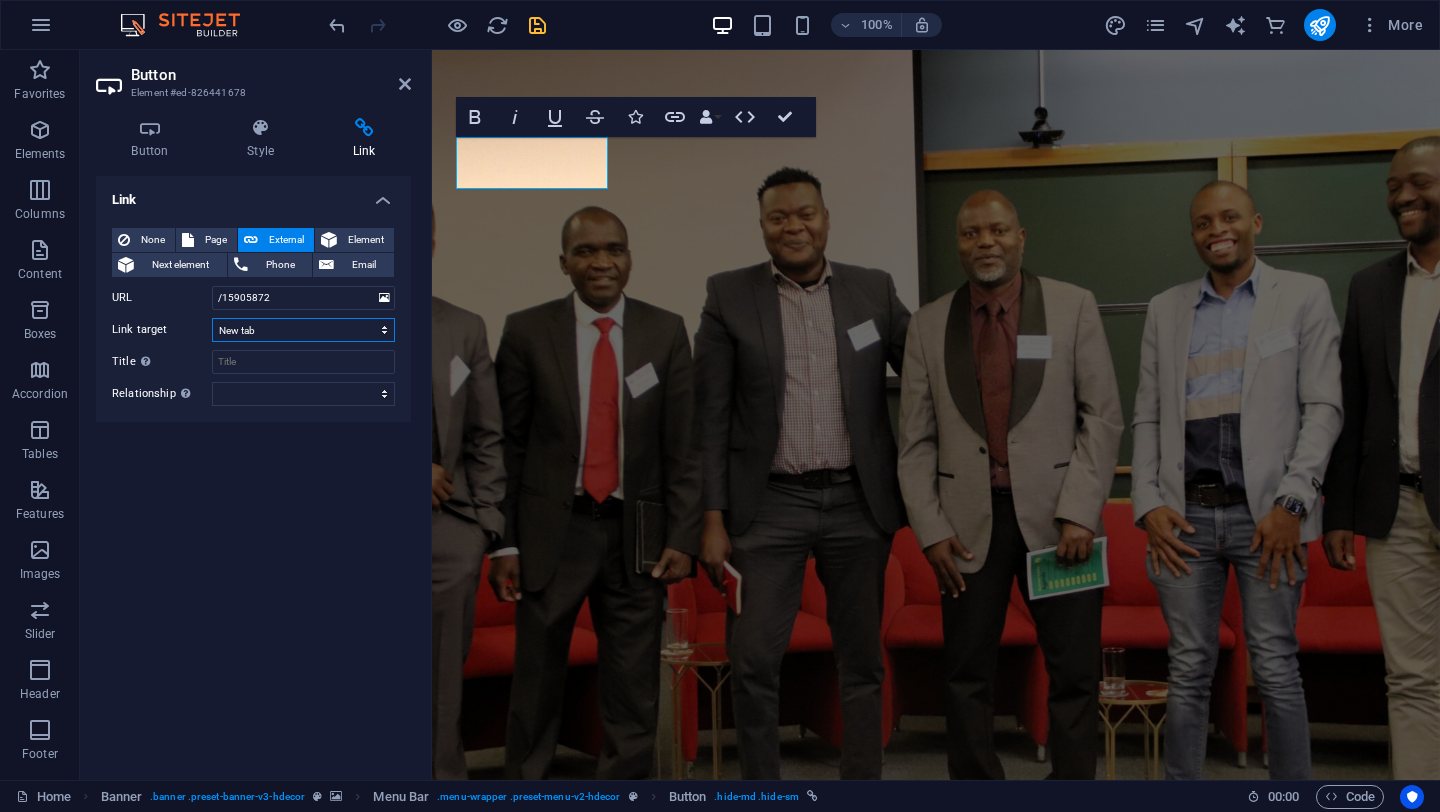 click on "New tab Same tab Overlay" at bounding box center [303, 330] 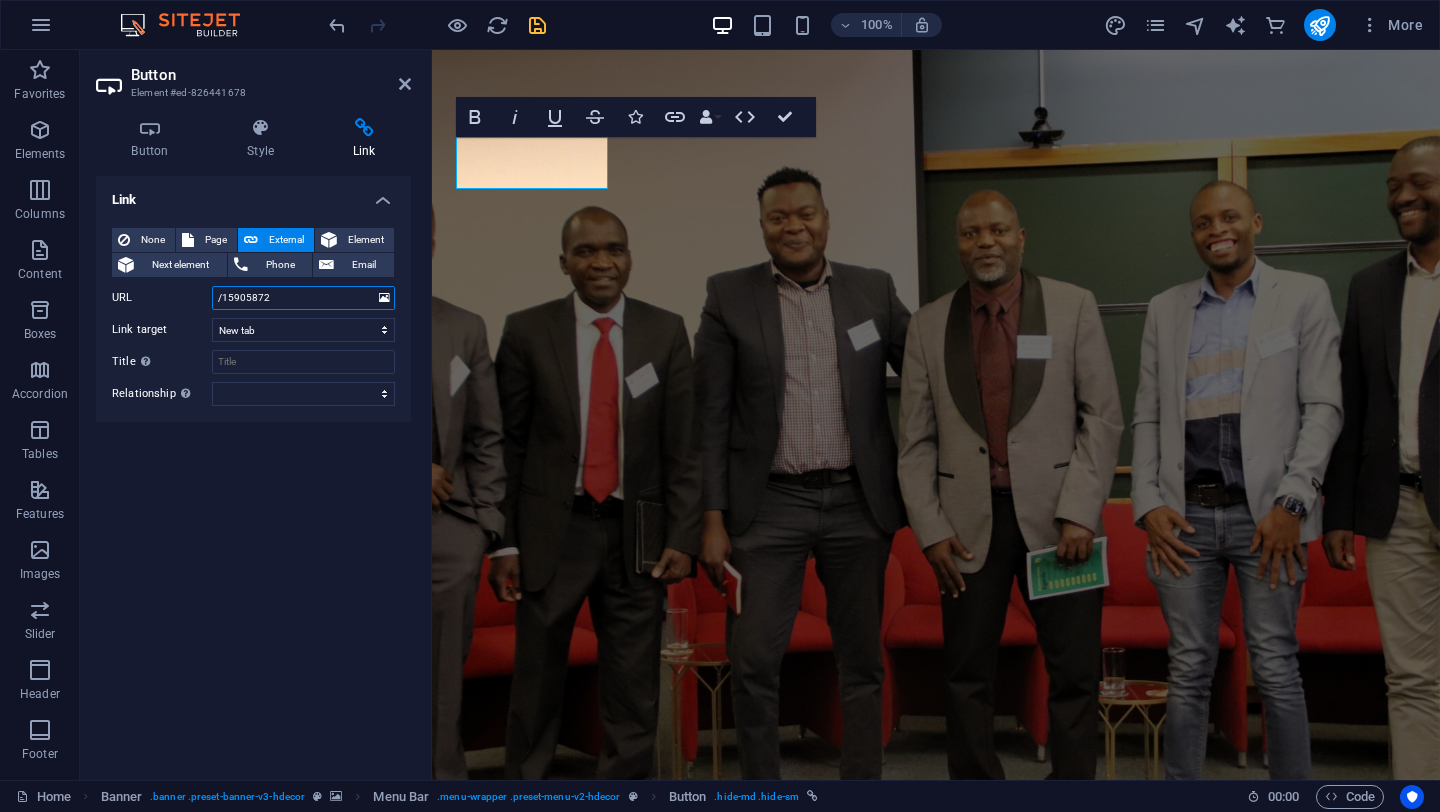 click on "/15905872" at bounding box center (303, 298) 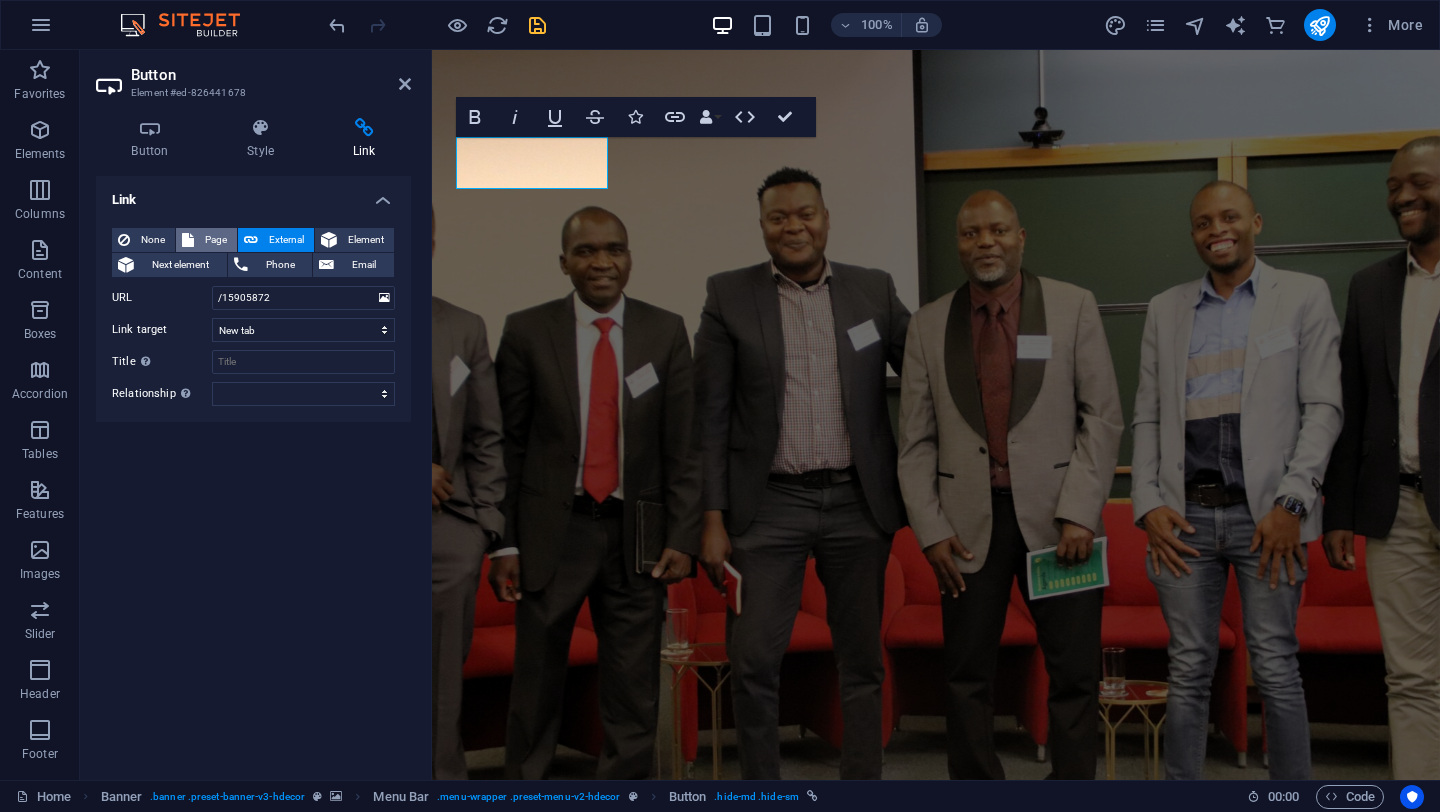 click on "Page" at bounding box center [215, 240] 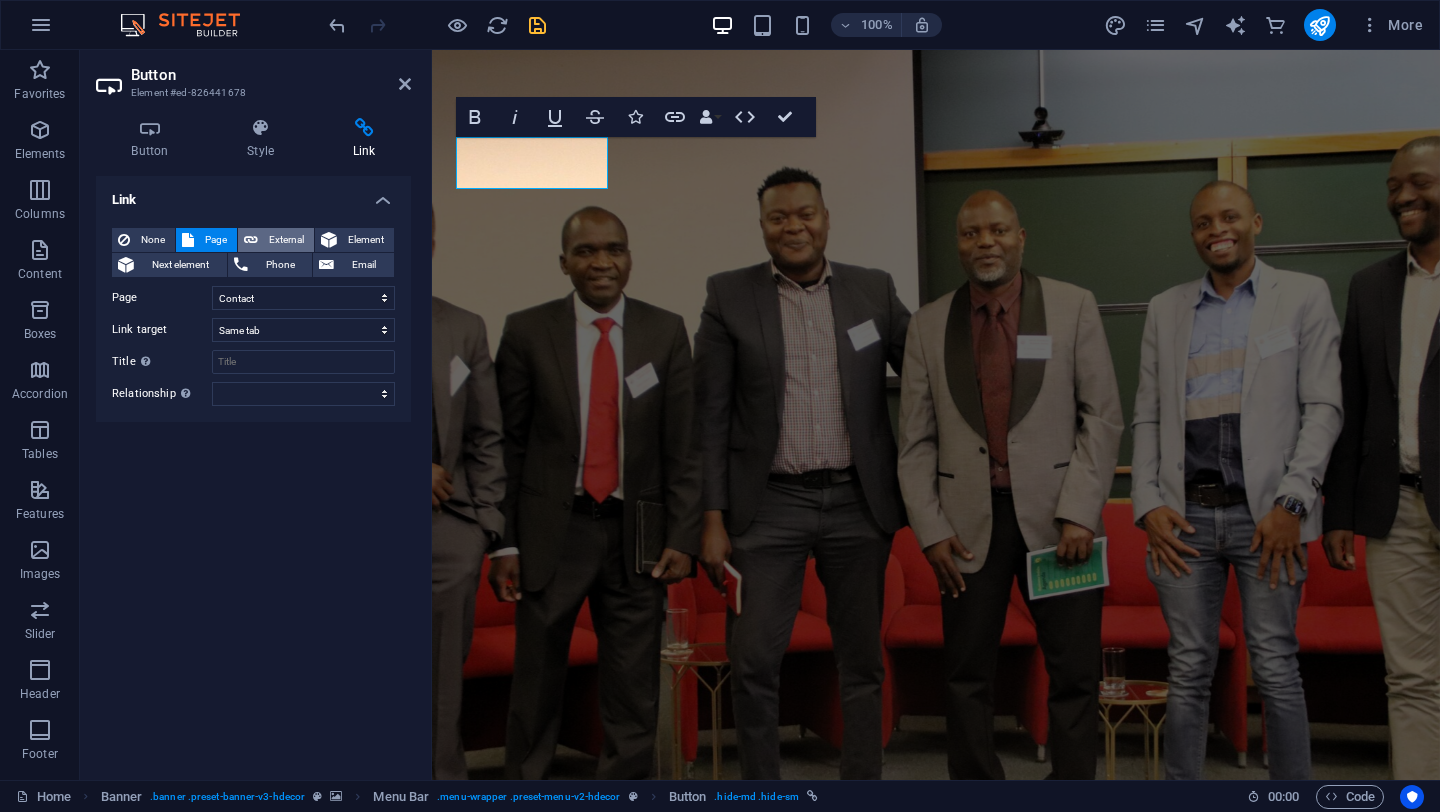 click on "External" at bounding box center (286, 240) 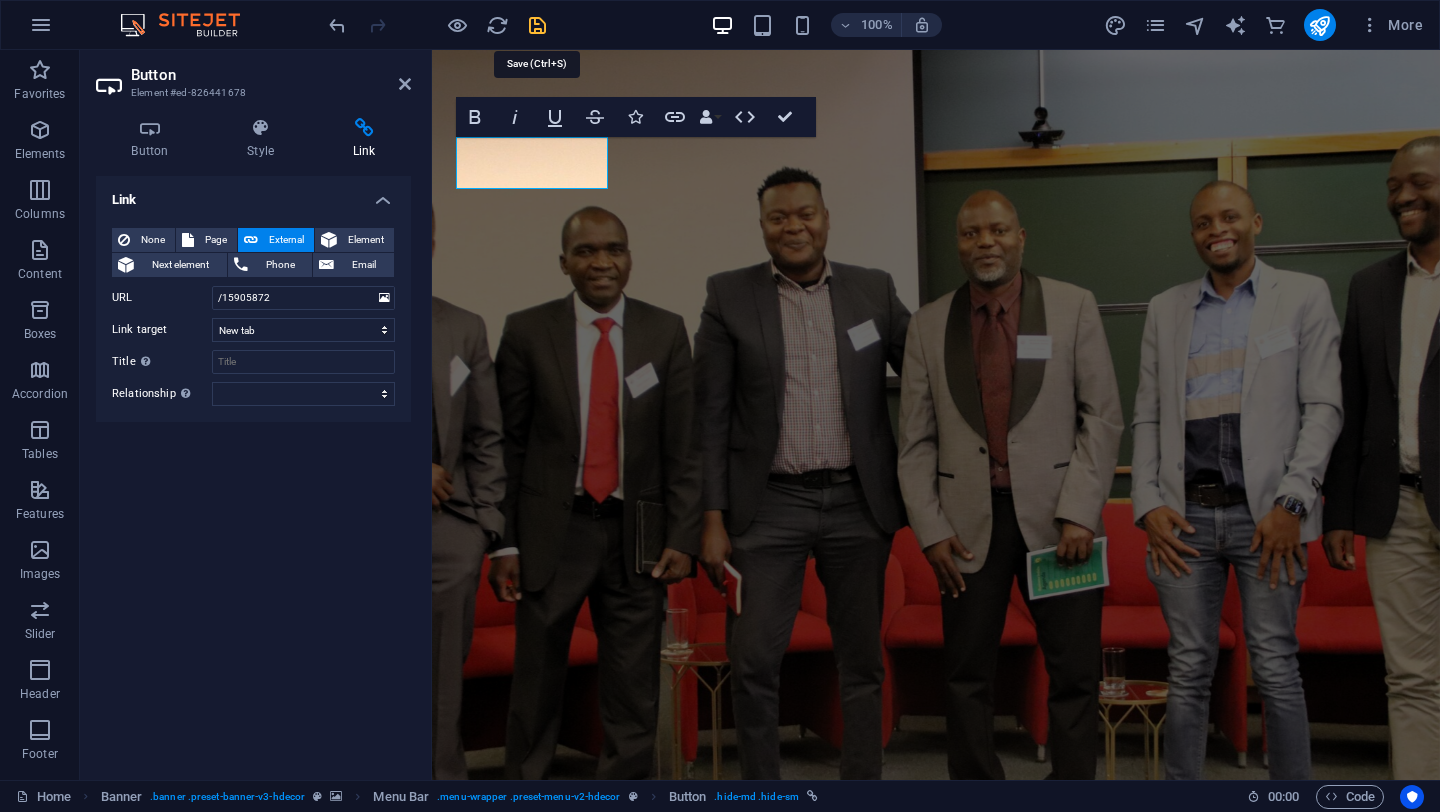 click at bounding box center (537, 25) 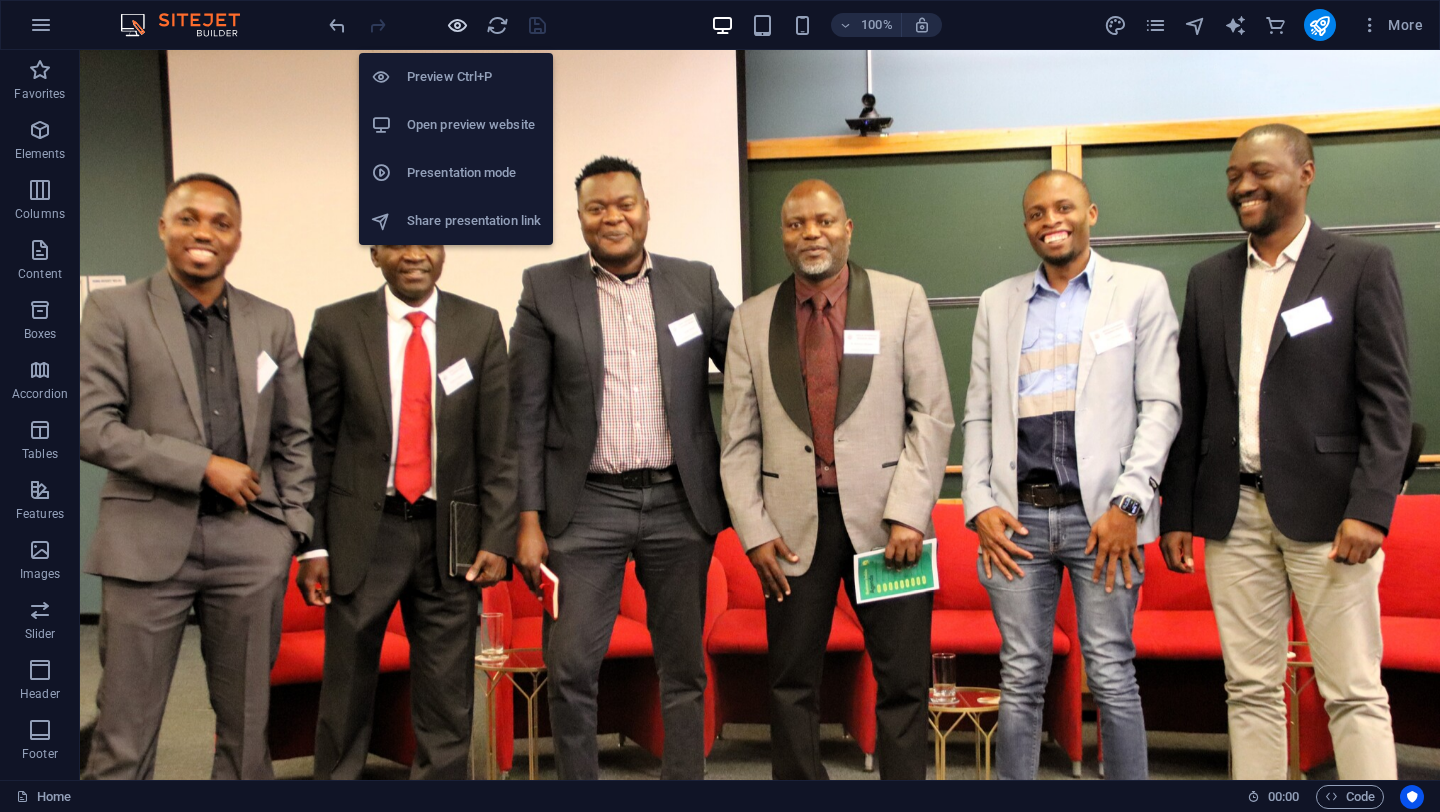 click at bounding box center [457, 25] 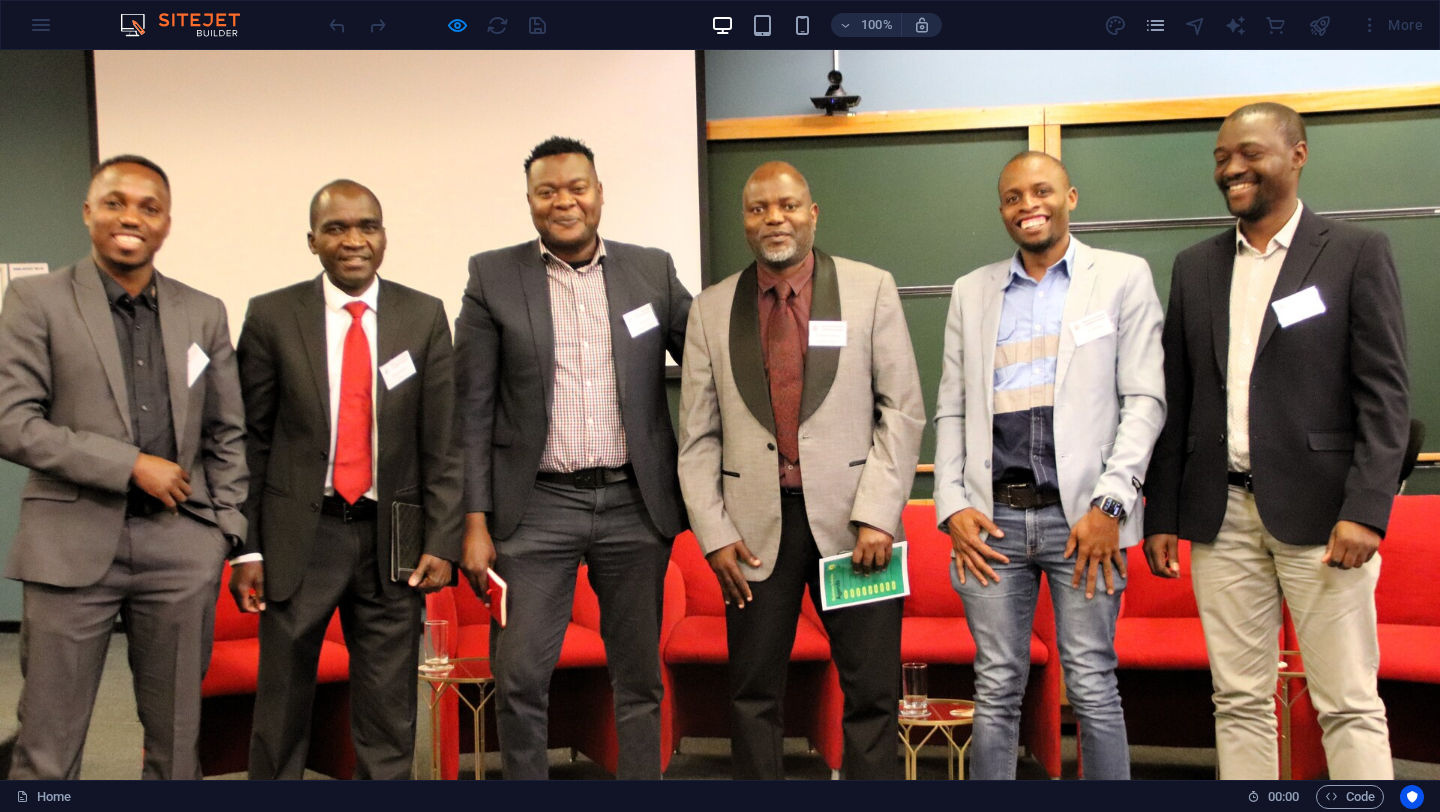 click on "Join Us" at bounding box center (197, 1087) 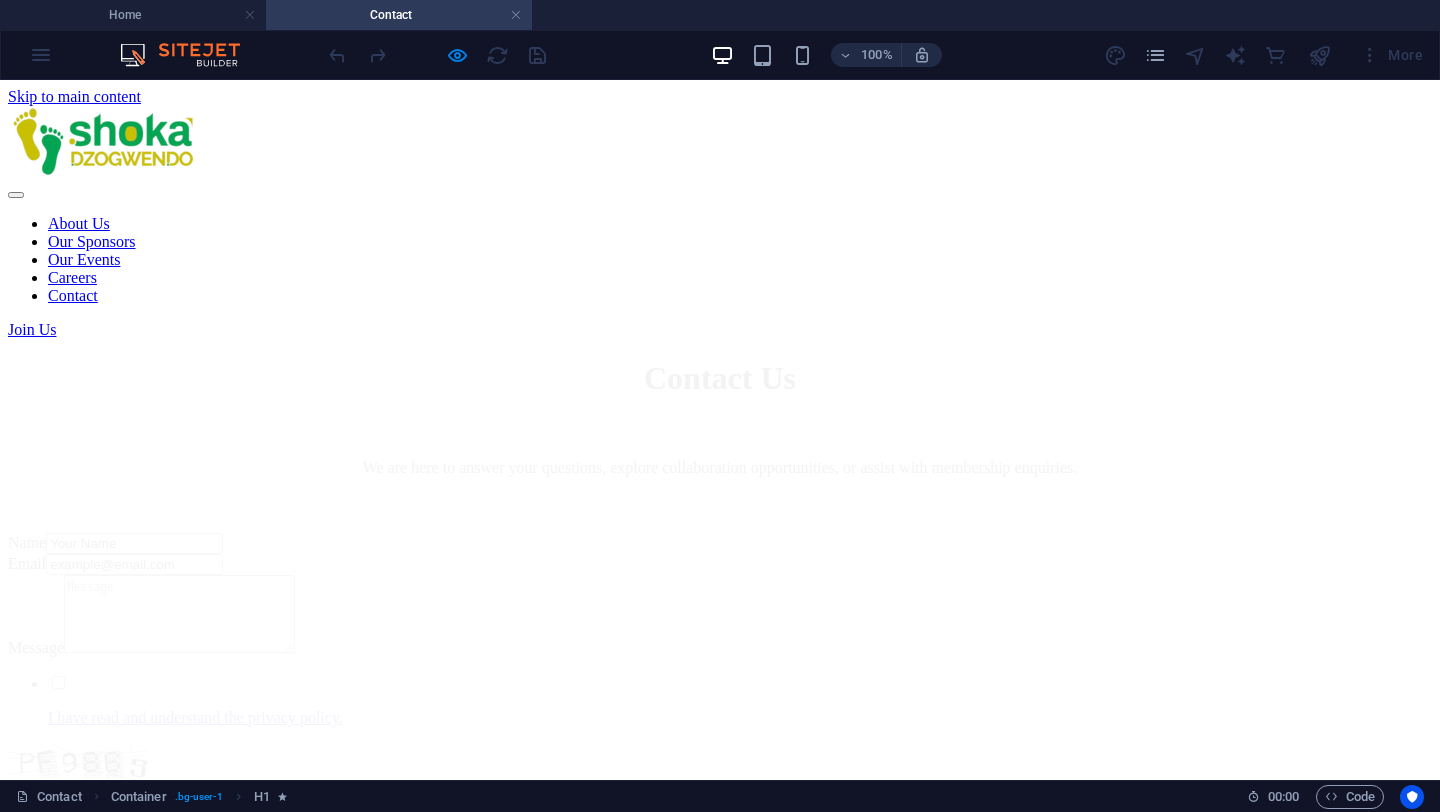 scroll, scrollTop: 0, scrollLeft: 0, axis: both 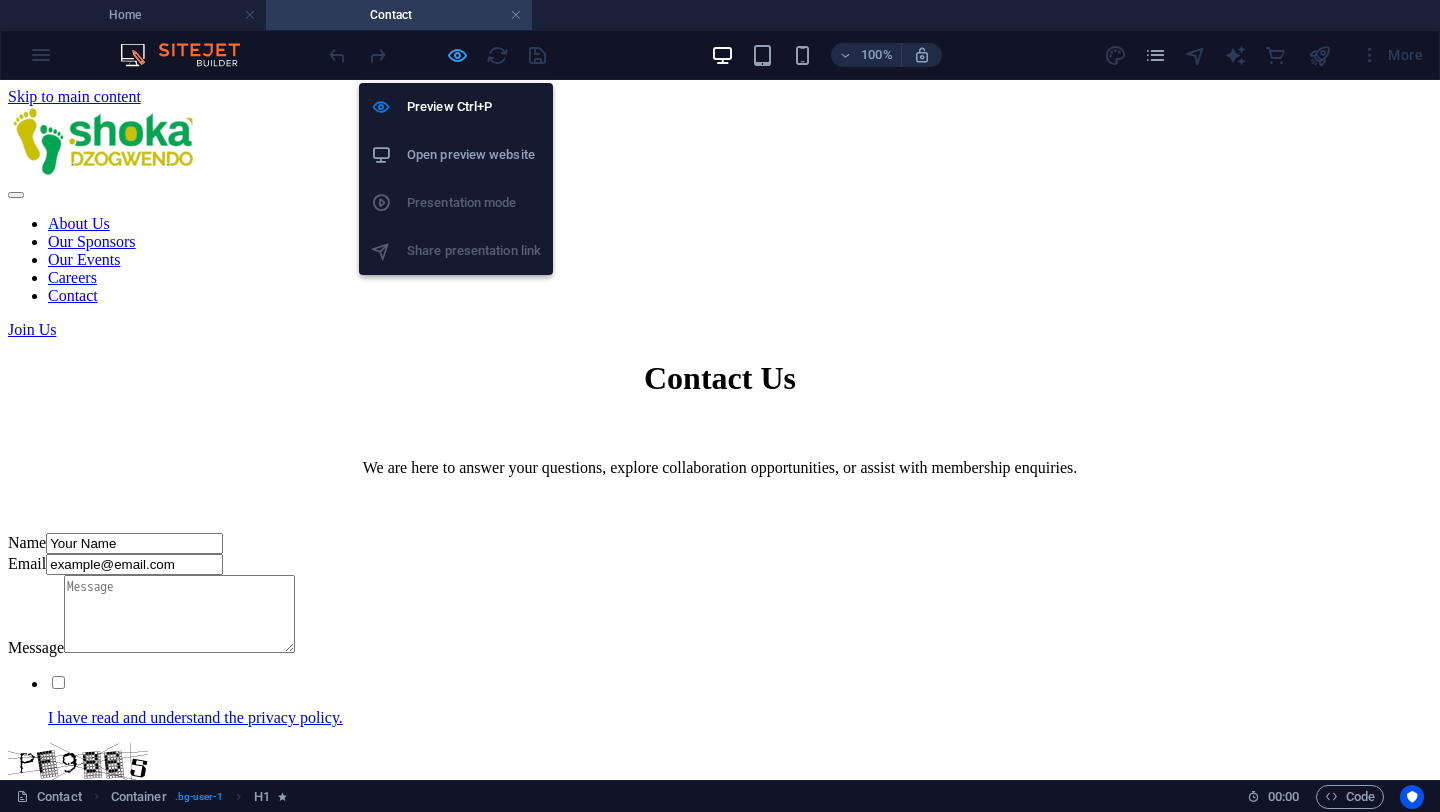 click at bounding box center [457, 55] 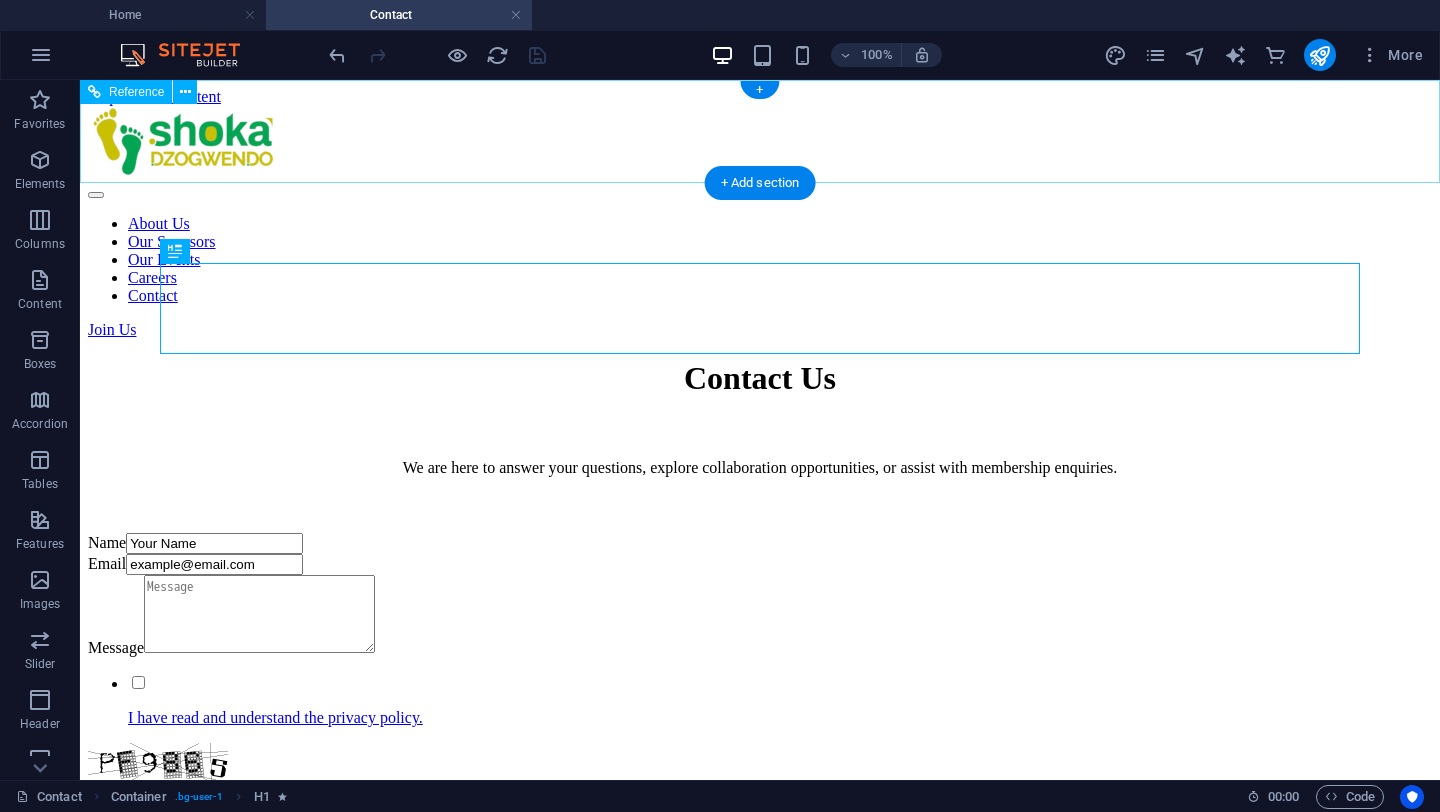 click on "Join Us" at bounding box center (760, 330) 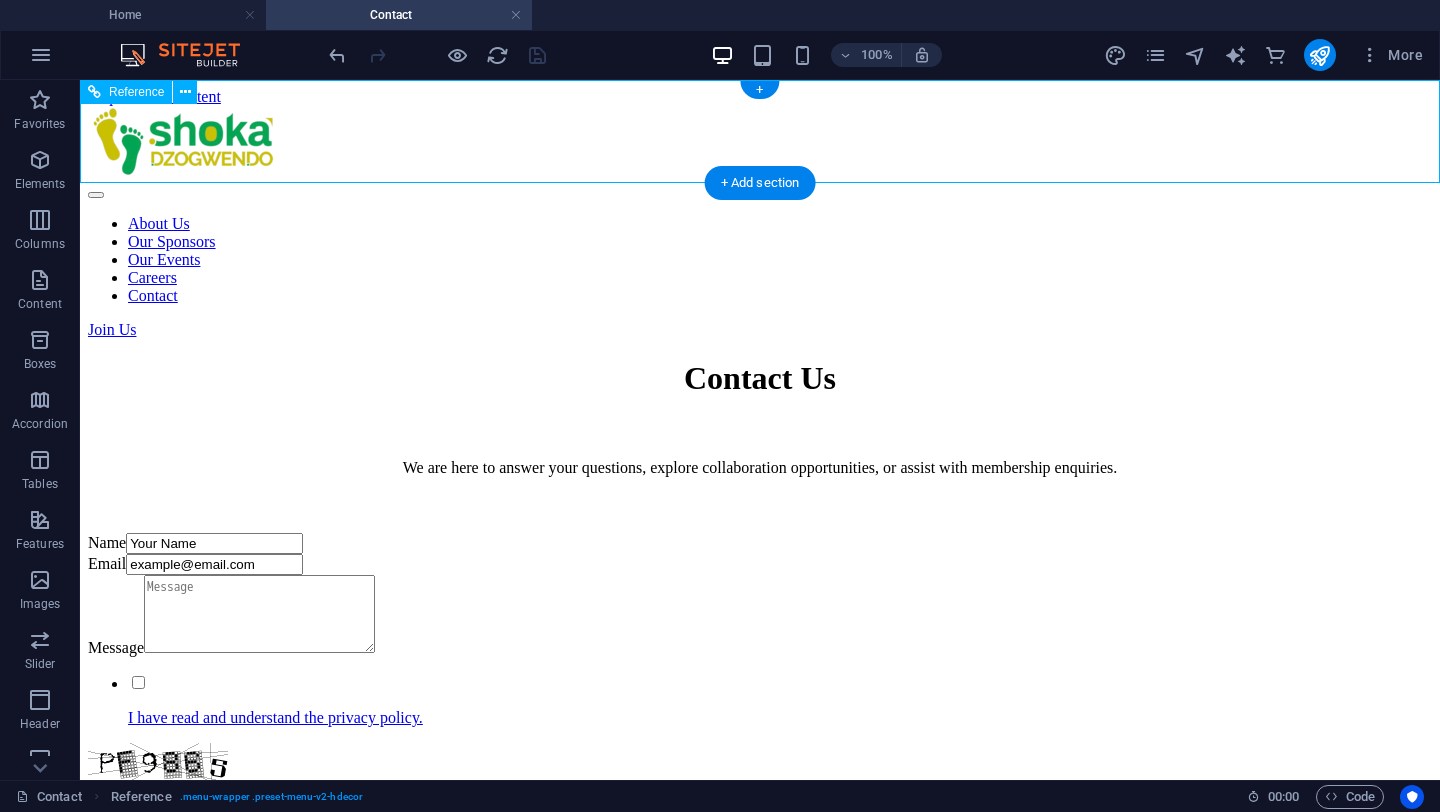 click on "Join Us" at bounding box center (760, 330) 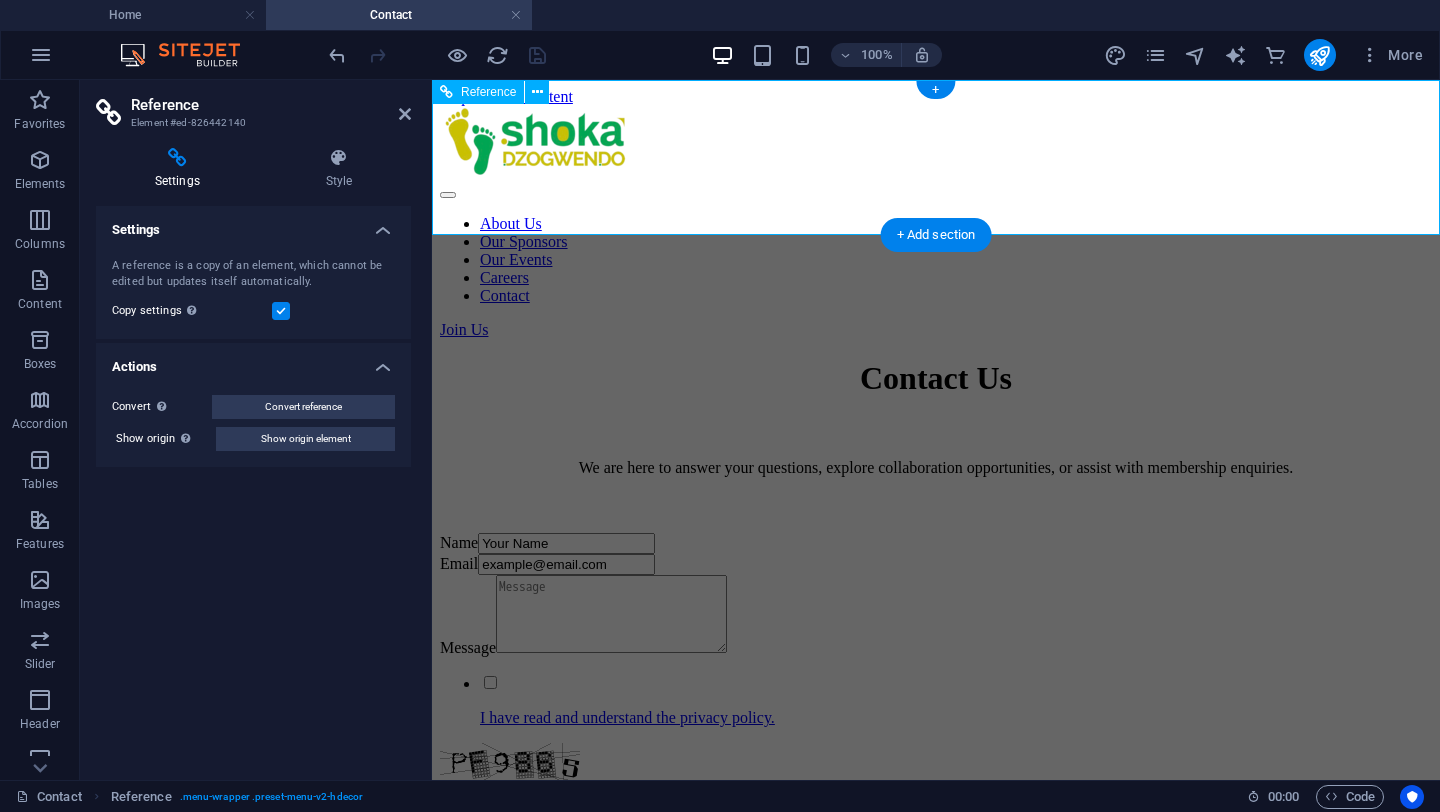 click on "Join Us" at bounding box center (936, 330) 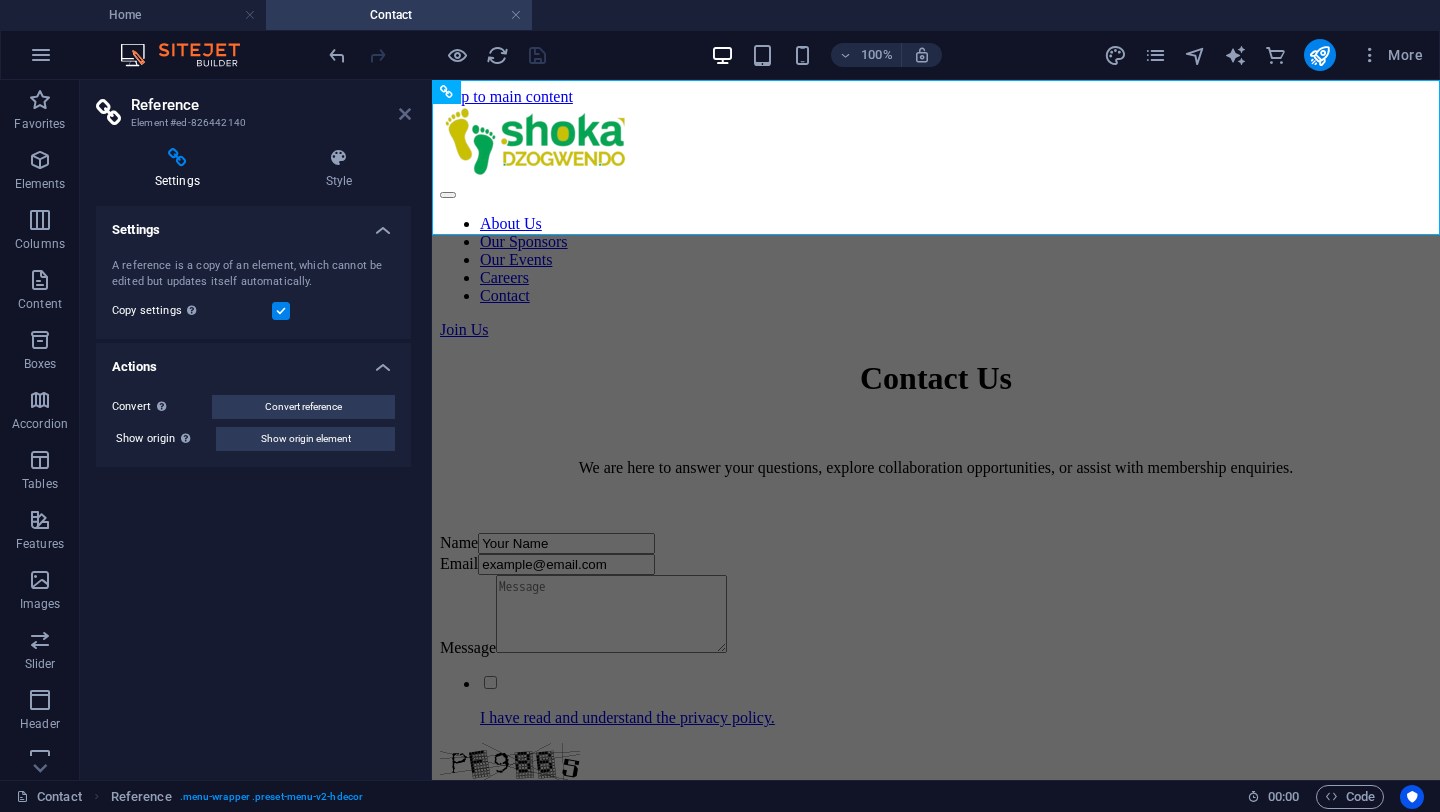 click at bounding box center [405, 114] 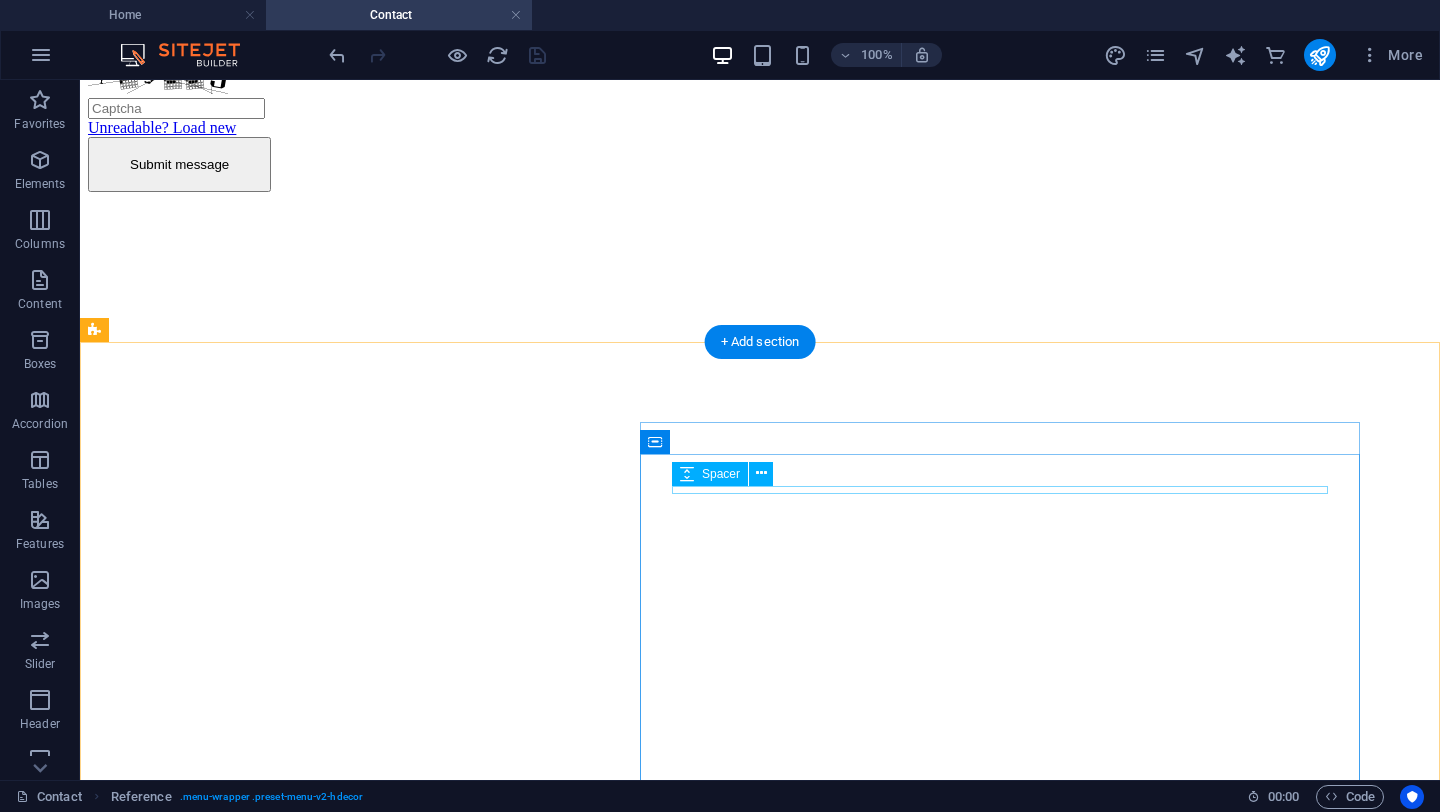scroll, scrollTop: 690, scrollLeft: 0, axis: vertical 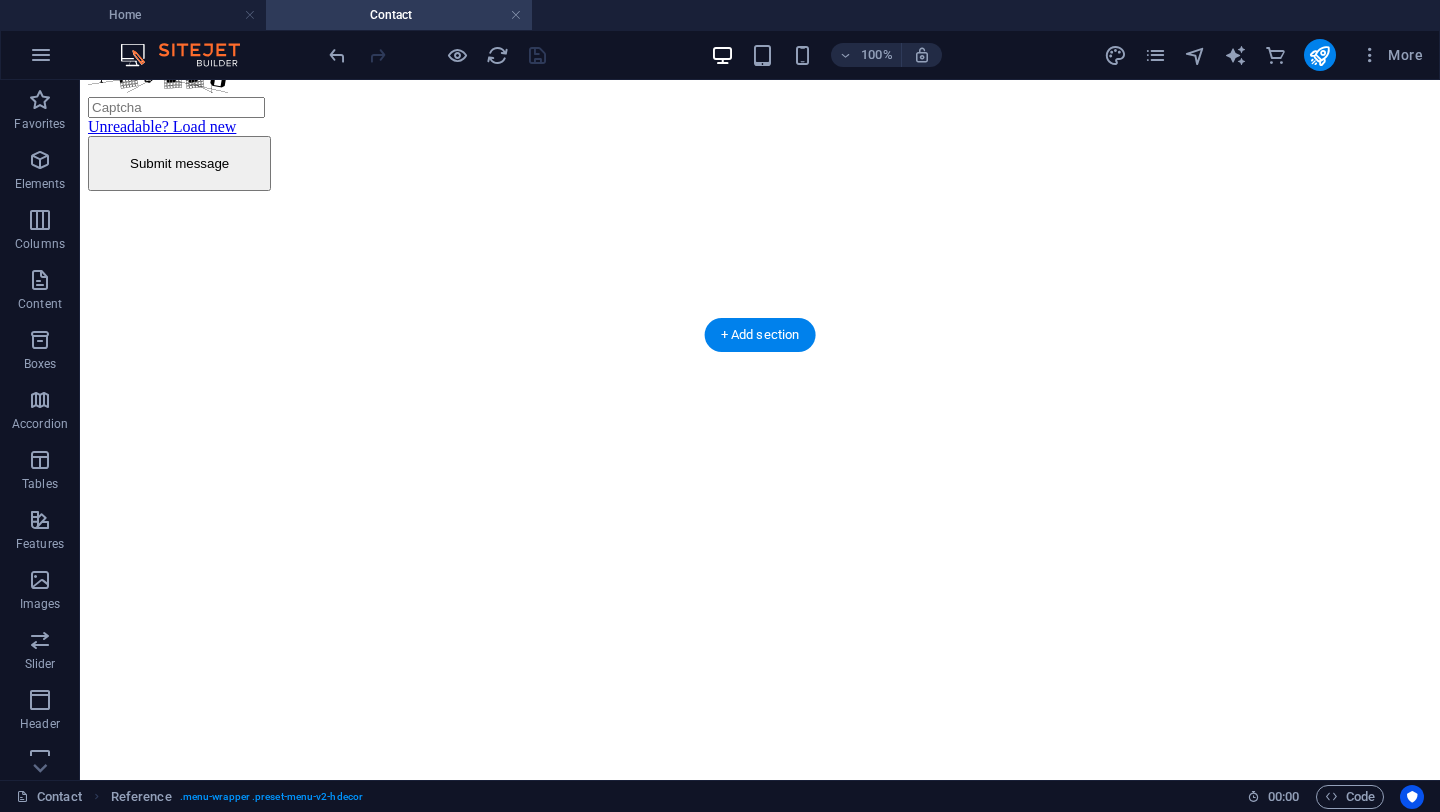 click at bounding box center [760, 191] 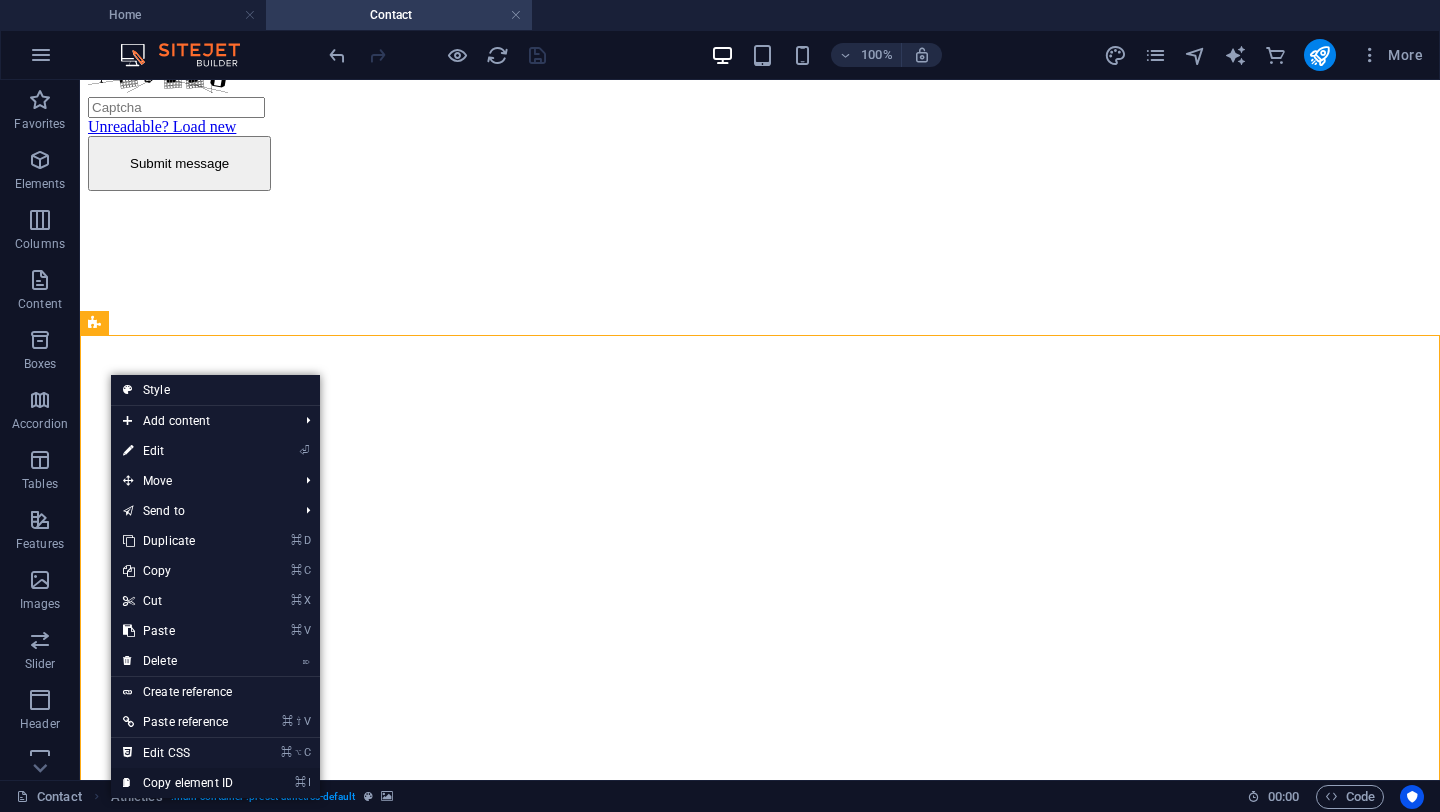 click on "⌘ I  Copy element ID" at bounding box center (178, 783) 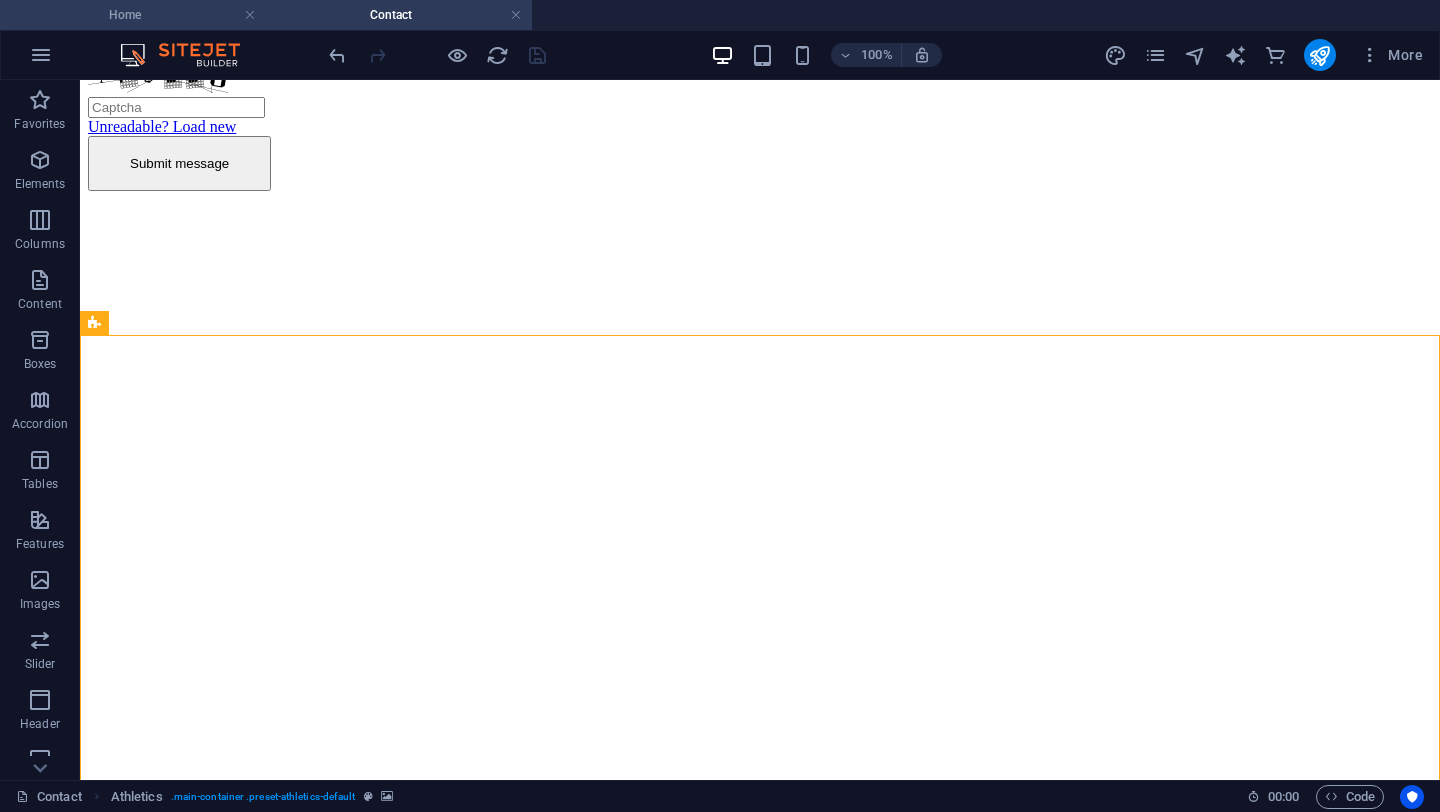 click on "Home" at bounding box center [133, 15] 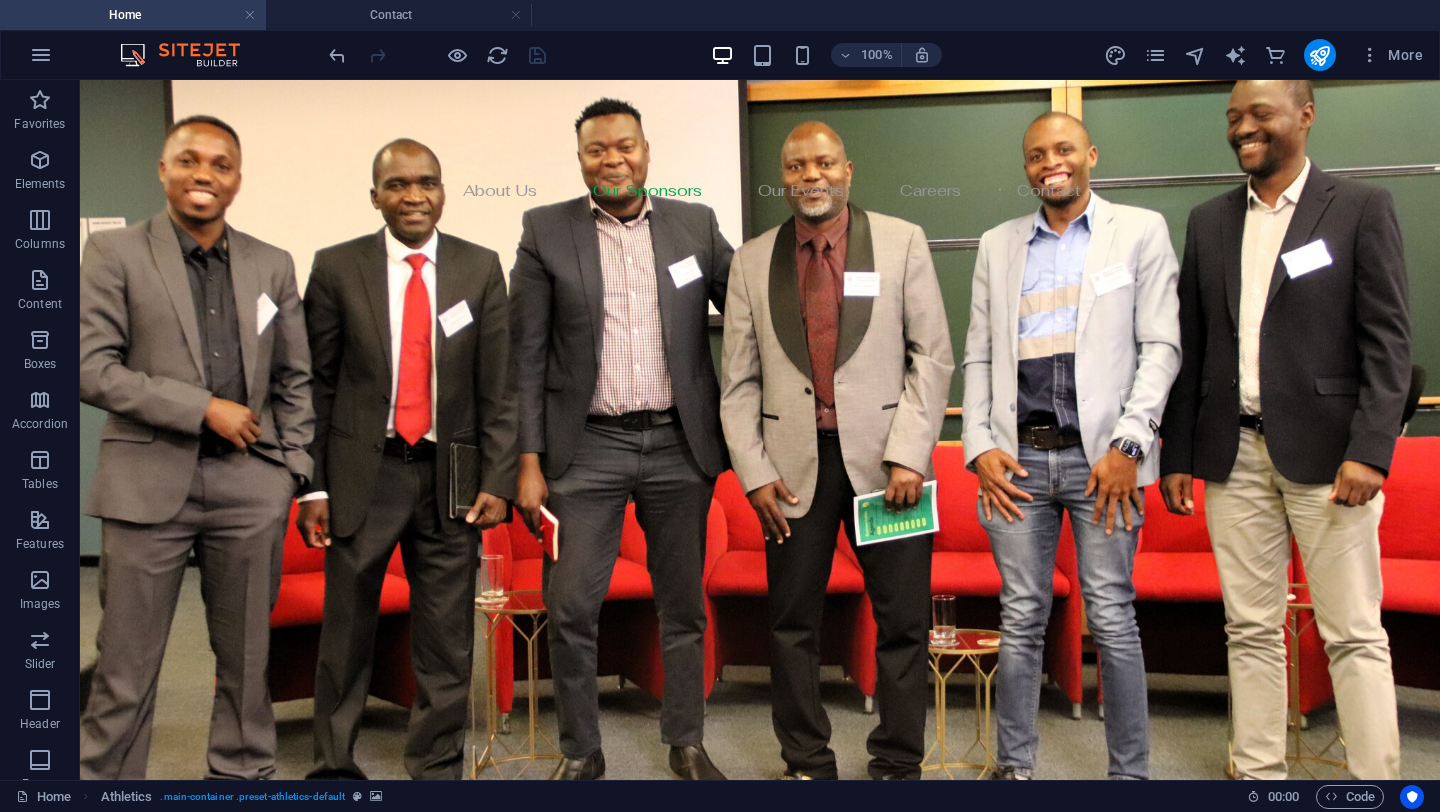 scroll, scrollTop: 0, scrollLeft: 0, axis: both 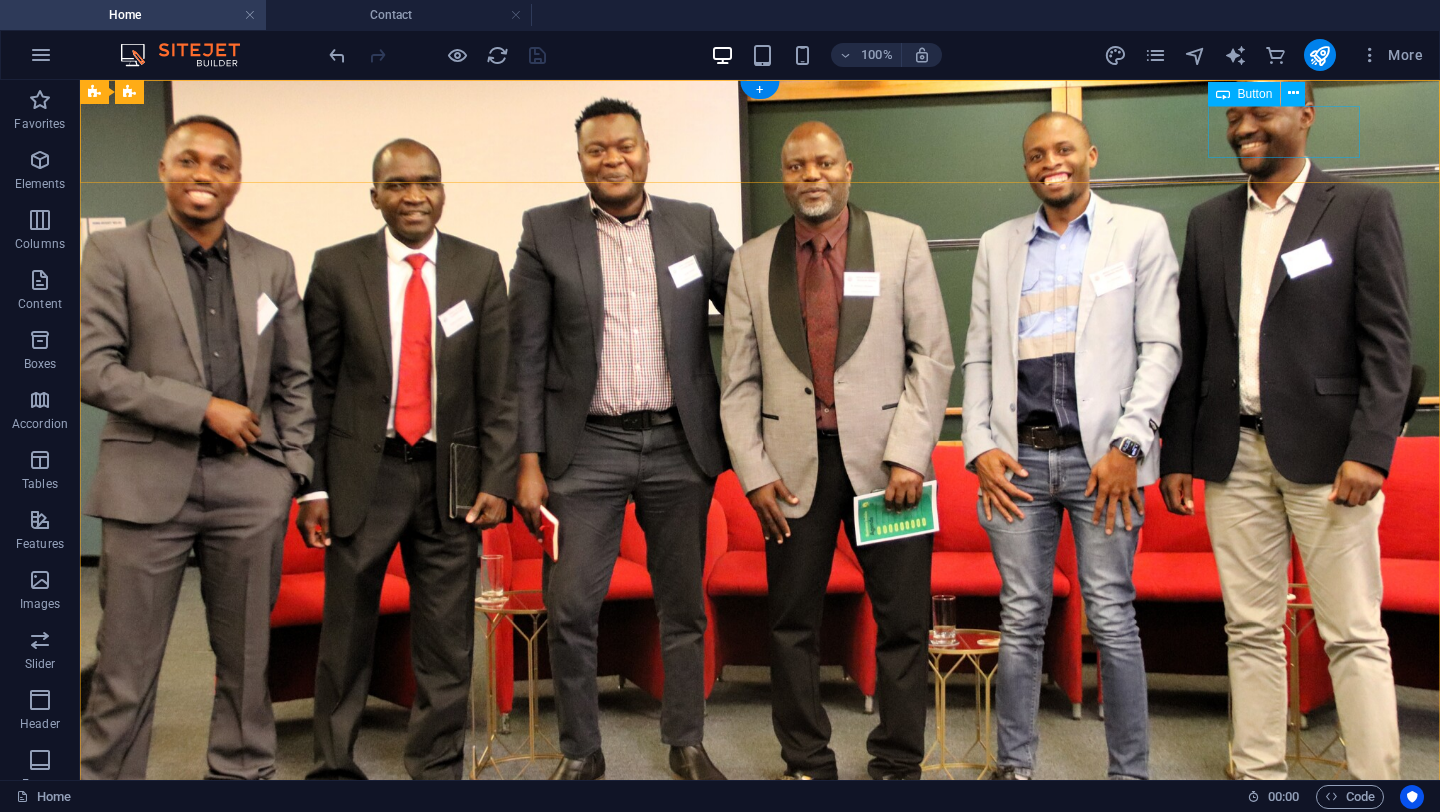 click on "Join Us" at bounding box center (760, 1081) 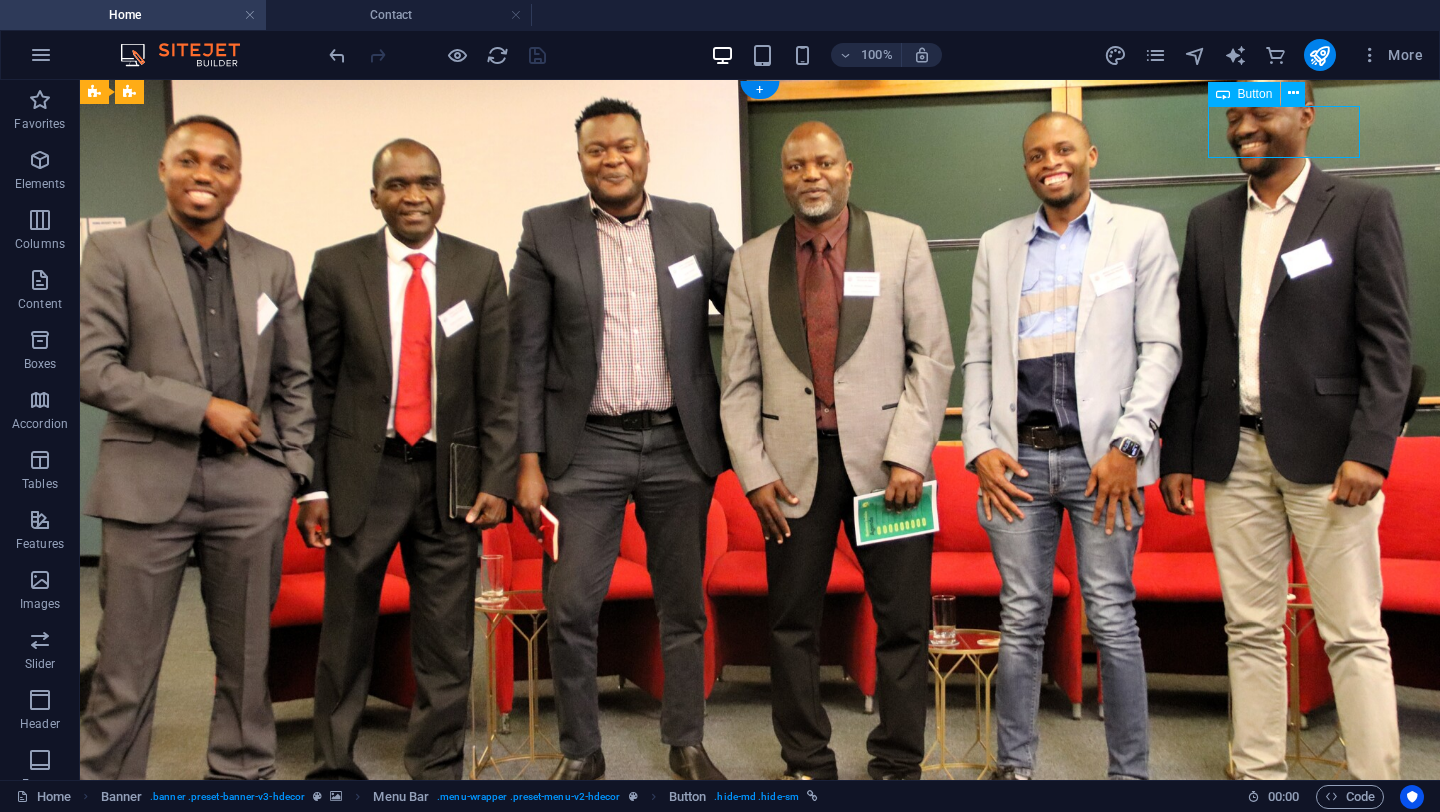 click on "Join Us" at bounding box center [760, 1081] 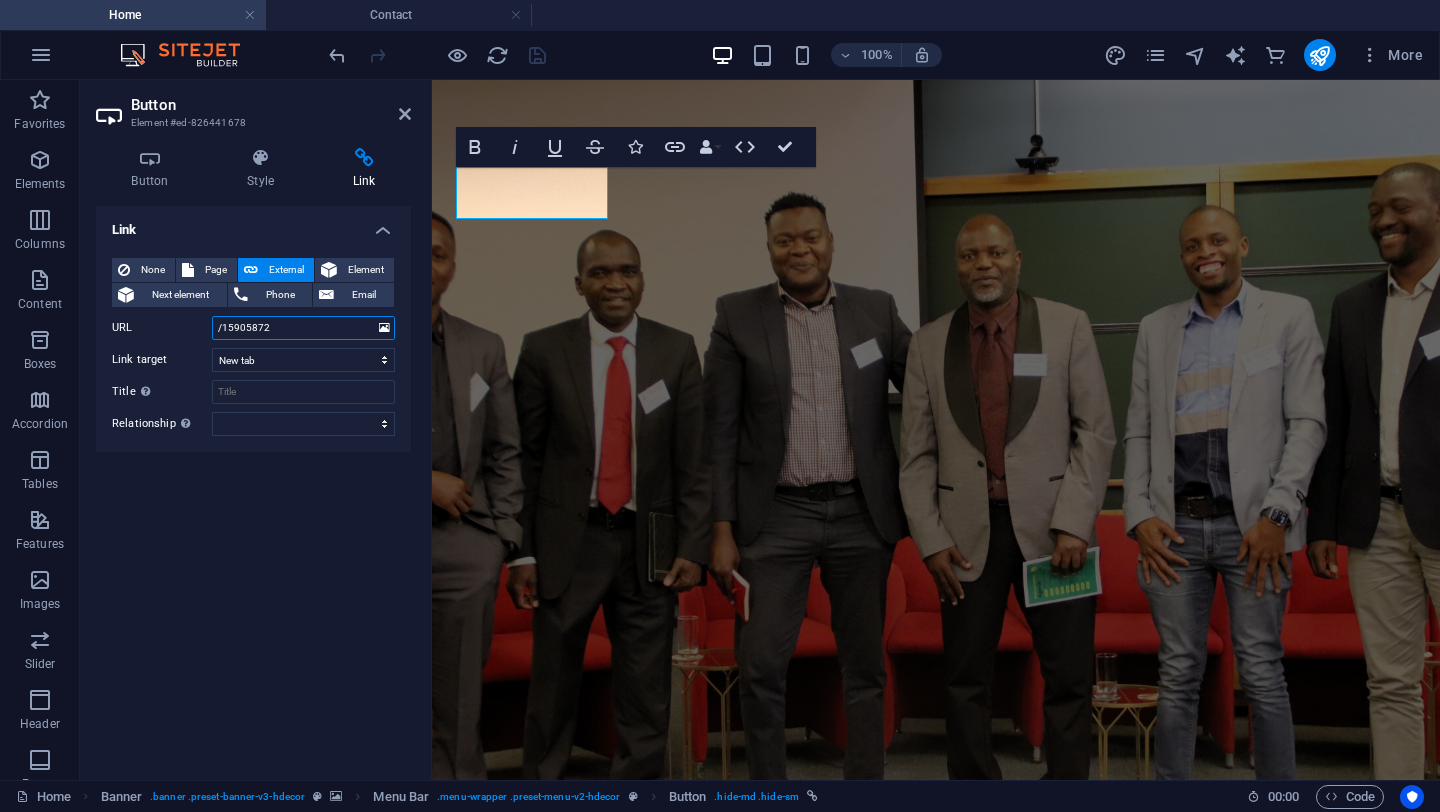 click on "/15905872" at bounding box center [303, 328] 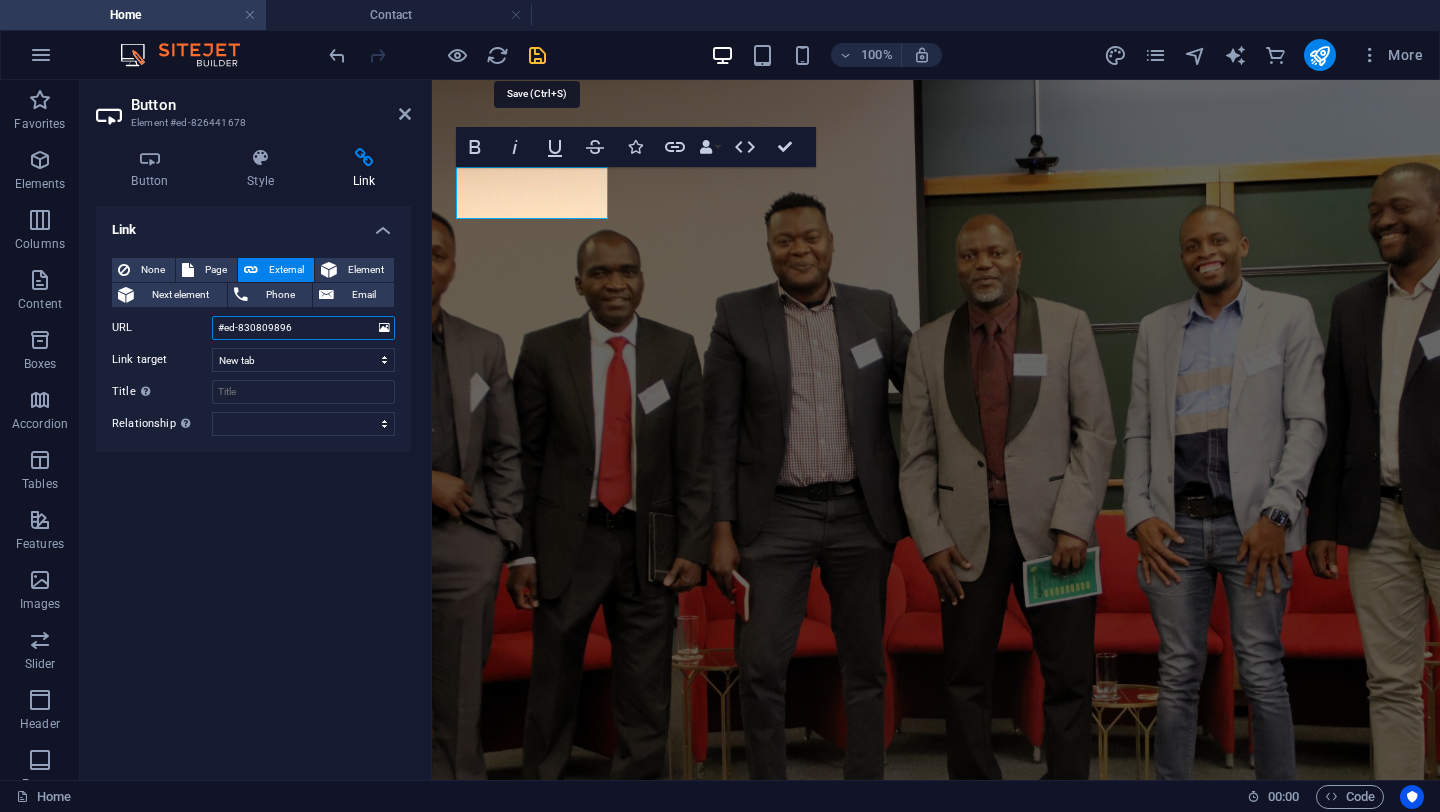 type on "#ed-830809896" 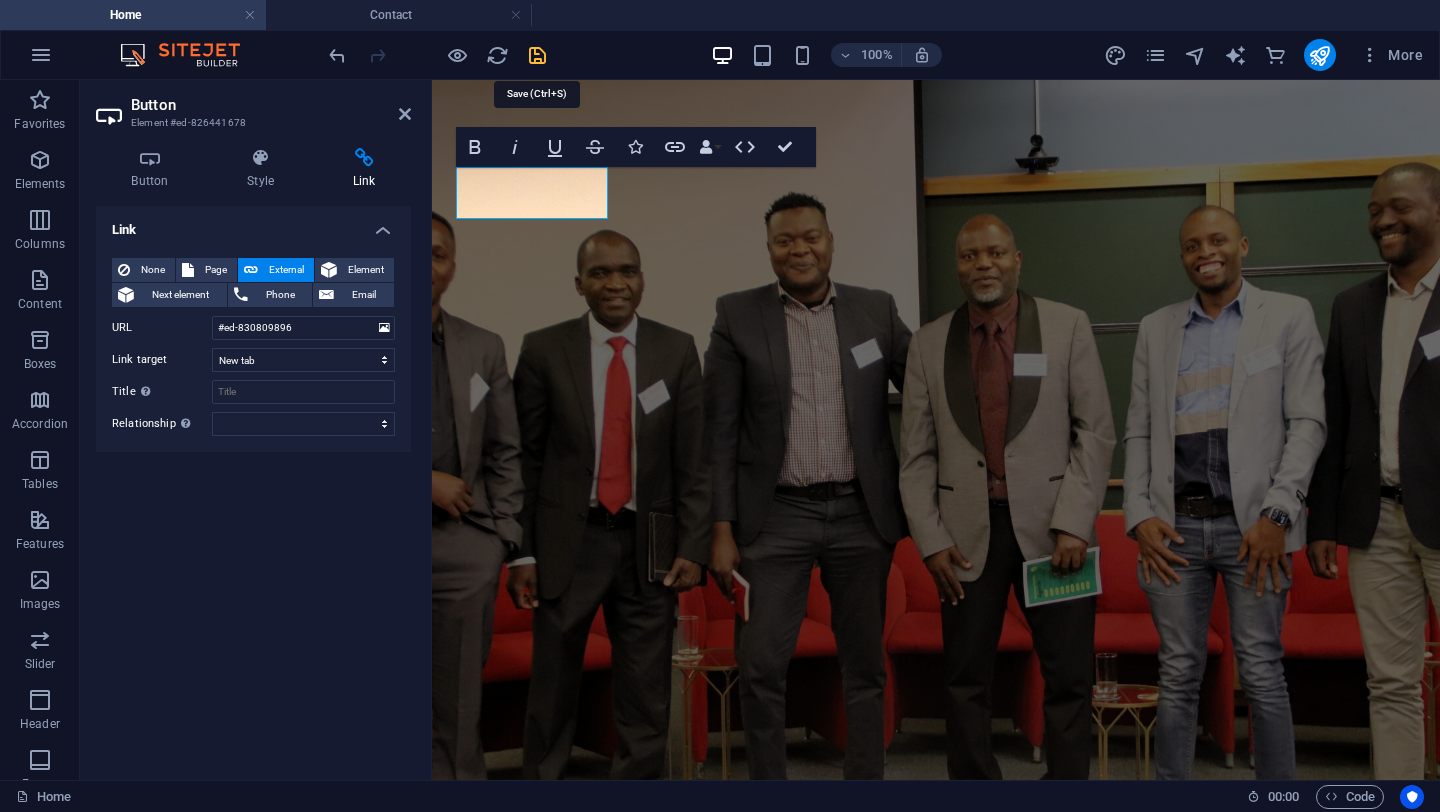 click at bounding box center (537, 55) 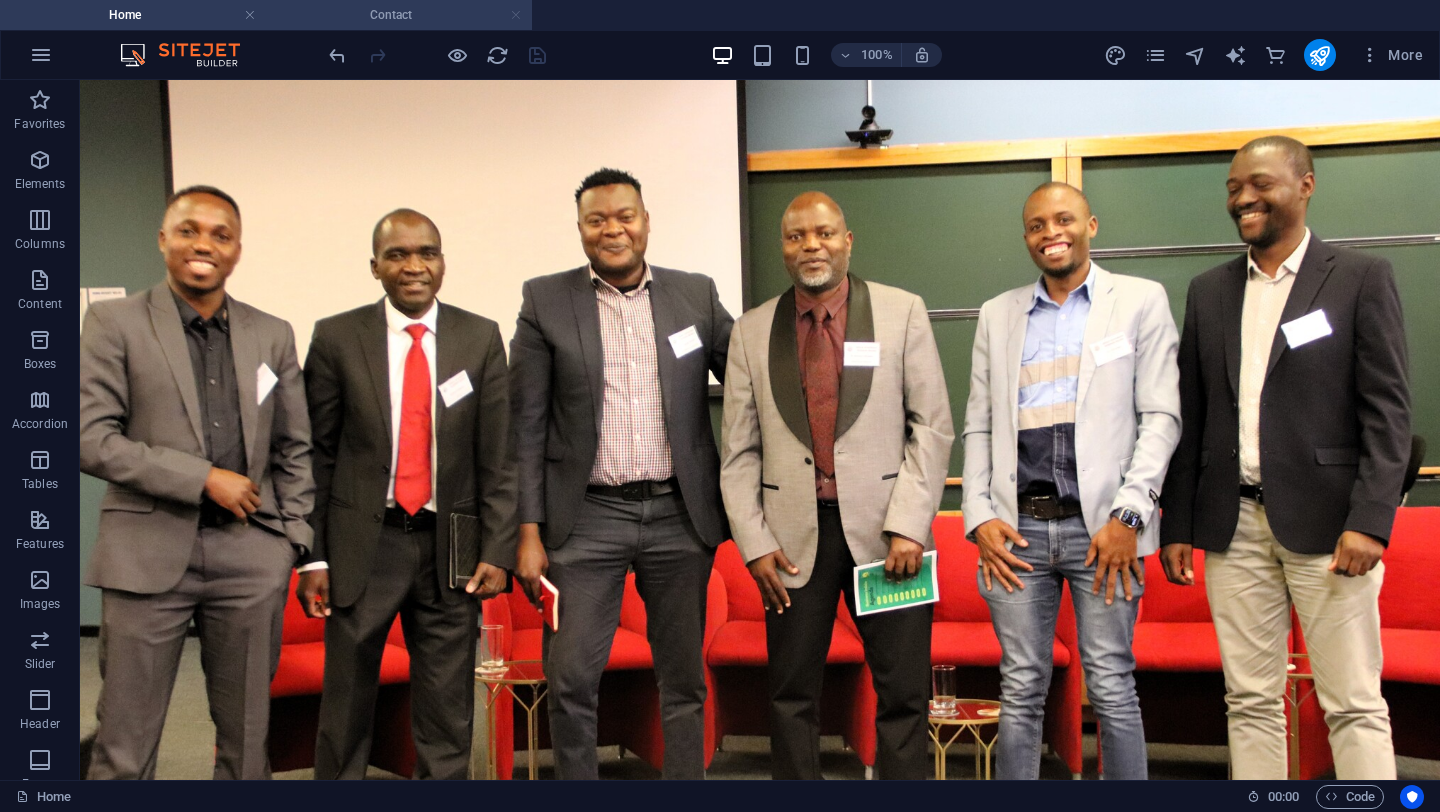 click at bounding box center (516, 15) 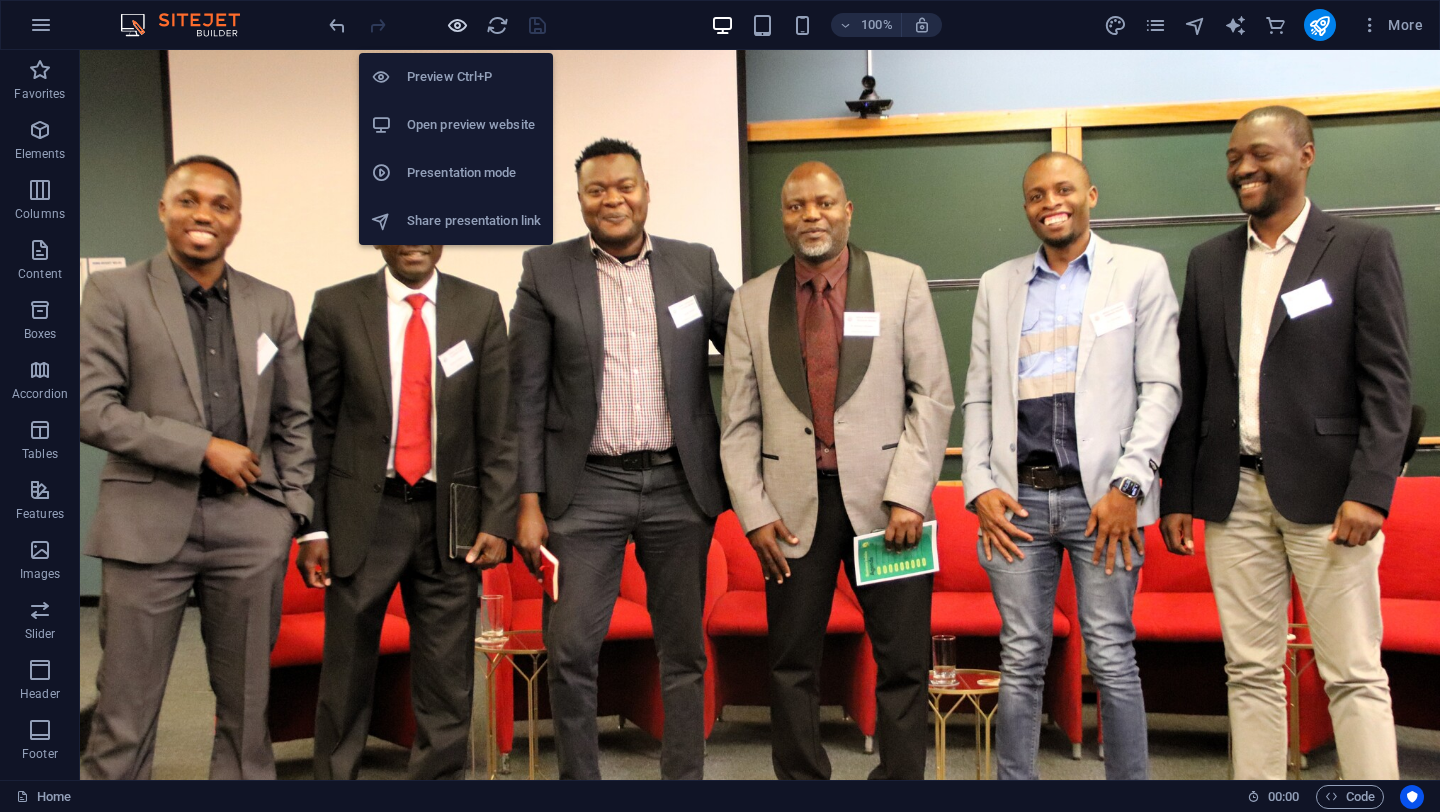 click at bounding box center [457, 25] 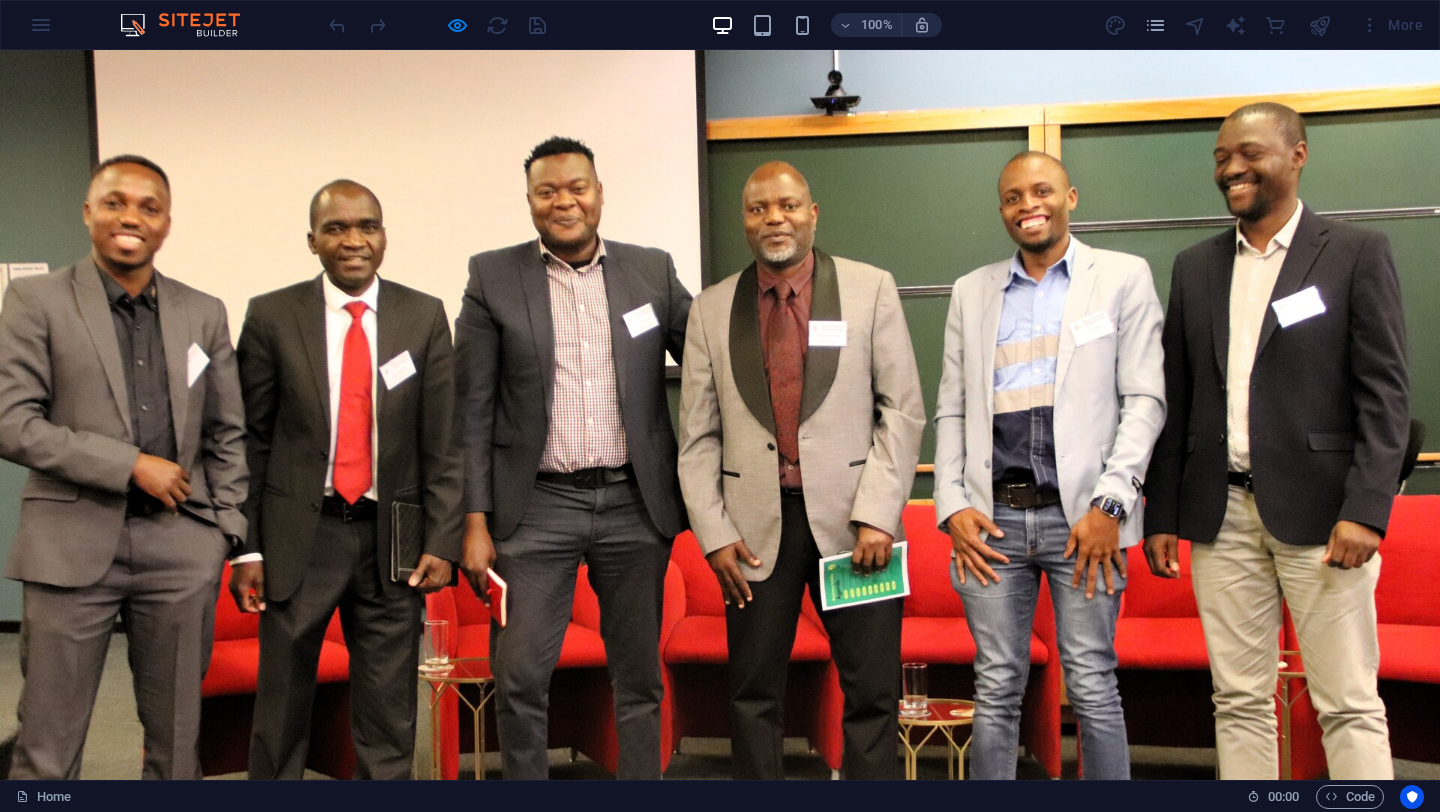 click on "Join Us" at bounding box center (197, 1087) 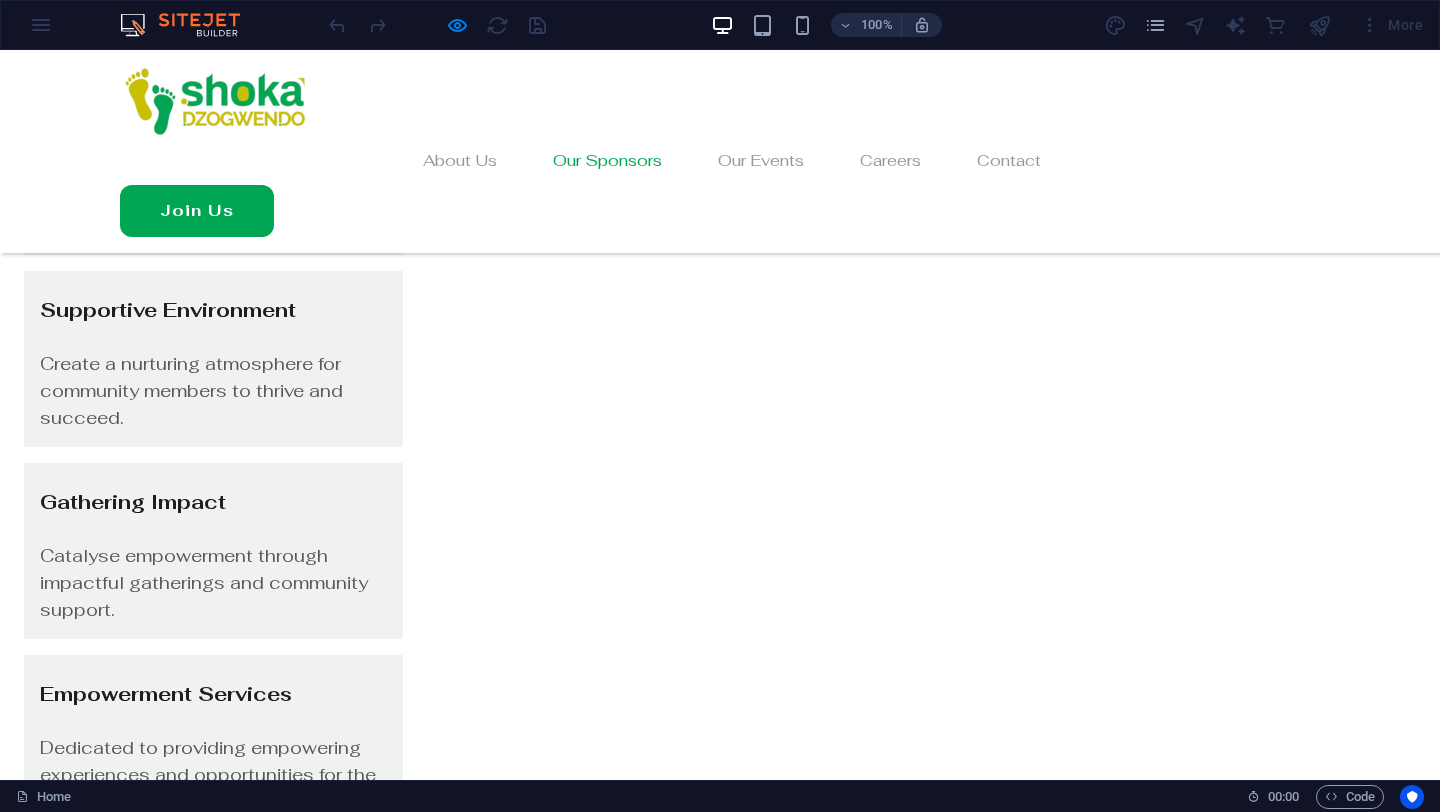 scroll, scrollTop: 5122, scrollLeft: 0, axis: vertical 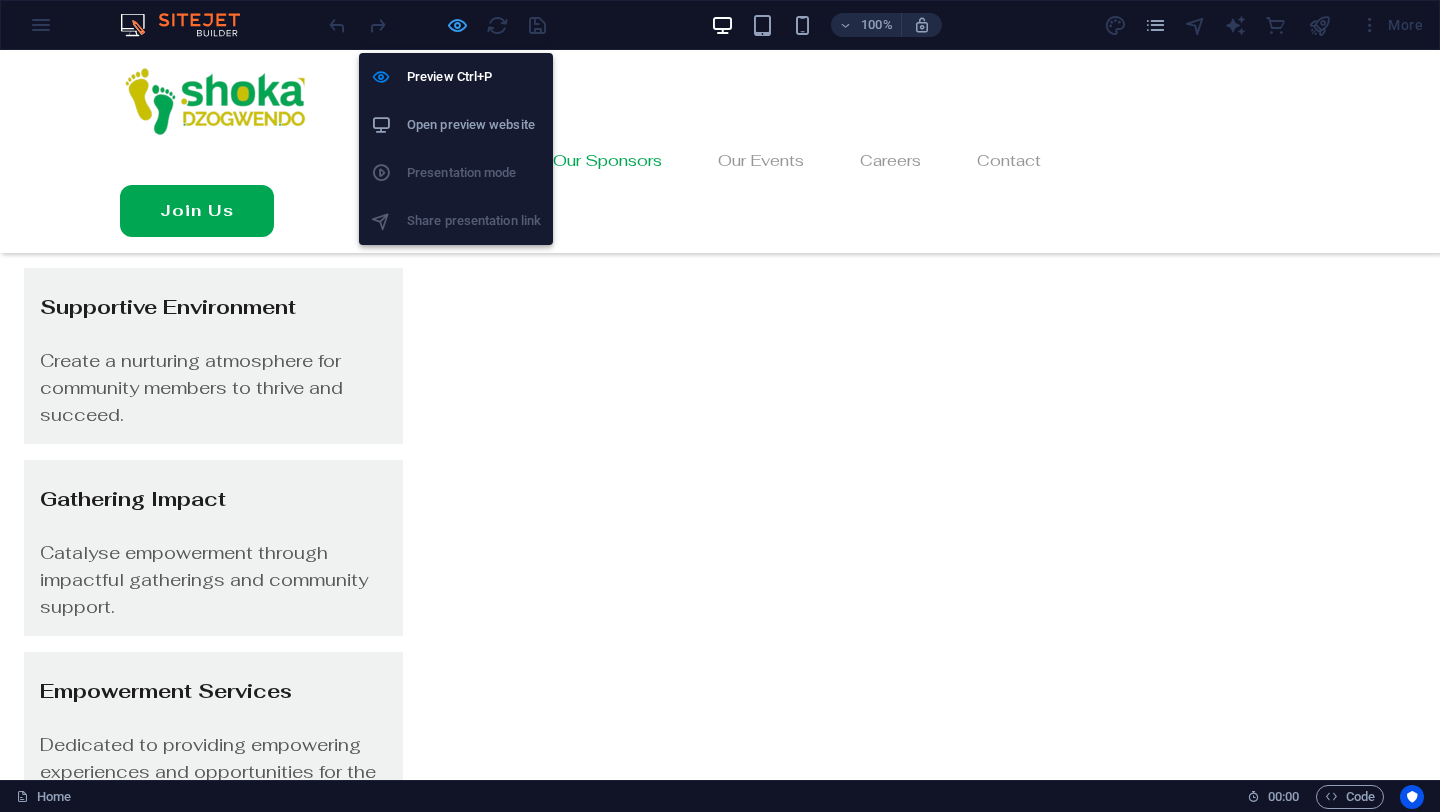 click at bounding box center [457, 25] 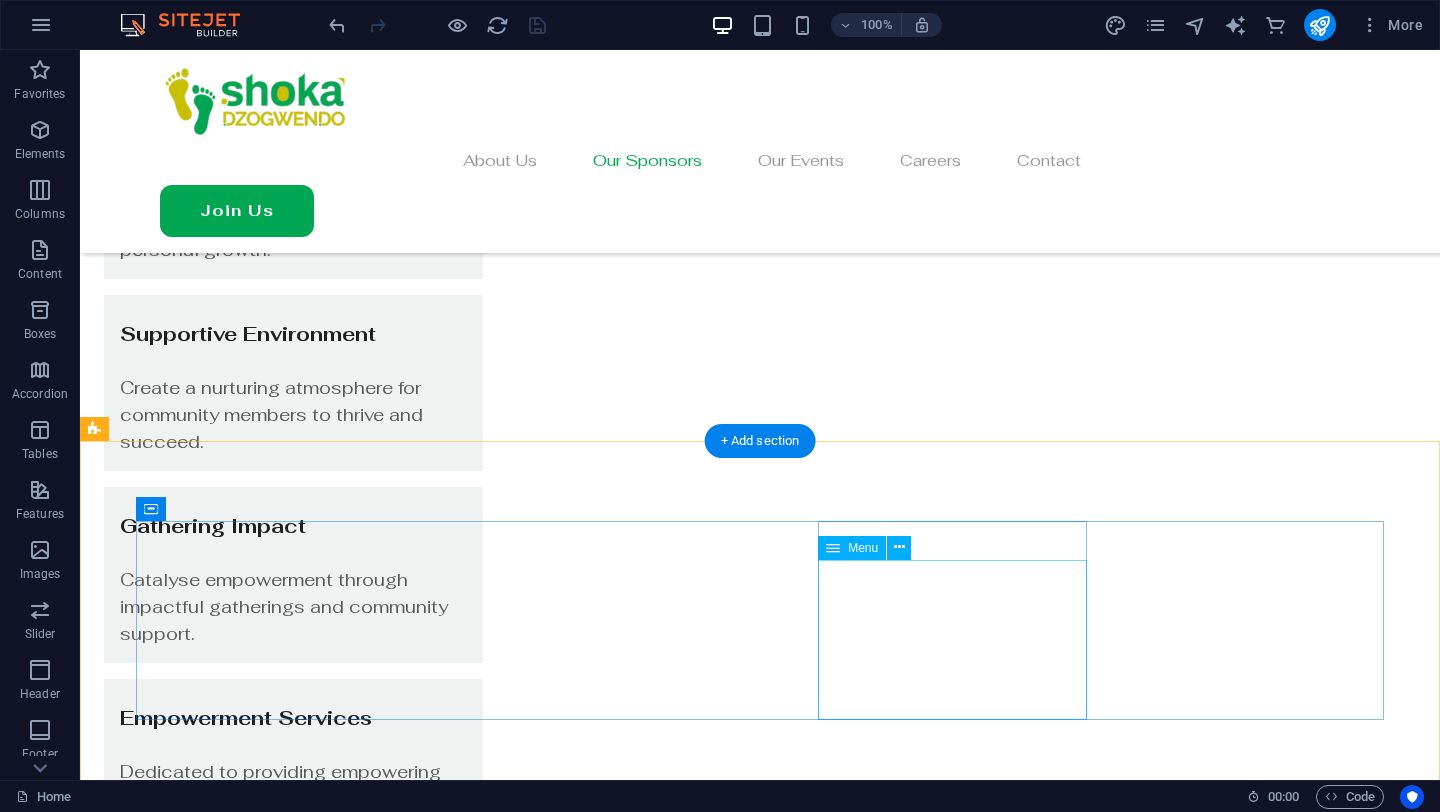 click on "About Us Services Careers Contact Home" at bounding box center [760, 5503] 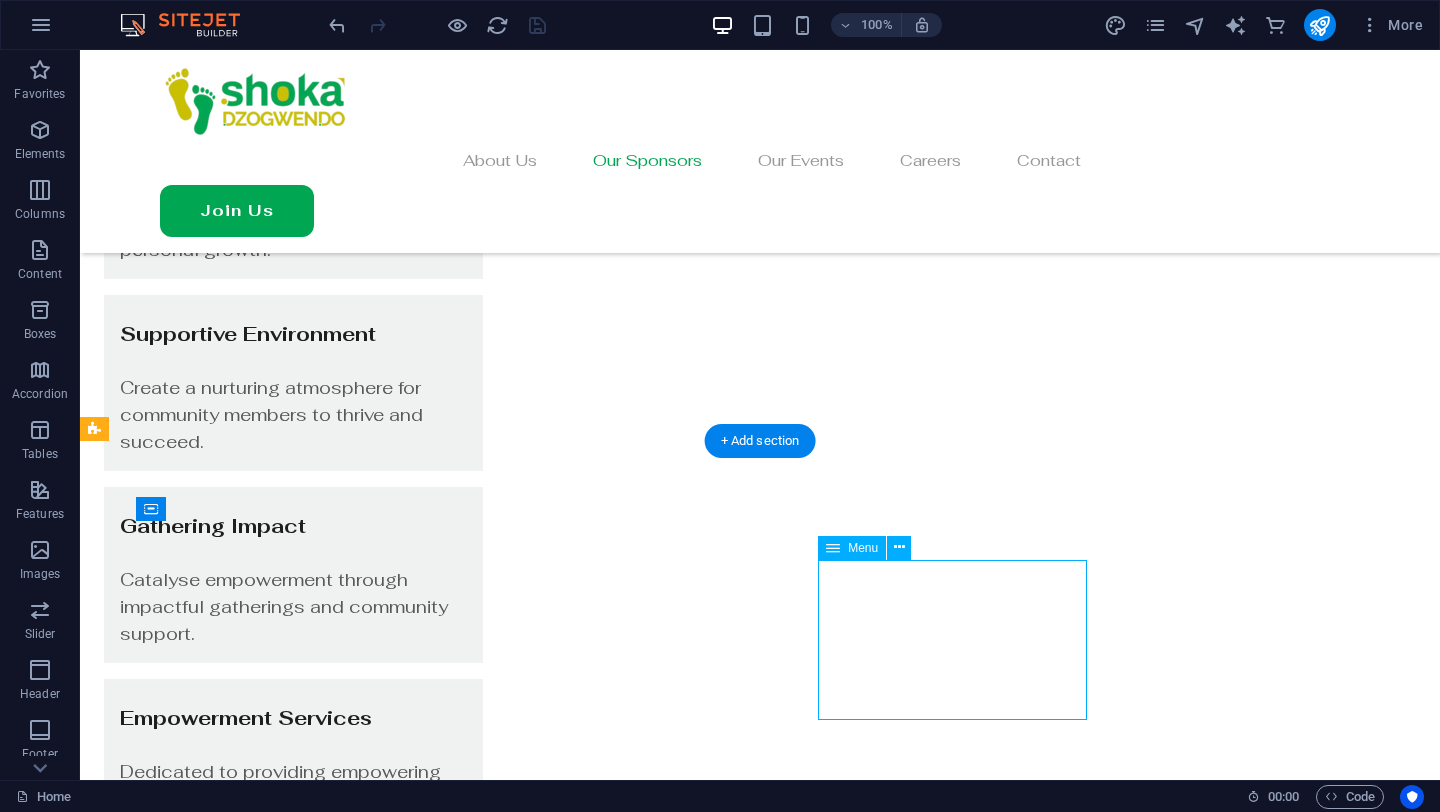 click on "About Us Services Careers Contact Home" at bounding box center (760, 5503) 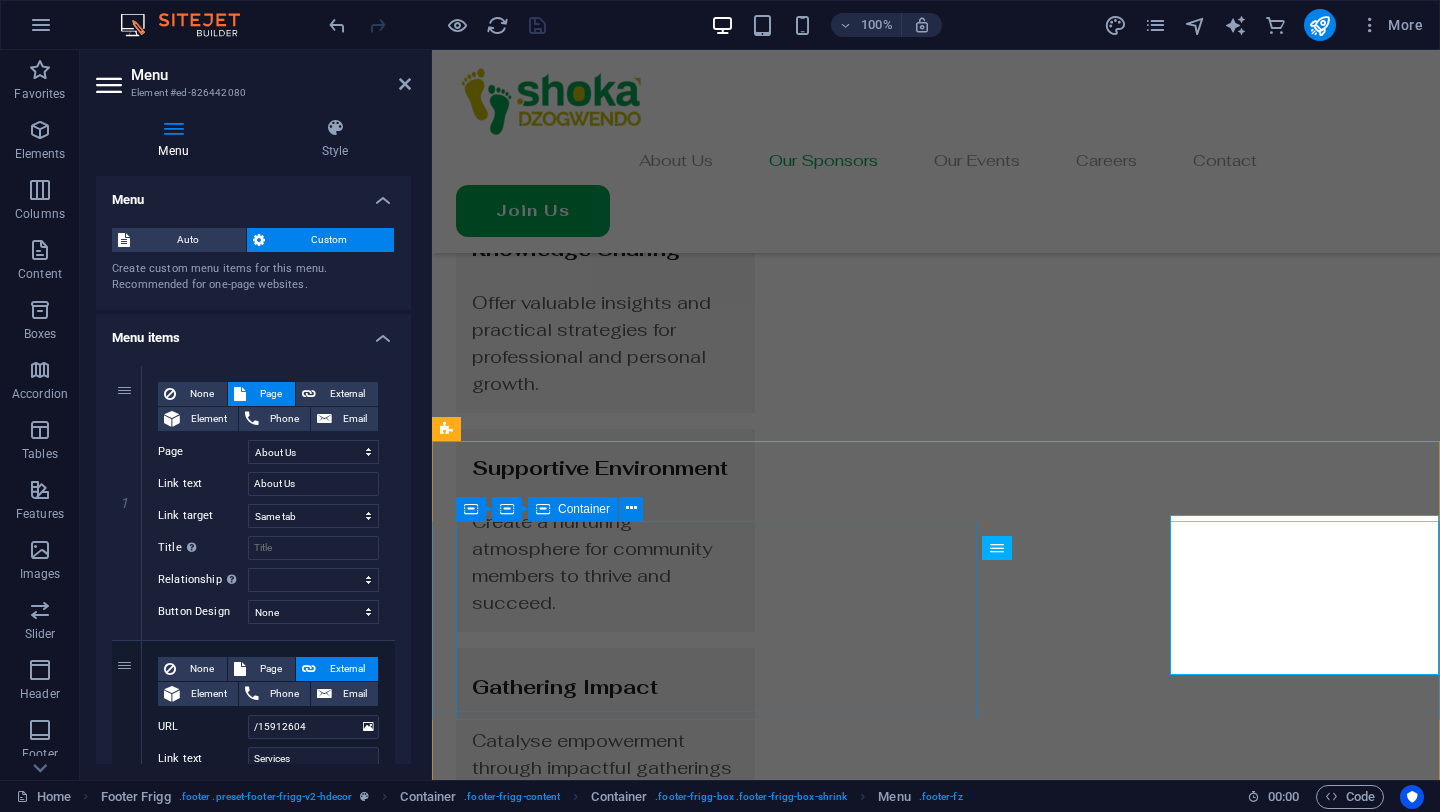 scroll, scrollTop: 5167, scrollLeft: 0, axis: vertical 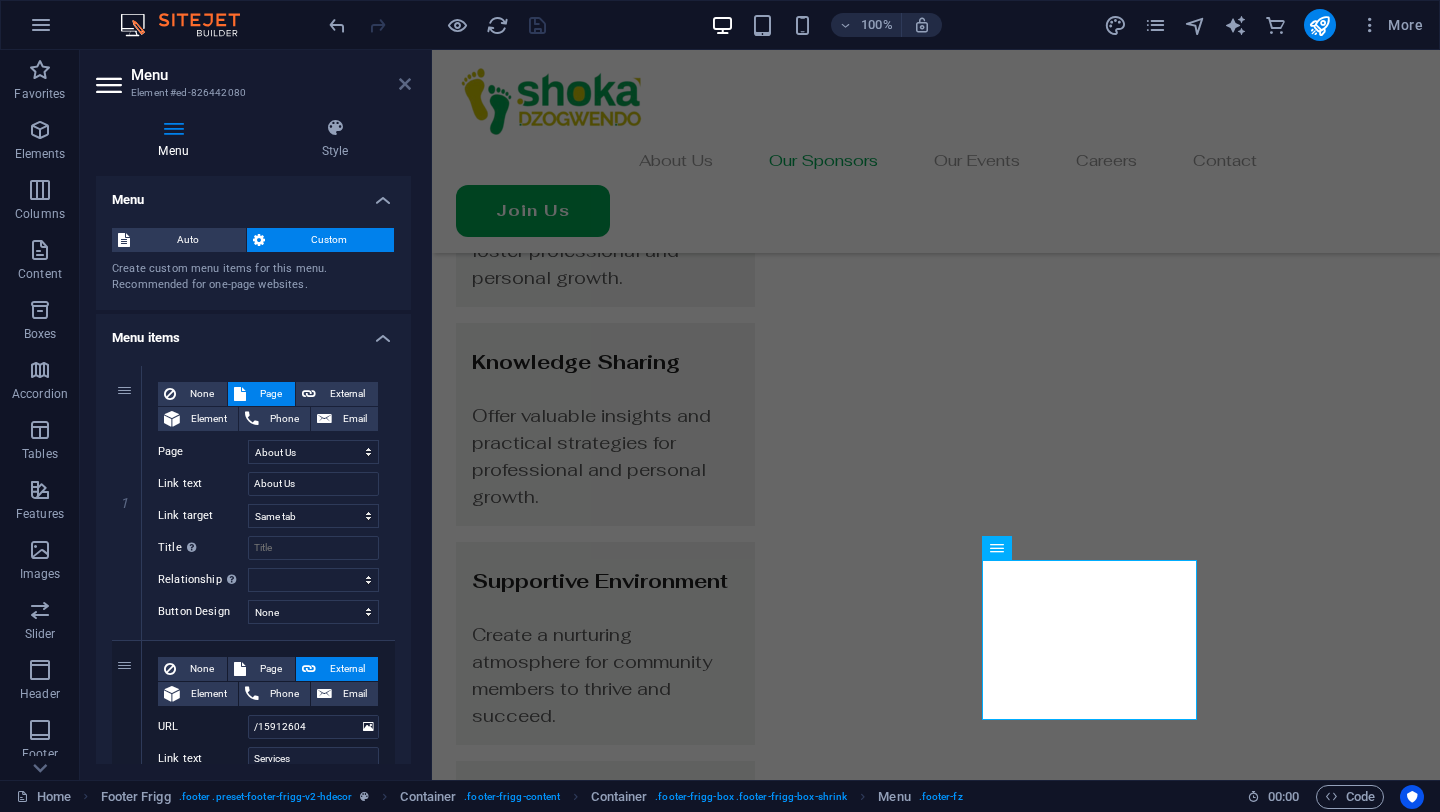click at bounding box center [405, 84] 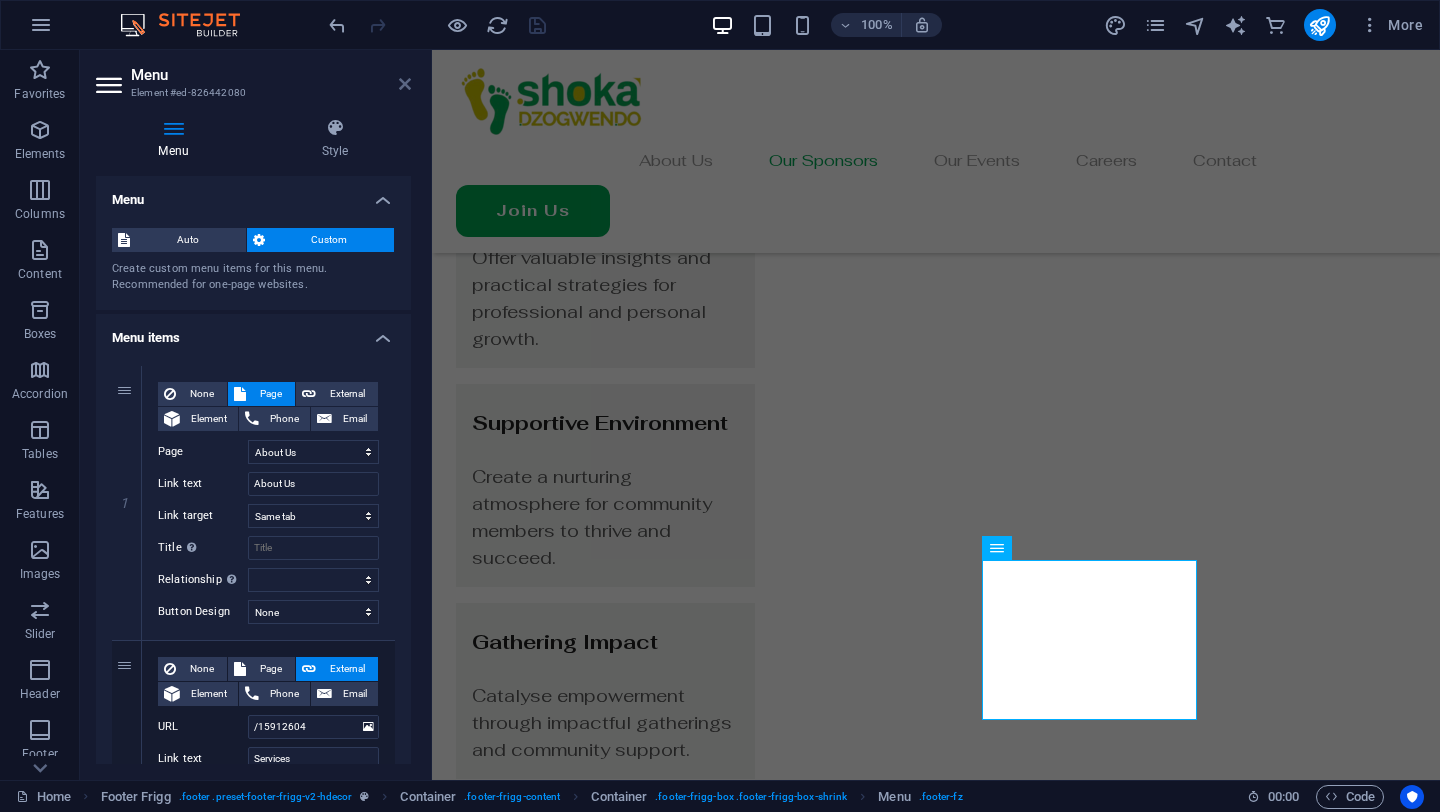 scroll, scrollTop: 5122, scrollLeft: 0, axis: vertical 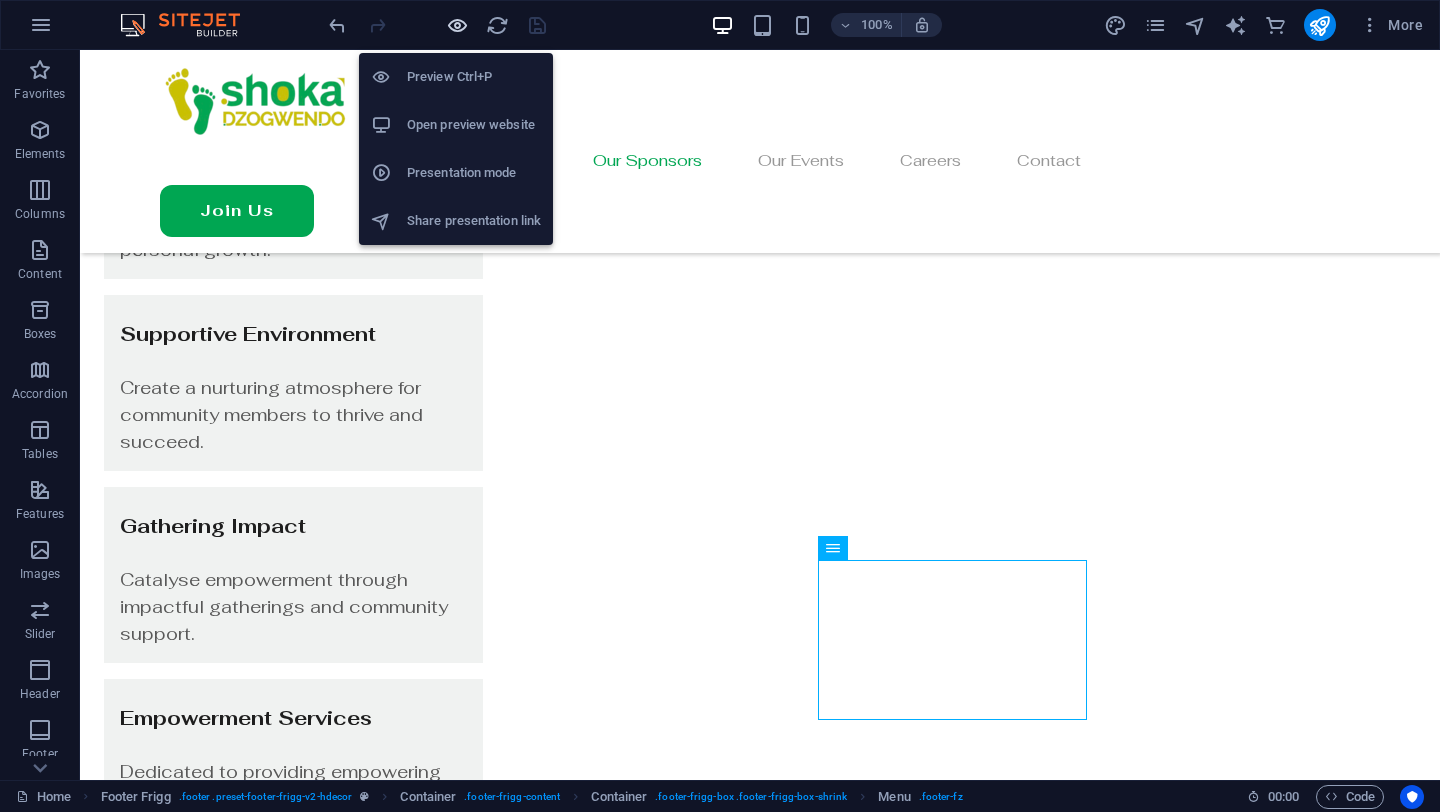 click at bounding box center (457, 25) 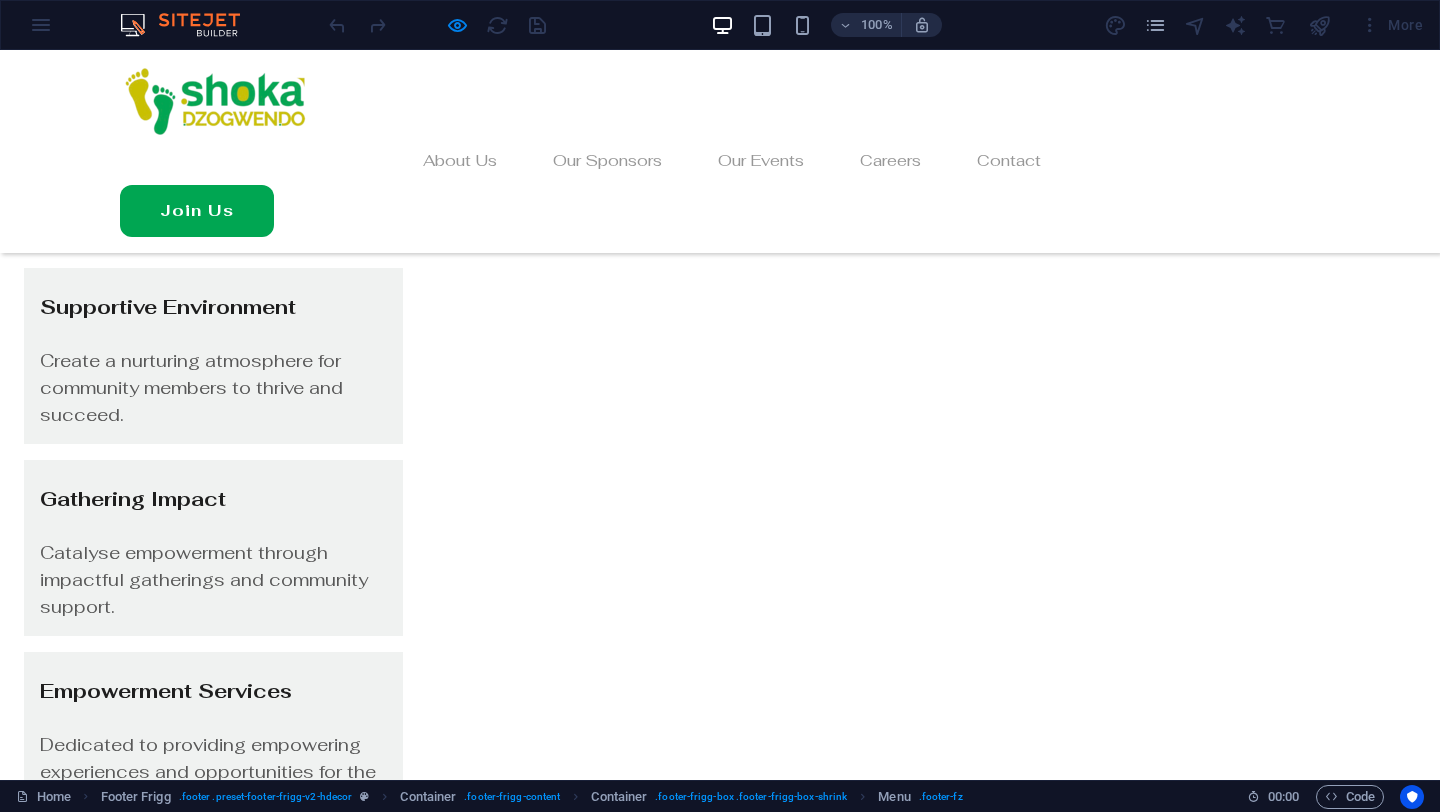 click on "Services" at bounding box center [155, 5512] 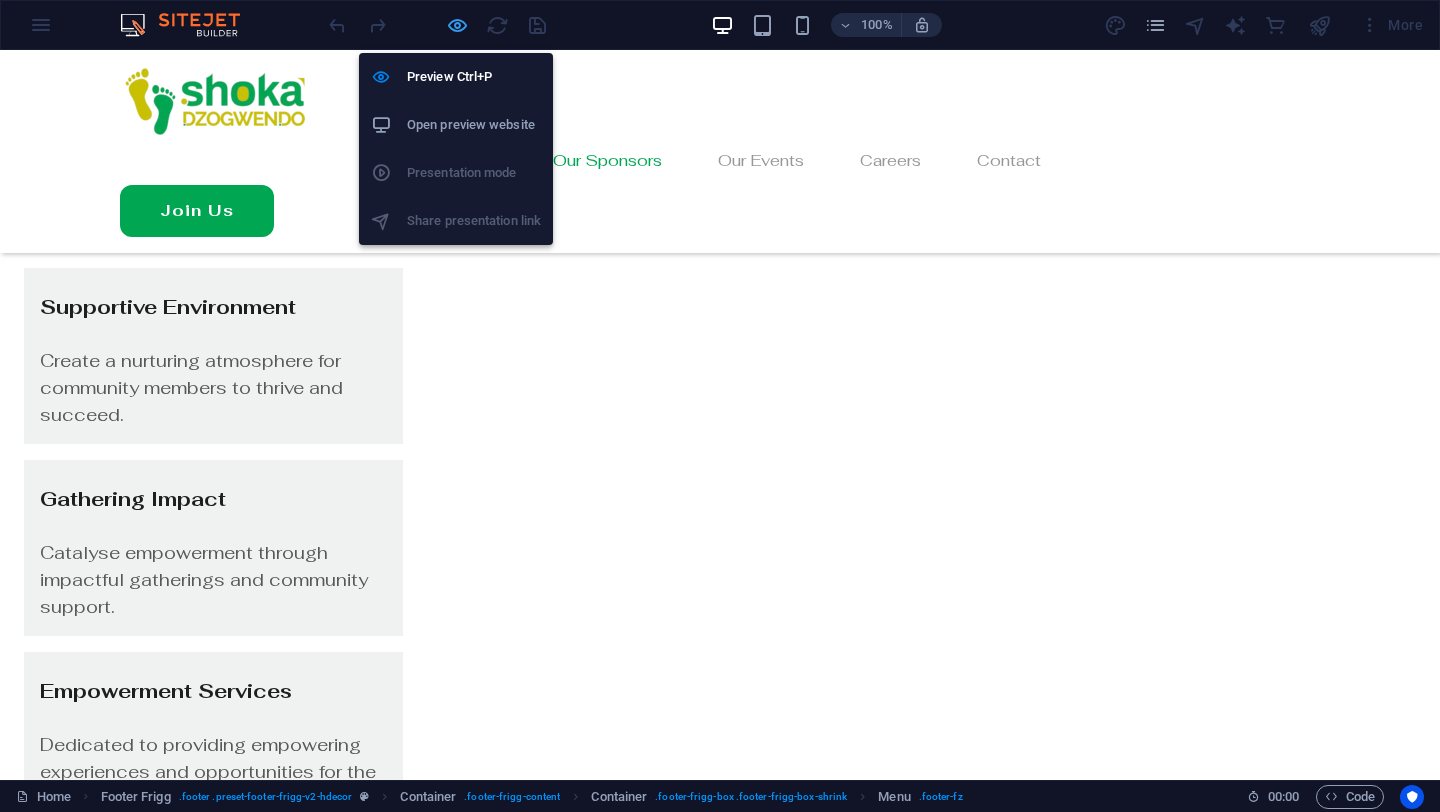 click at bounding box center (457, 25) 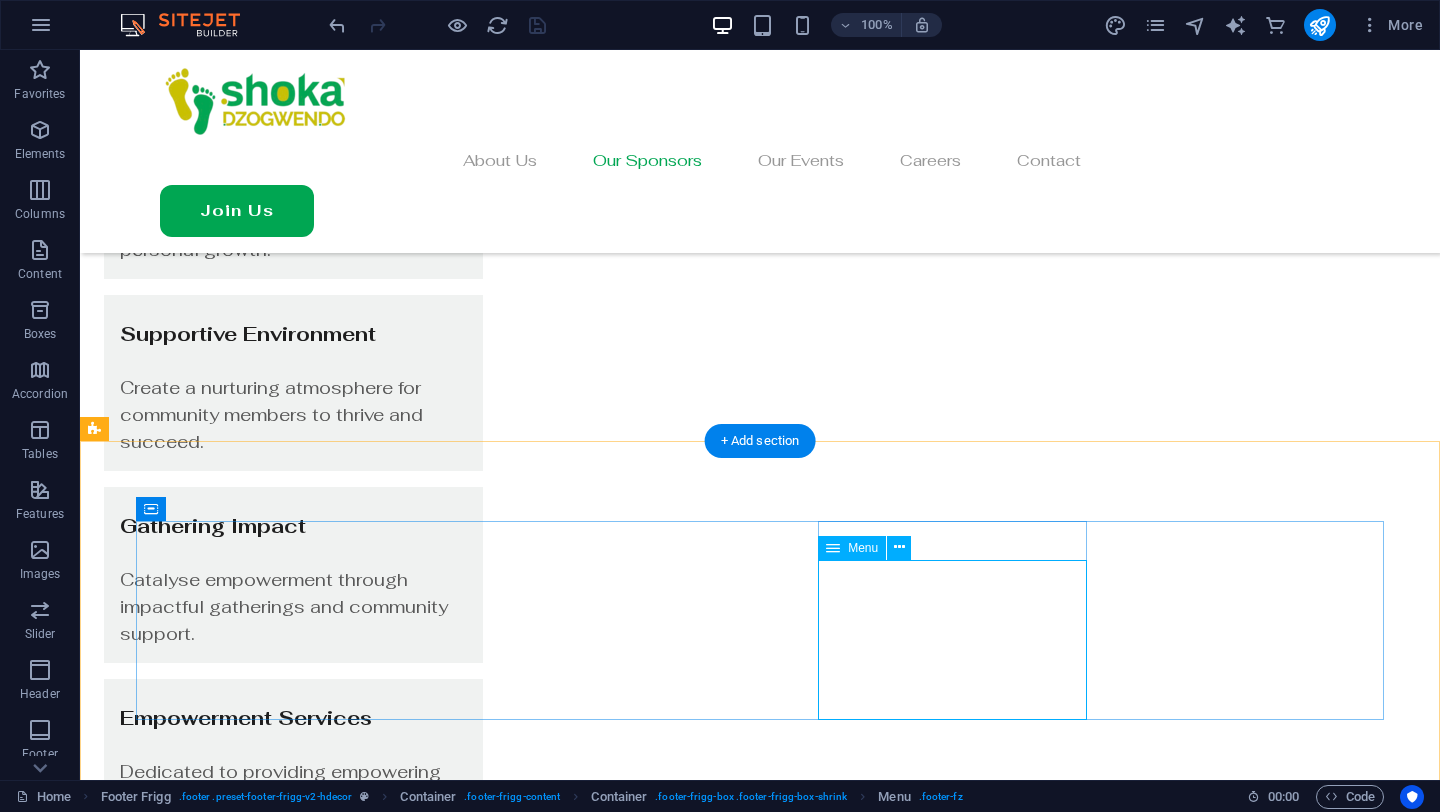 click on "About Us Services Careers Contact Home" at bounding box center [760, 5503] 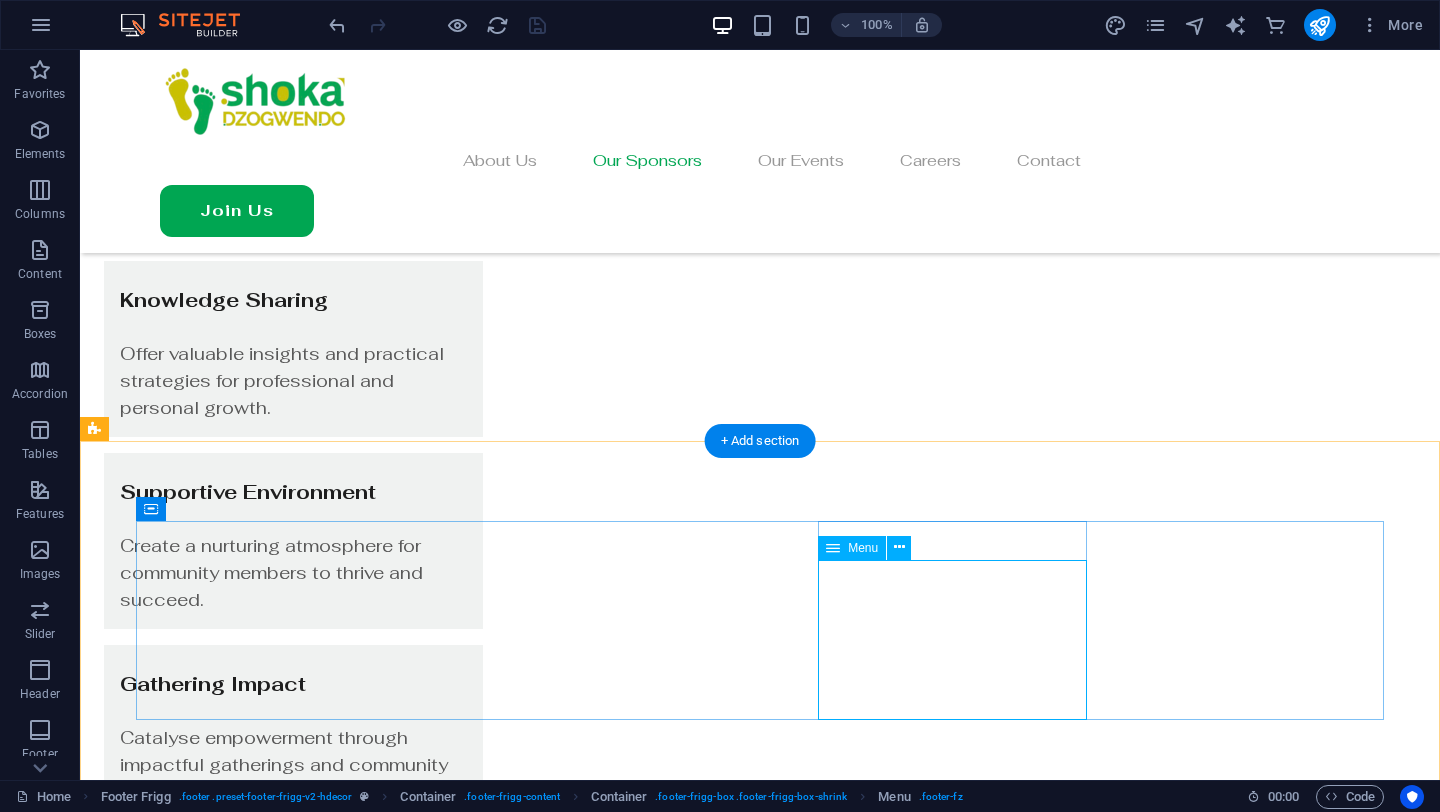 select on "1" 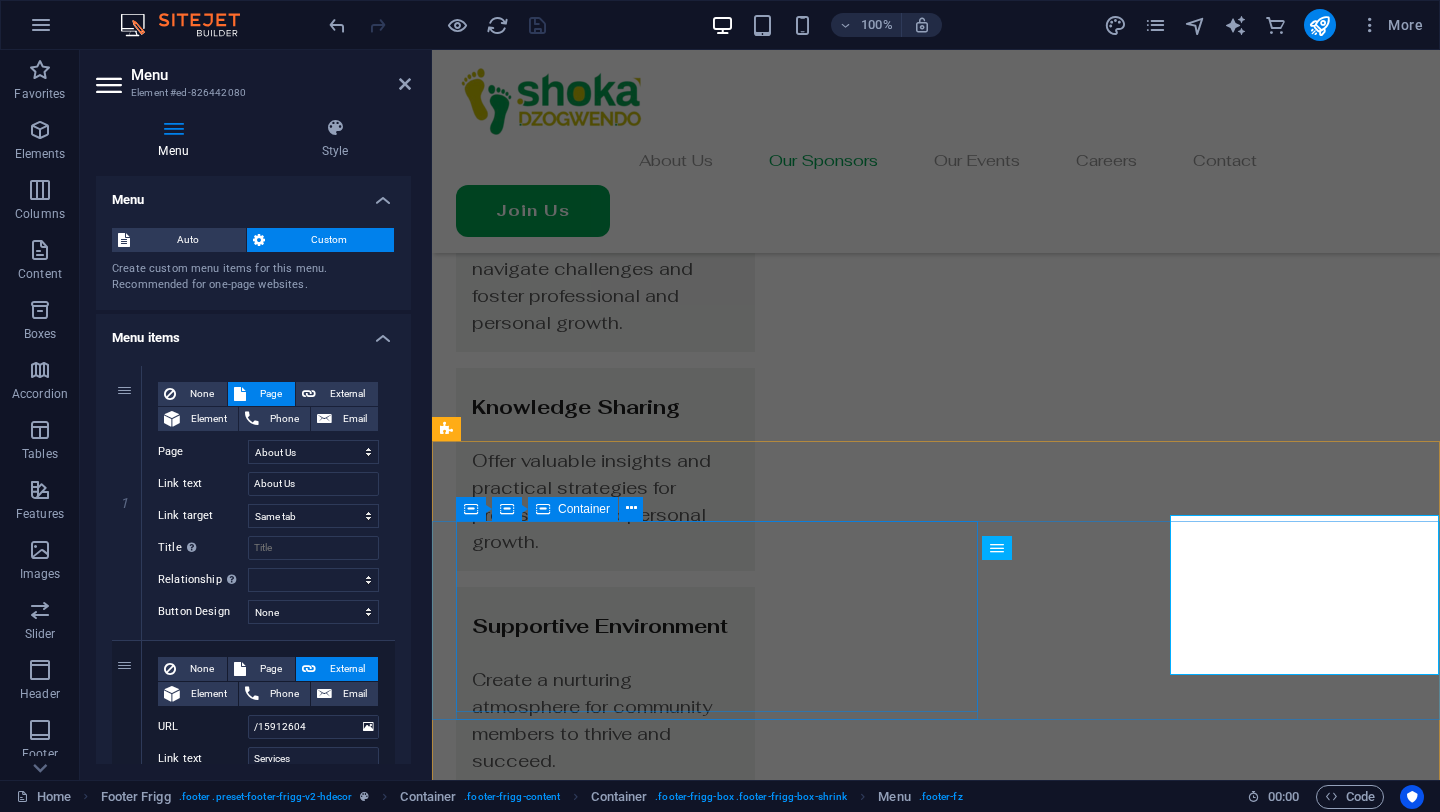 scroll, scrollTop: 5167, scrollLeft: 0, axis: vertical 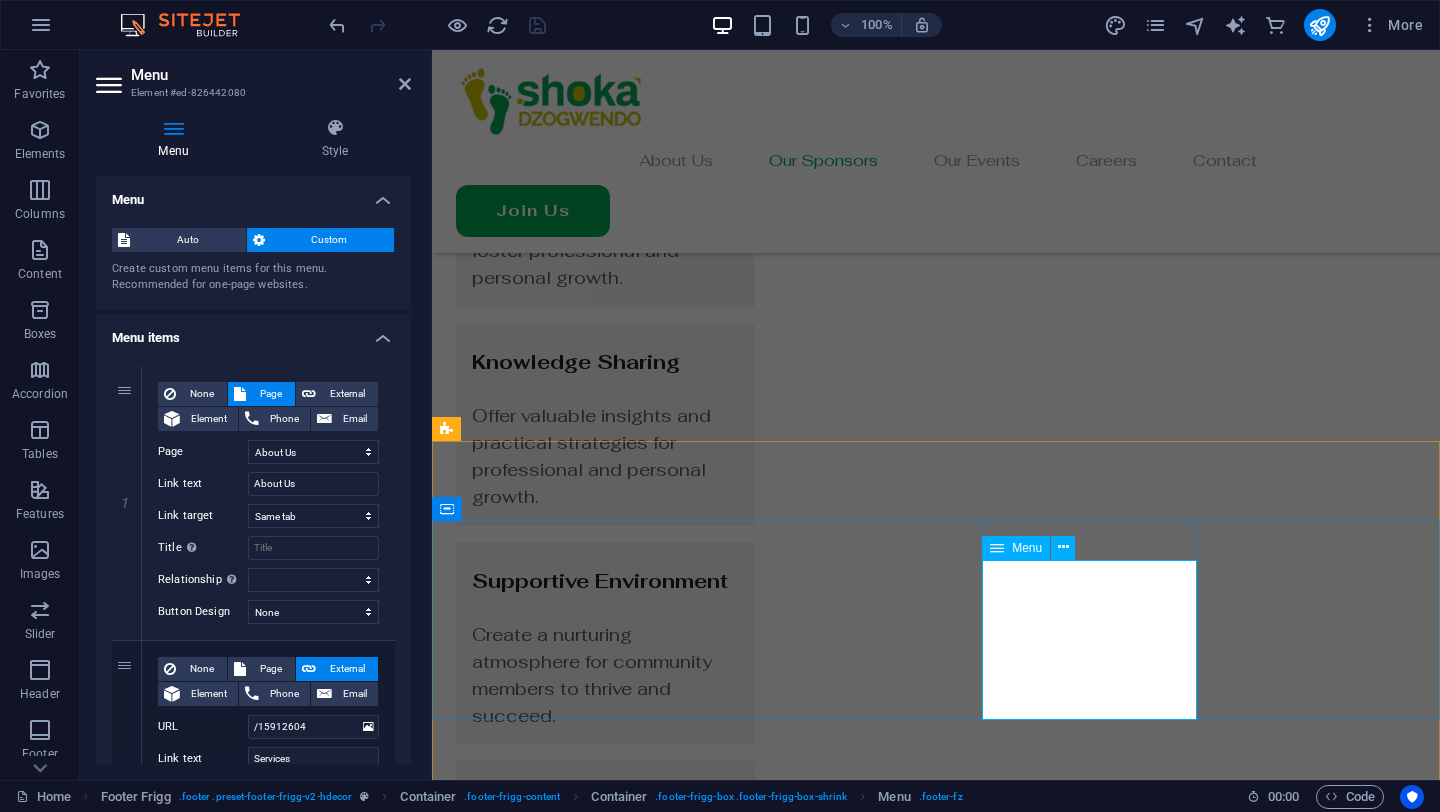 click on "About Us Services Careers Contact Home" at bounding box center (936, 5420) 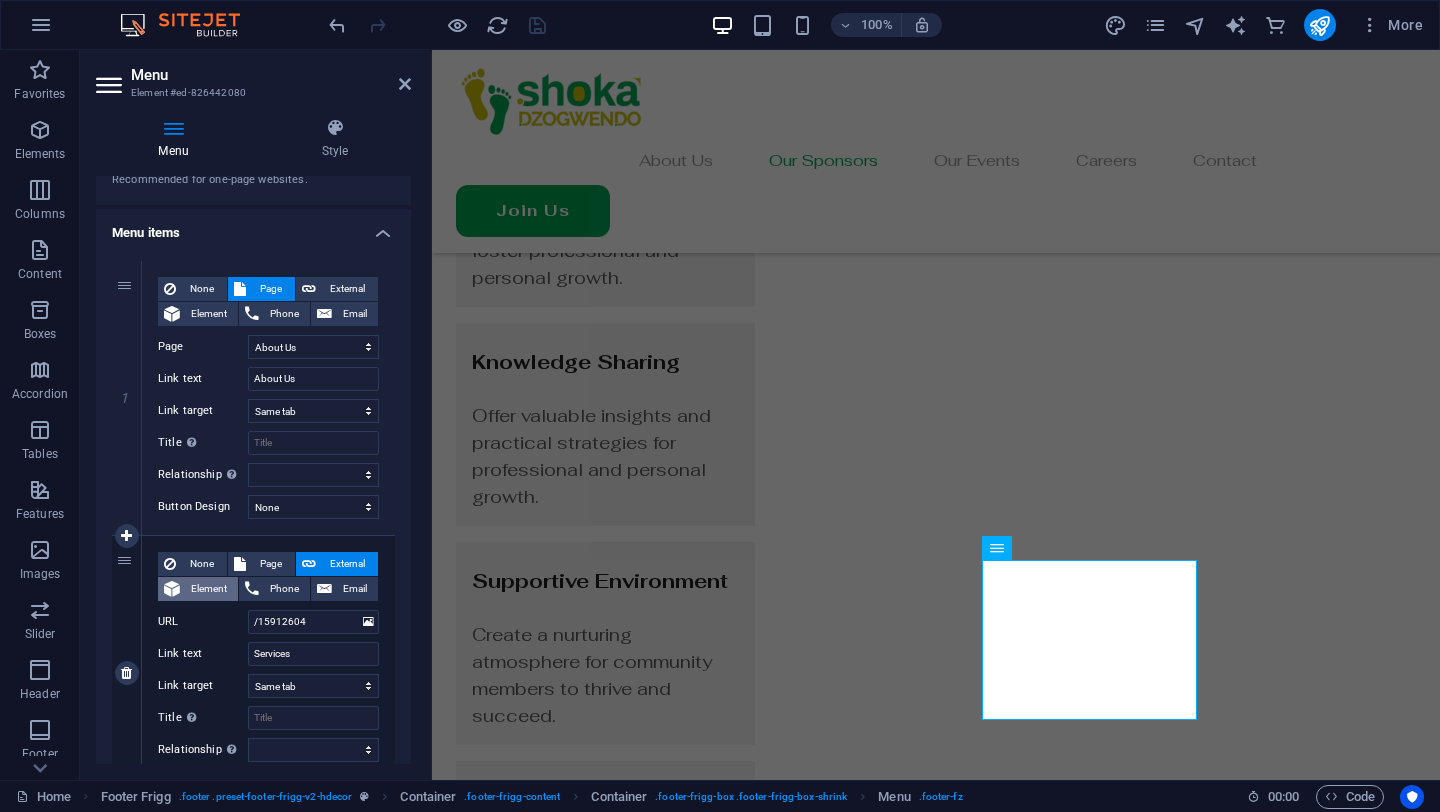 scroll, scrollTop: 116, scrollLeft: 0, axis: vertical 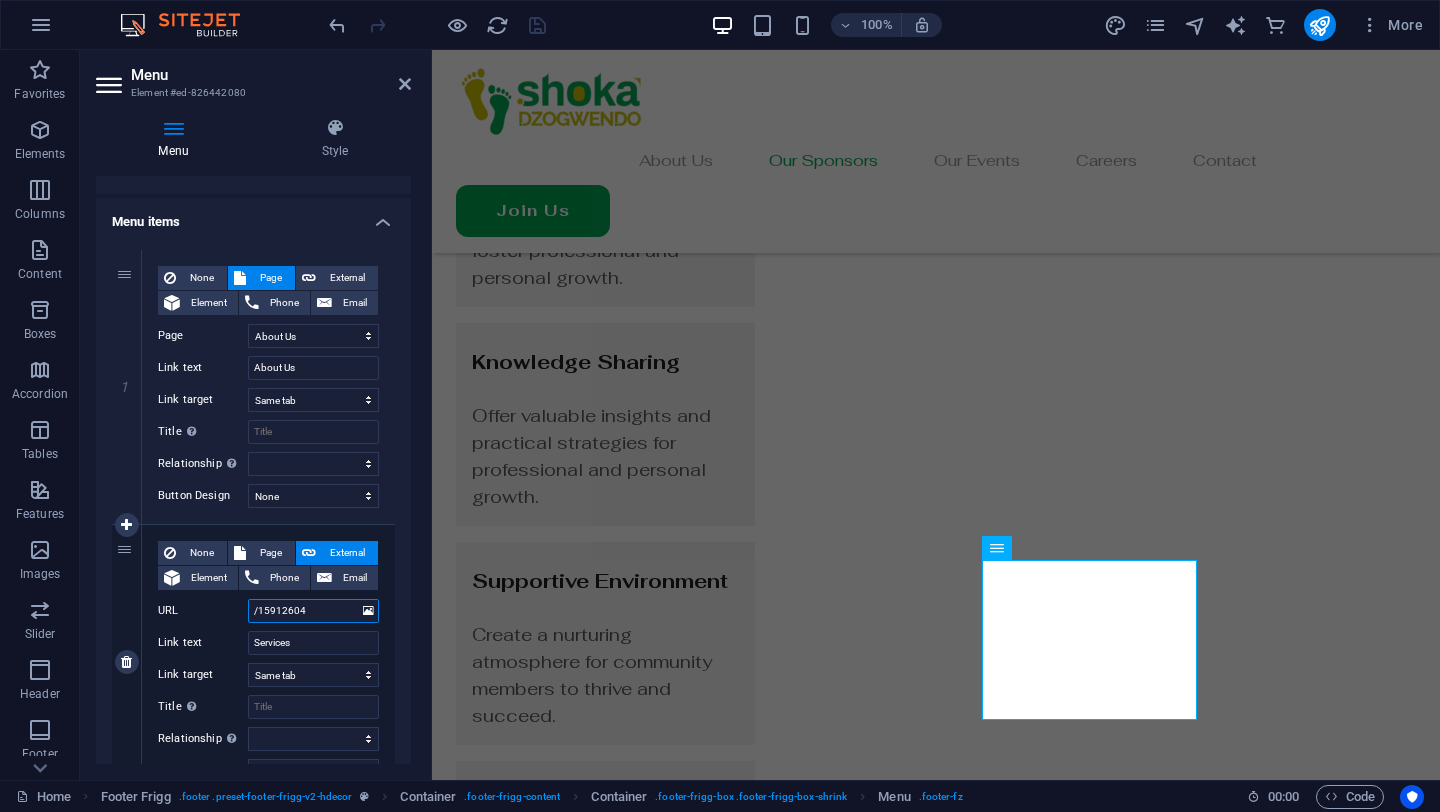 click on "/15912604" at bounding box center [313, 611] 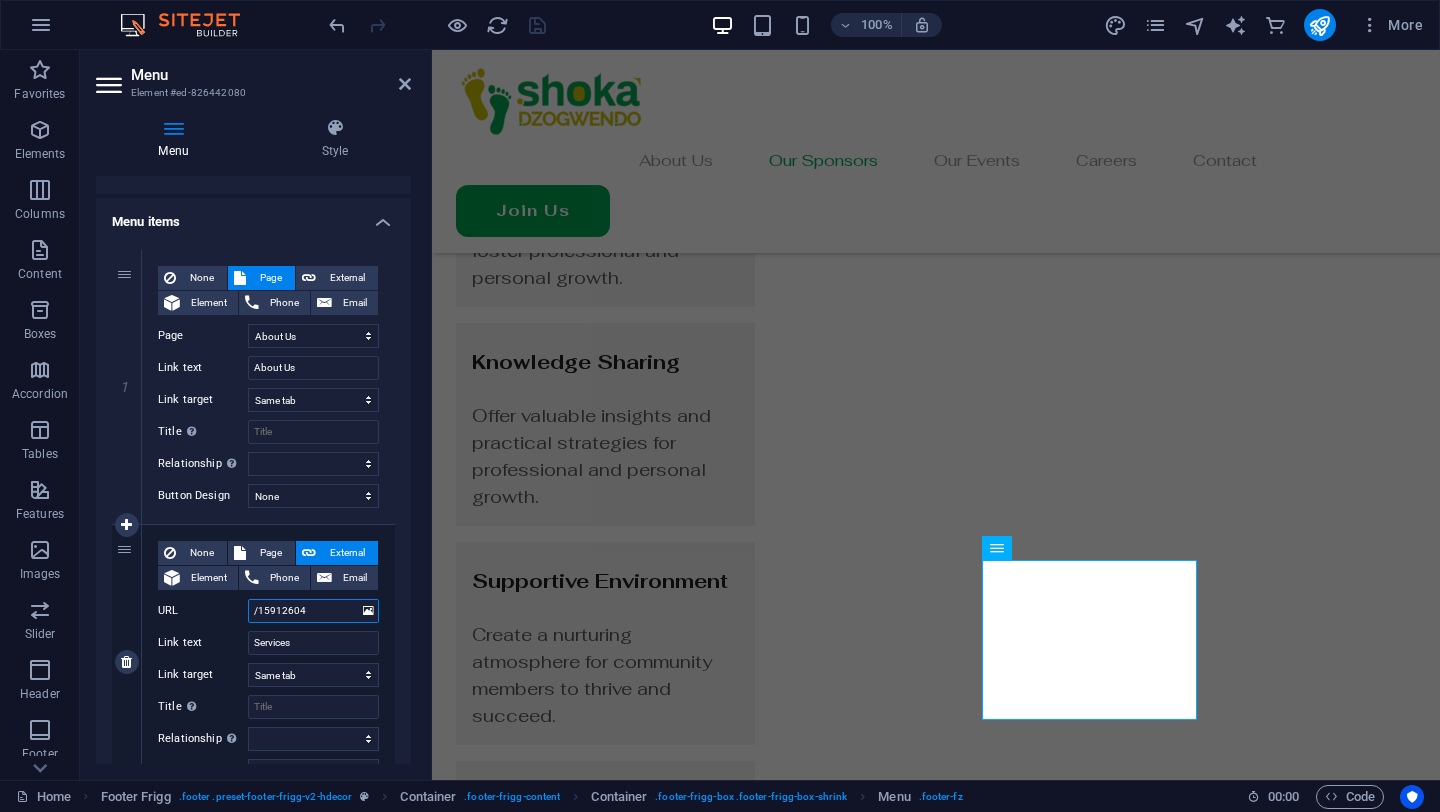 paste on "#ed-830809896" 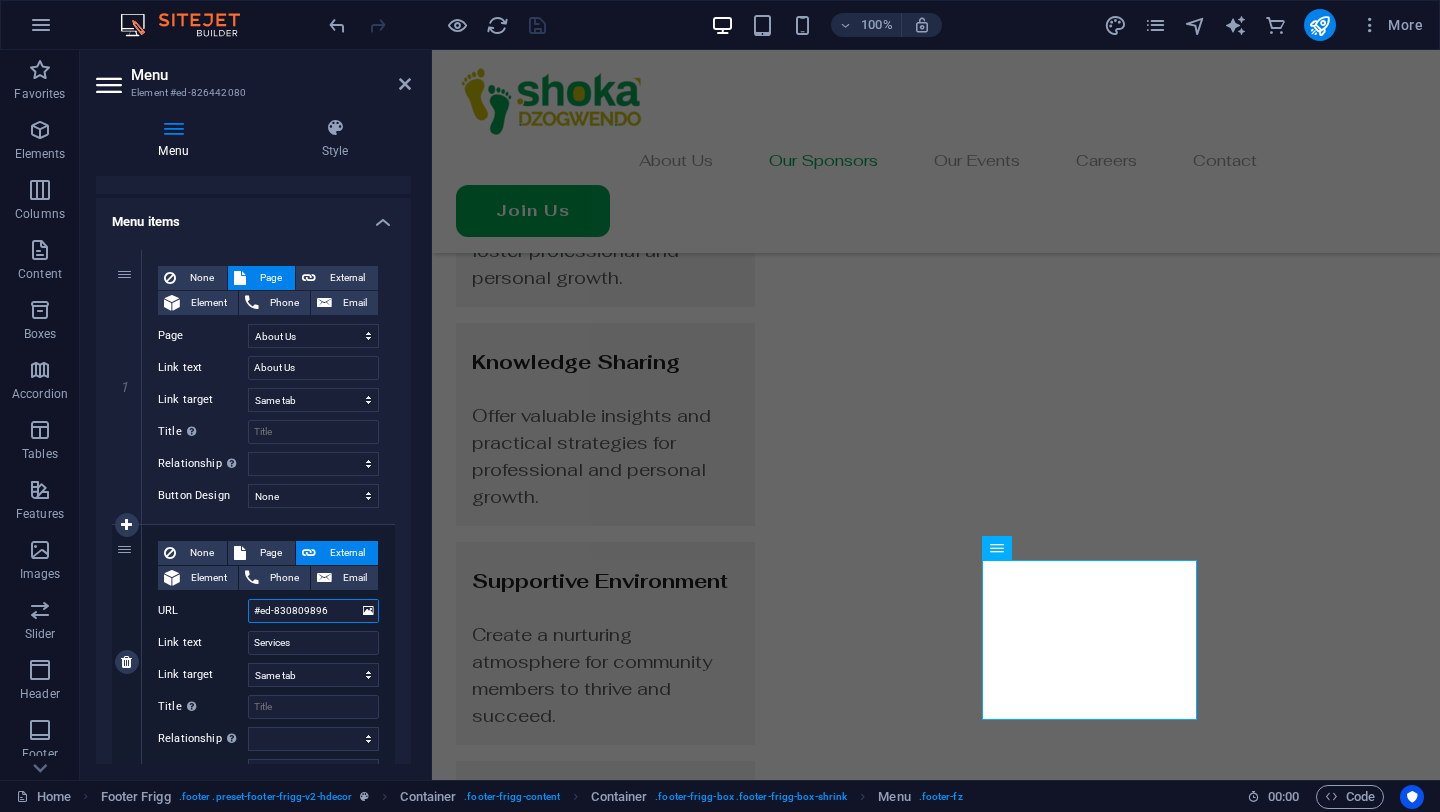 select 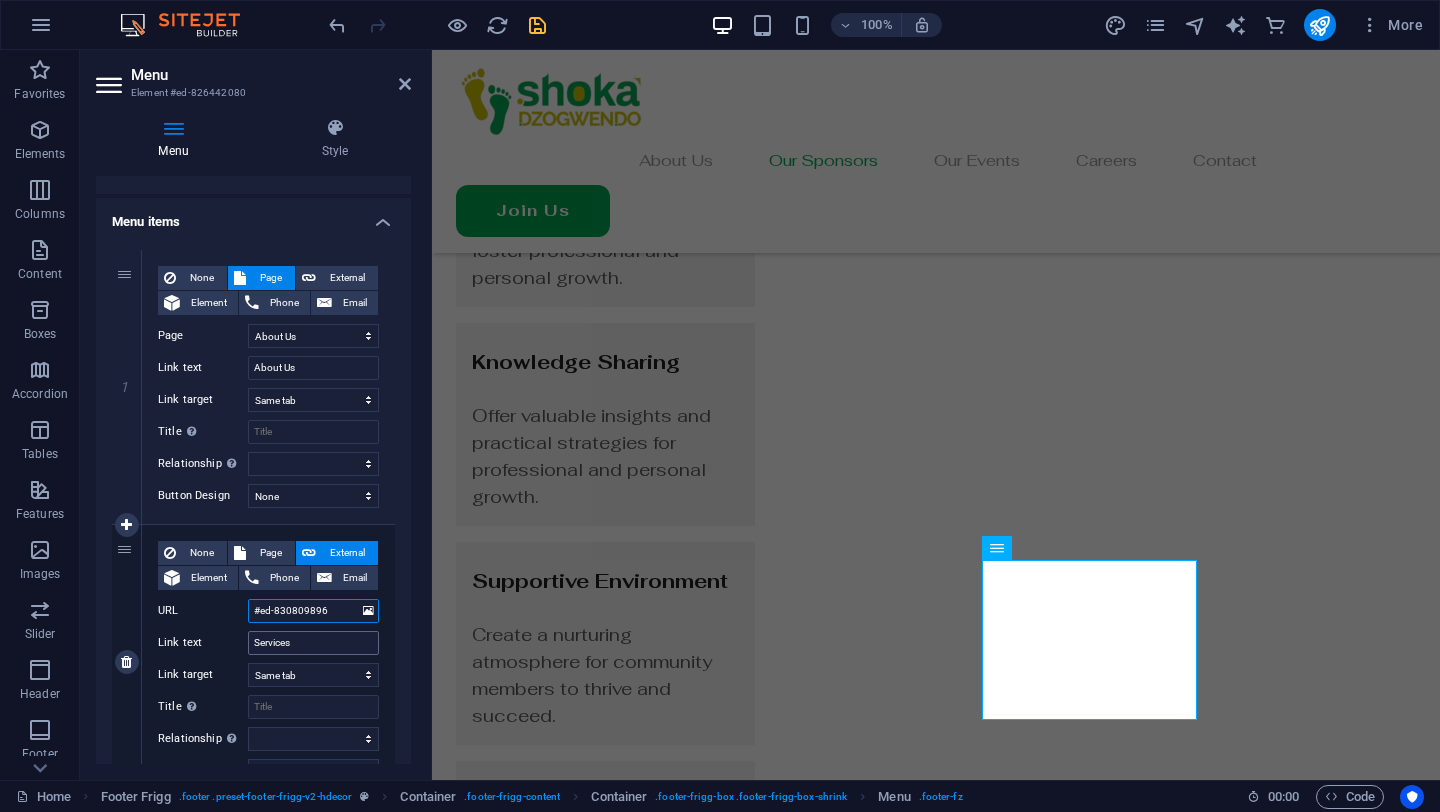 type on "#ed-830809896" 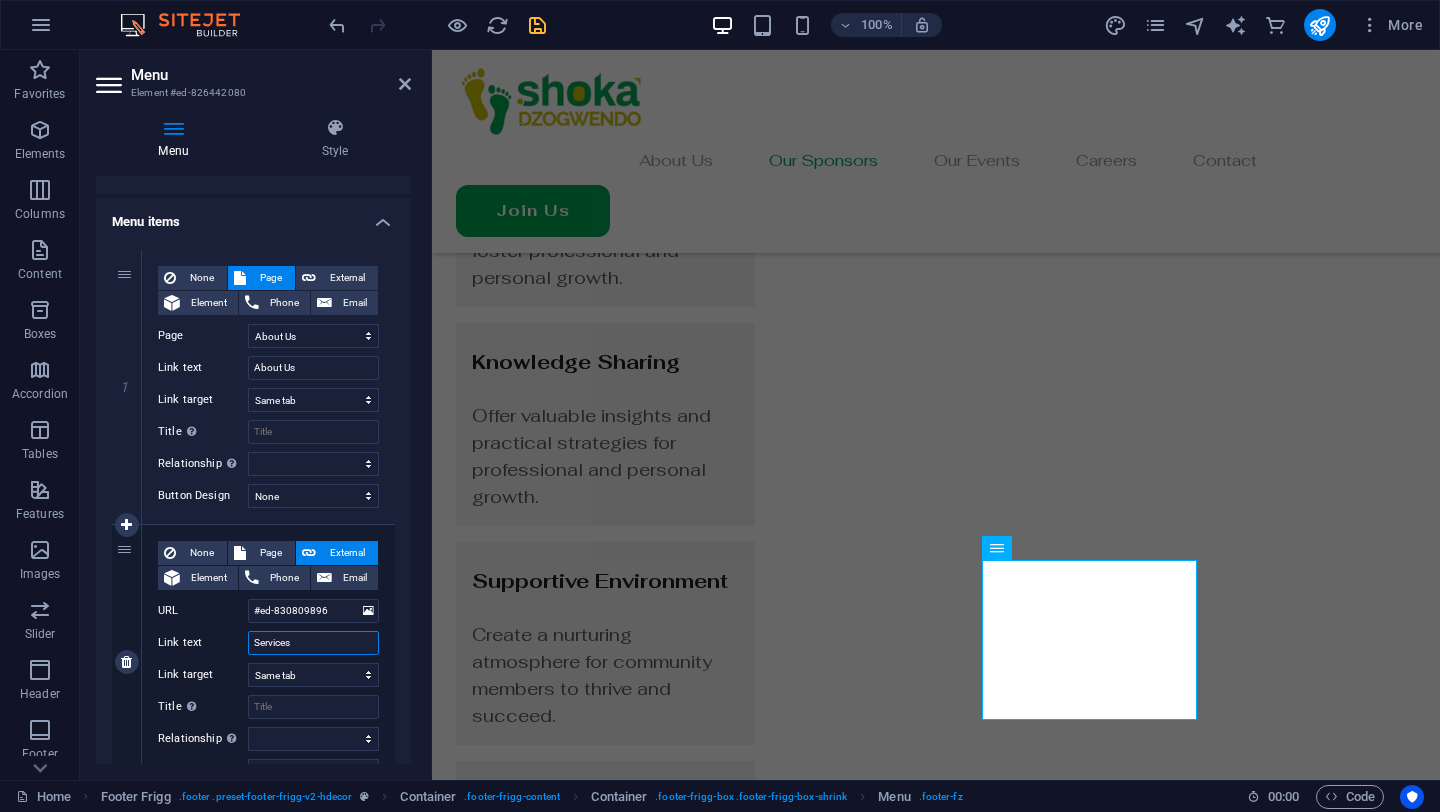 click on "Services" at bounding box center (313, 643) 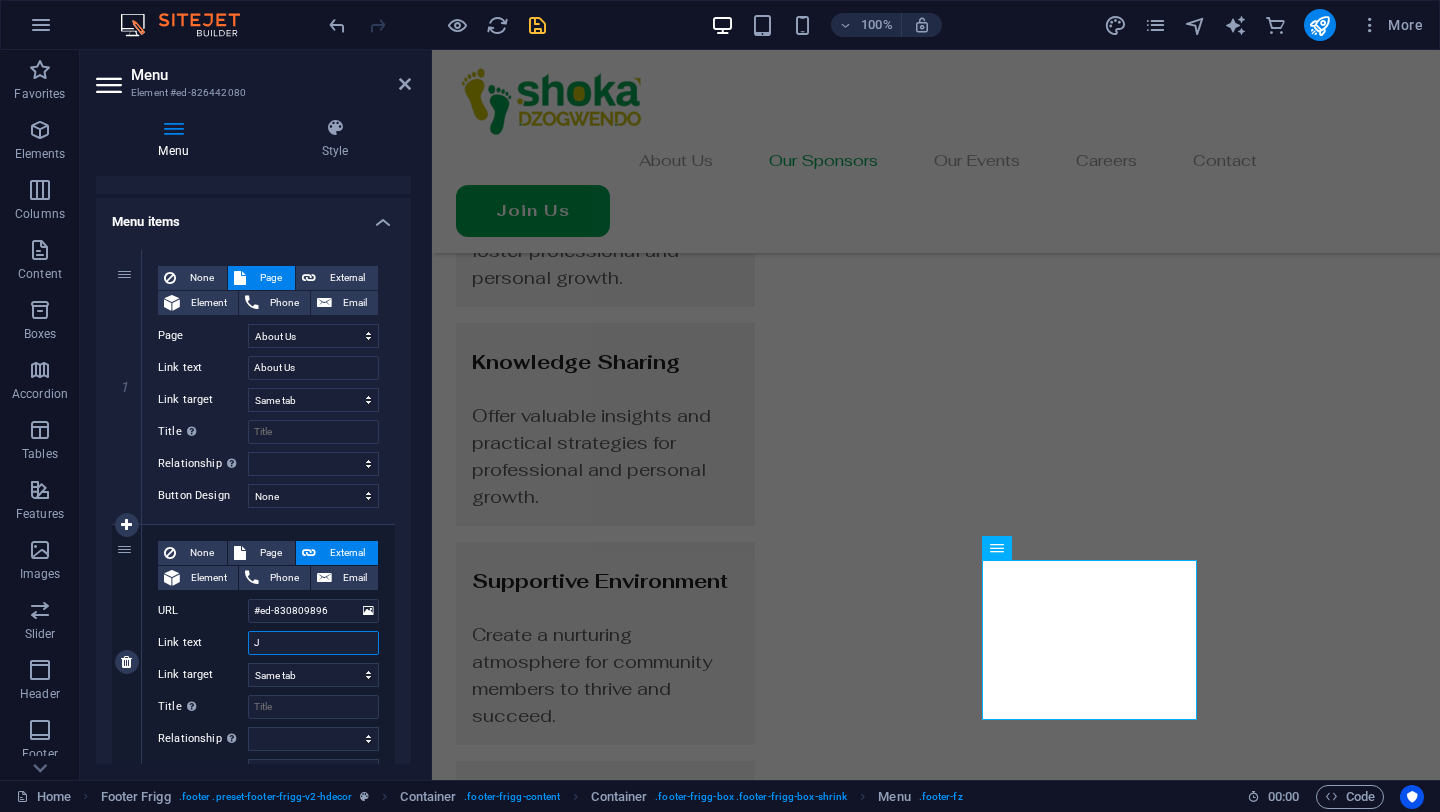 select 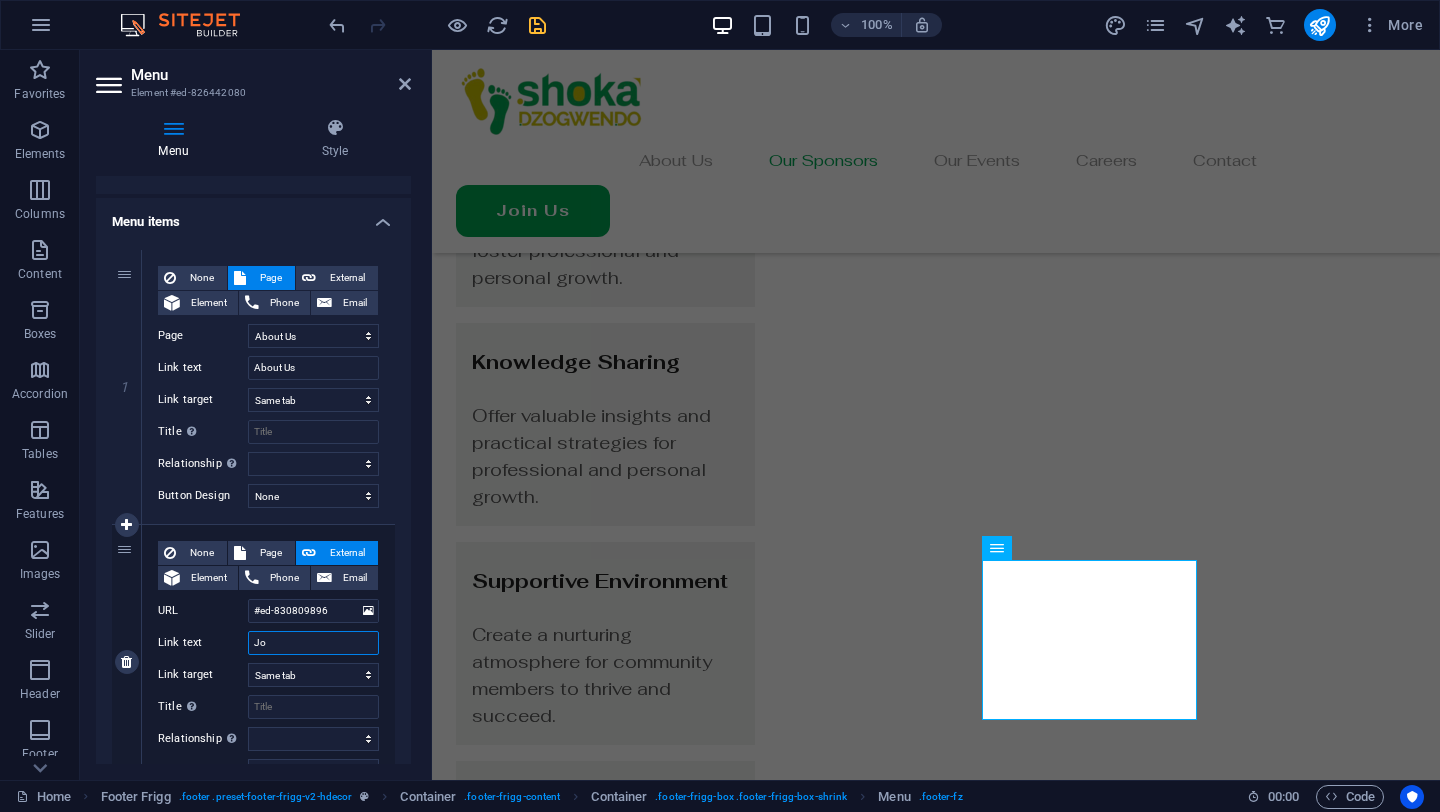 type on "Joi" 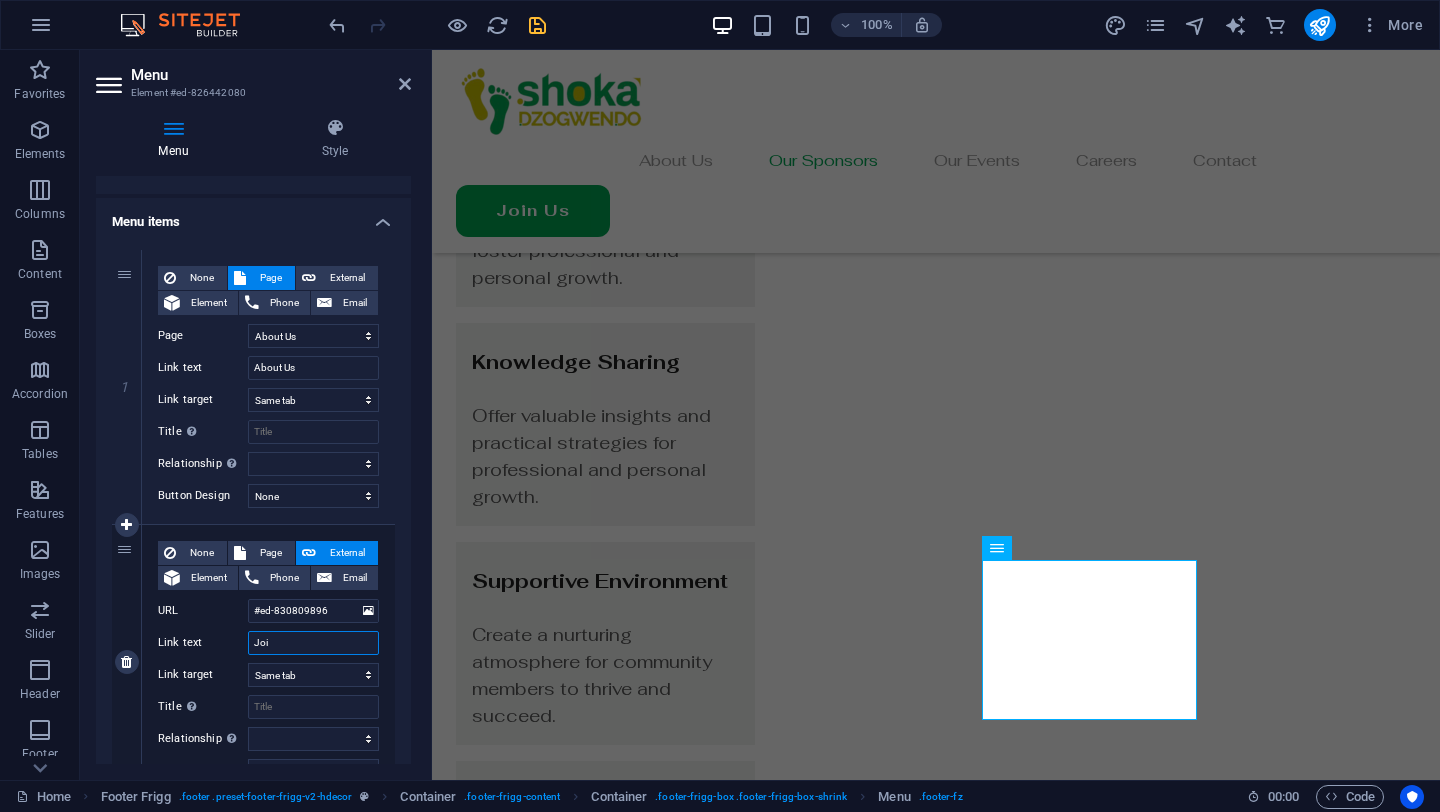 select 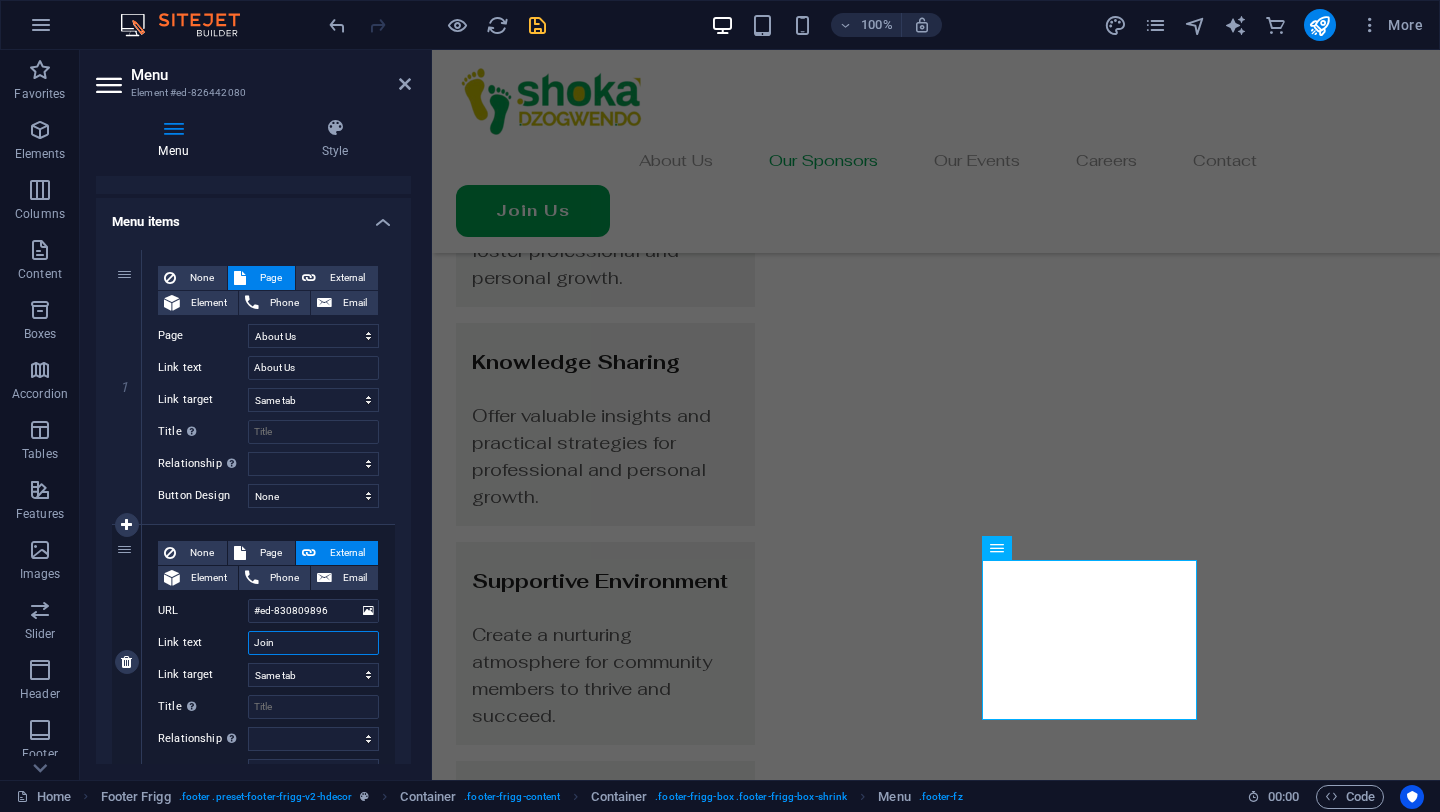 type on "Join" 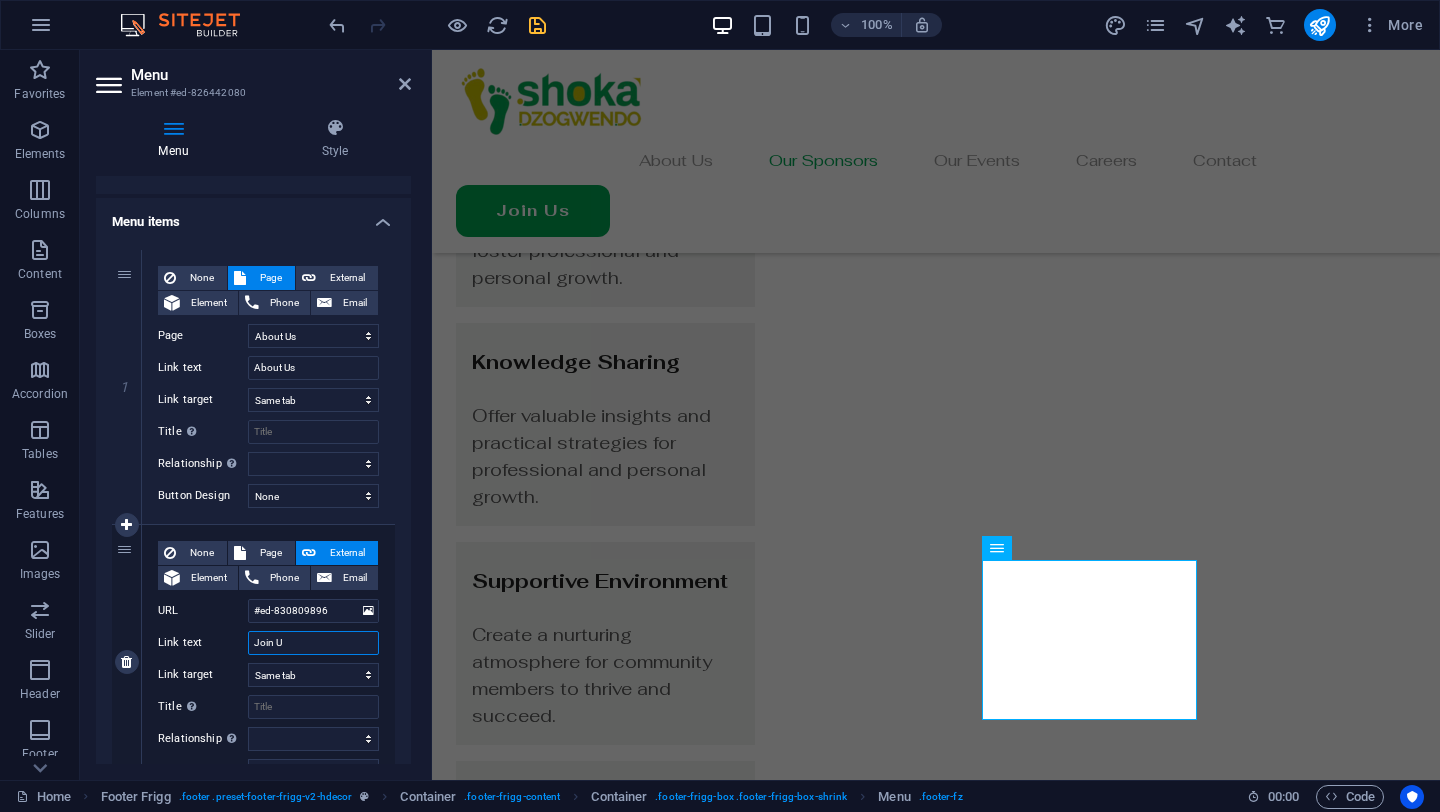 type on "Join Us" 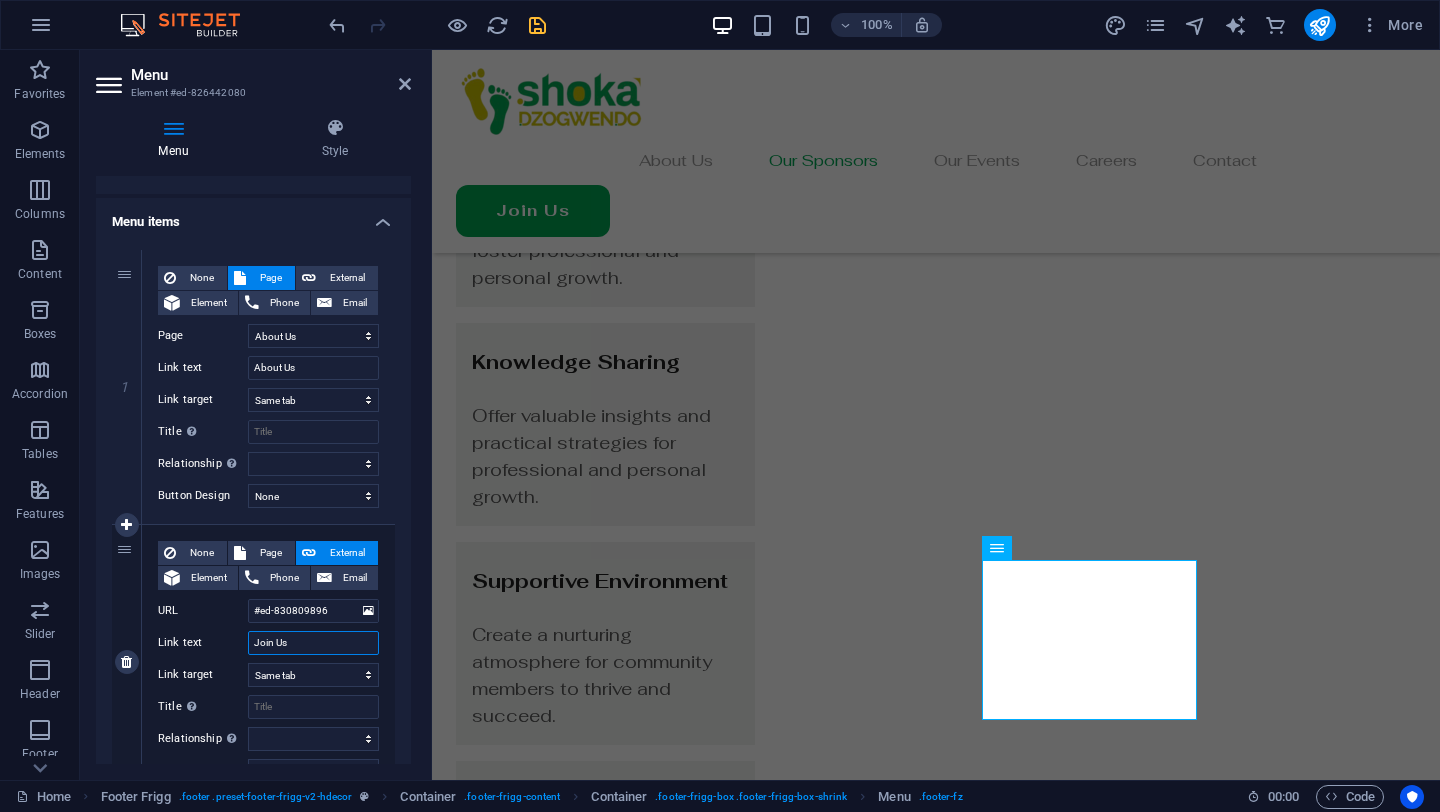 select 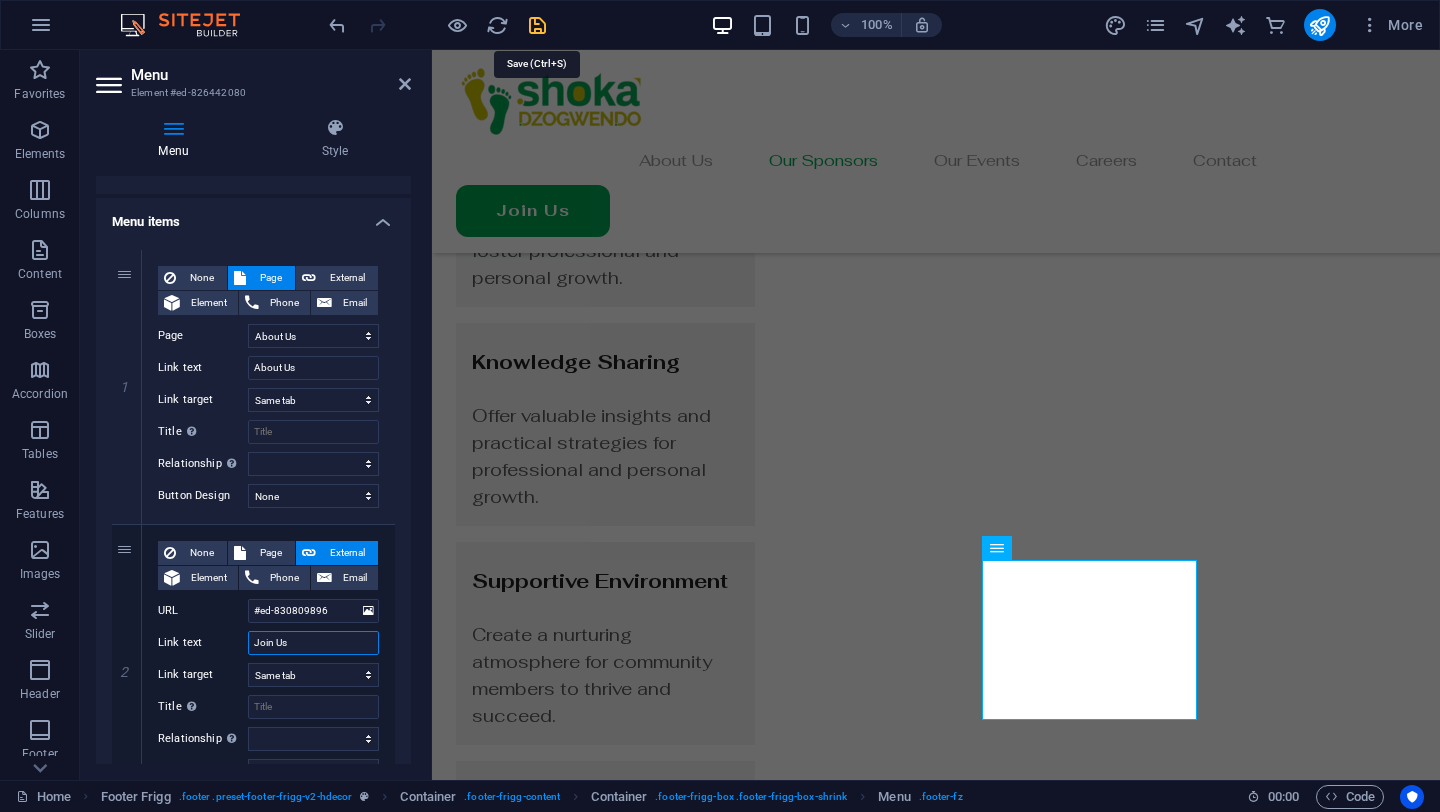 type on "Join Us" 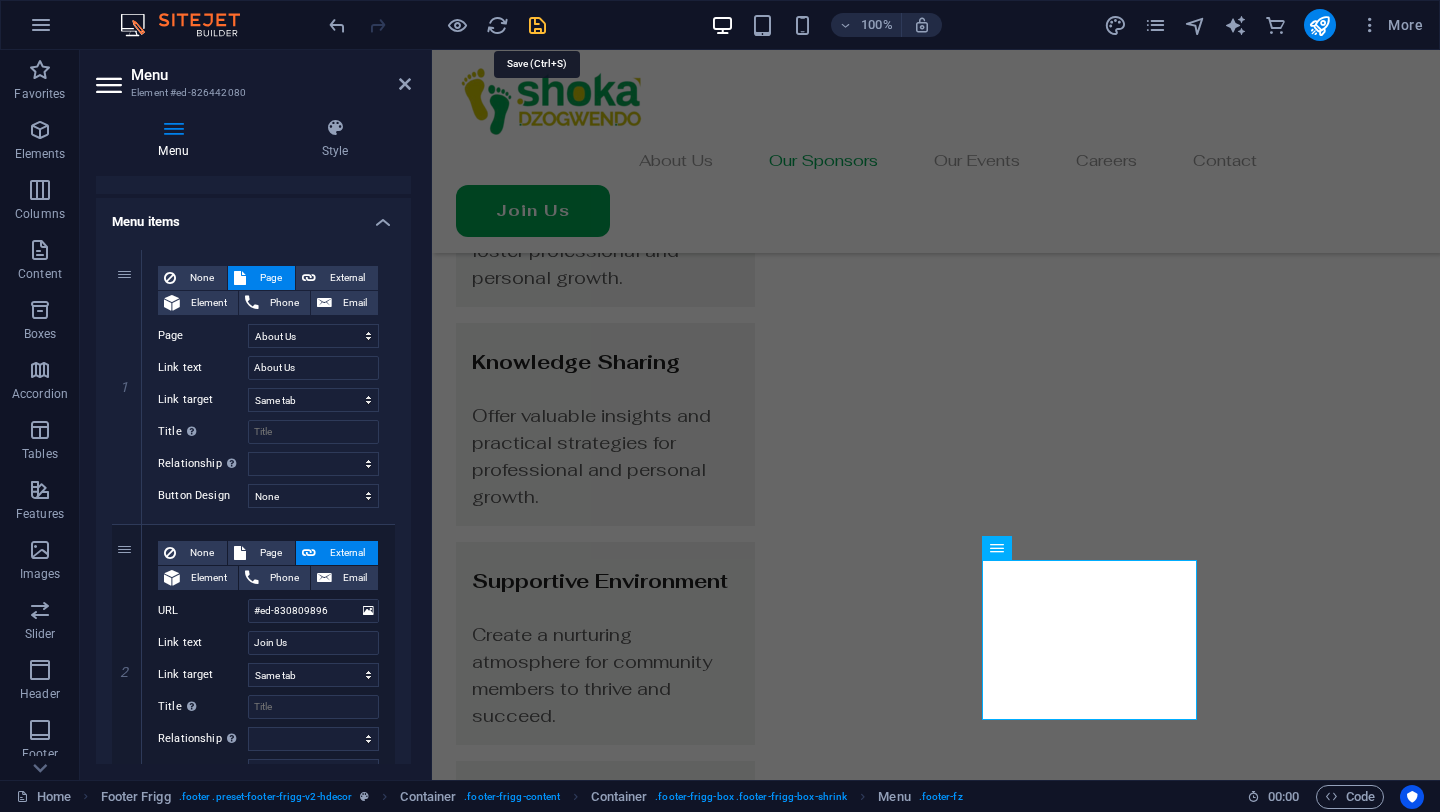 click at bounding box center (537, 25) 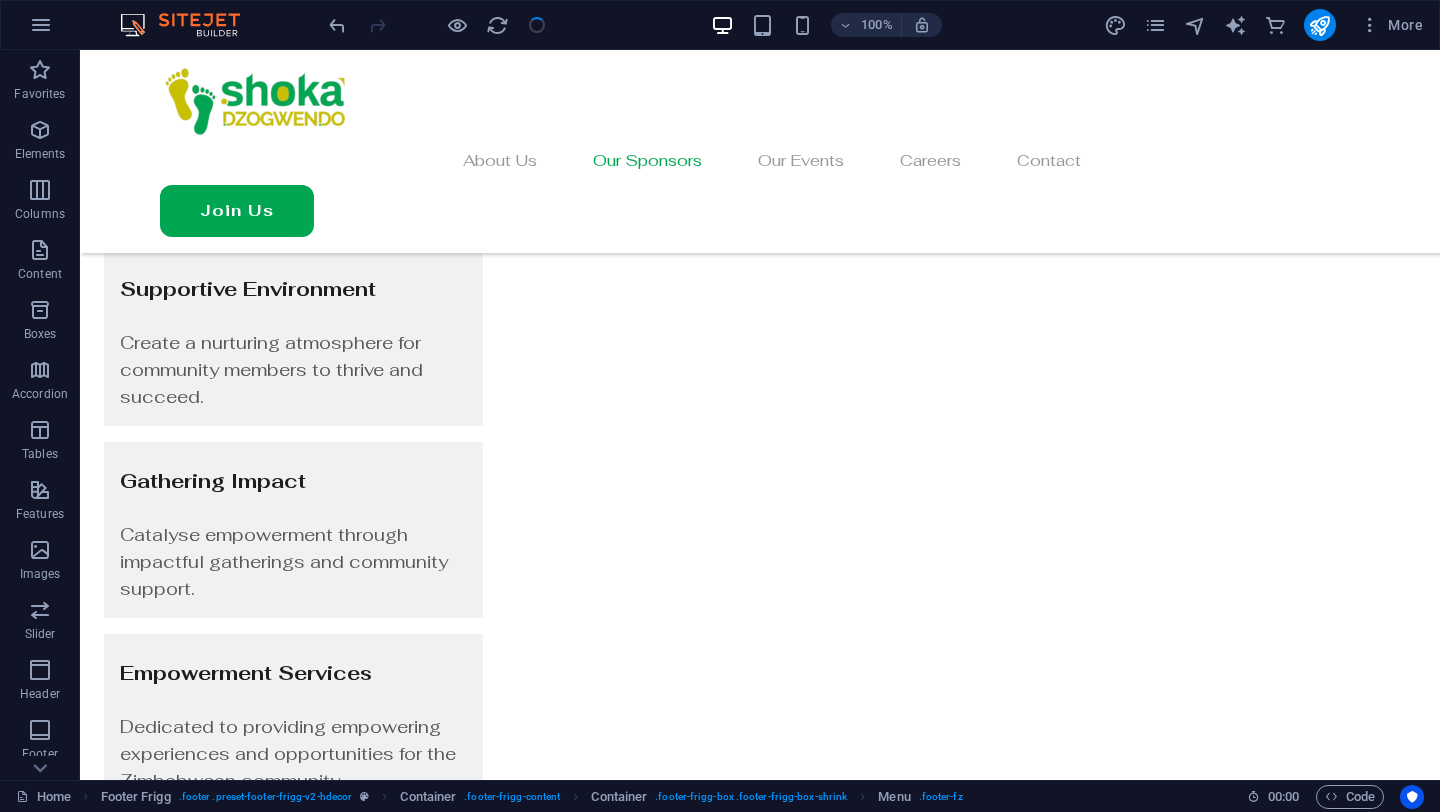 scroll, scrollTop: 5122, scrollLeft: 0, axis: vertical 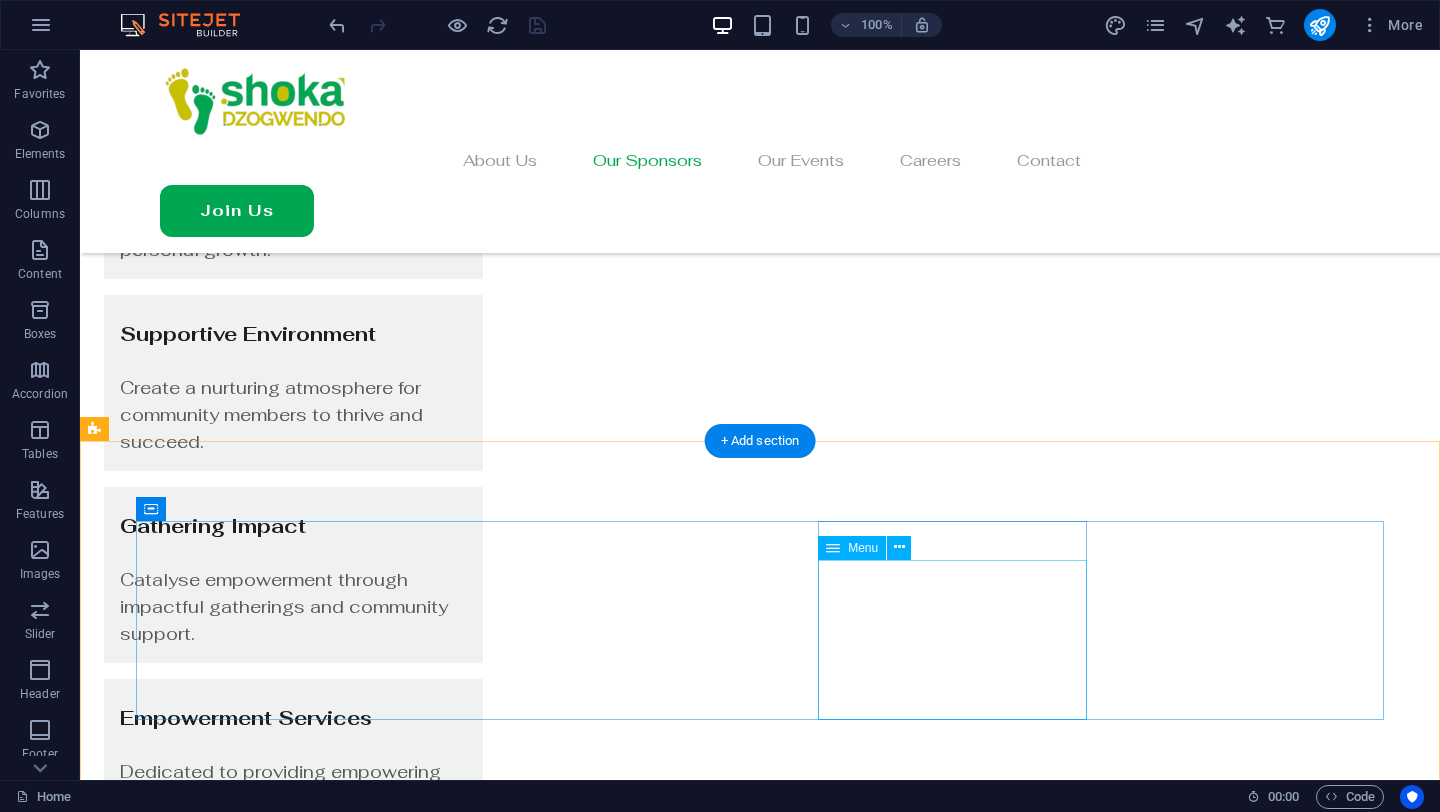 click on "About Us Join Us Careers Contact Home" at bounding box center [760, 5503] 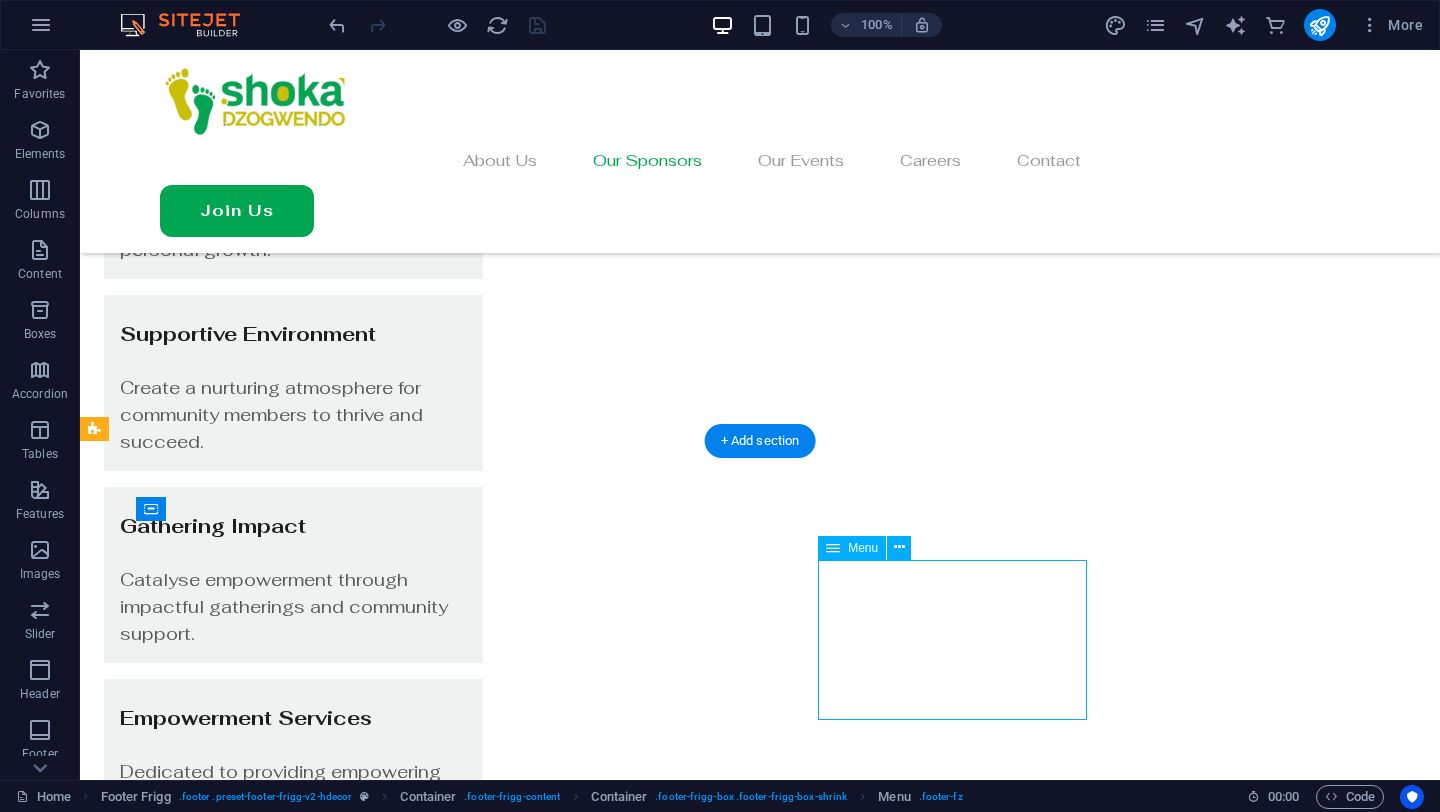 click on "About Us Join Us Careers Contact Home" at bounding box center [760, 5503] 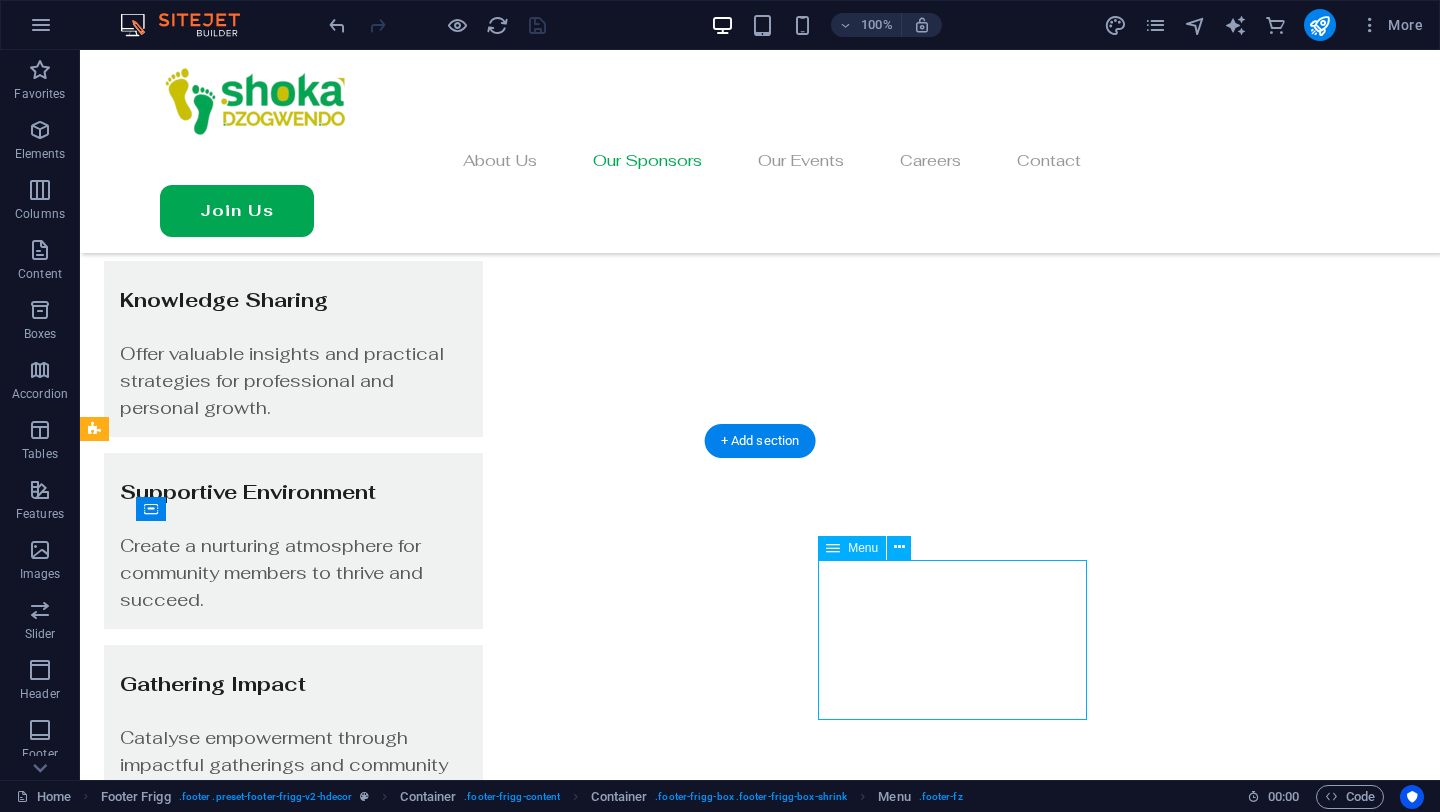 select on "1" 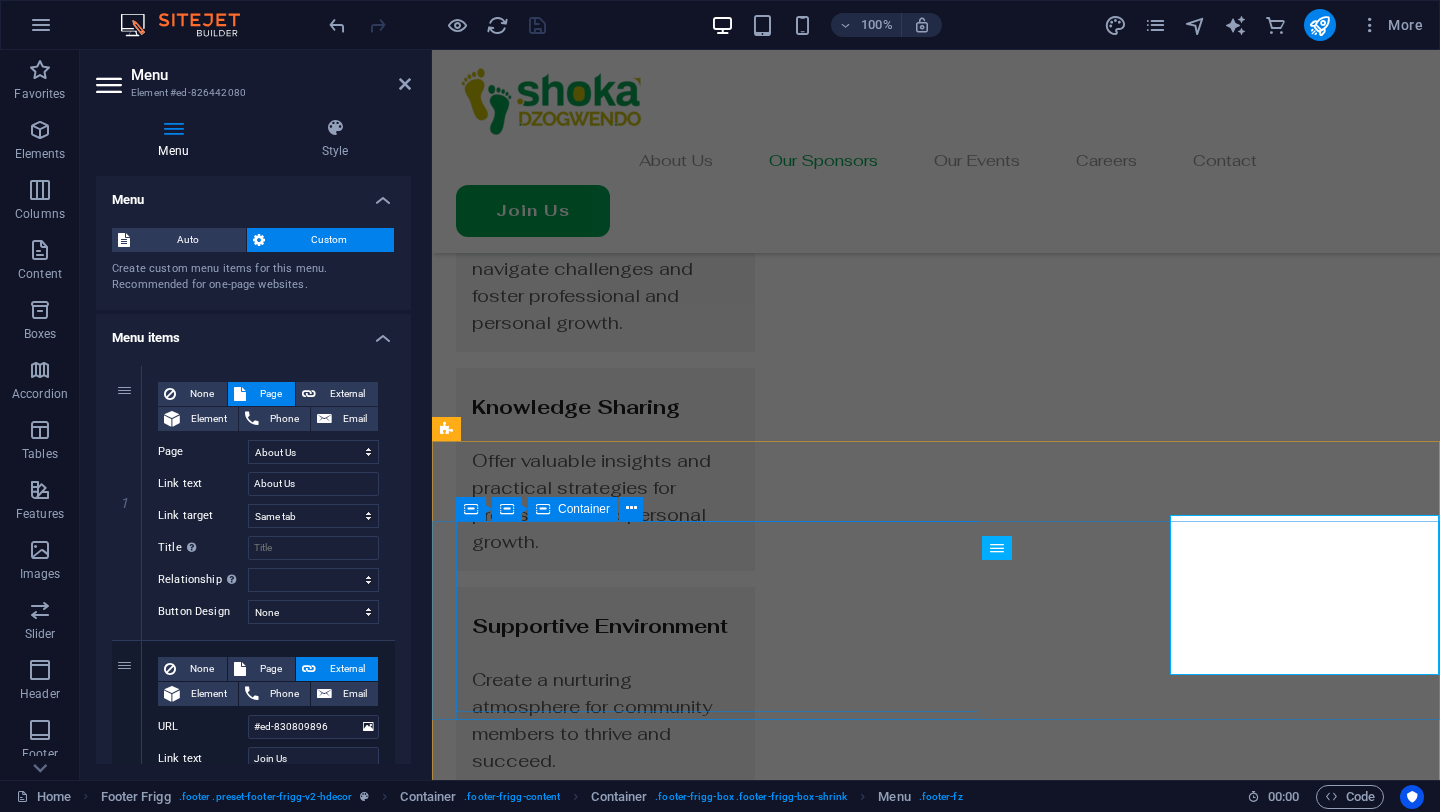 scroll, scrollTop: 5167, scrollLeft: 0, axis: vertical 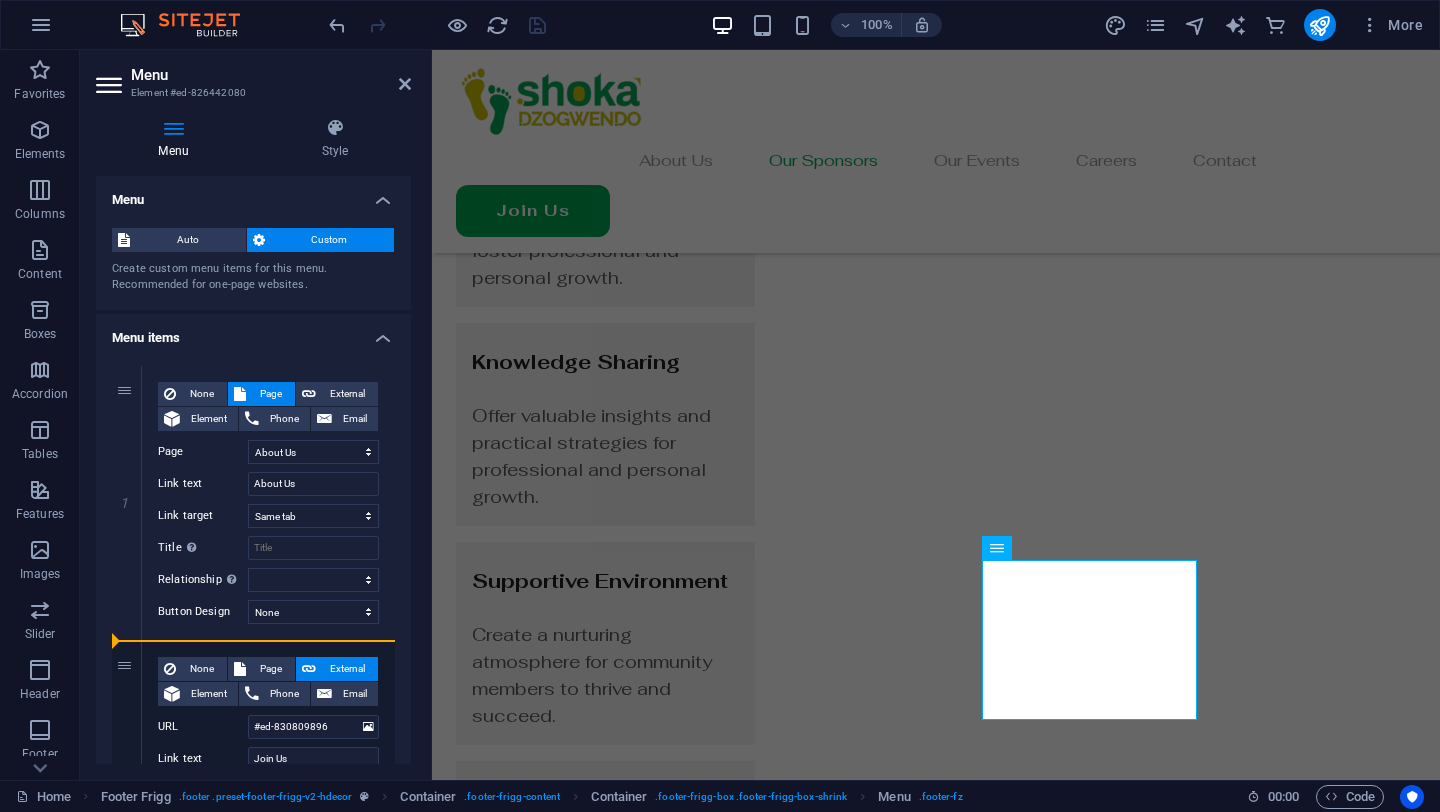 drag, startPoint x: 125, startPoint y: 672, endPoint x: 186, endPoint y: 782, distance: 125.781555 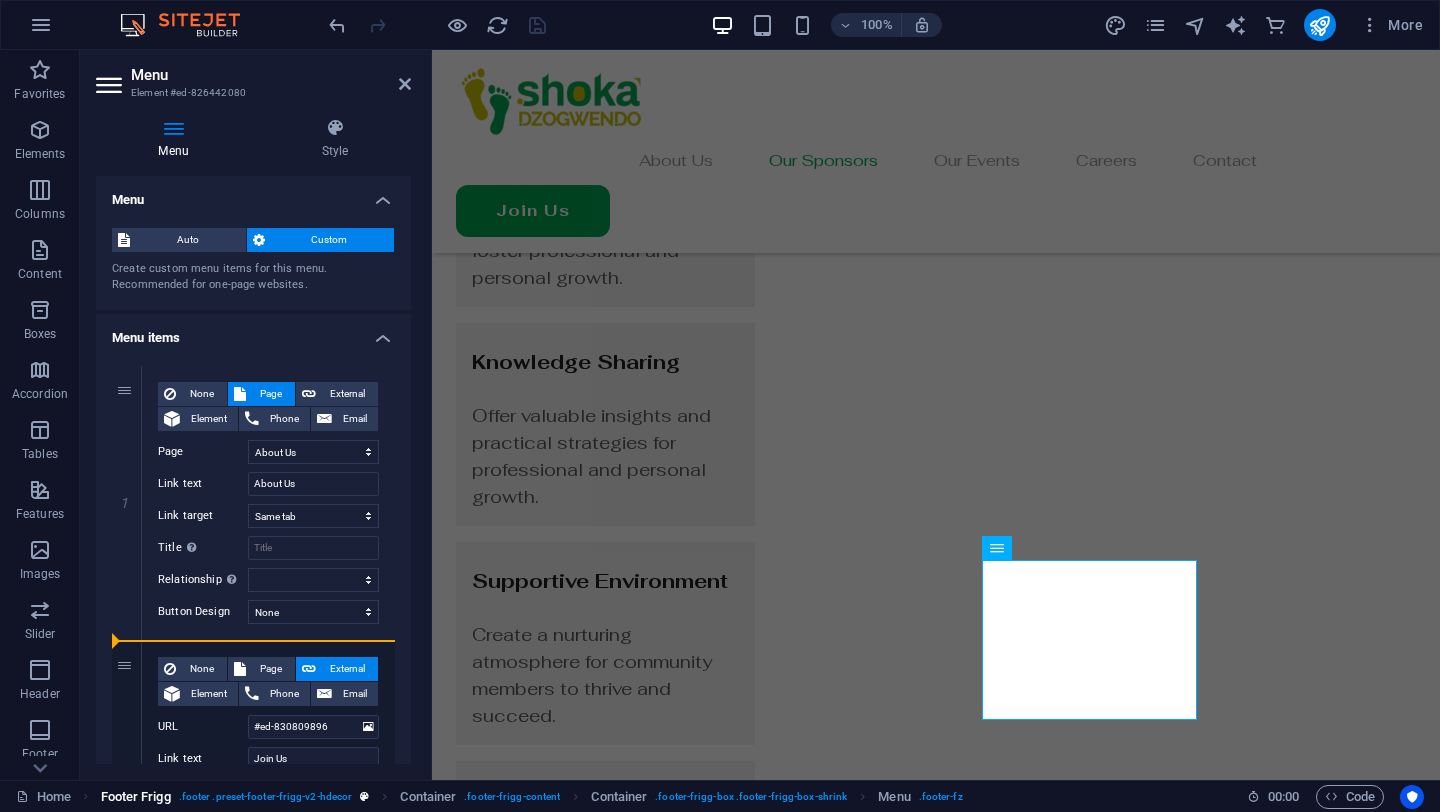 select 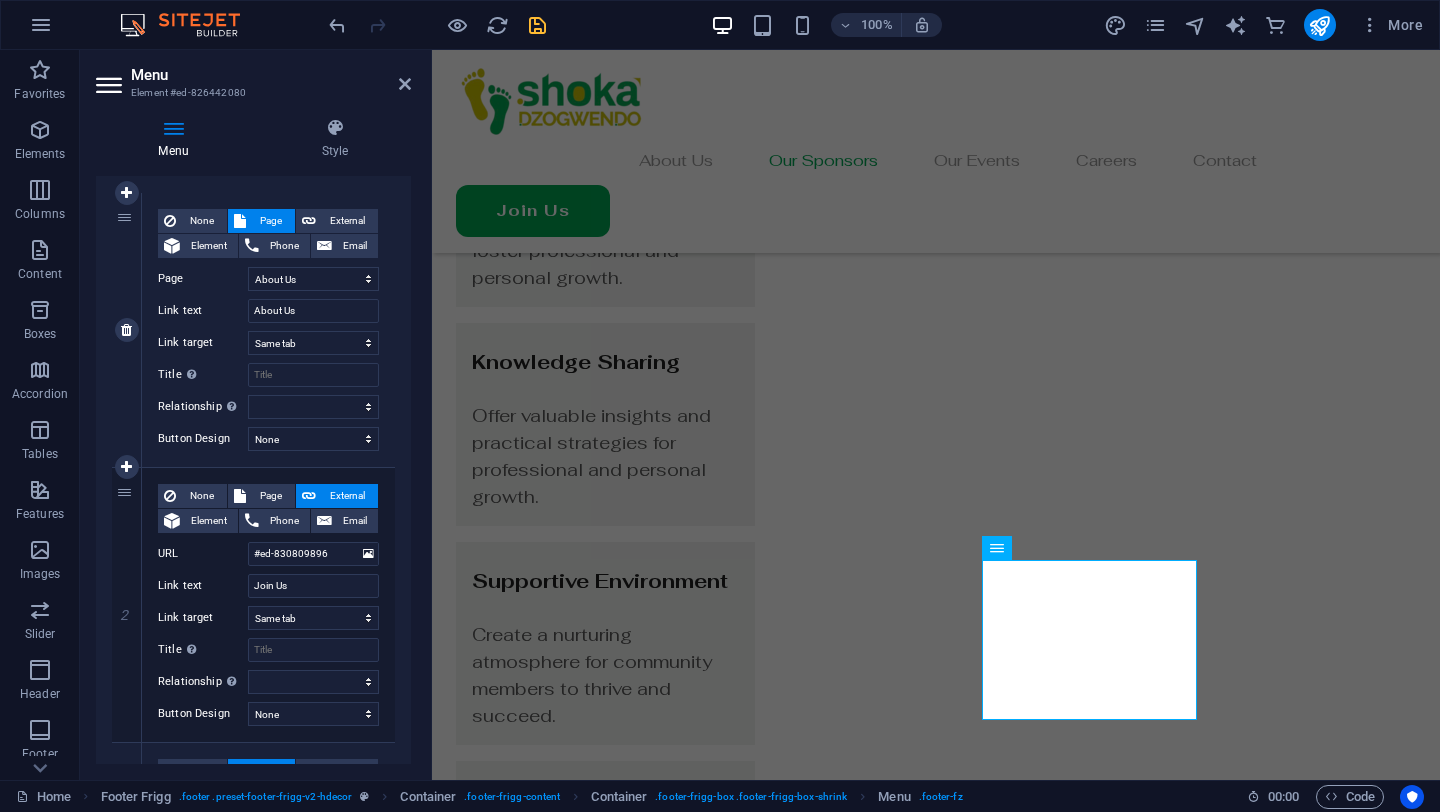 scroll, scrollTop: 178, scrollLeft: 0, axis: vertical 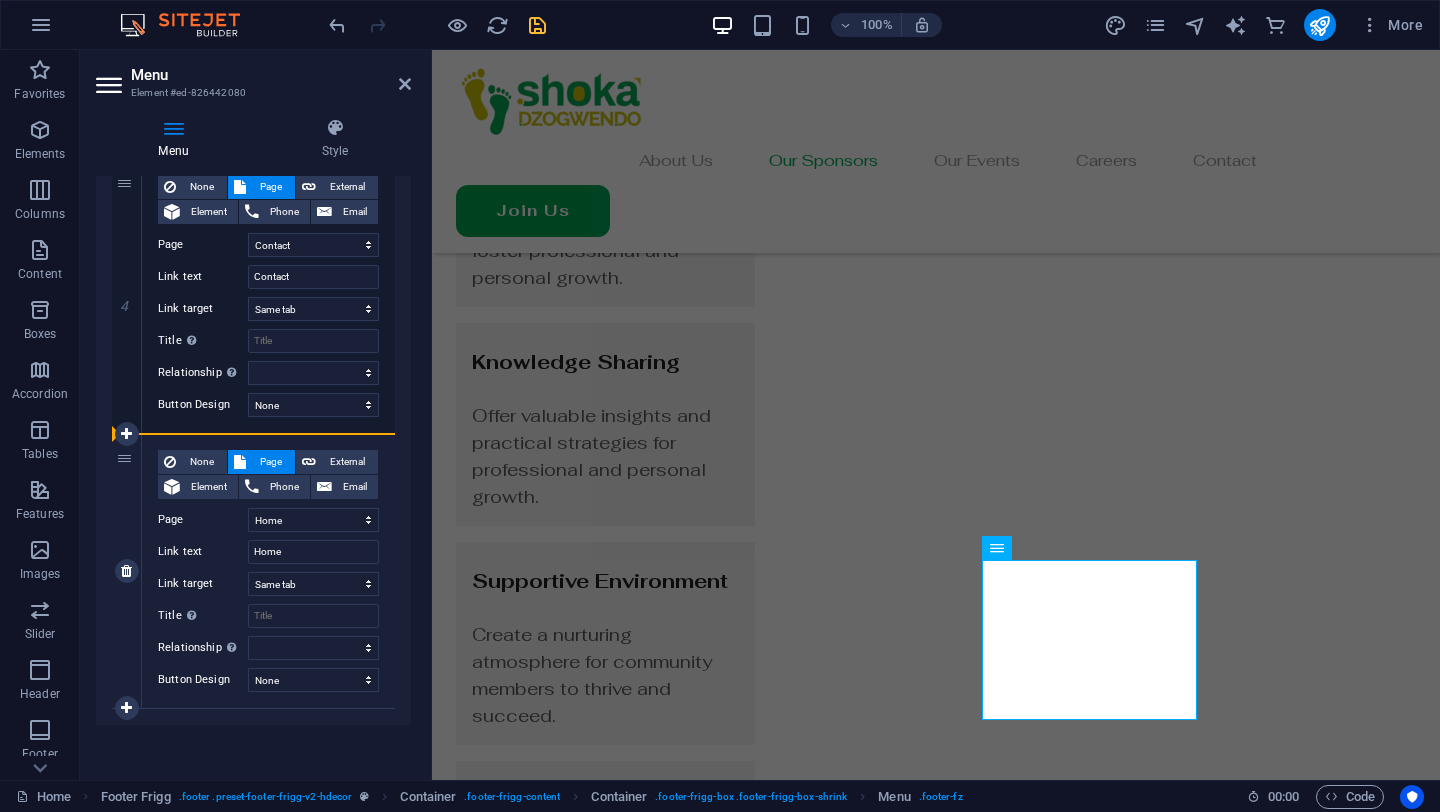 drag, startPoint x: 123, startPoint y: 489, endPoint x: 200, endPoint y: 438, distance: 92.358 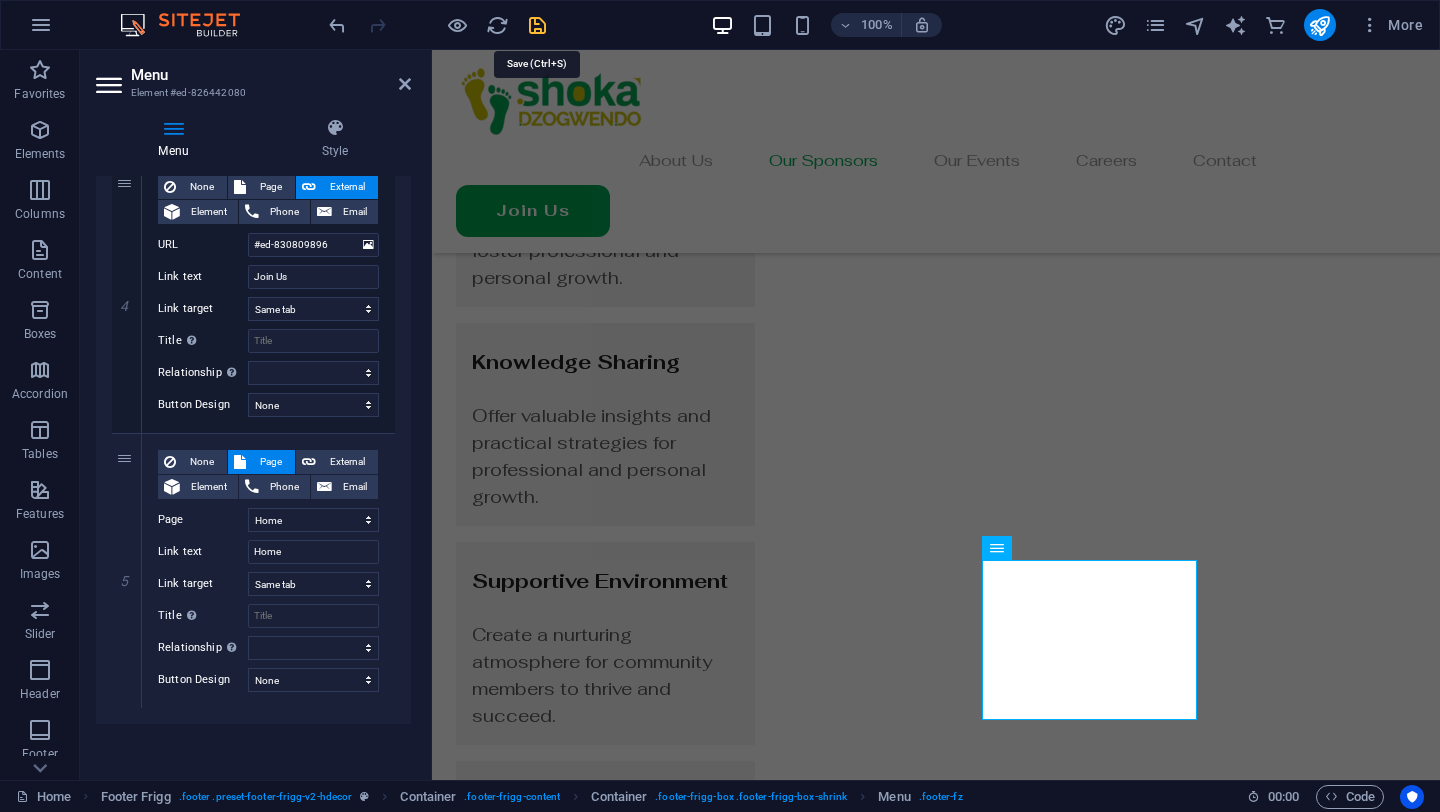 click at bounding box center (537, 25) 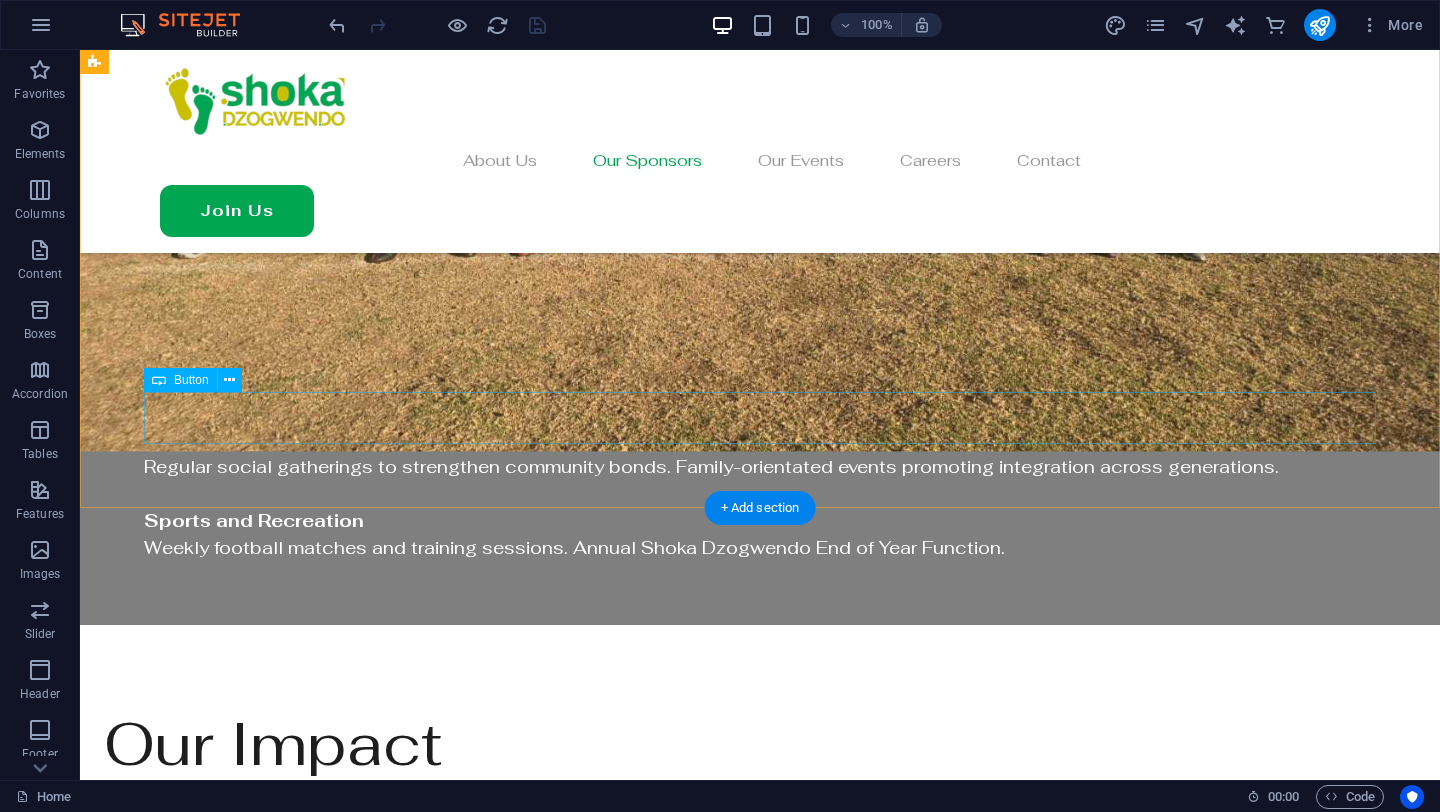 scroll, scrollTop: 2972, scrollLeft: 0, axis: vertical 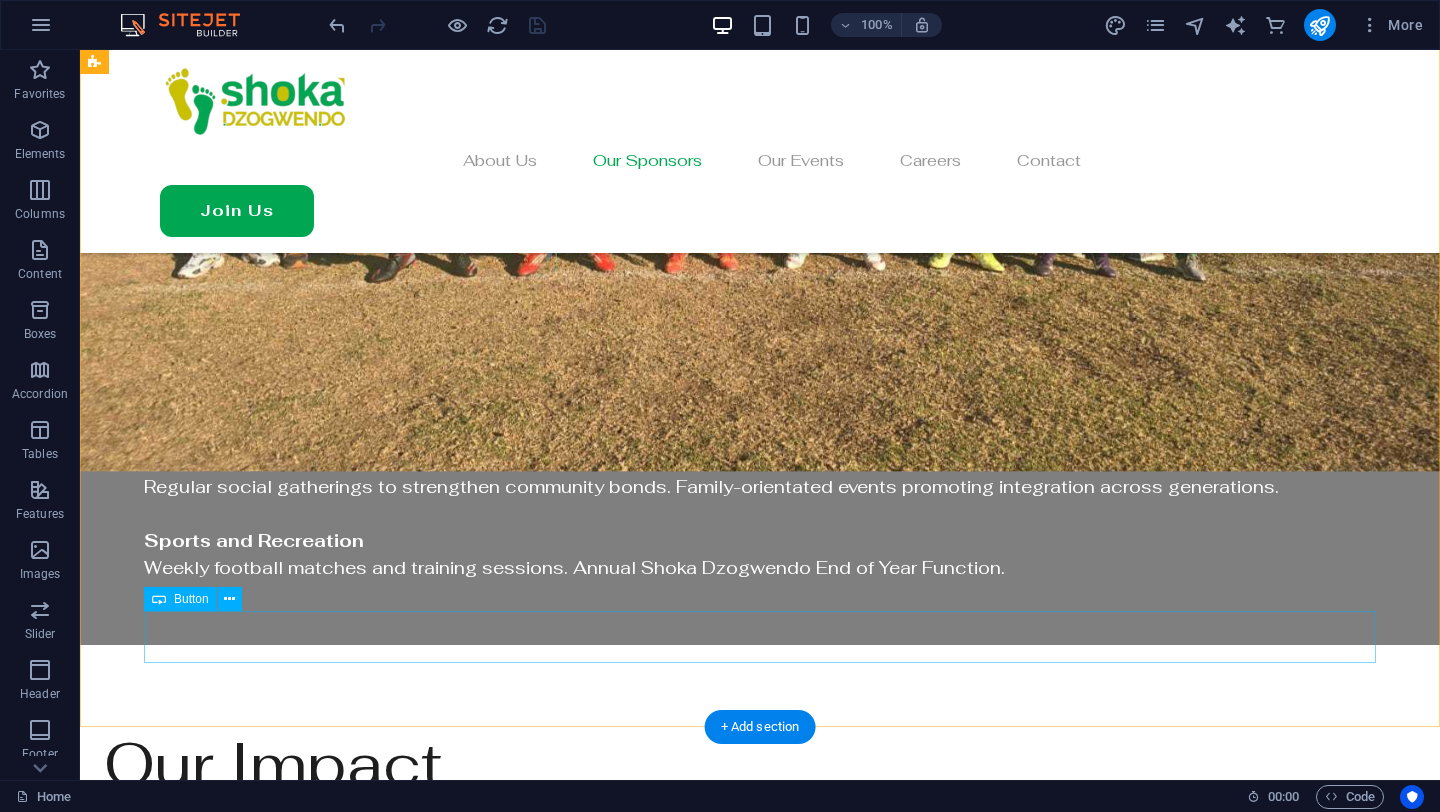 click on "Join Us" at bounding box center (704, 3097) 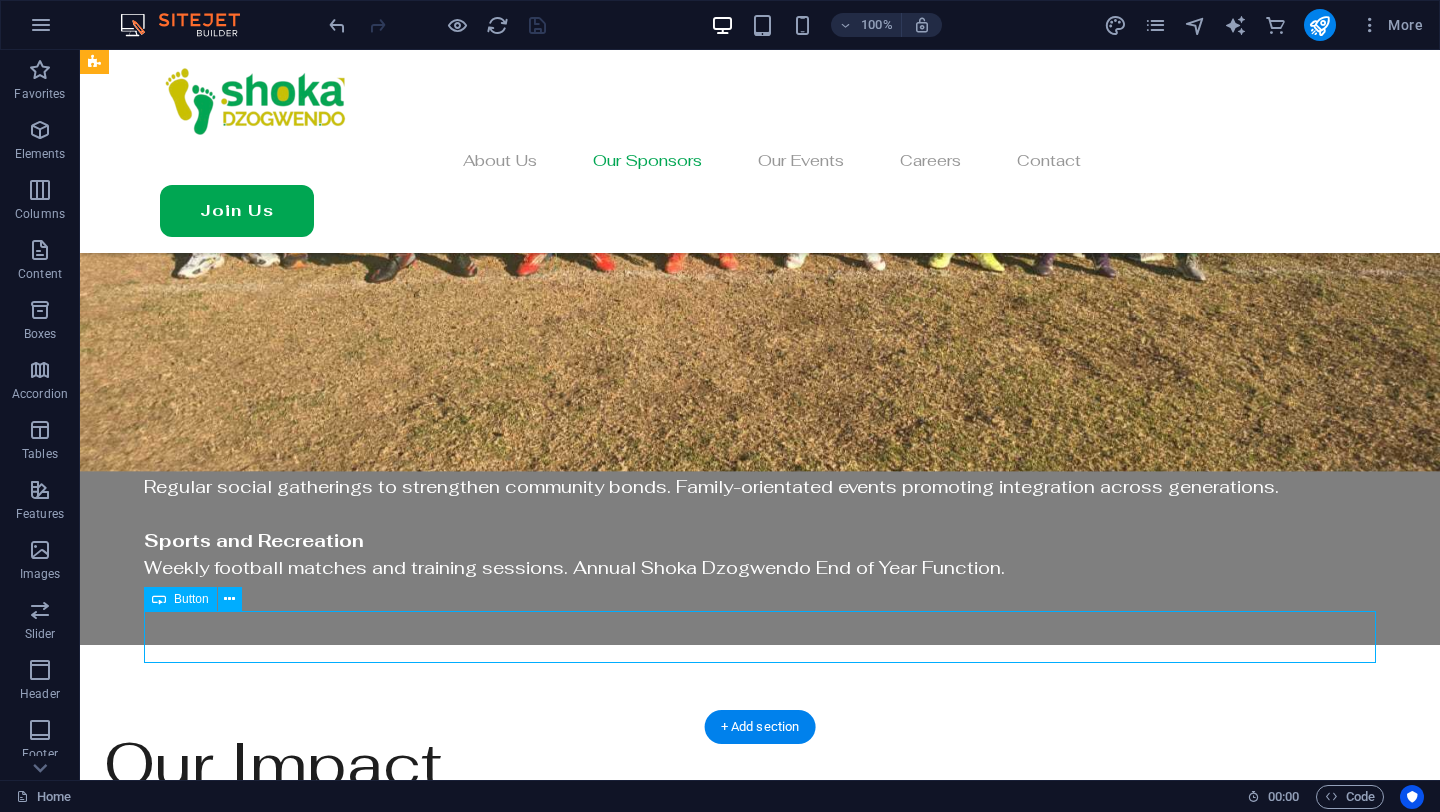click on "Join Us" at bounding box center (704, 3097) 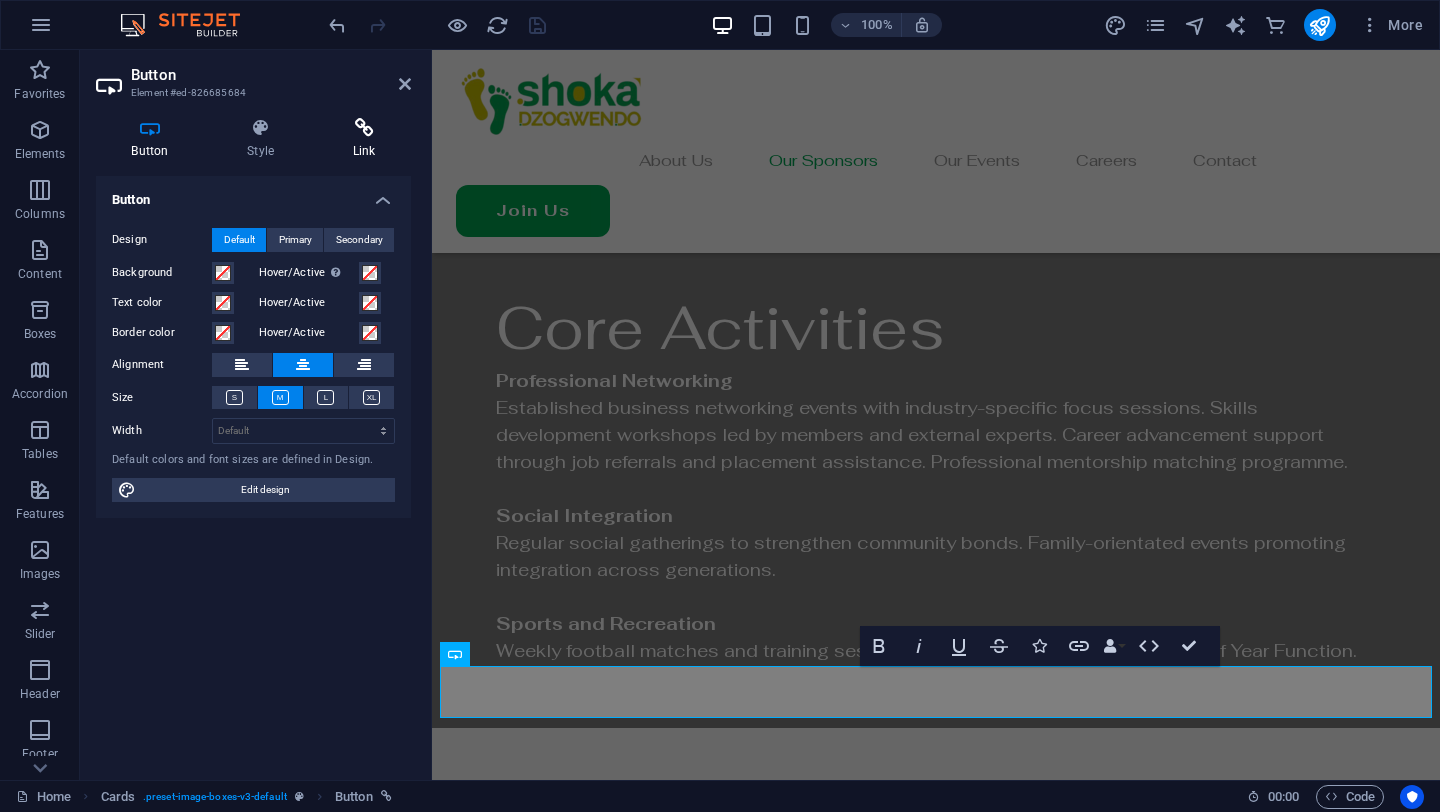 click on "Link" at bounding box center (364, 139) 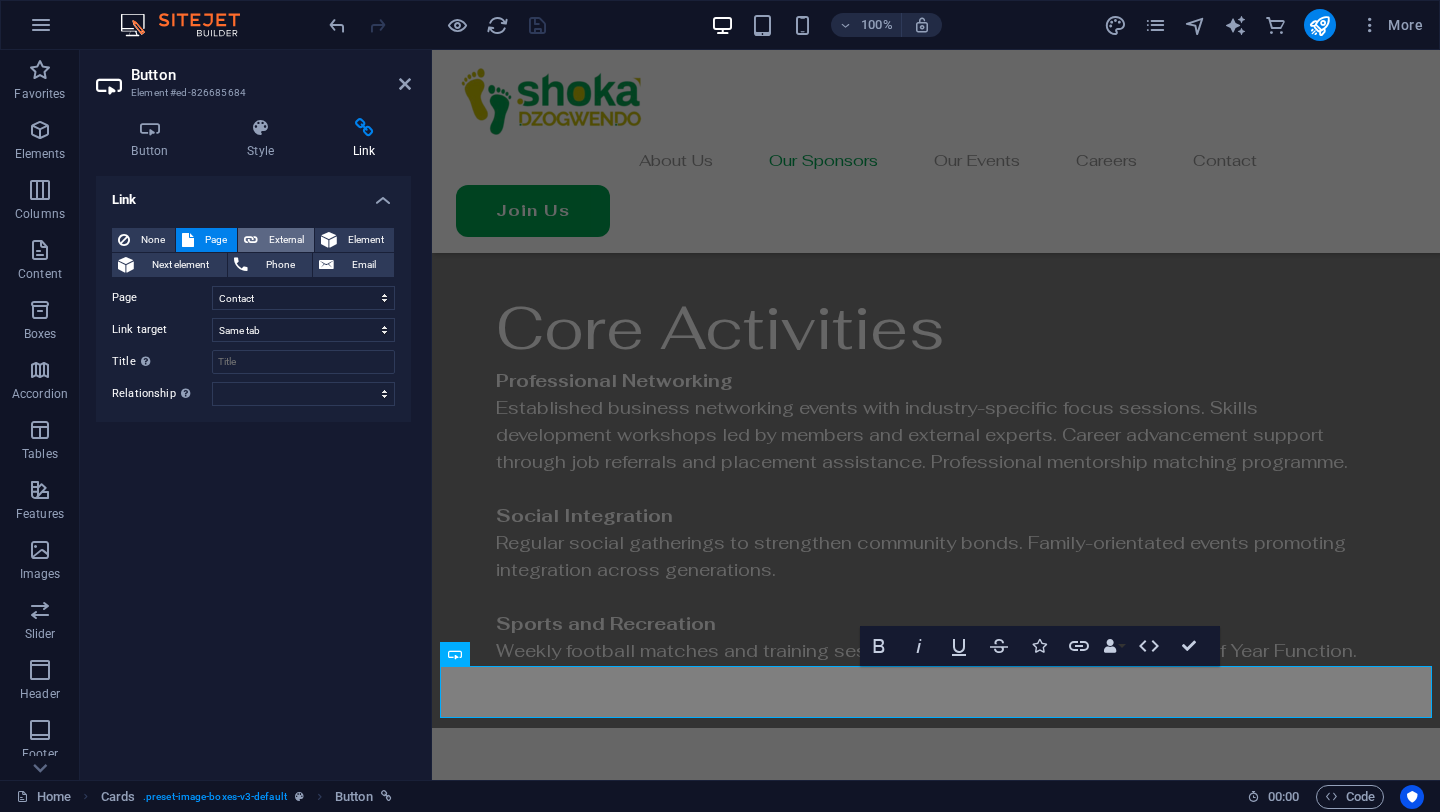 click on "External" at bounding box center [286, 240] 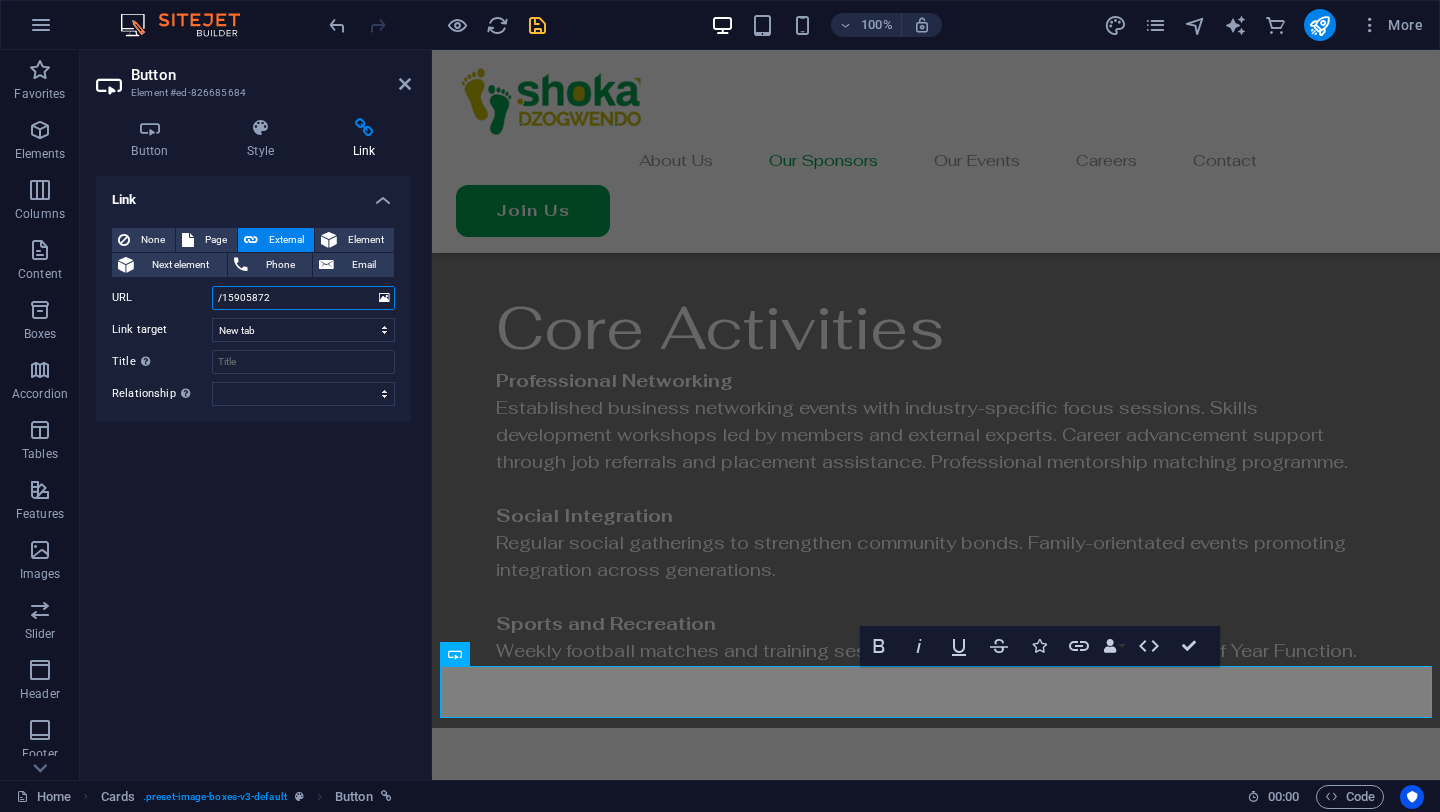 click on "/15905872" at bounding box center [303, 298] 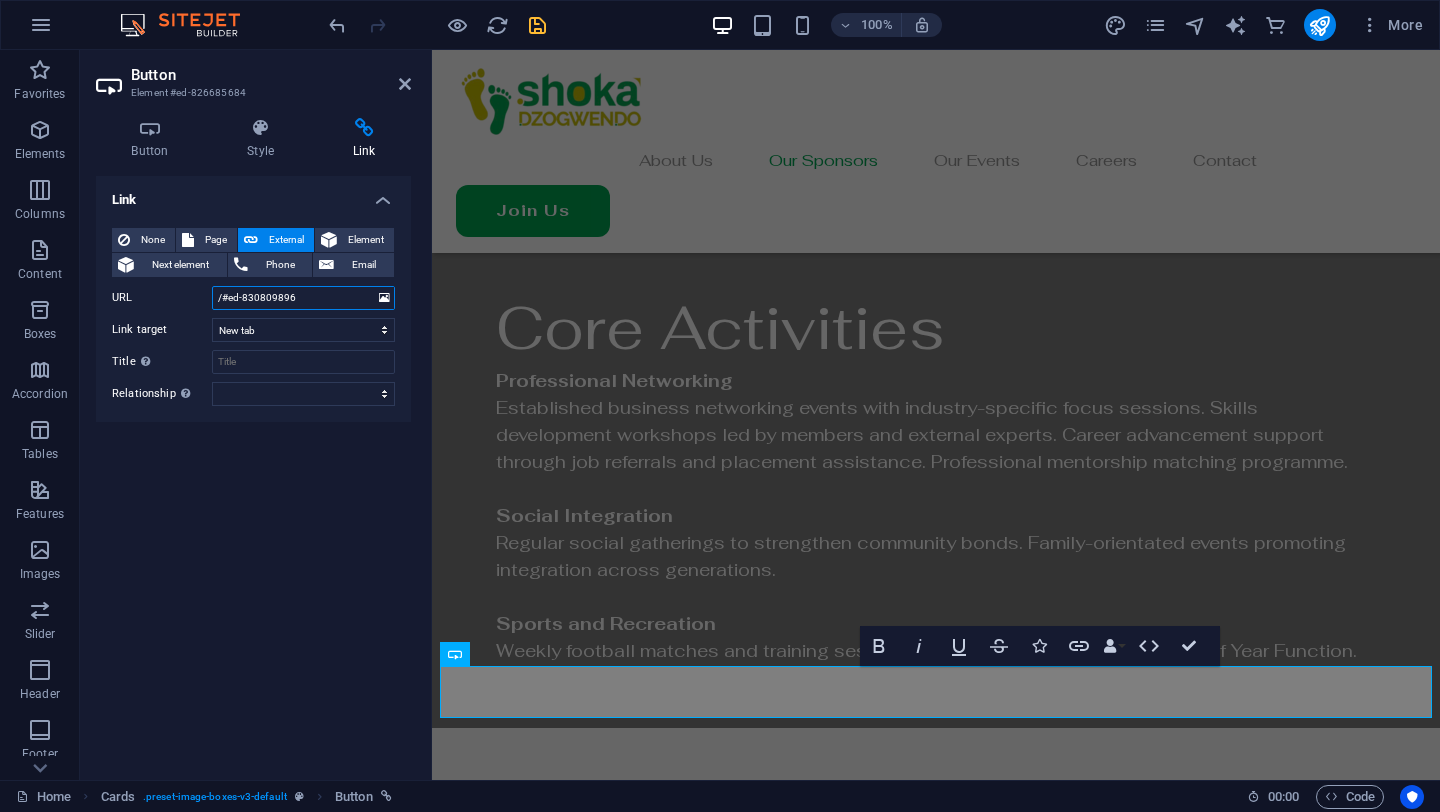 click on "/#ed-830809896" at bounding box center (303, 298) 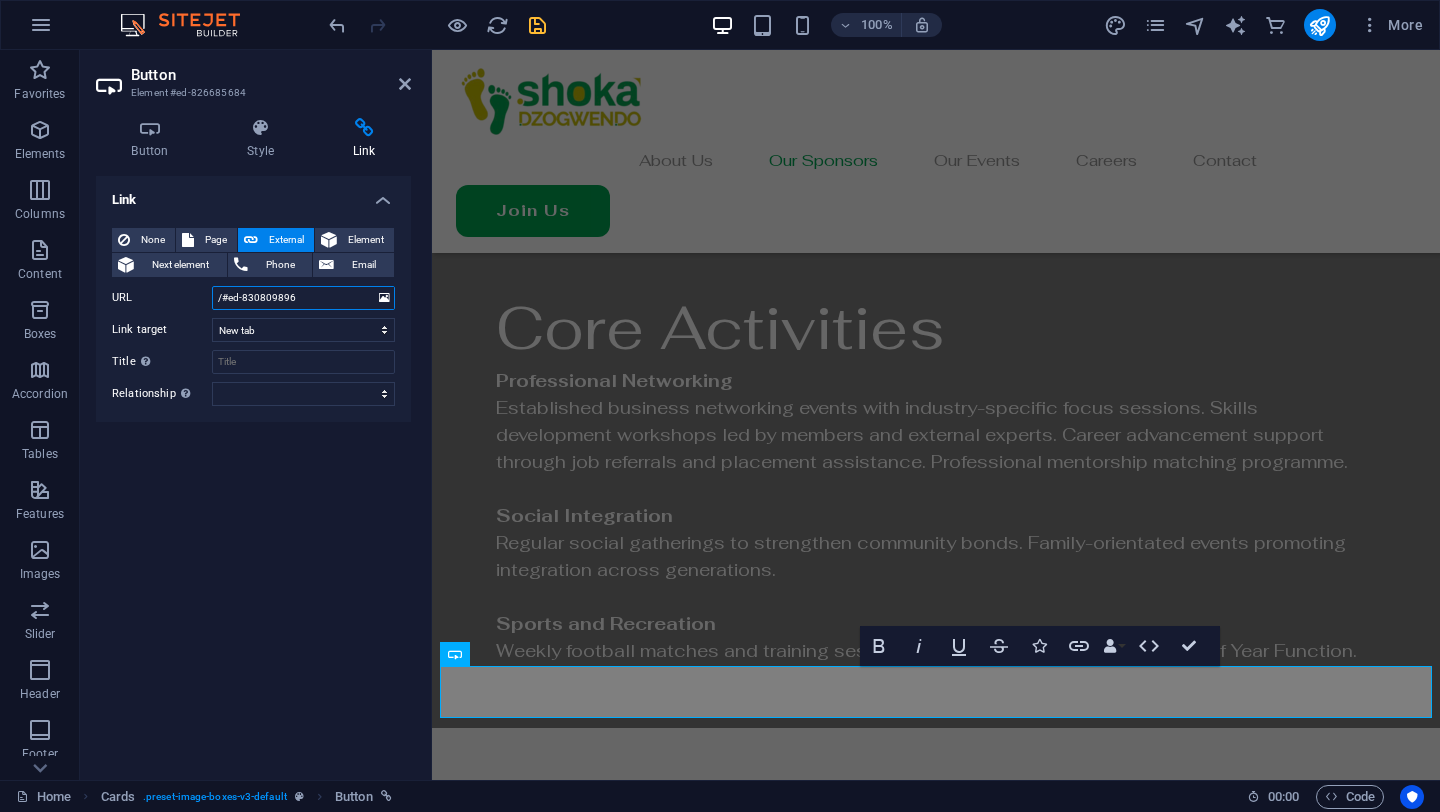 paste 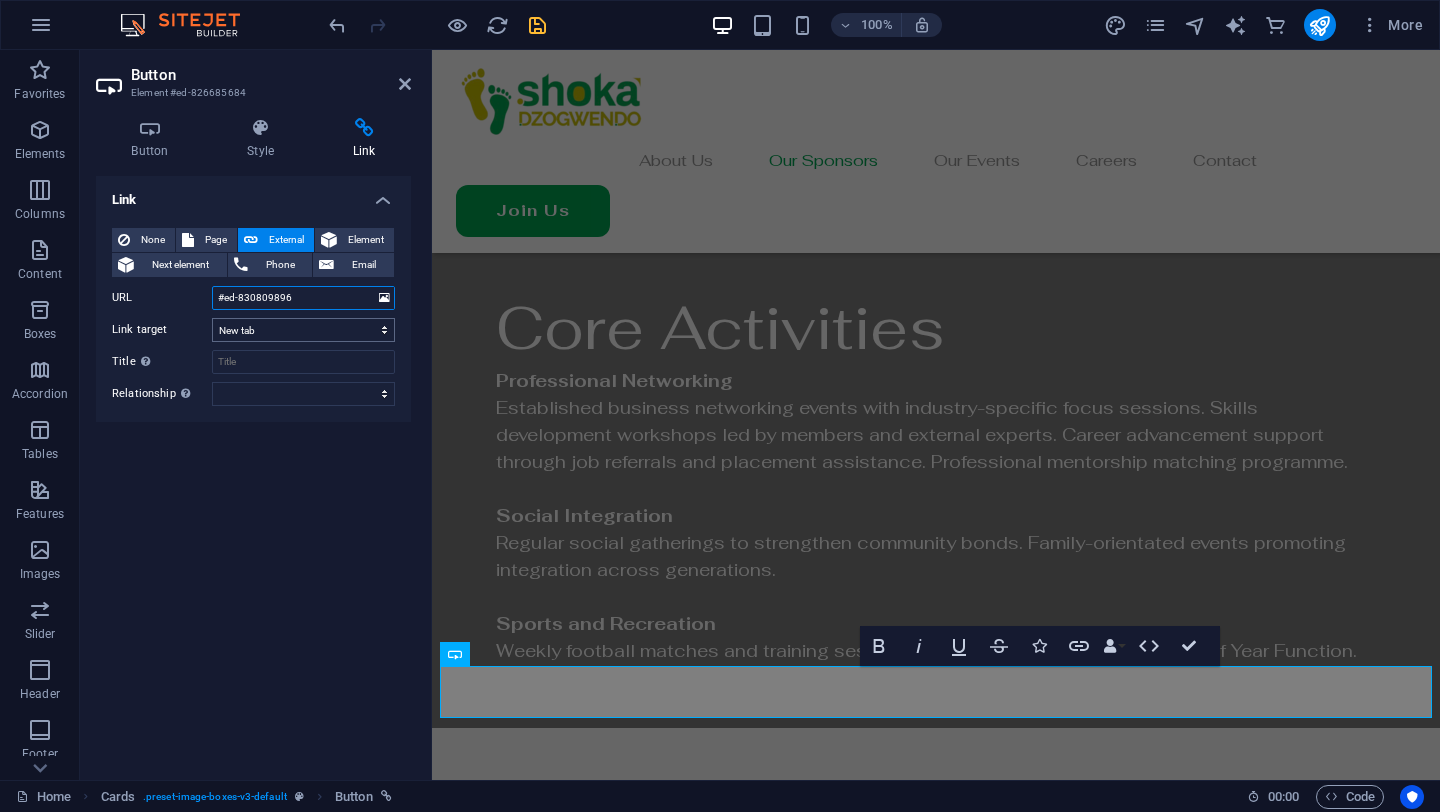 type on "#ed-830809896" 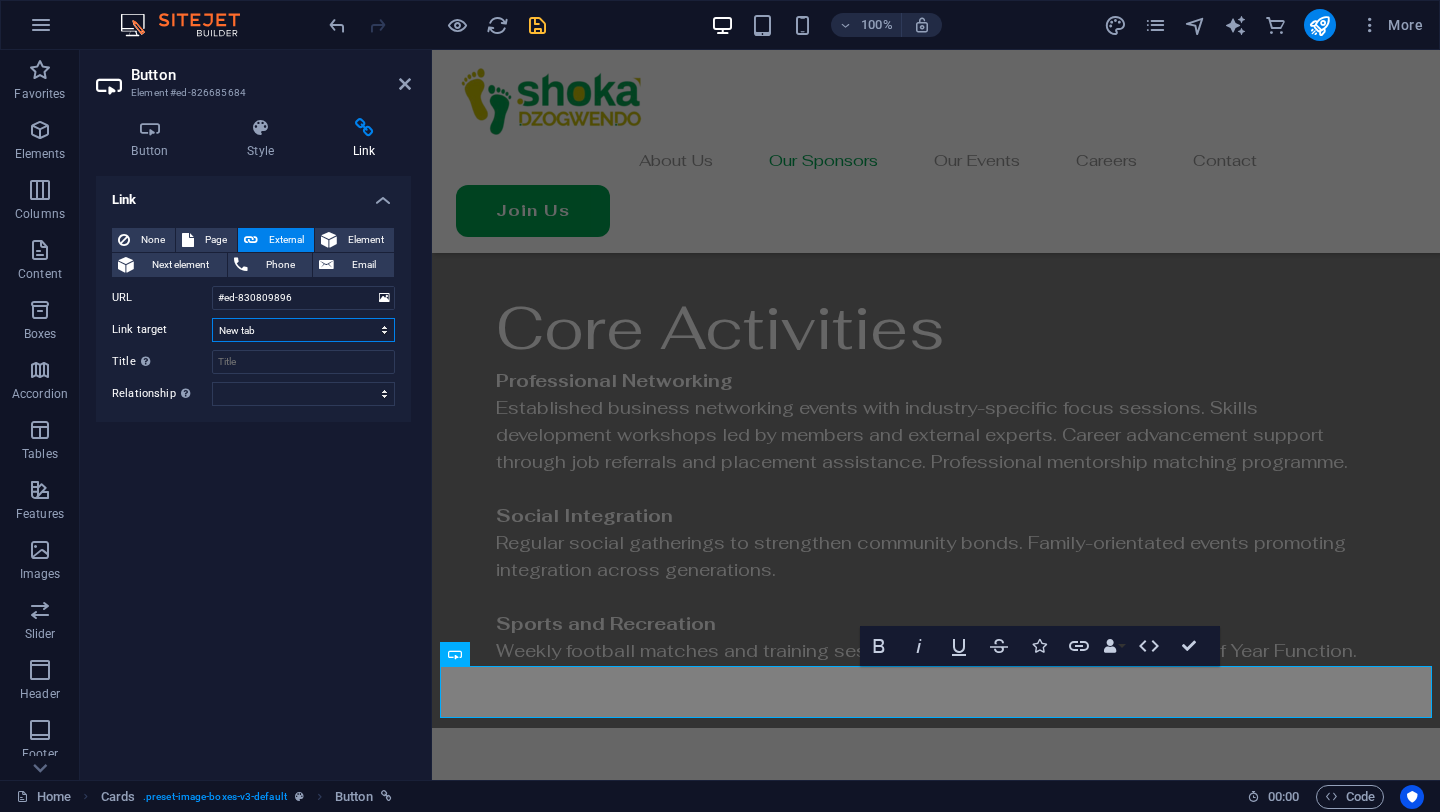 click on "New tab Same tab Overlay" at bounding box center (303, 330) 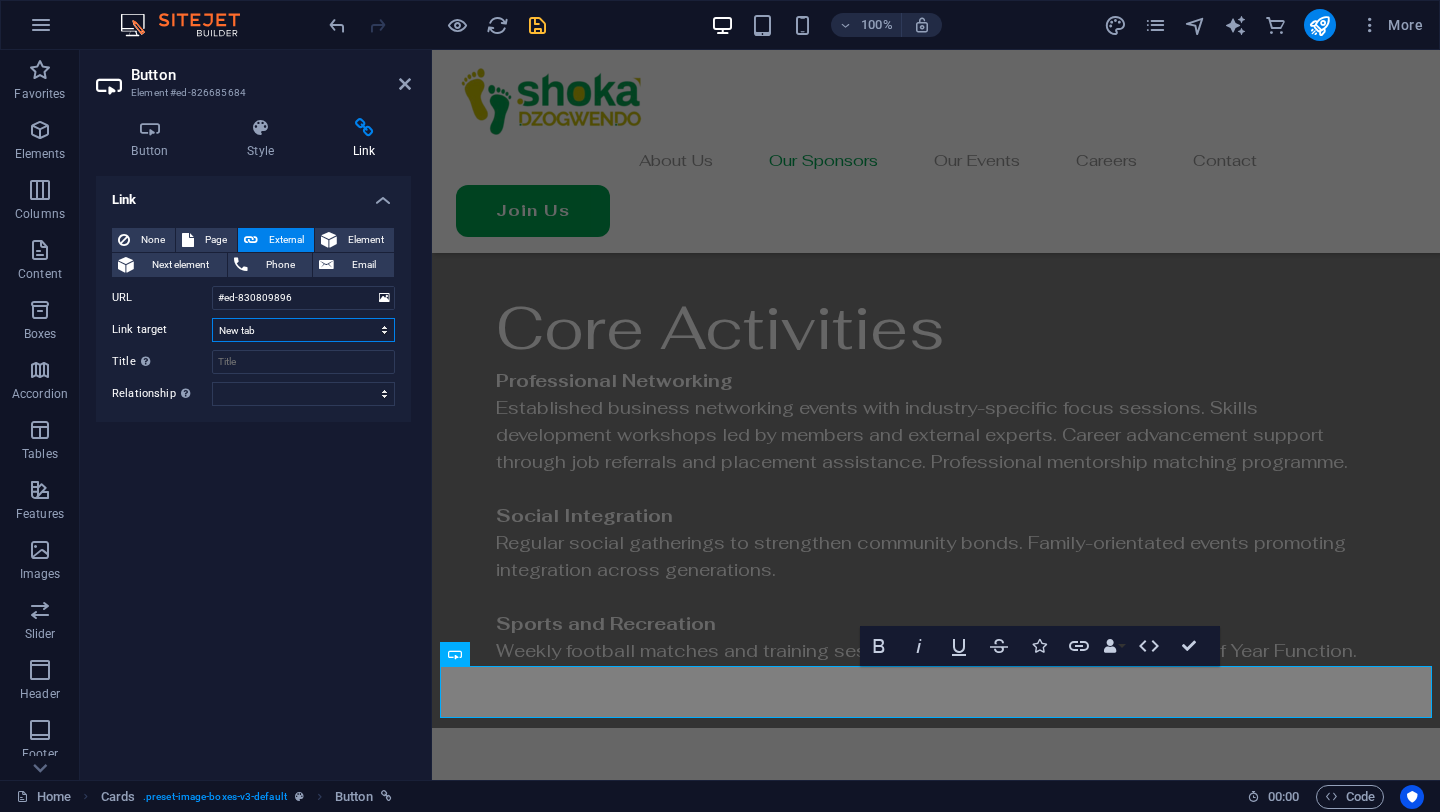select 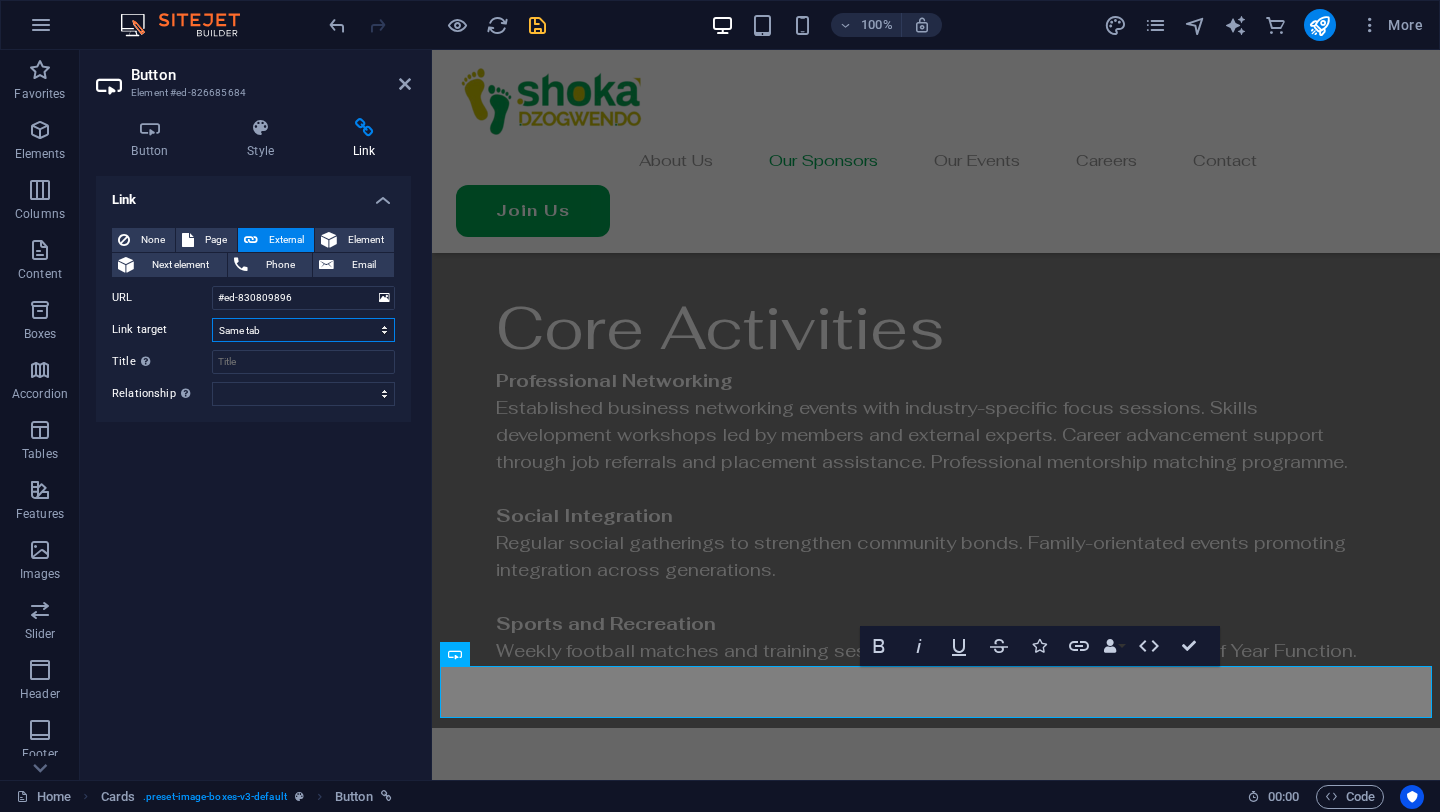 click on "New tab Same tab Overlay" at bounding box center (303, 330) 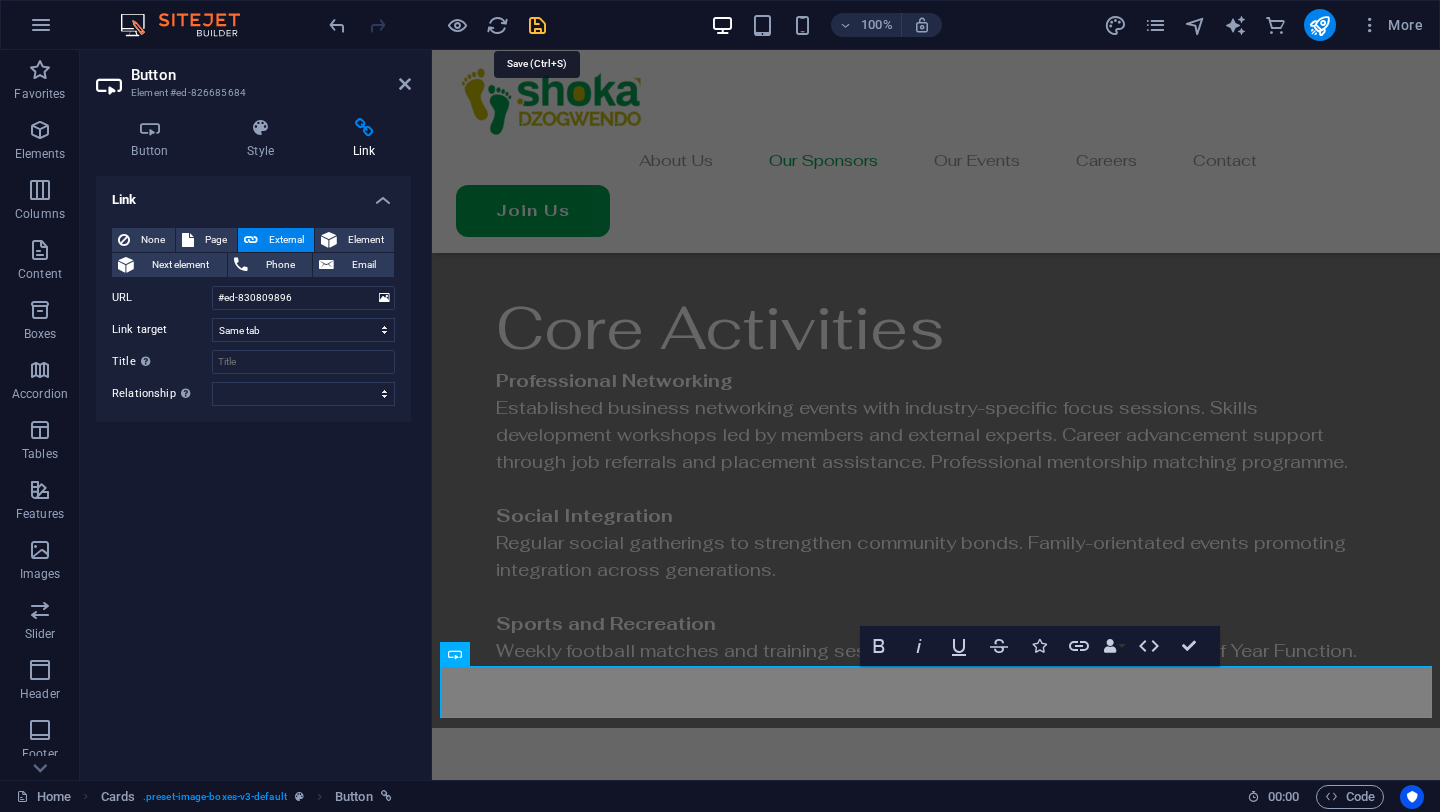 click at bounding box center [537, 25] 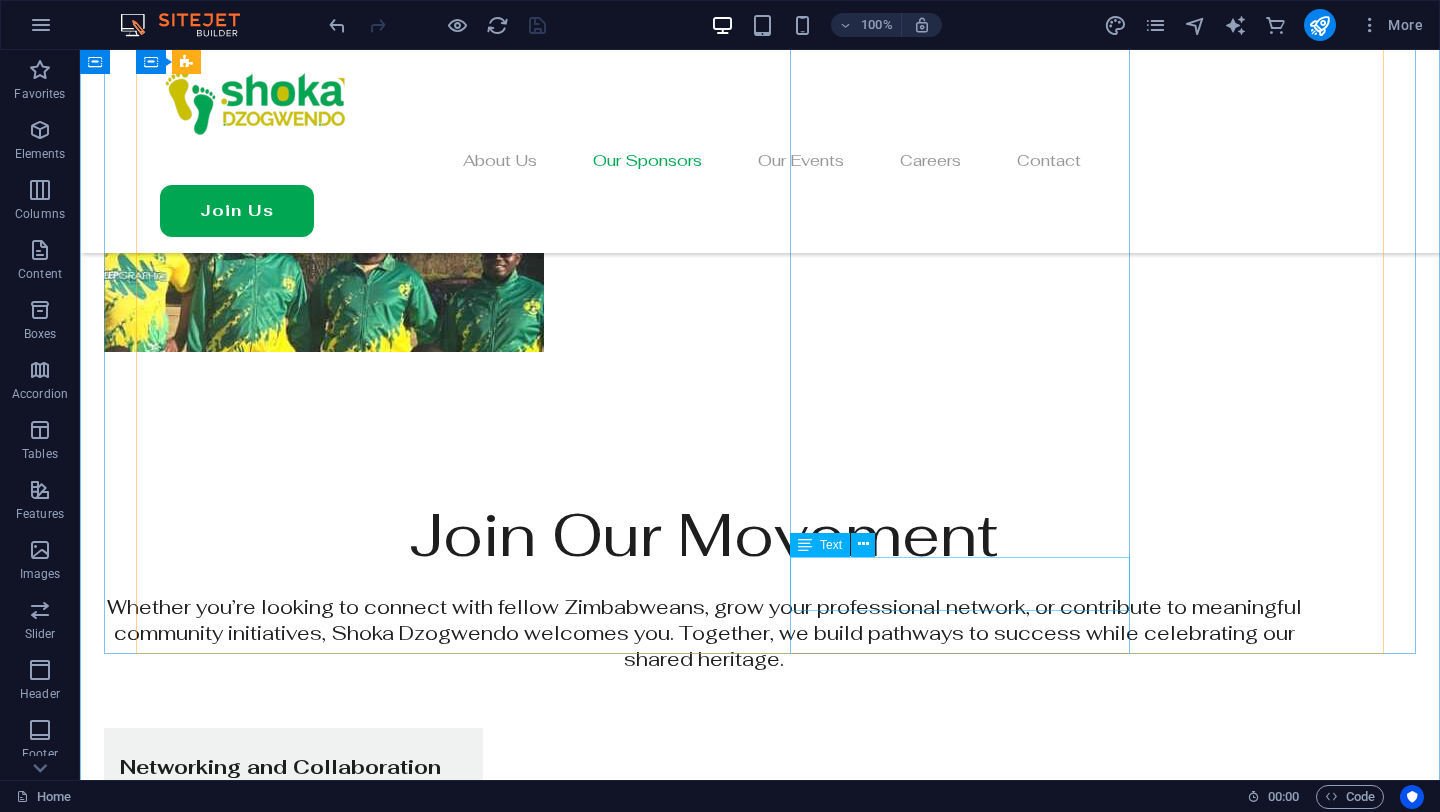 scroll, scrollTop: 5270, scrollLeft: 0, axis: vertical 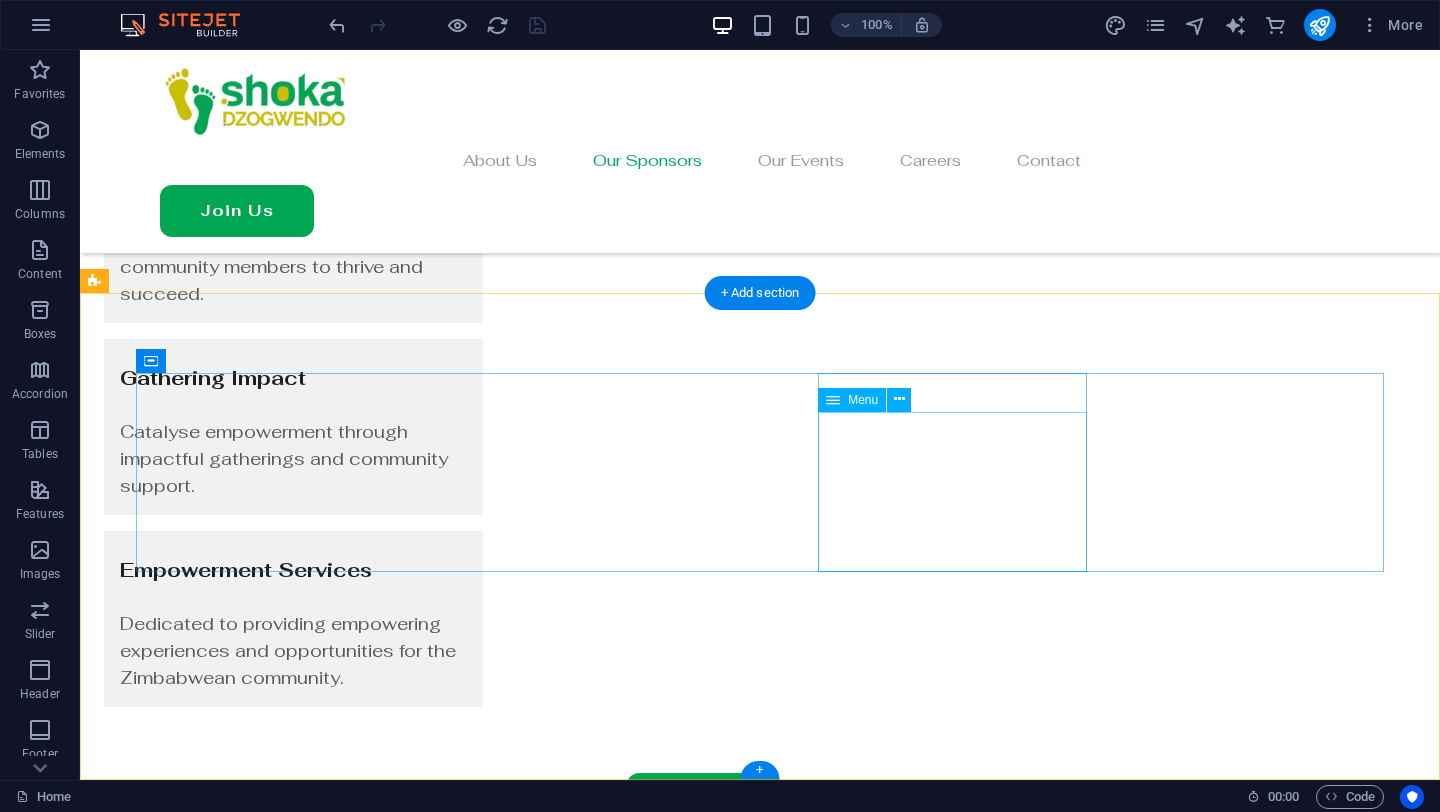 click on "About Us Careers Contact Join Us Home" at bounding box center [760, 5355] 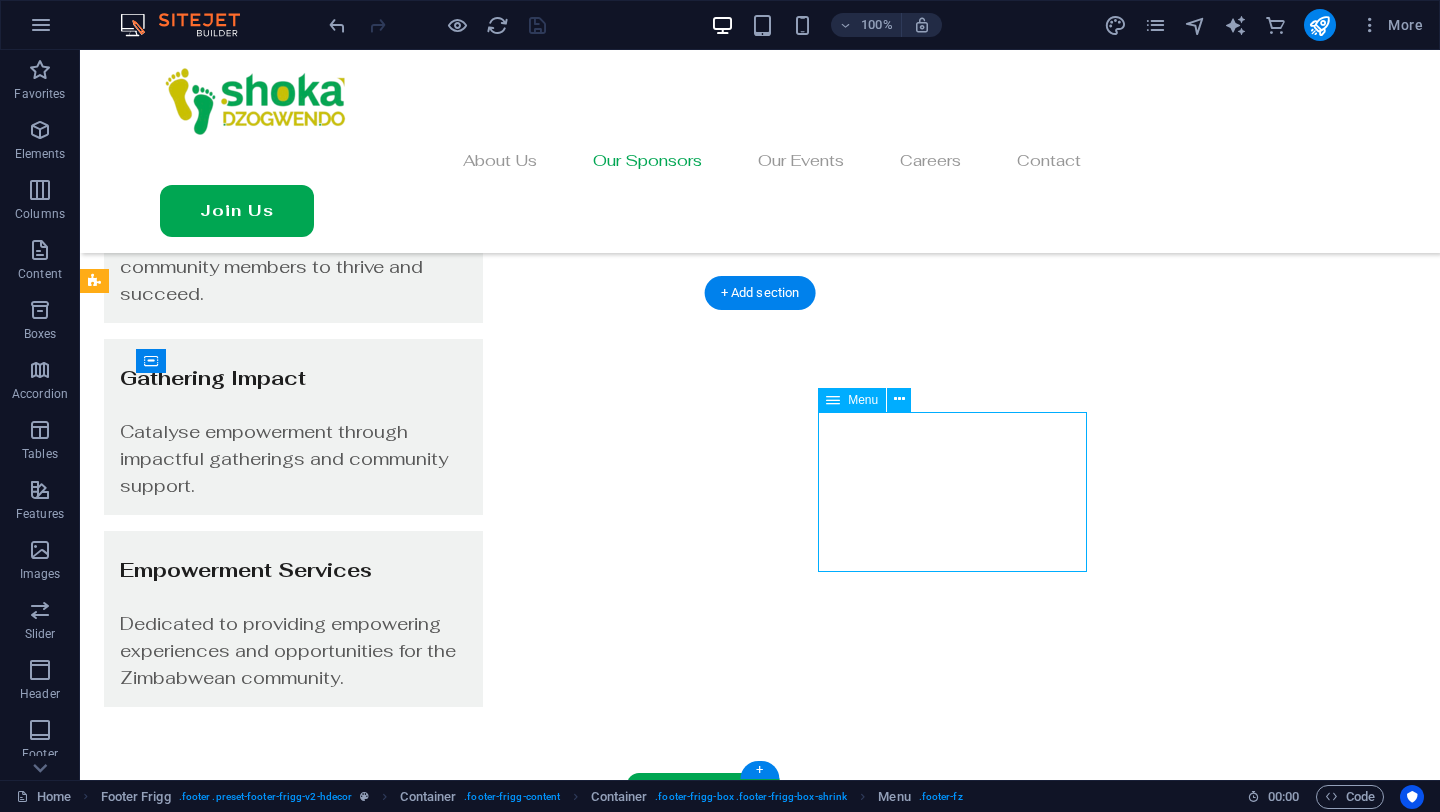 click on "About Us Careers Contact Join Us Home" at bounding box center (760, 5355) 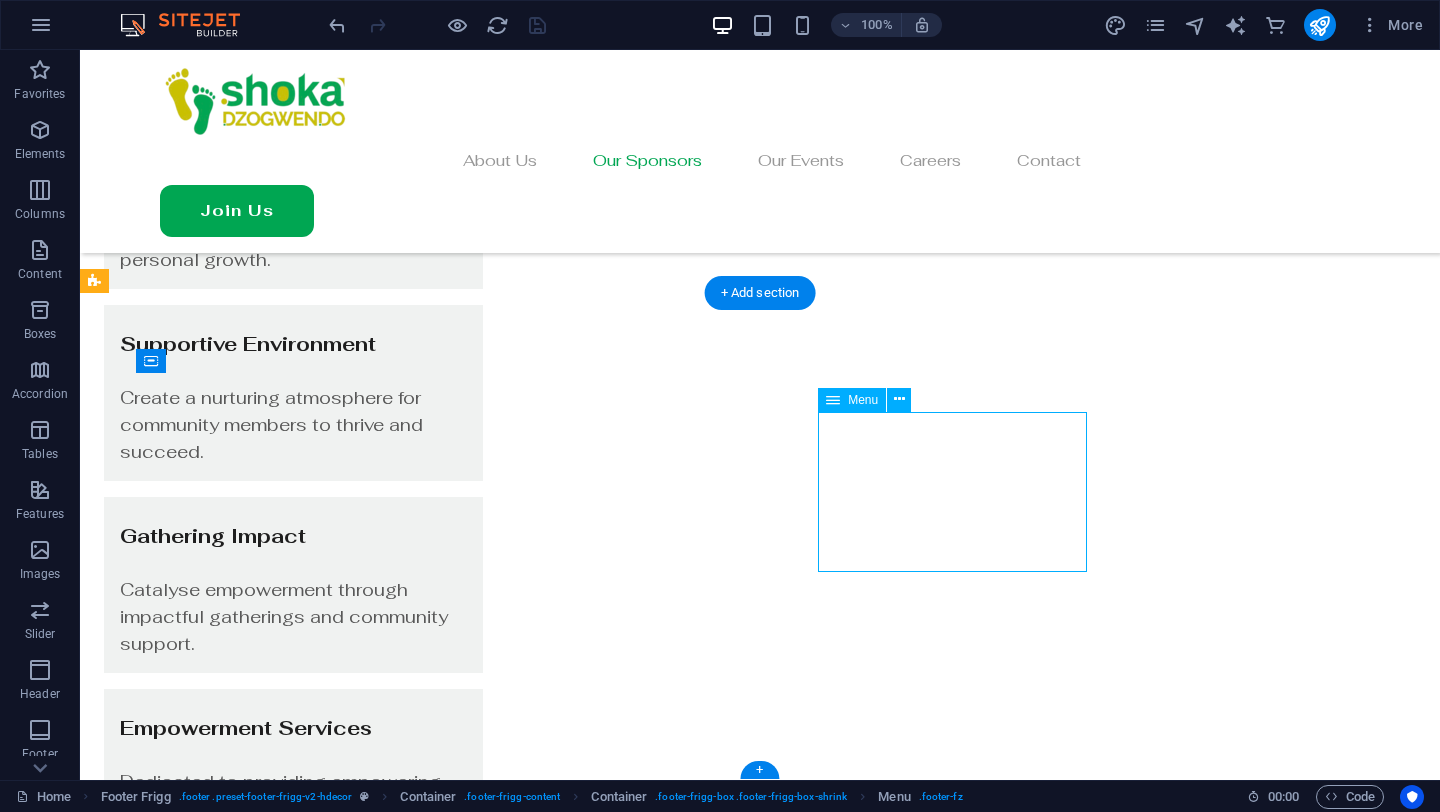 select on "1" 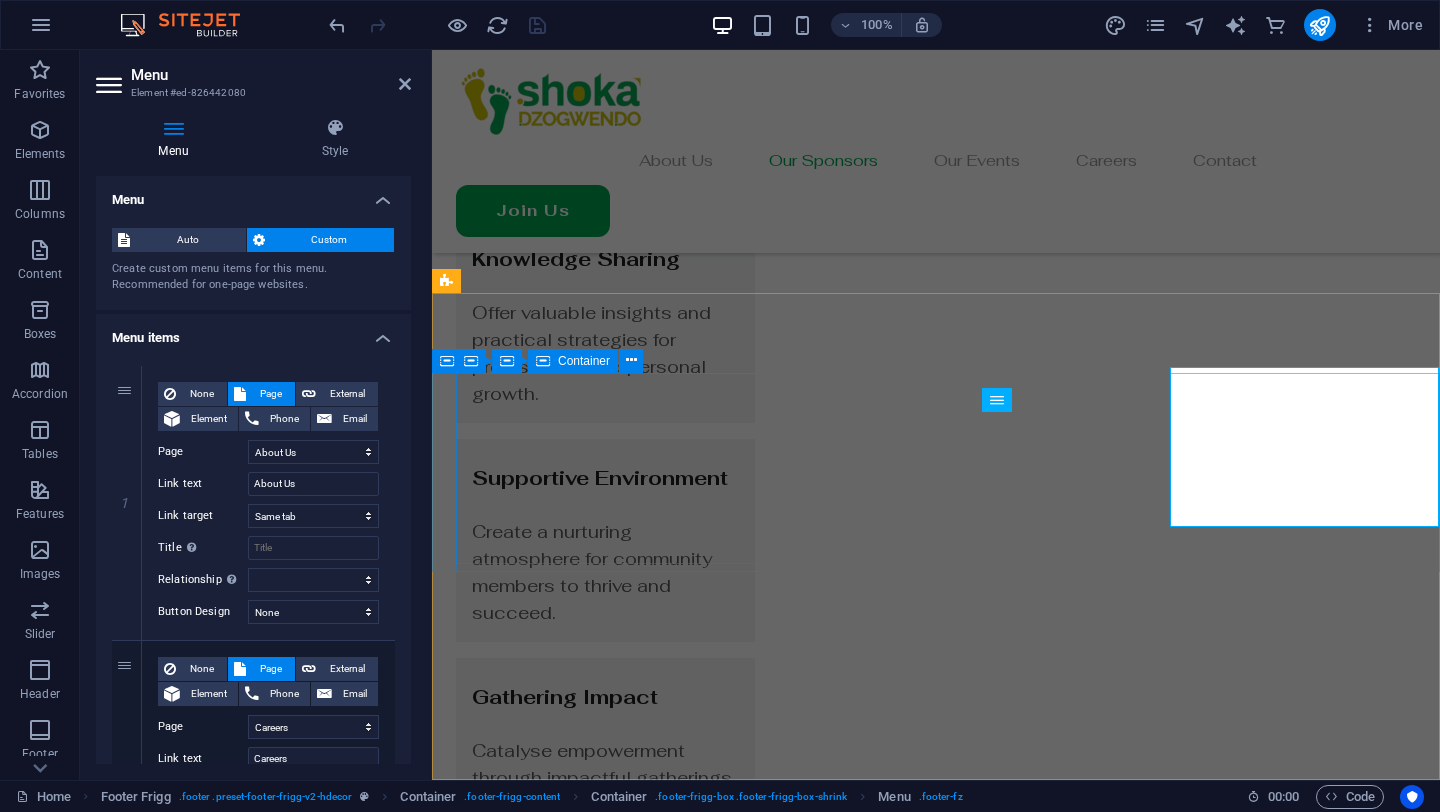 scroll, scrollTop: 5315, scrollLeft: 0, axis: vertical 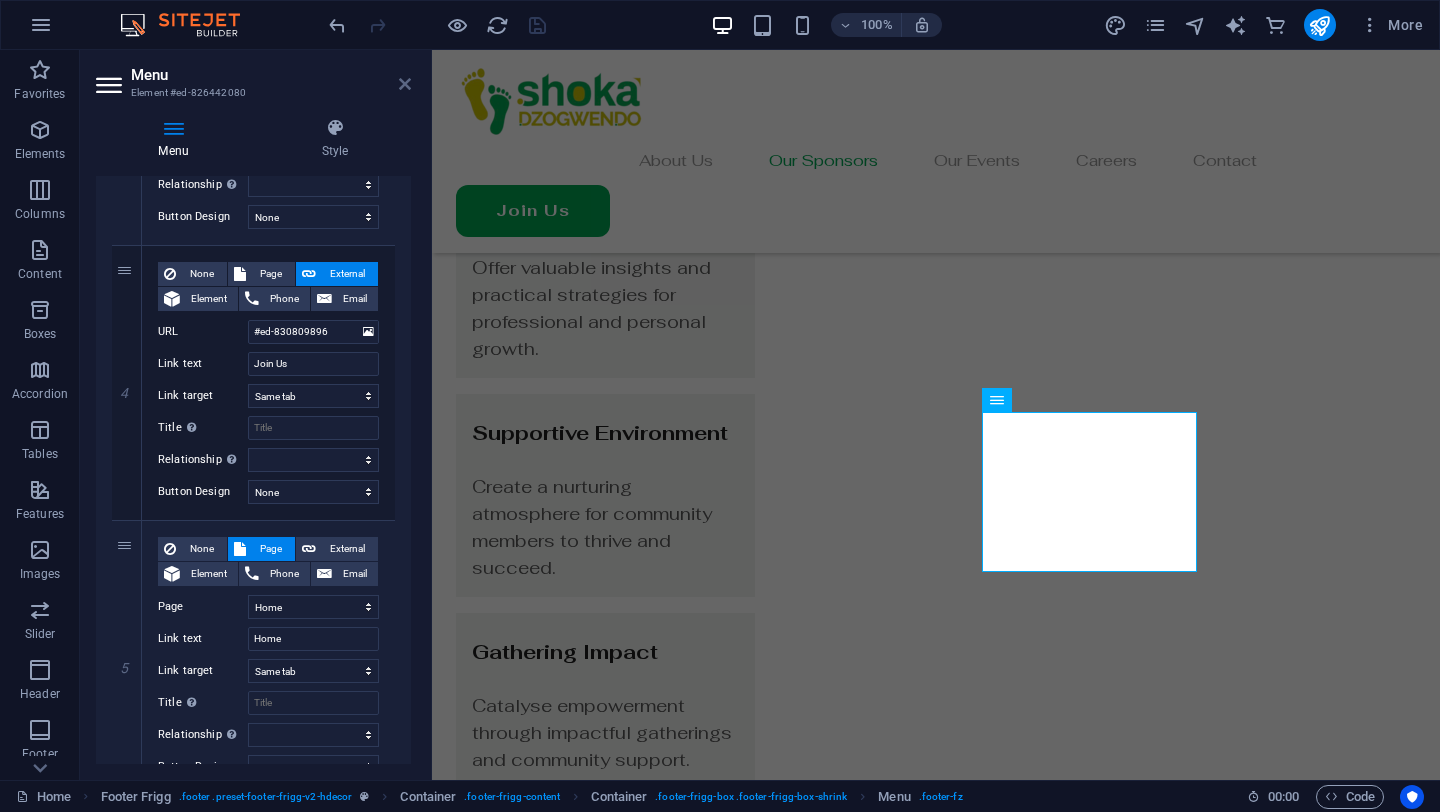 click at bounding box center [405, 84] 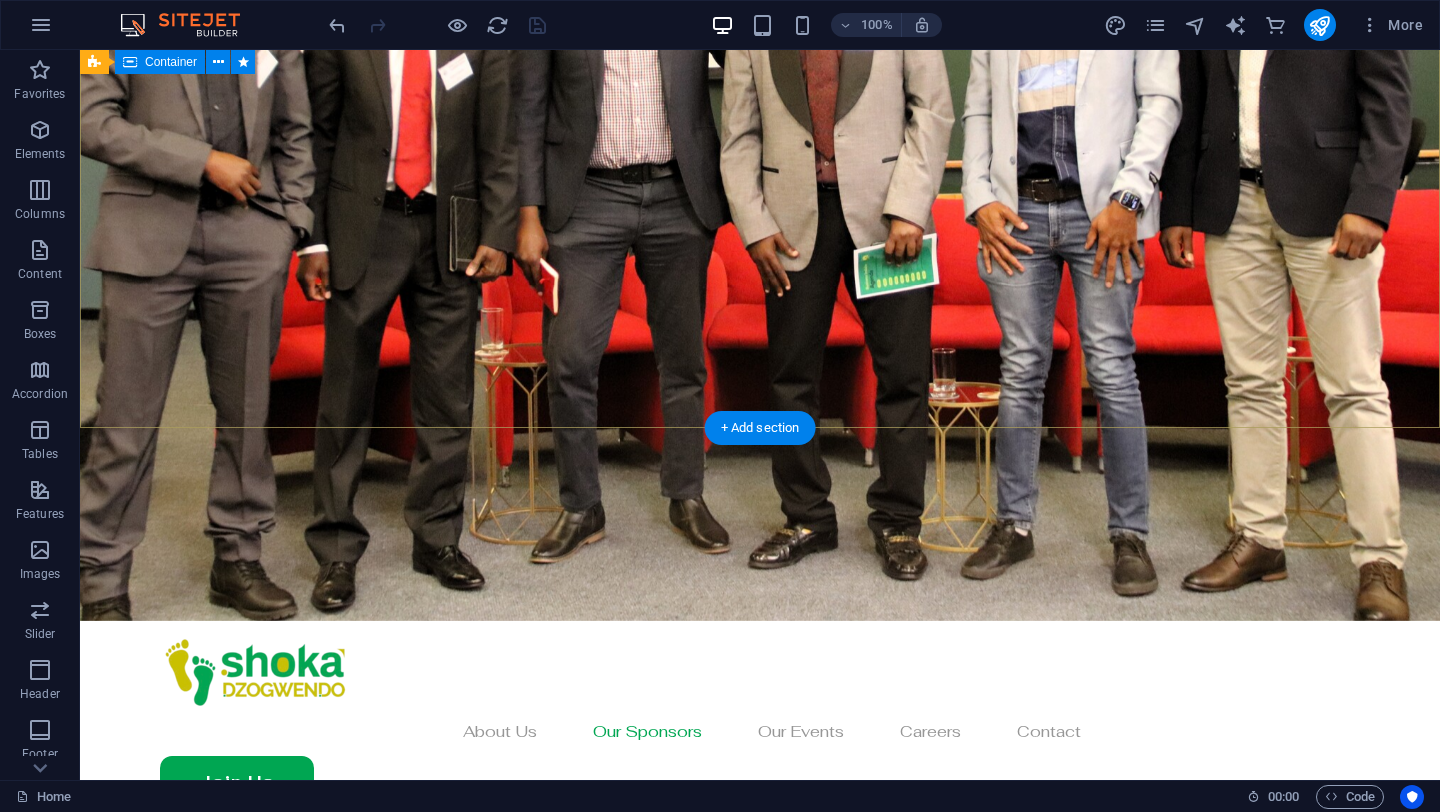 scroll, scrollTop: 0, scrollLeft: 0, axis: both 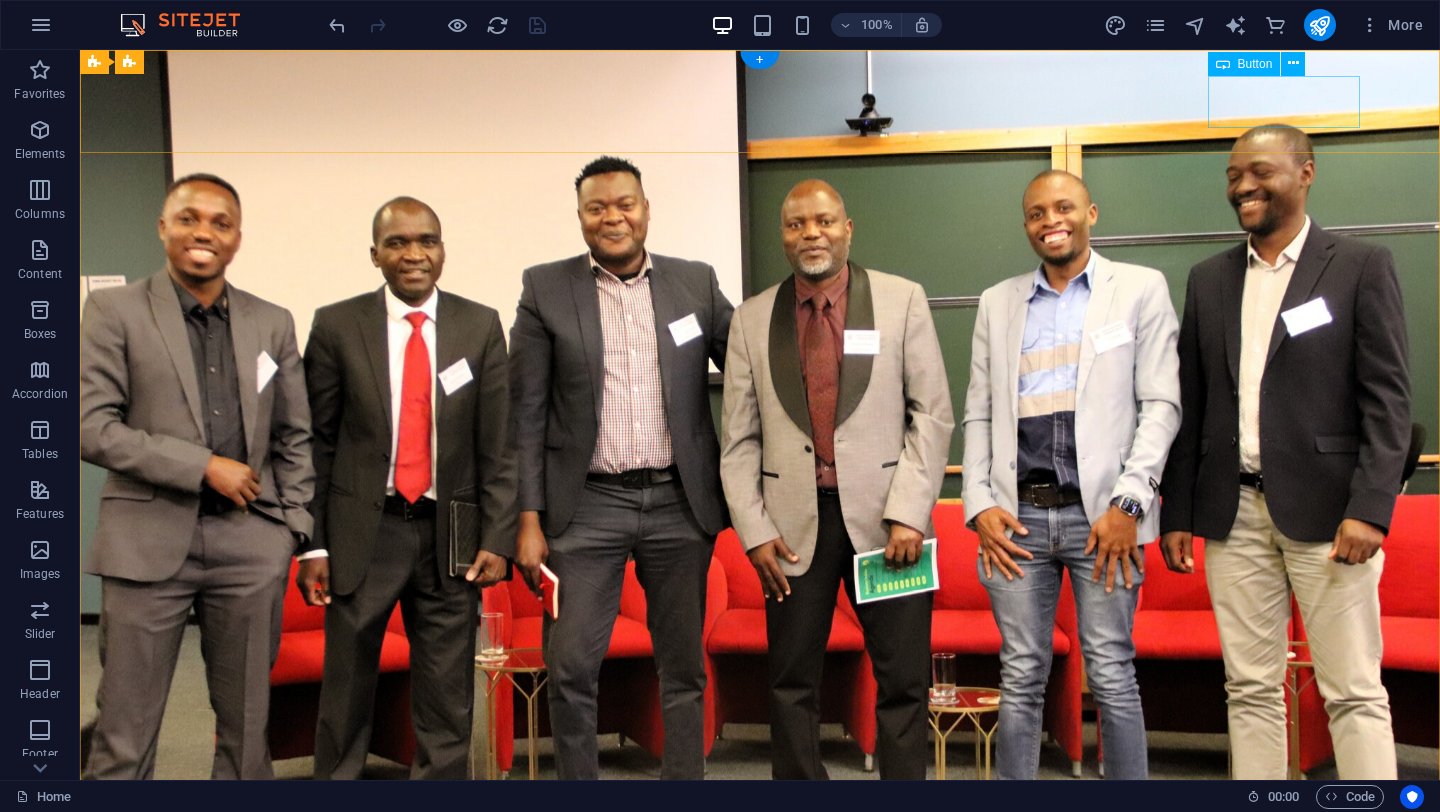 click on "Join Us" at bounding box center (760, 1087) 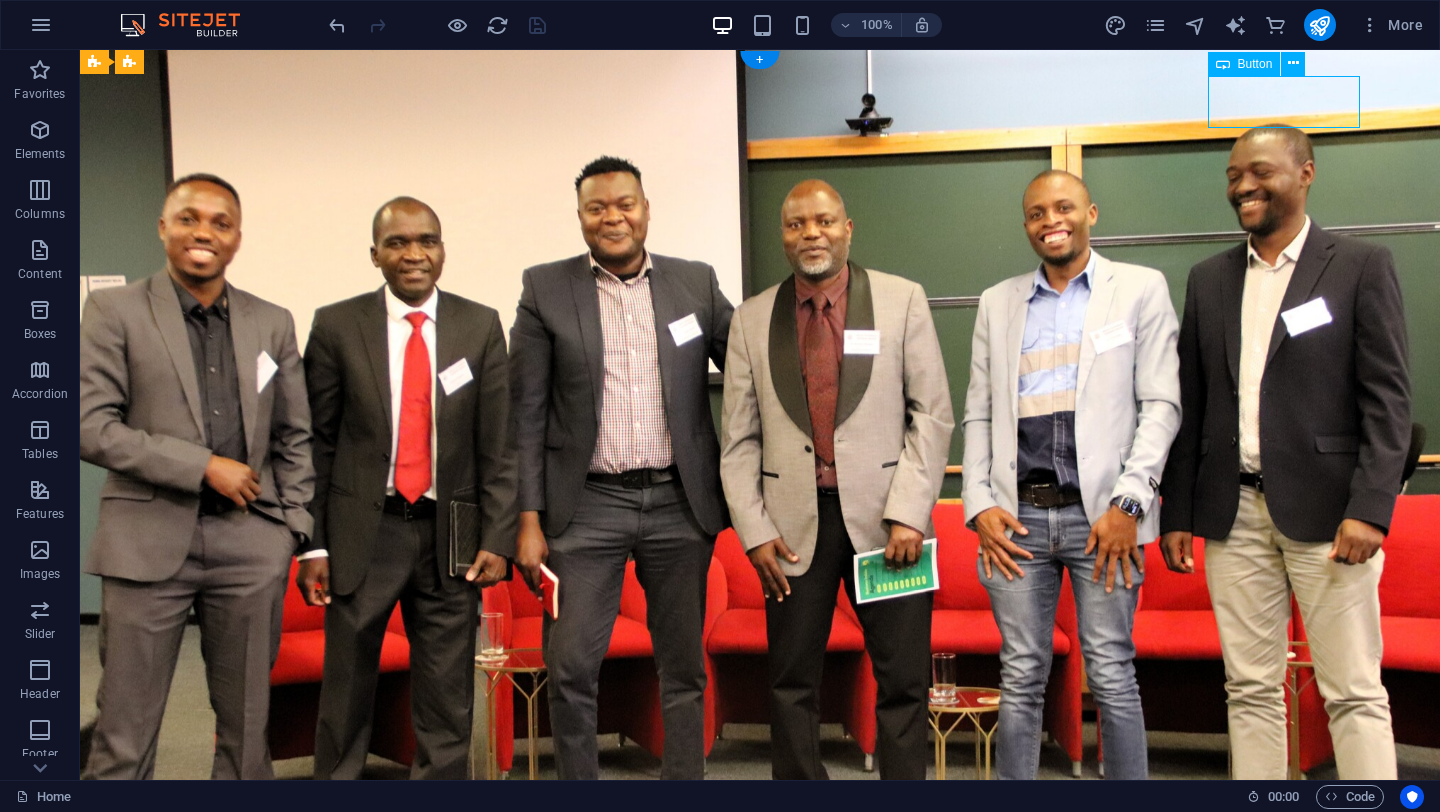 click on "Join Us" at bounding box center (760, 1087) 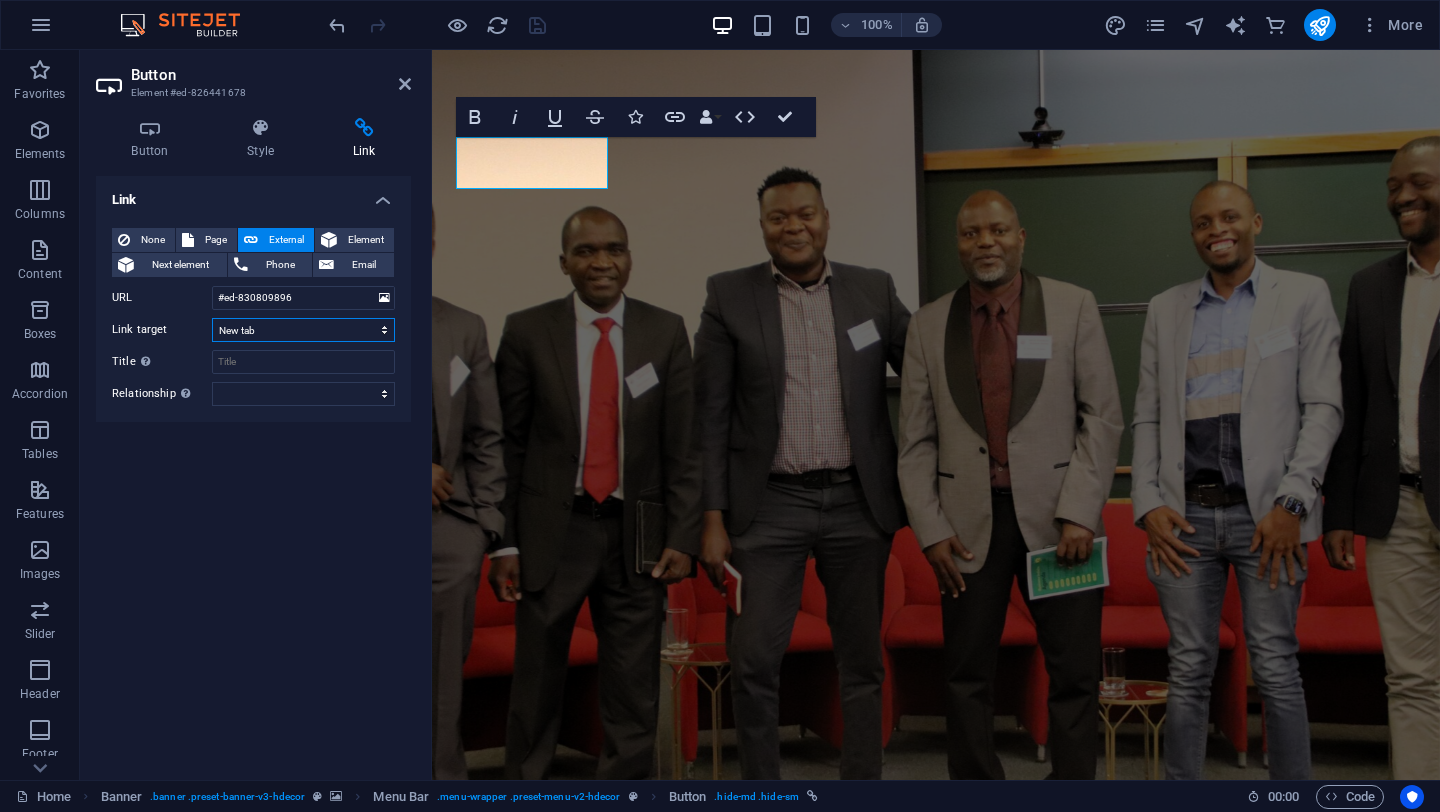 click on "New tab Same tab Overlay" at bounding box center (303, 330) 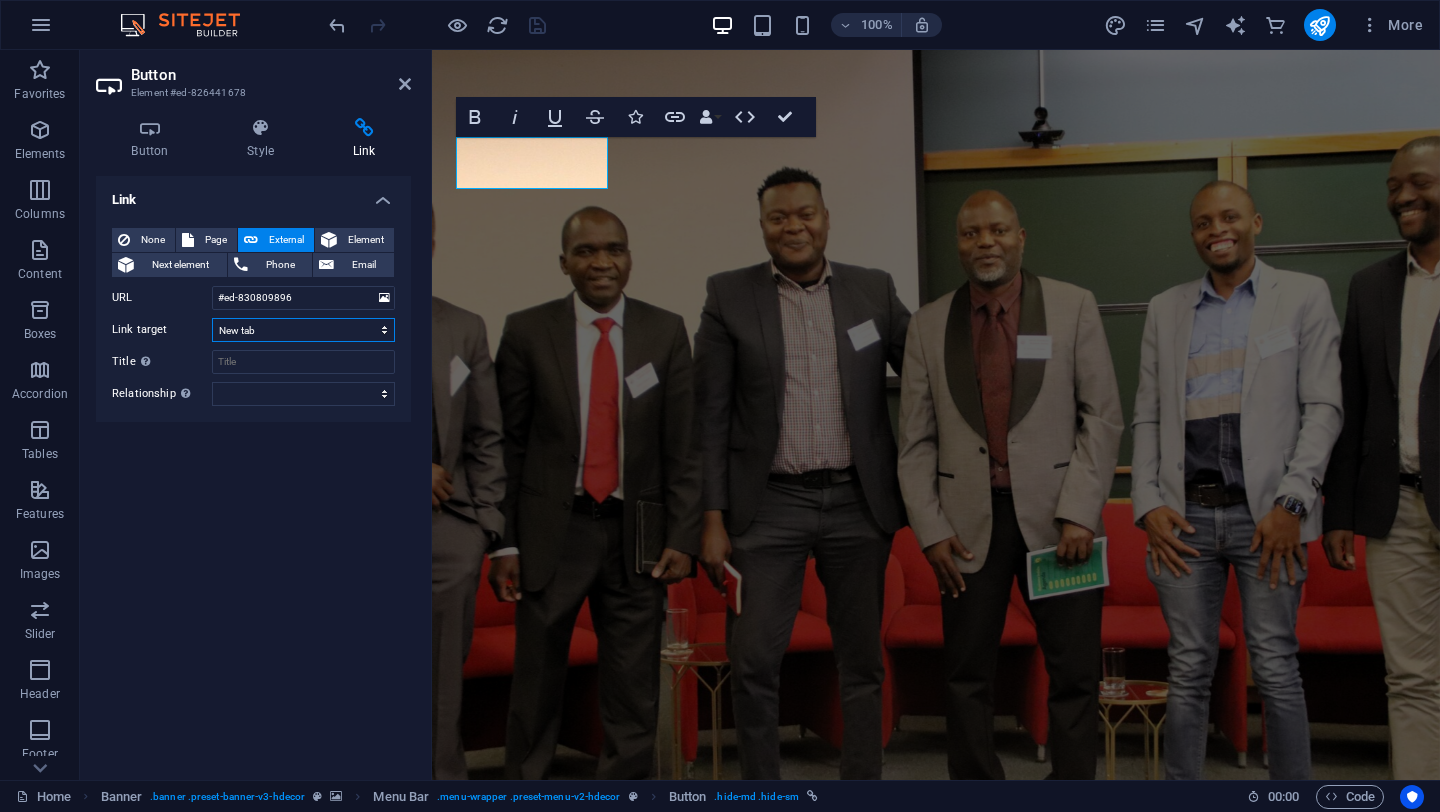 select 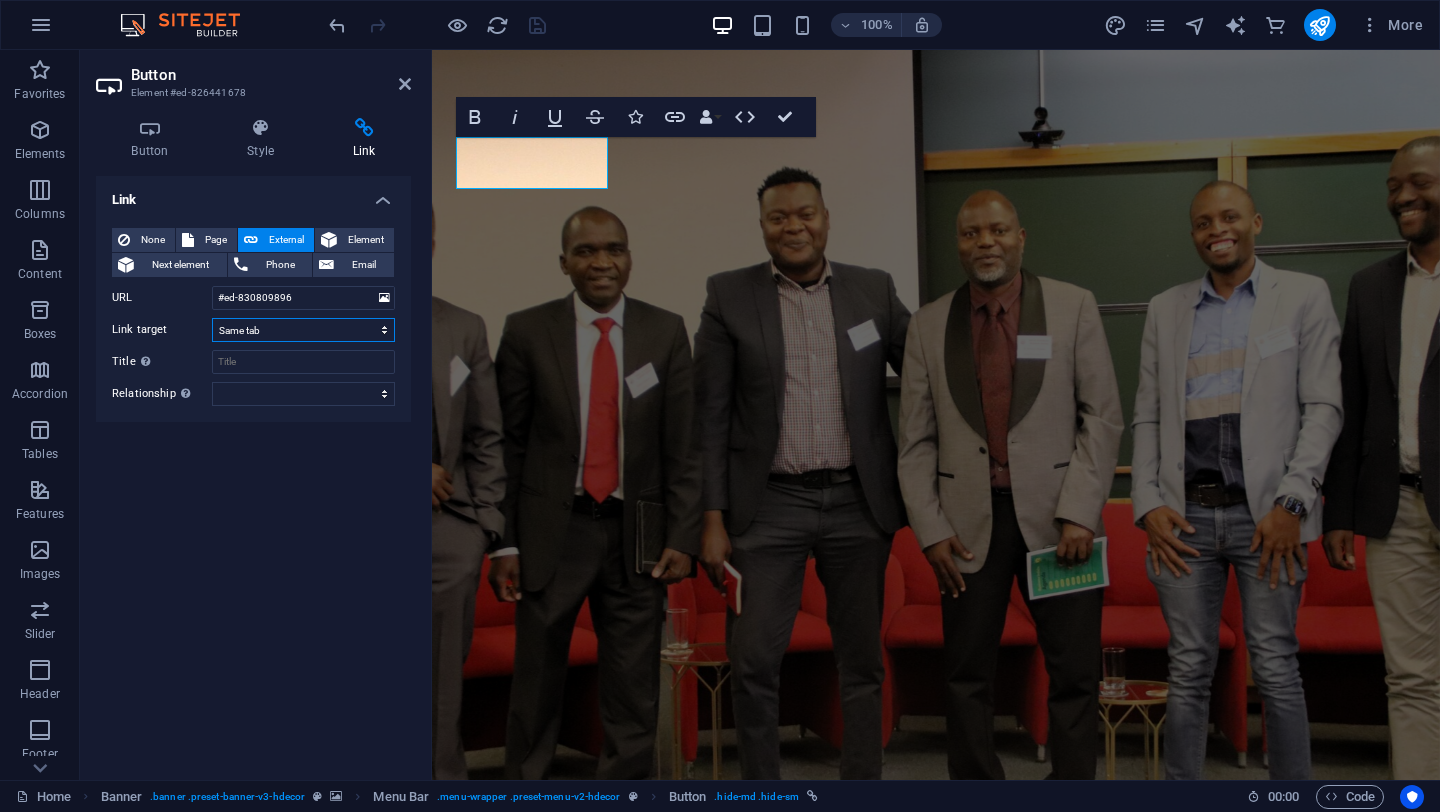 click on "New tab Same tab Overlay" at bounding box center (303, 330) 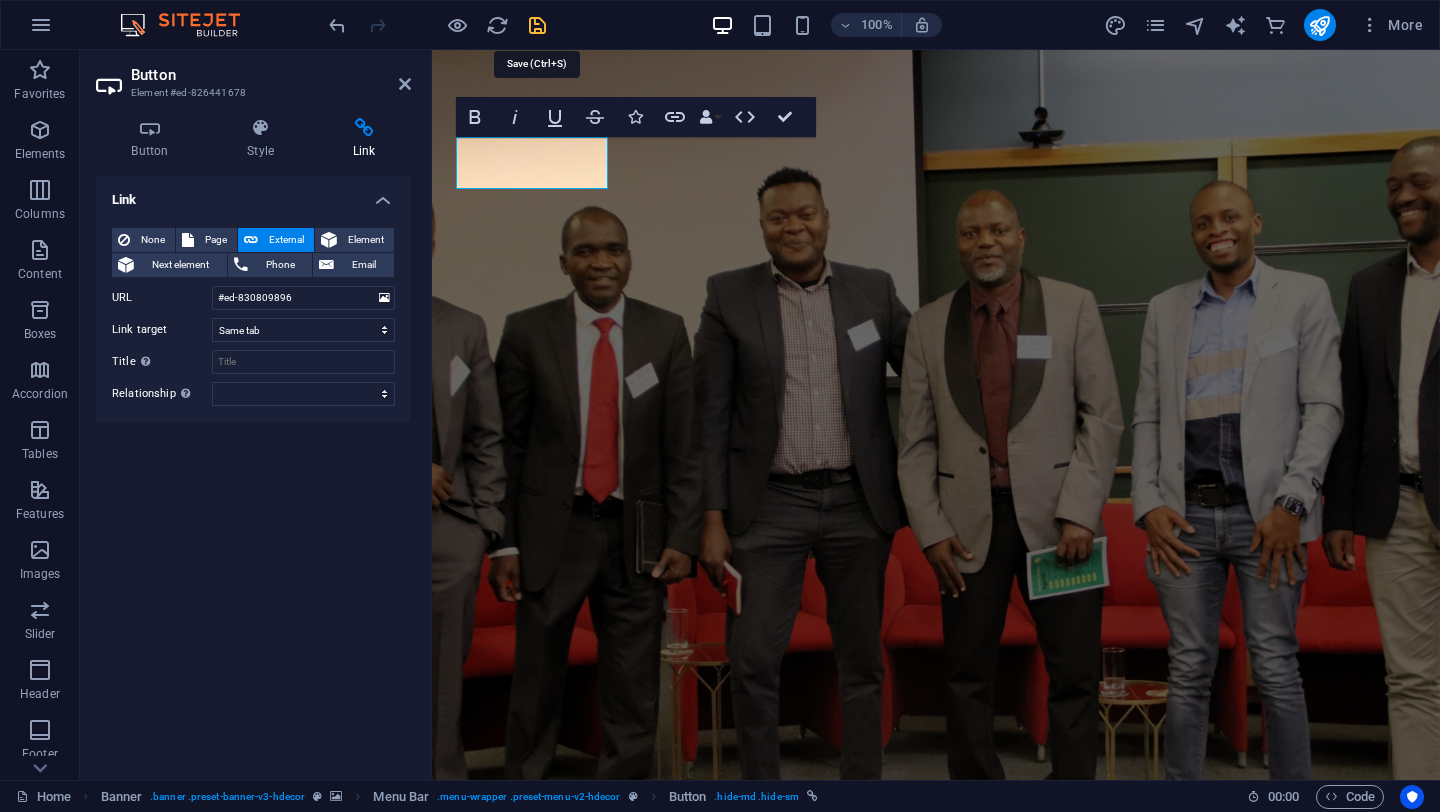 click at bounding box center (537, 25) 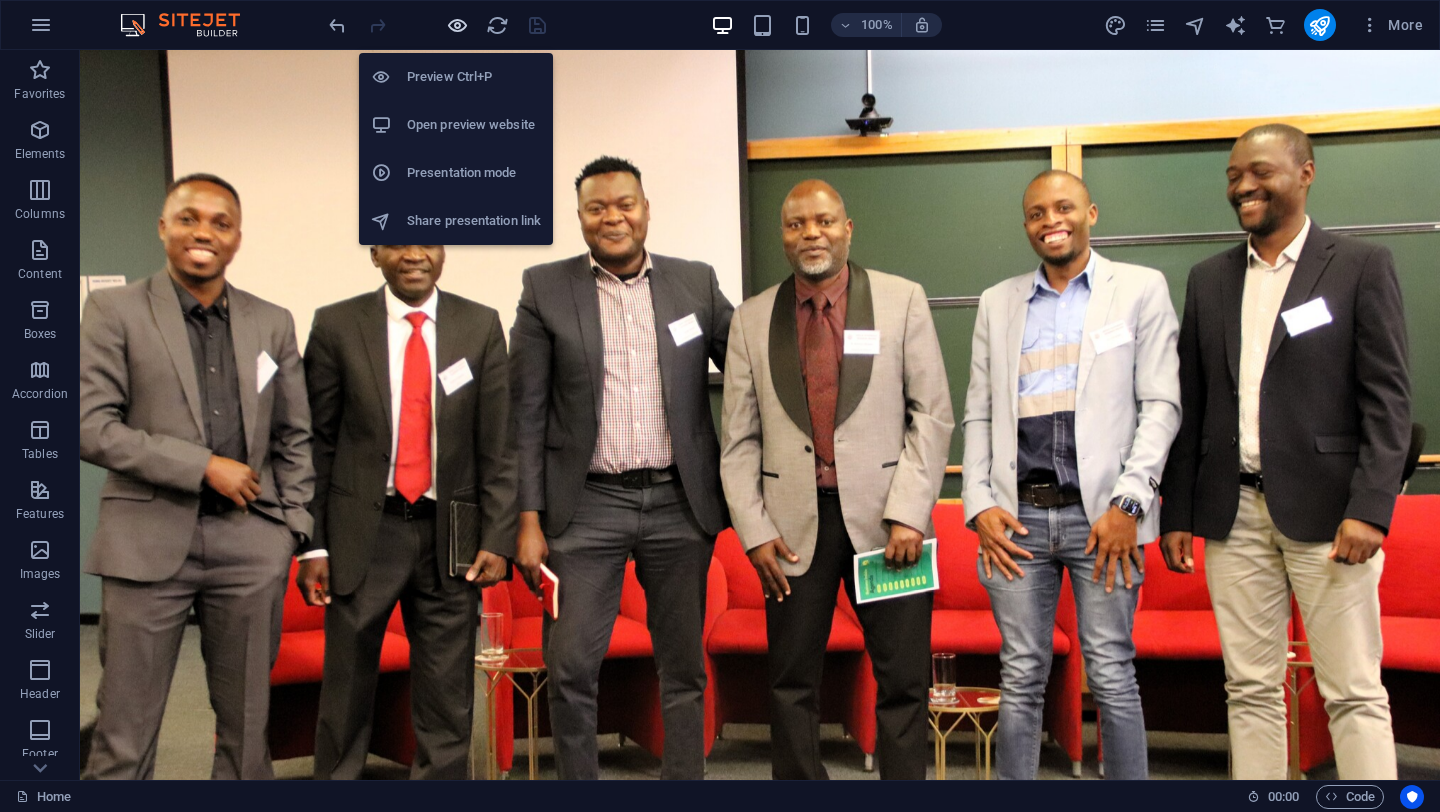 click at bounding box center (457, 25) 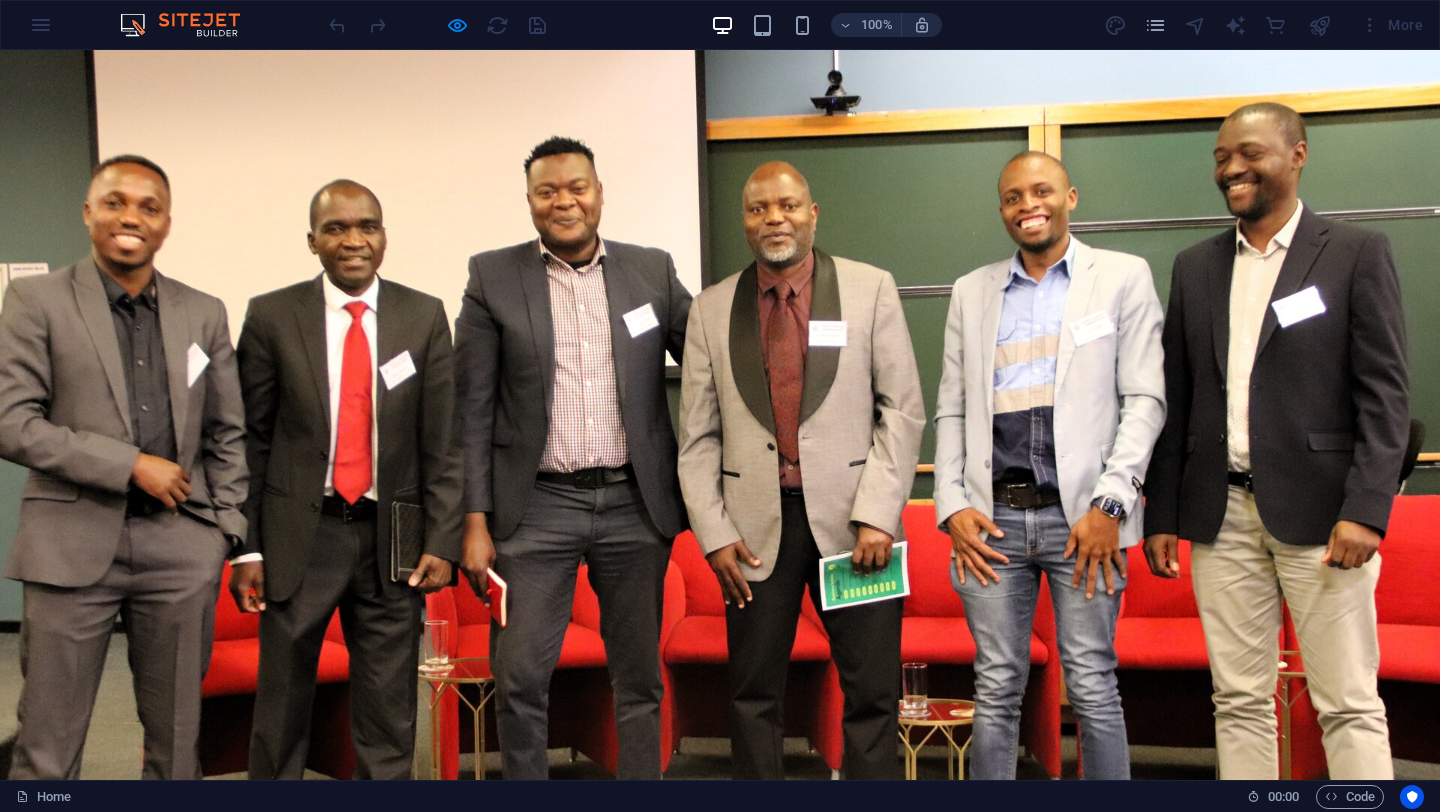 click on "About Us" at bounding box center [448, 1037] 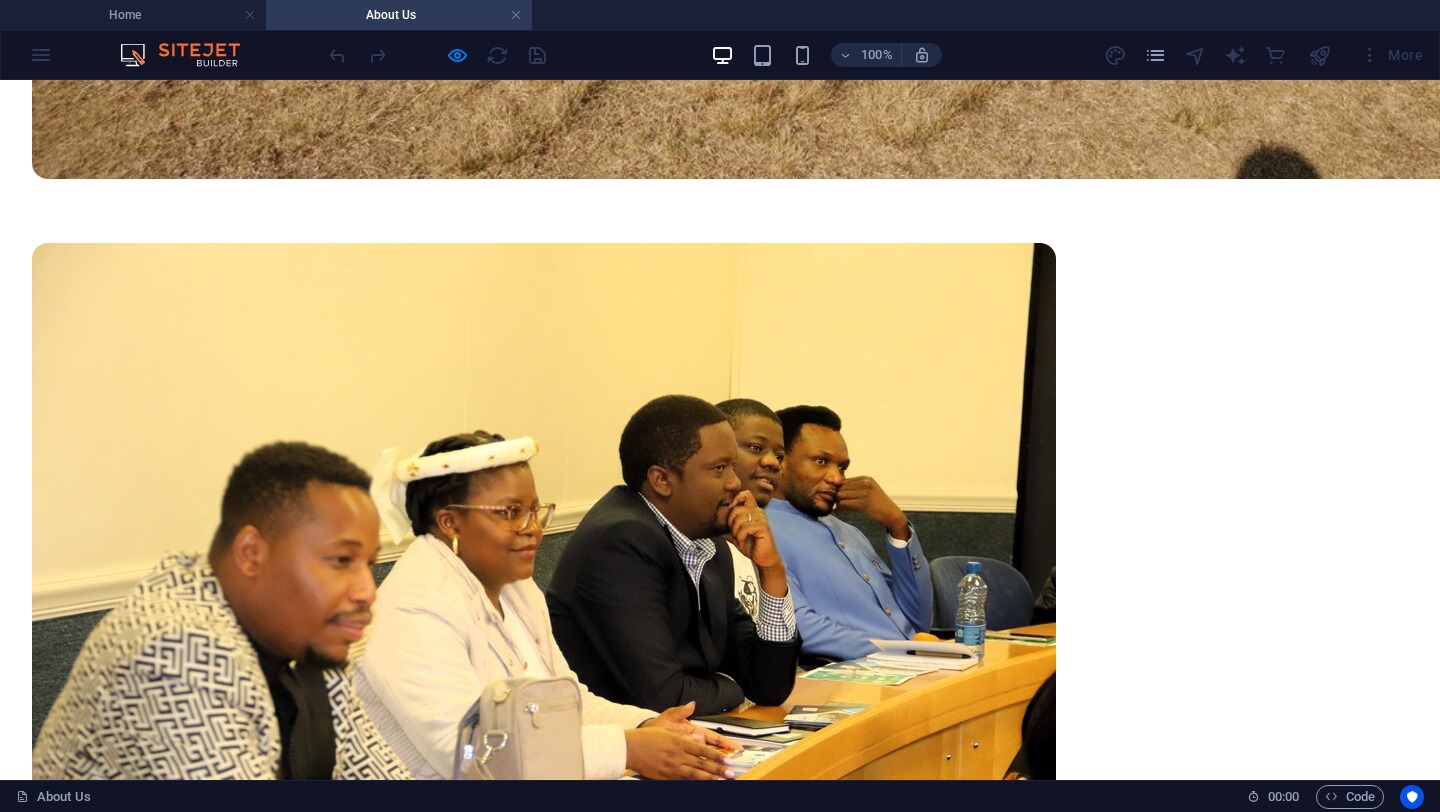 scroll, scrollTop: 1688, scrollLeft: 0, axis: vertical 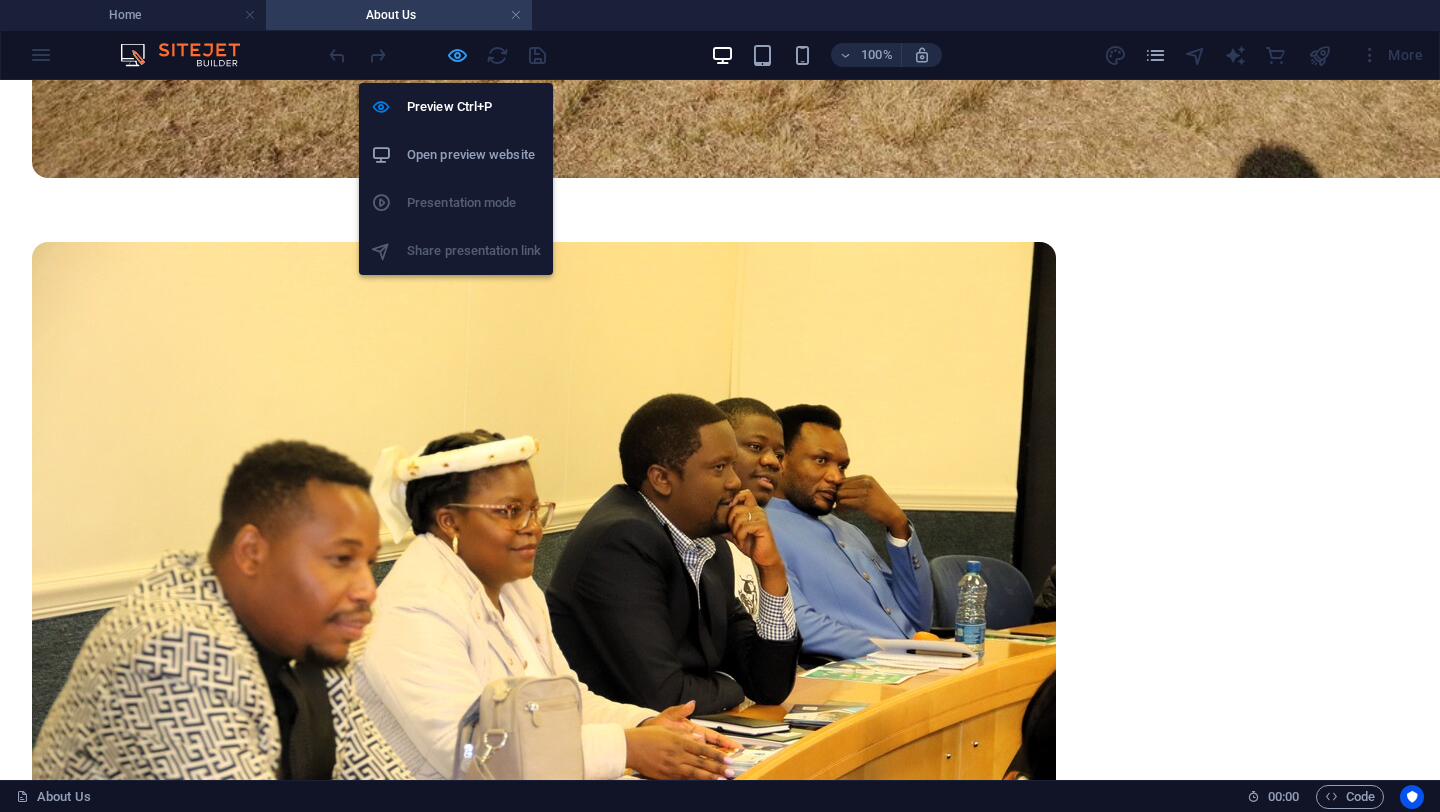 click at bounding box center [457, 55] 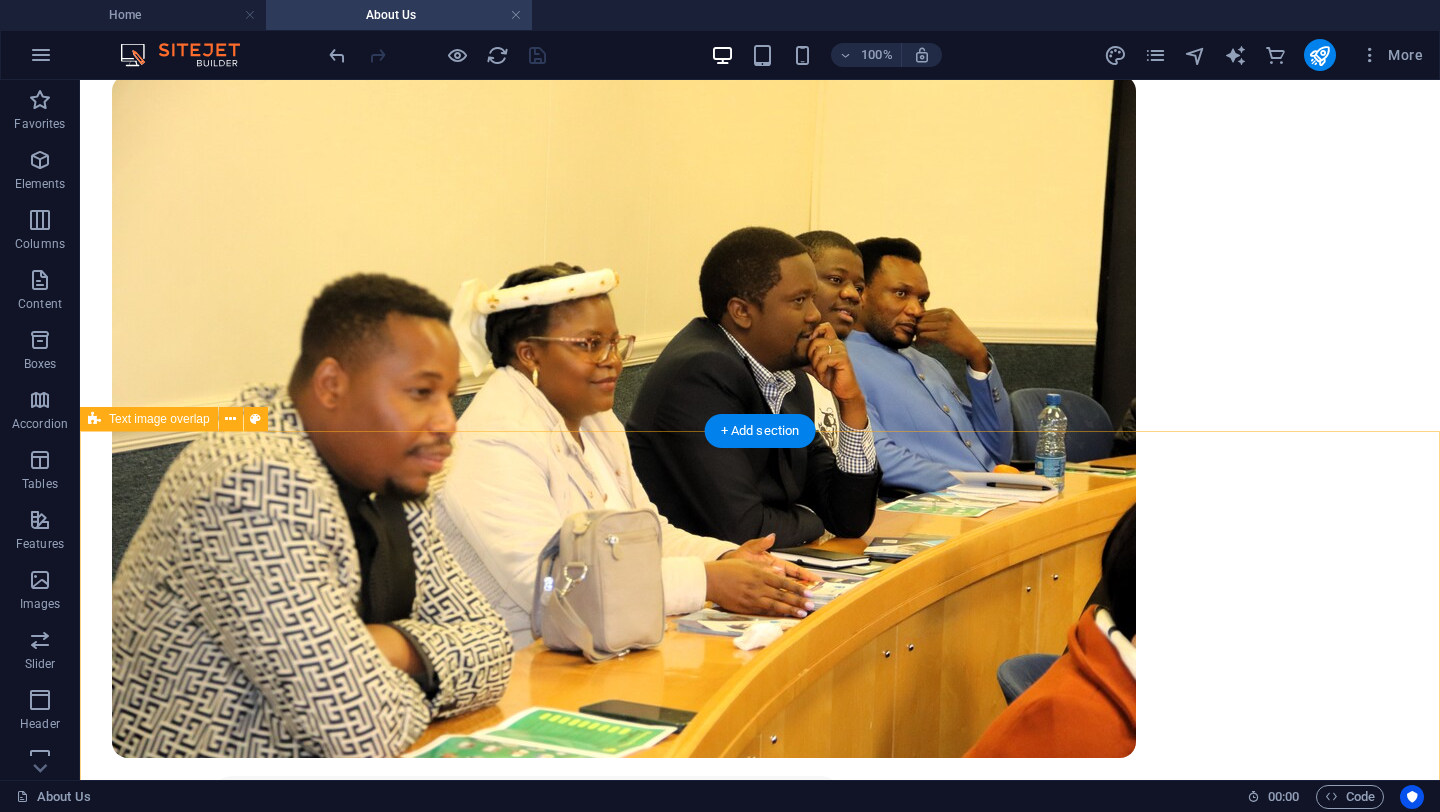 scroll, scrollTop: 1801, scrollLeft: 0, axis: vertical 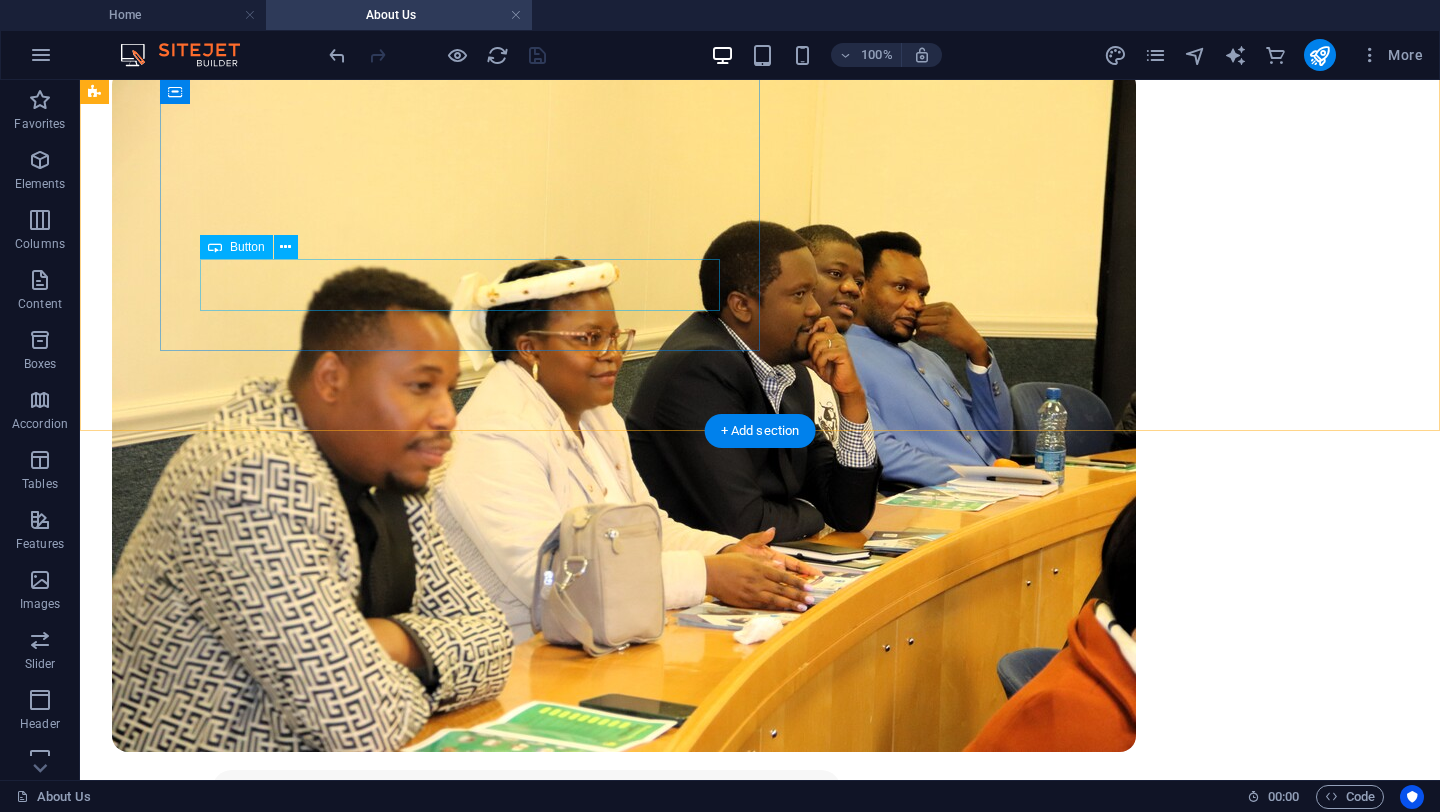 click on "Join Us" at bounding box center (760, 2160) 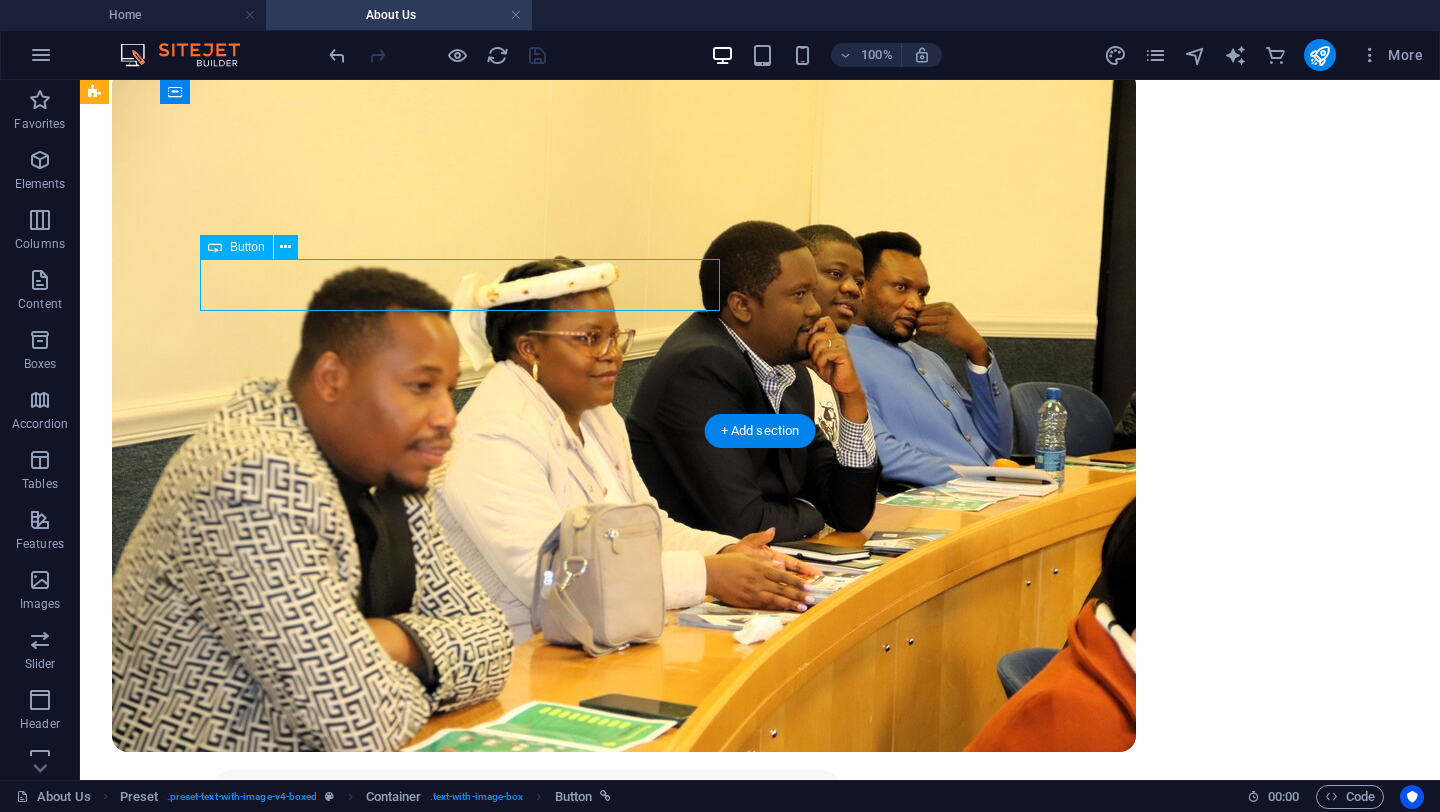click on "Join Us" at bounding box center (760, 2160) 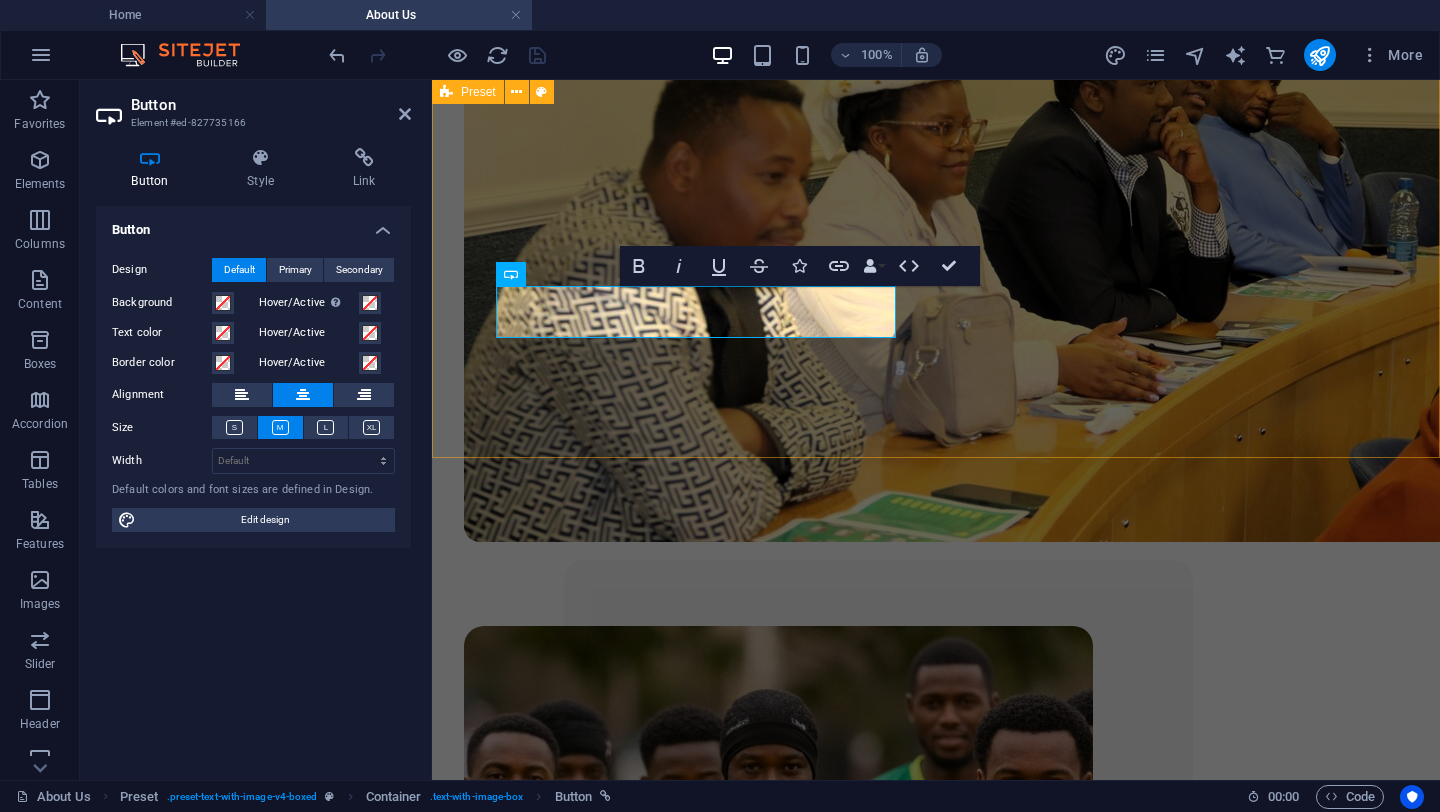 scroll, scrollTop: 2083, scrollLeft: 0, axis: vertical 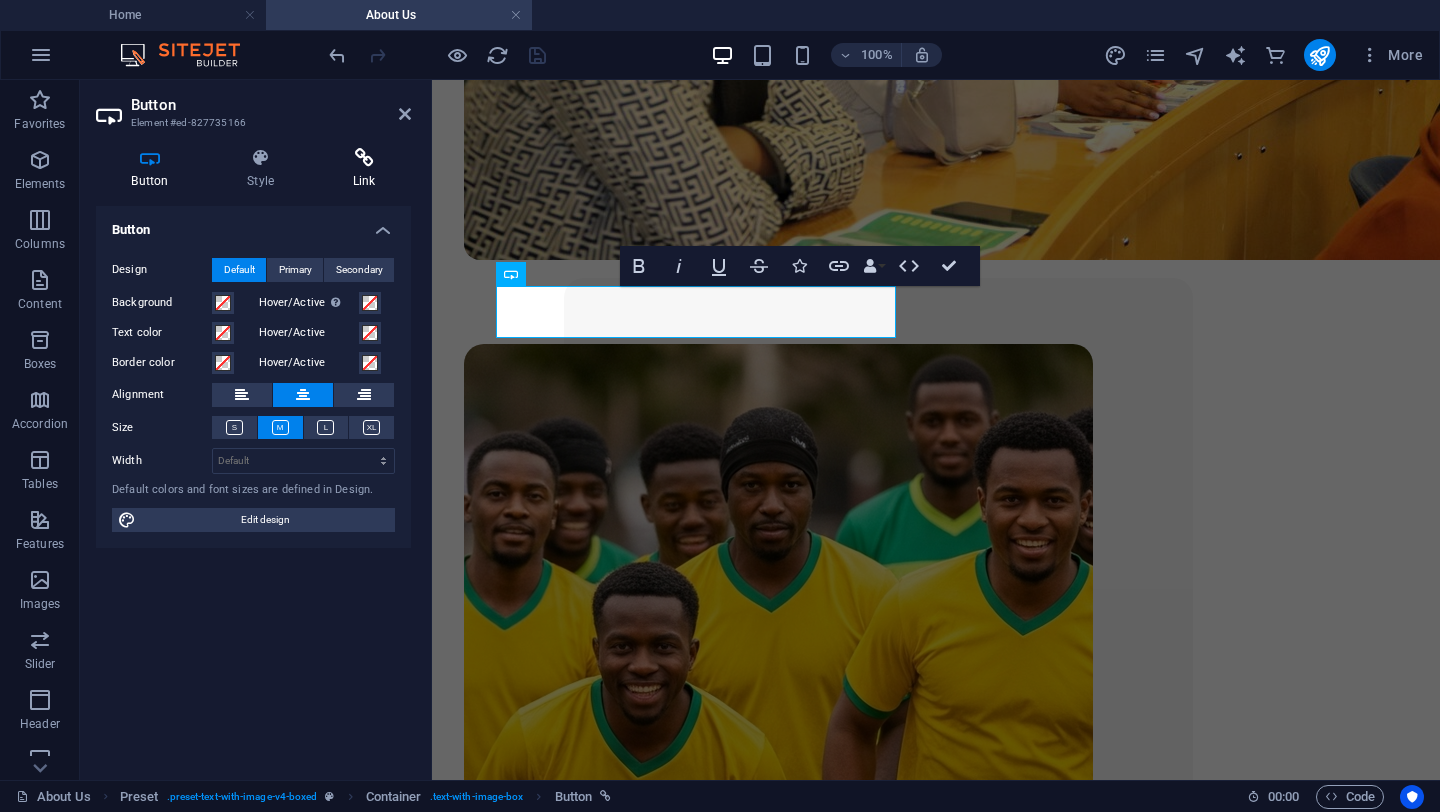 click on "Link" at bounding box center [364, 169] 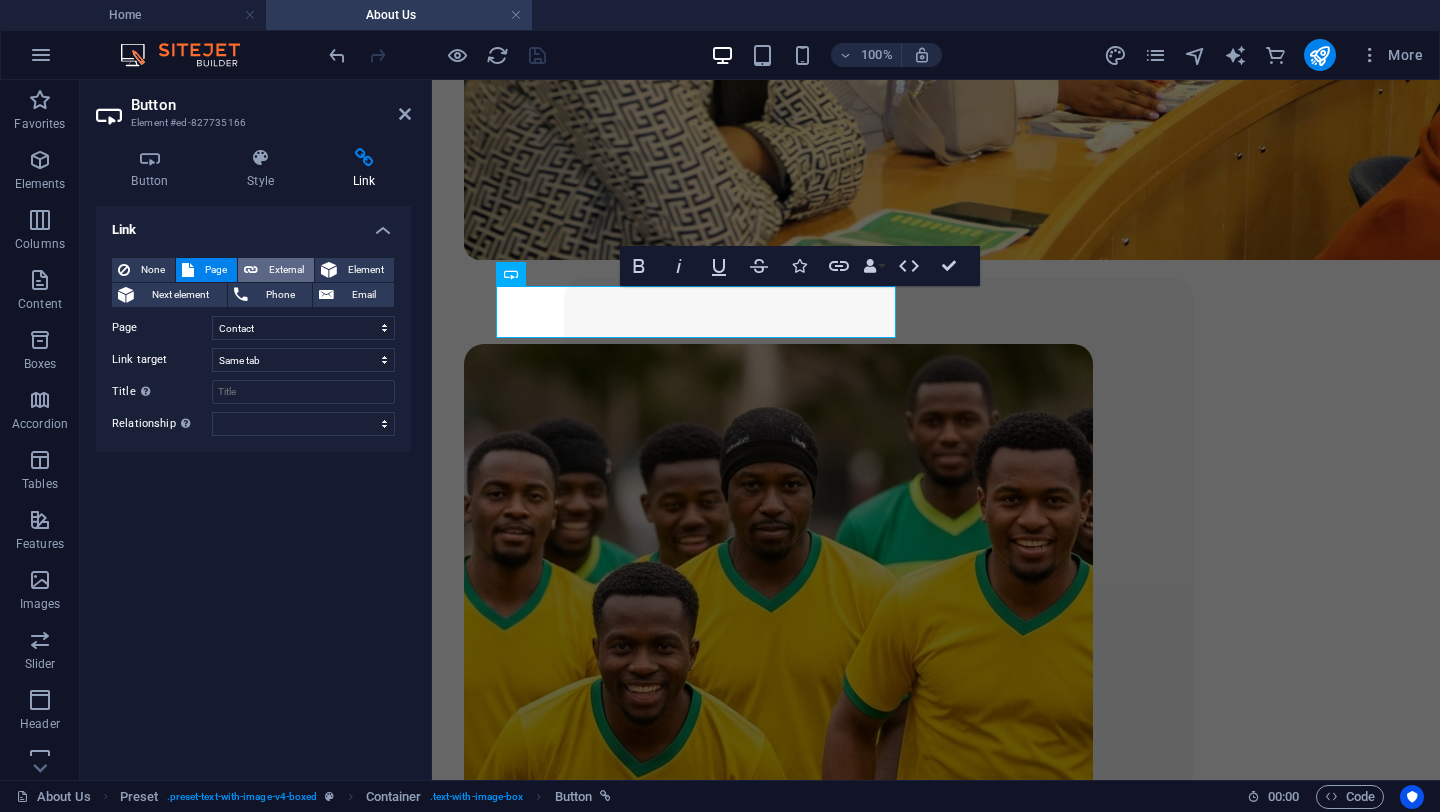 click on "External" at bounding box center [286, 270] 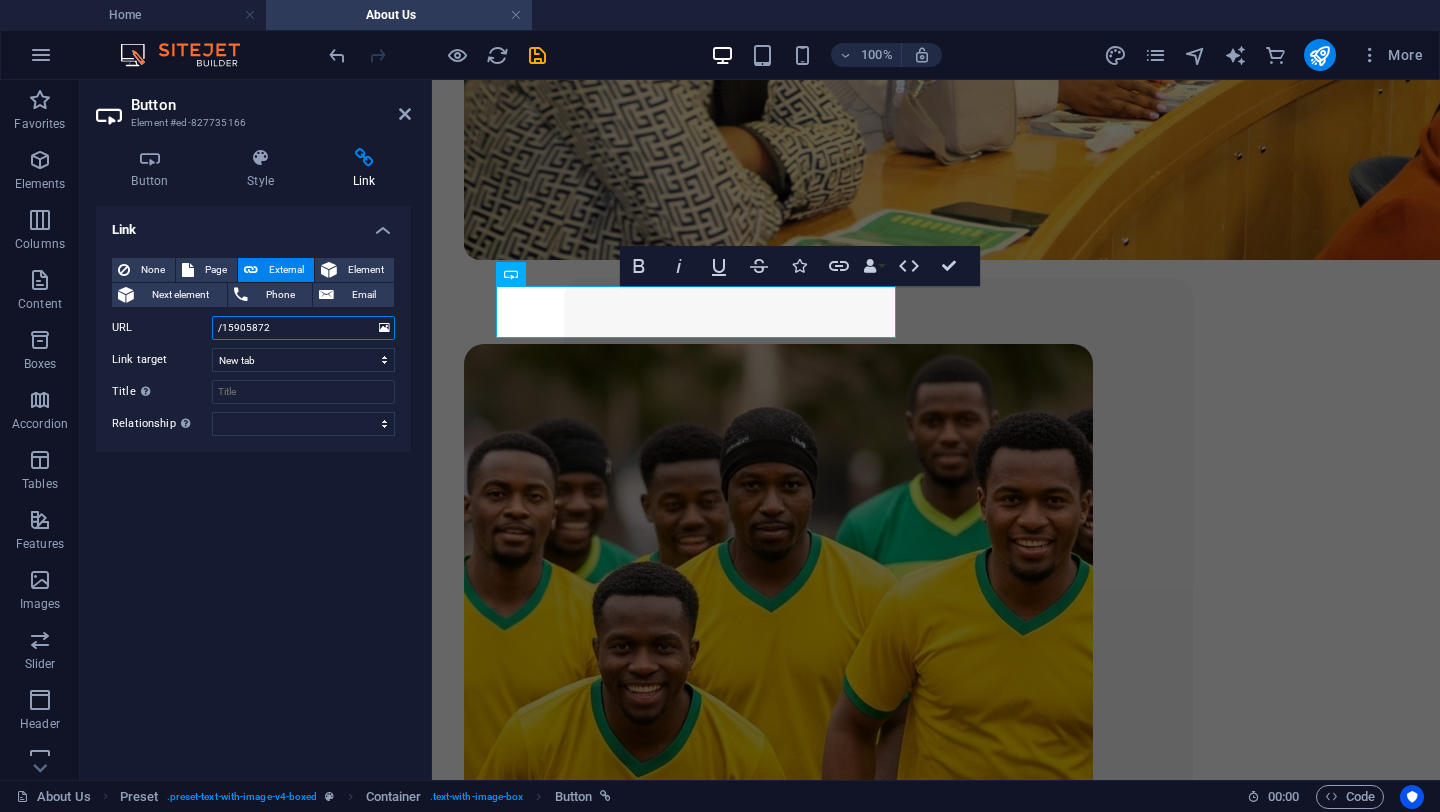 click on "/15905872" at bounding box center (303, 328) 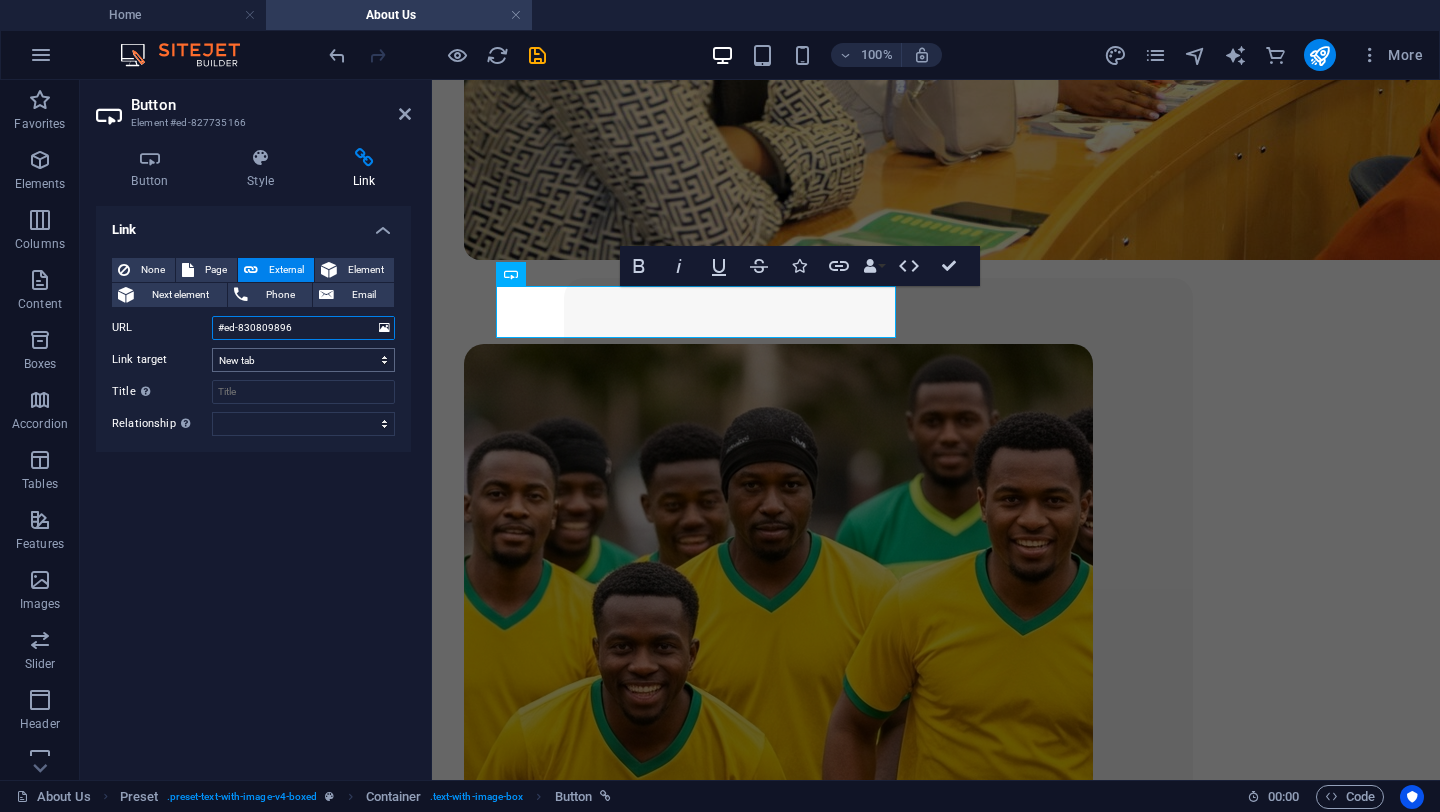 type on "#ed-830809896" 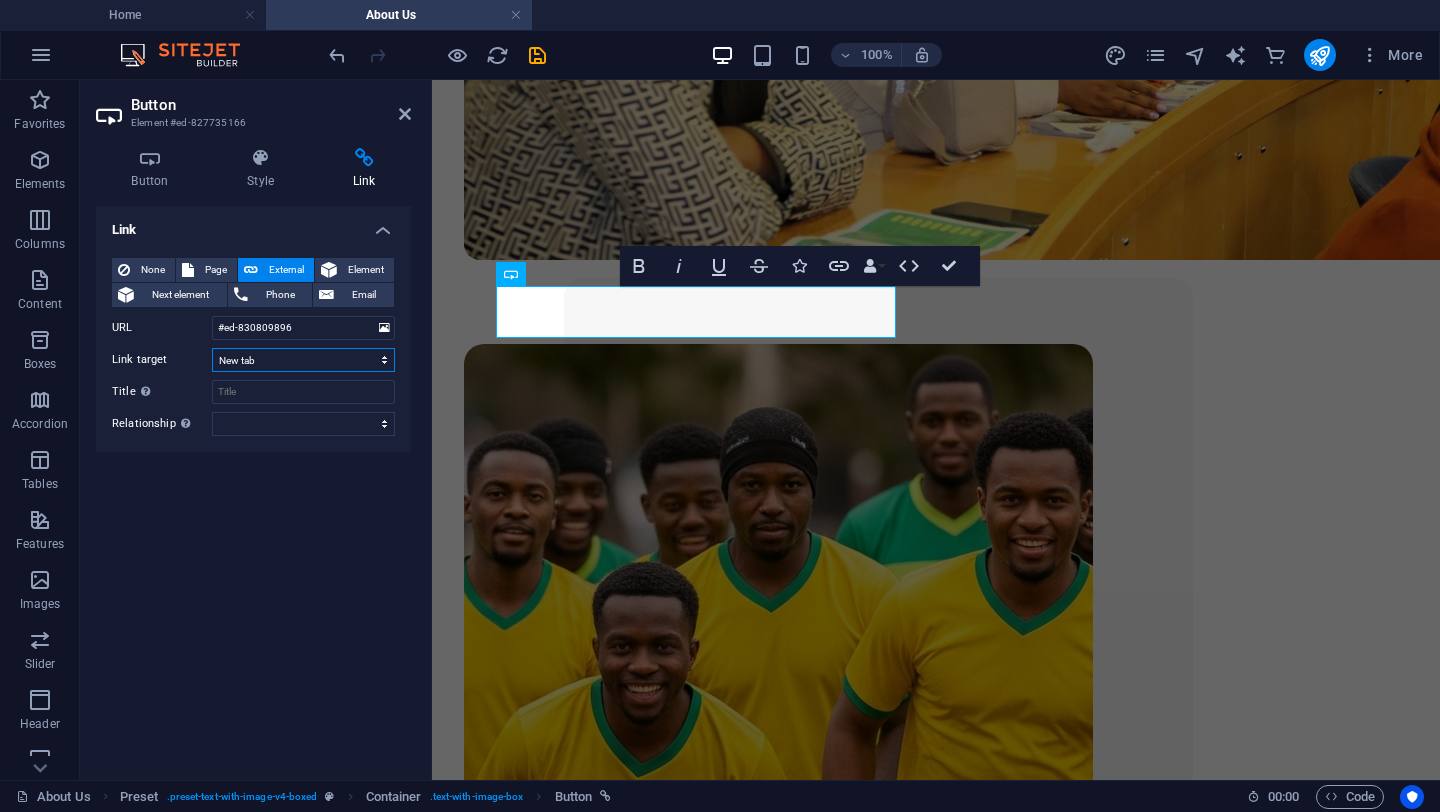 click on "New tab Same tab Overlay" at bounding box center [303, 360] 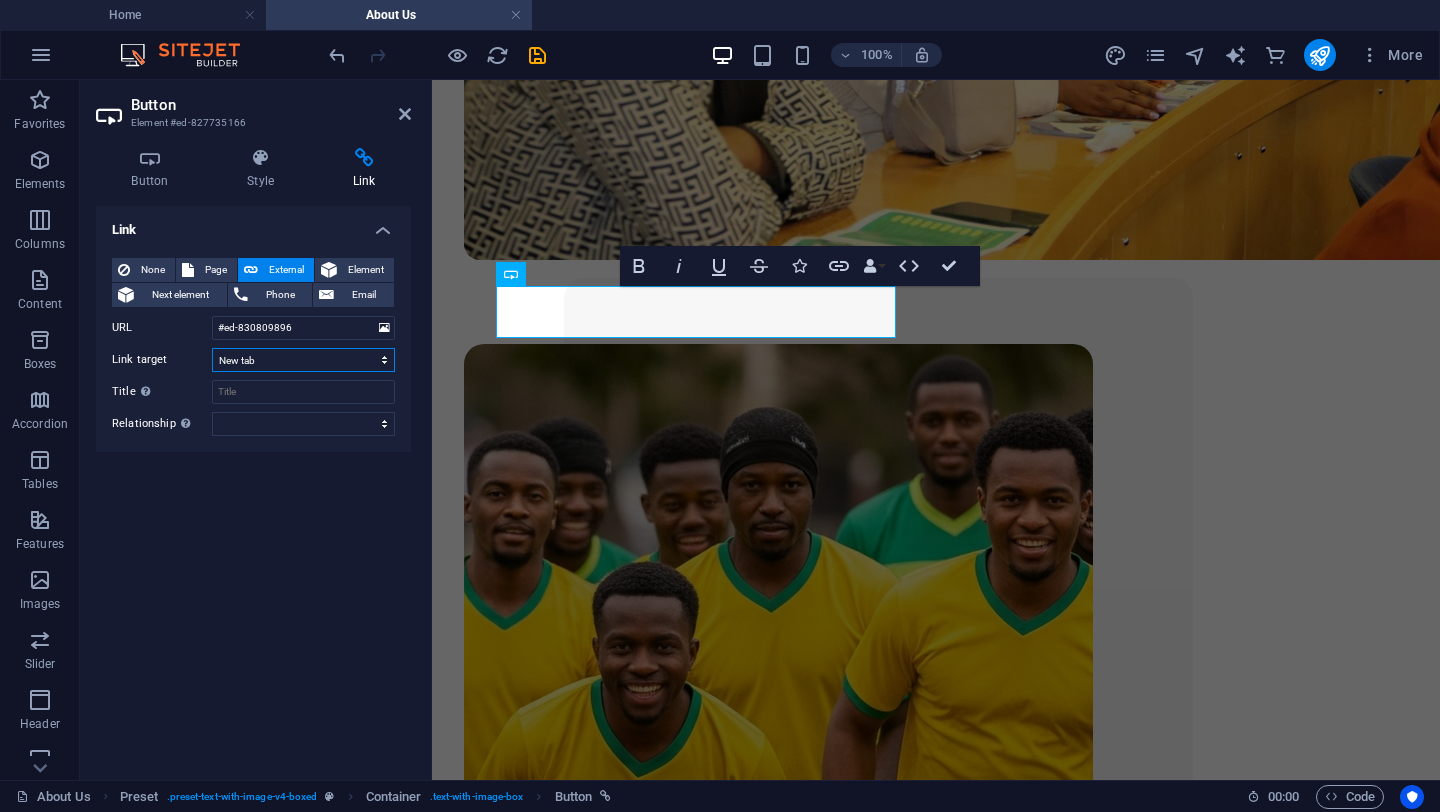 select 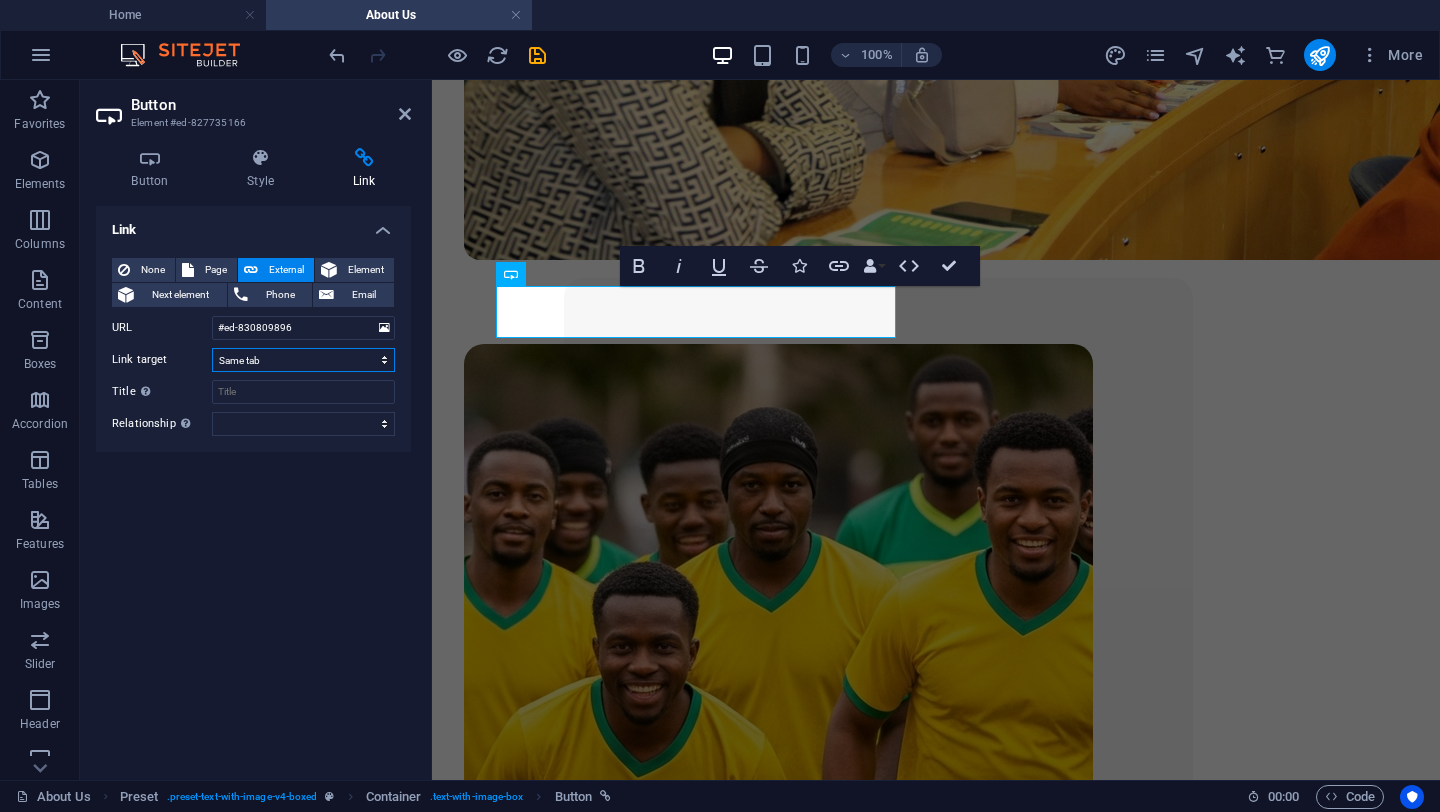 click on "New tab Same tab Overlay" at bounding box center [303, 360] 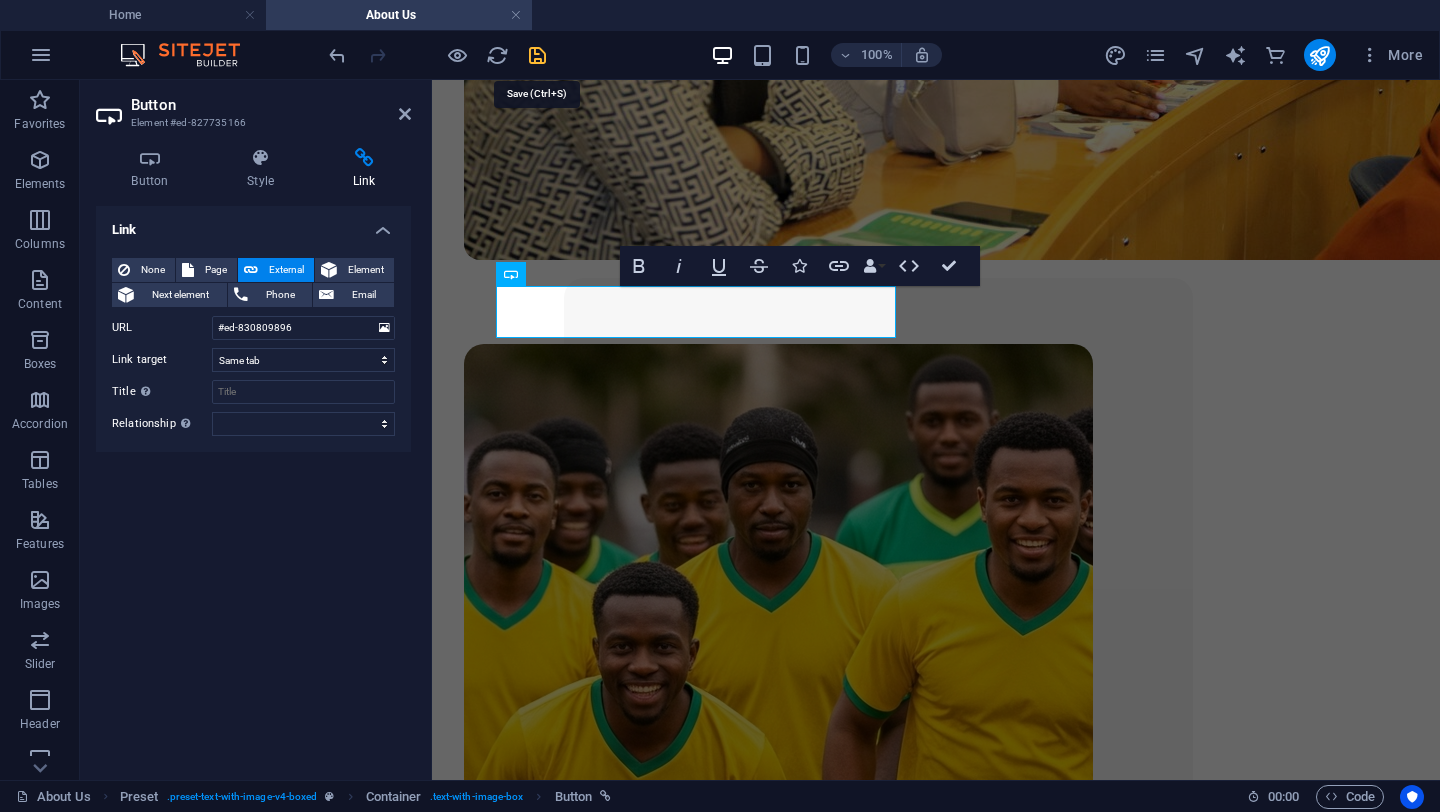 click at bounding box center (537, 55) 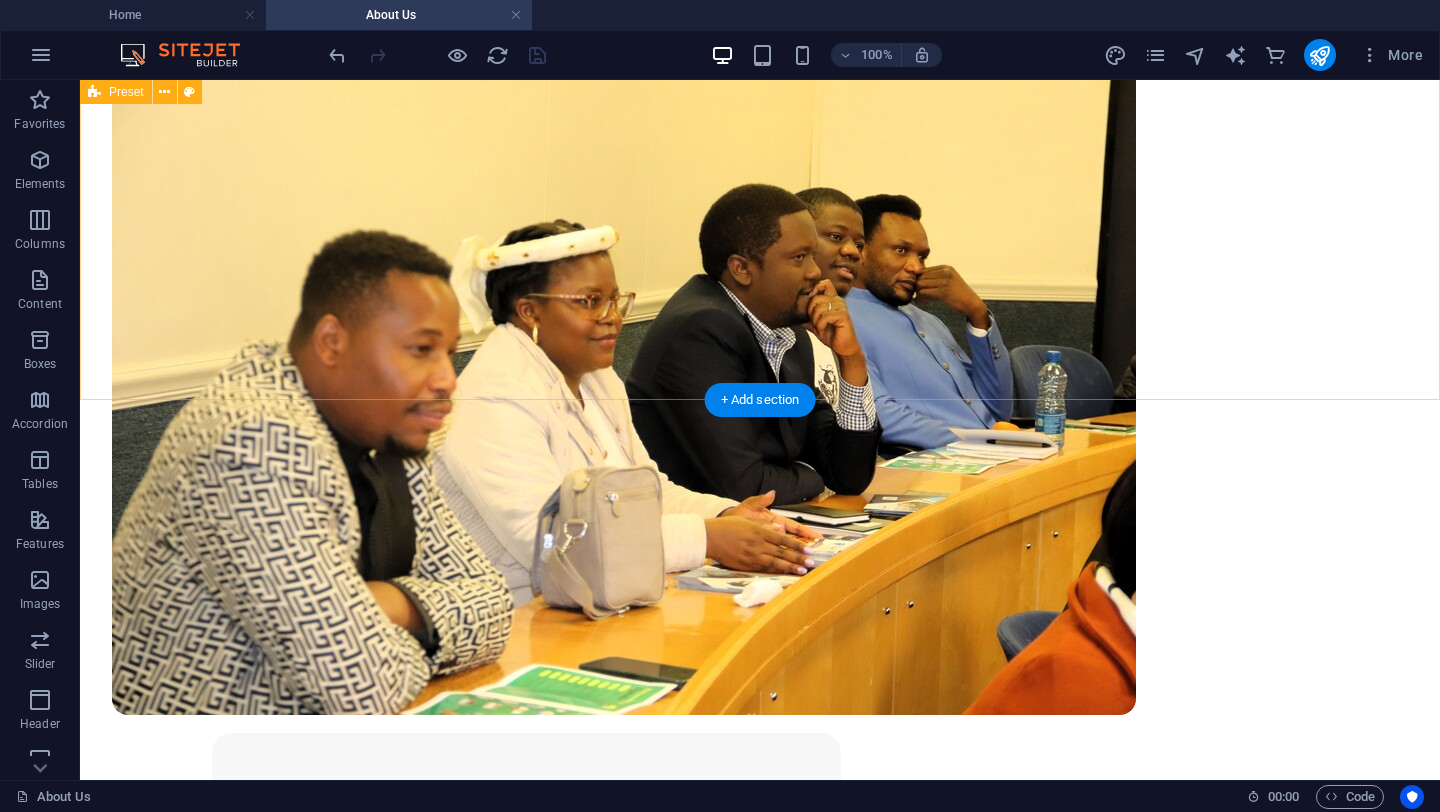 scroll, scrollTop: 1842, scrollLeft: 0, axis: vertical 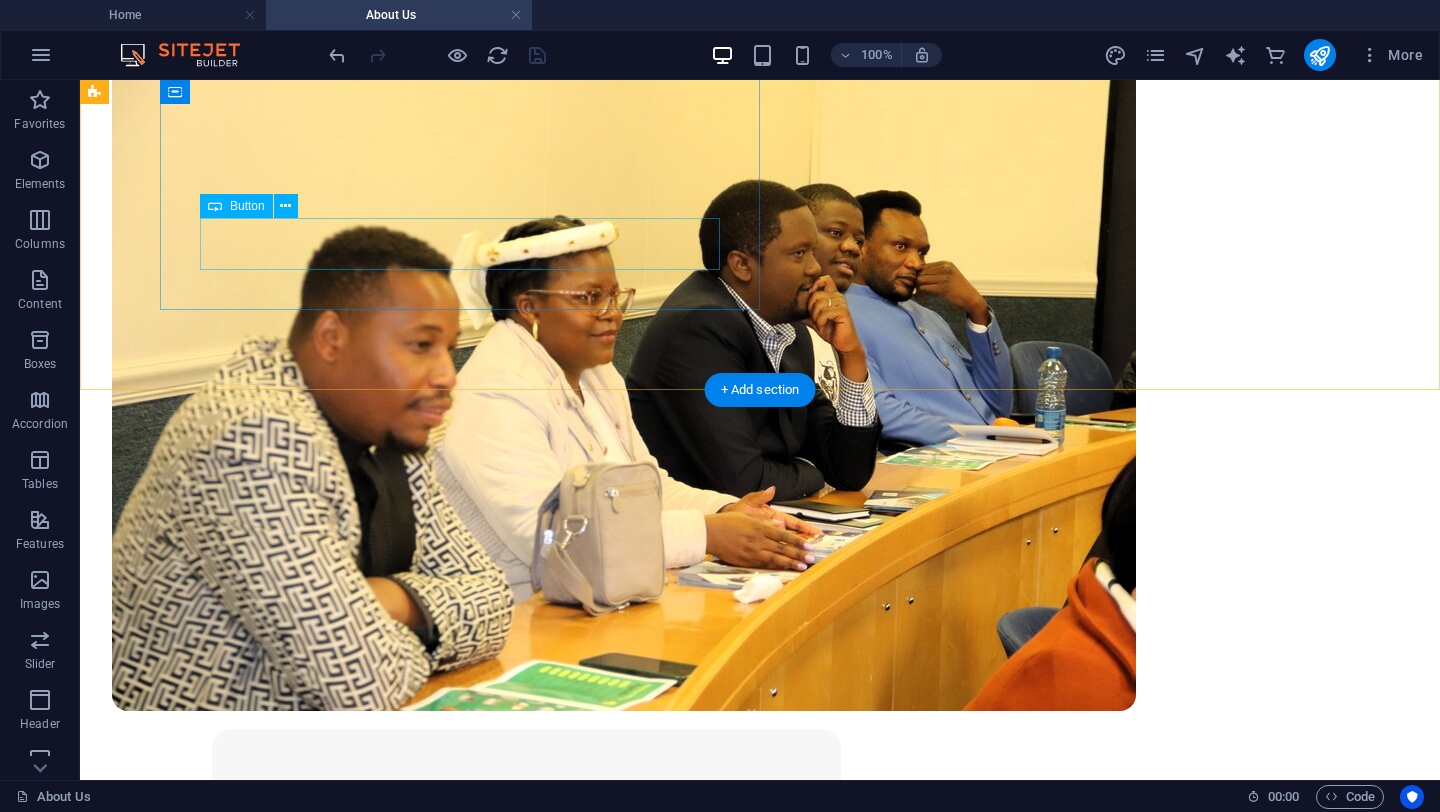 click on "Join Us" at bounding box center [760, 2119] 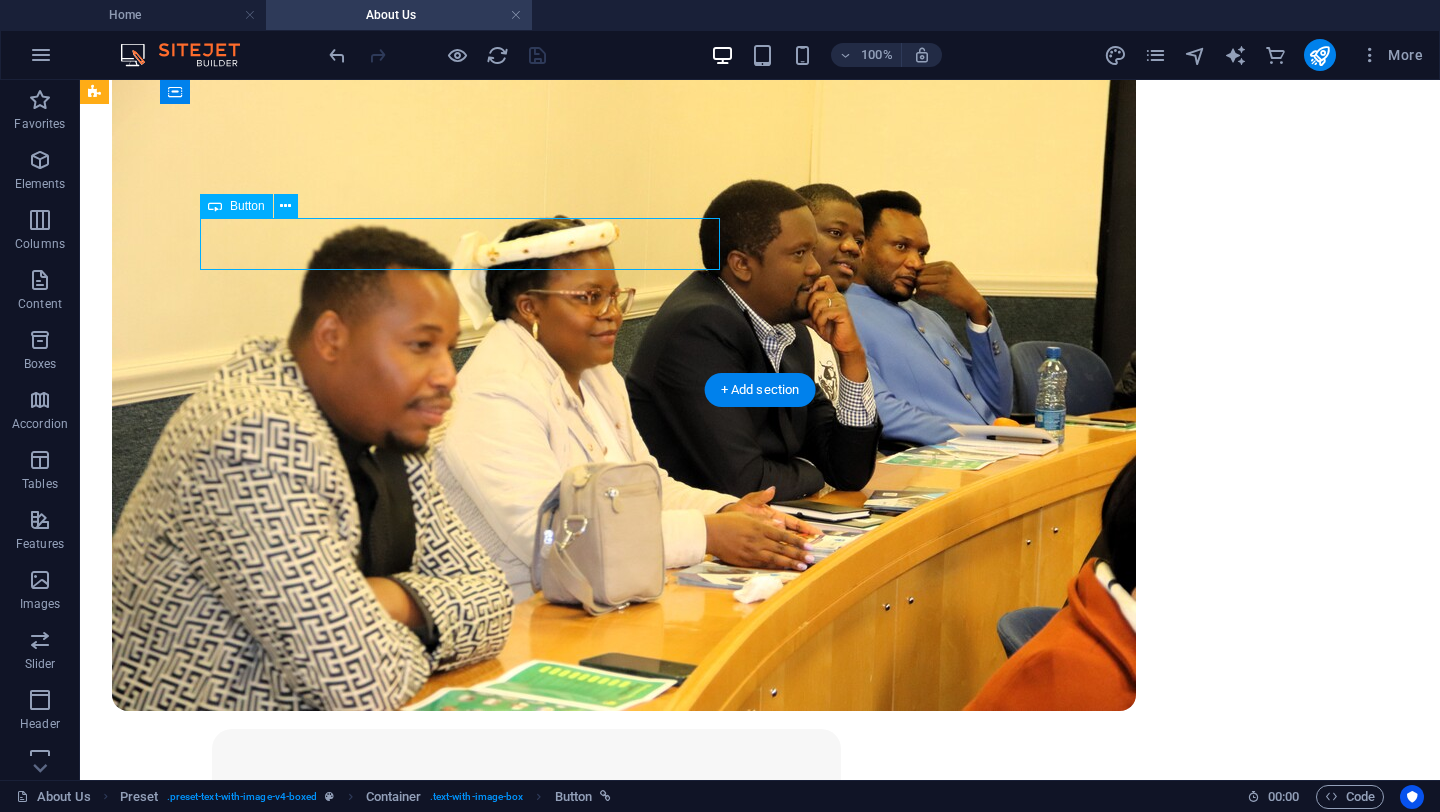 click on "Join Us" at bounding box center [760, 2119] 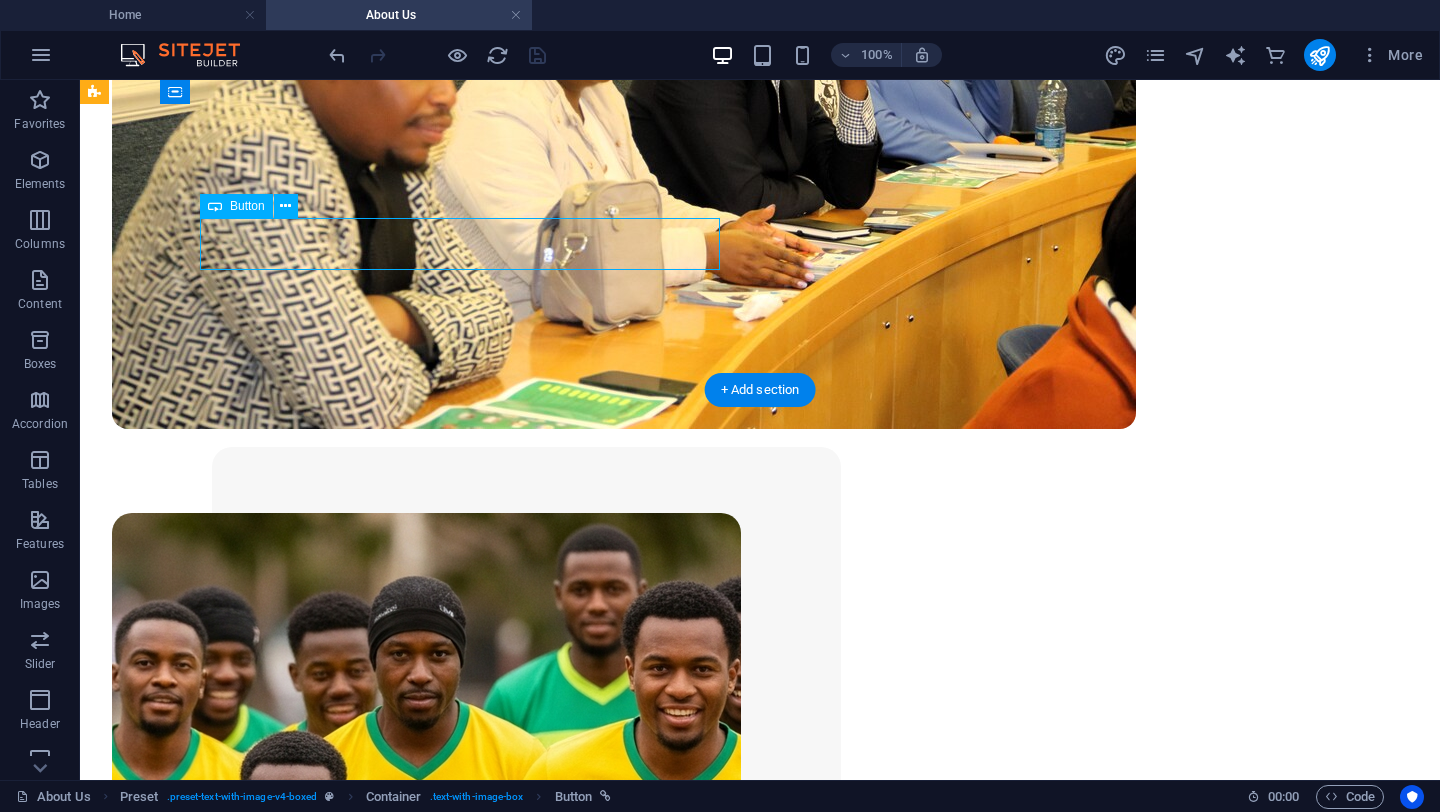 select 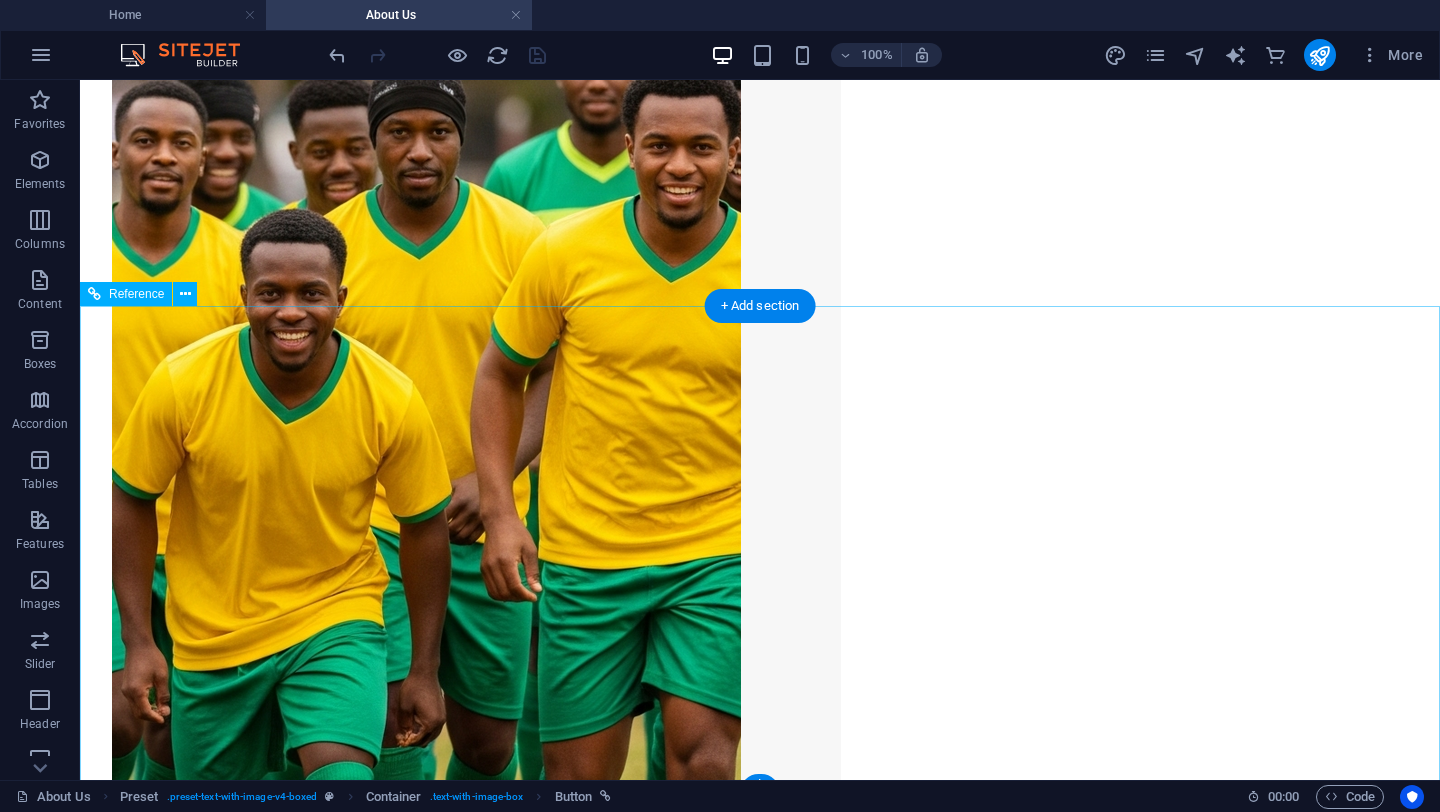 scroll, scrollTop: 2660, scrollLeft: 0, axis: vertical 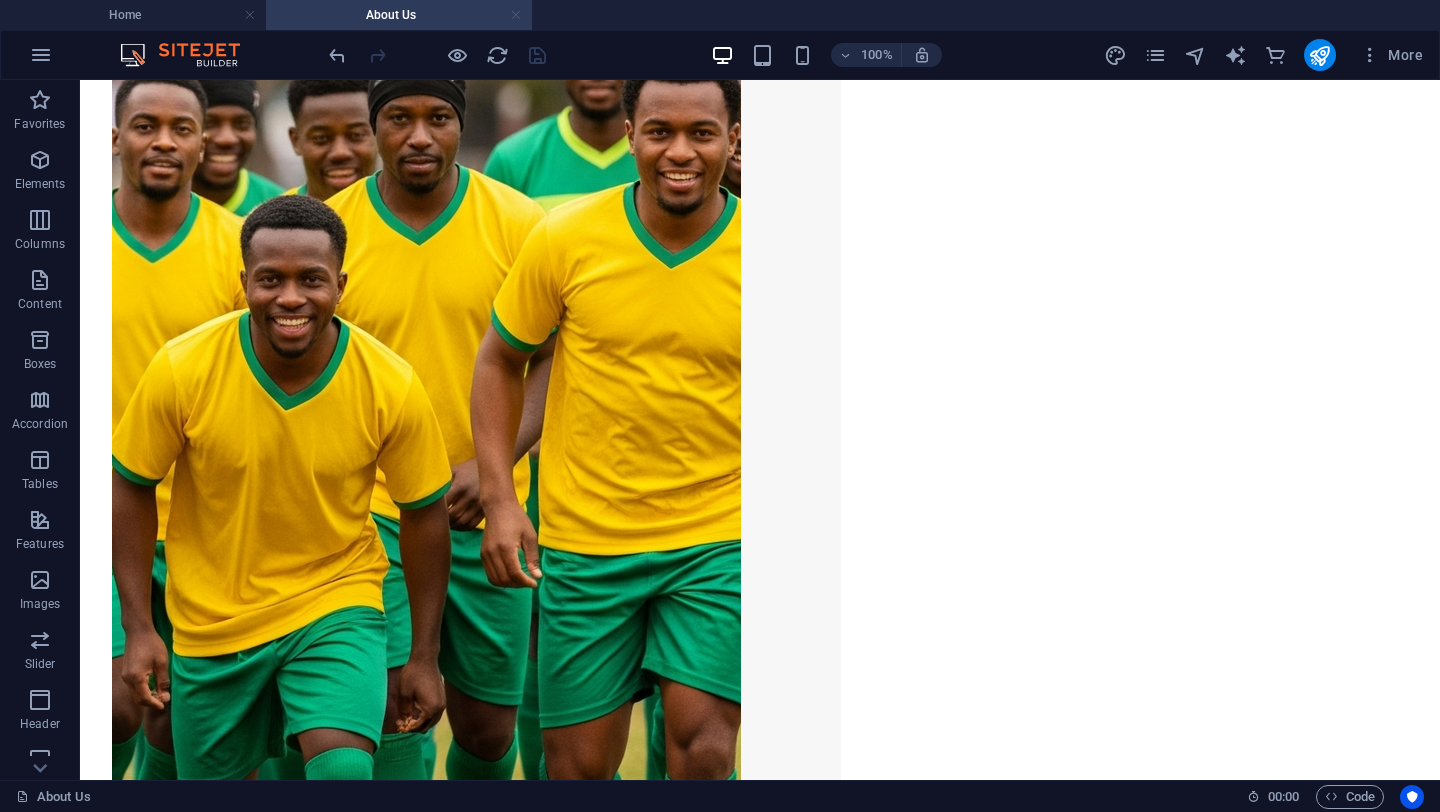 click at bounding box center [516, 15] 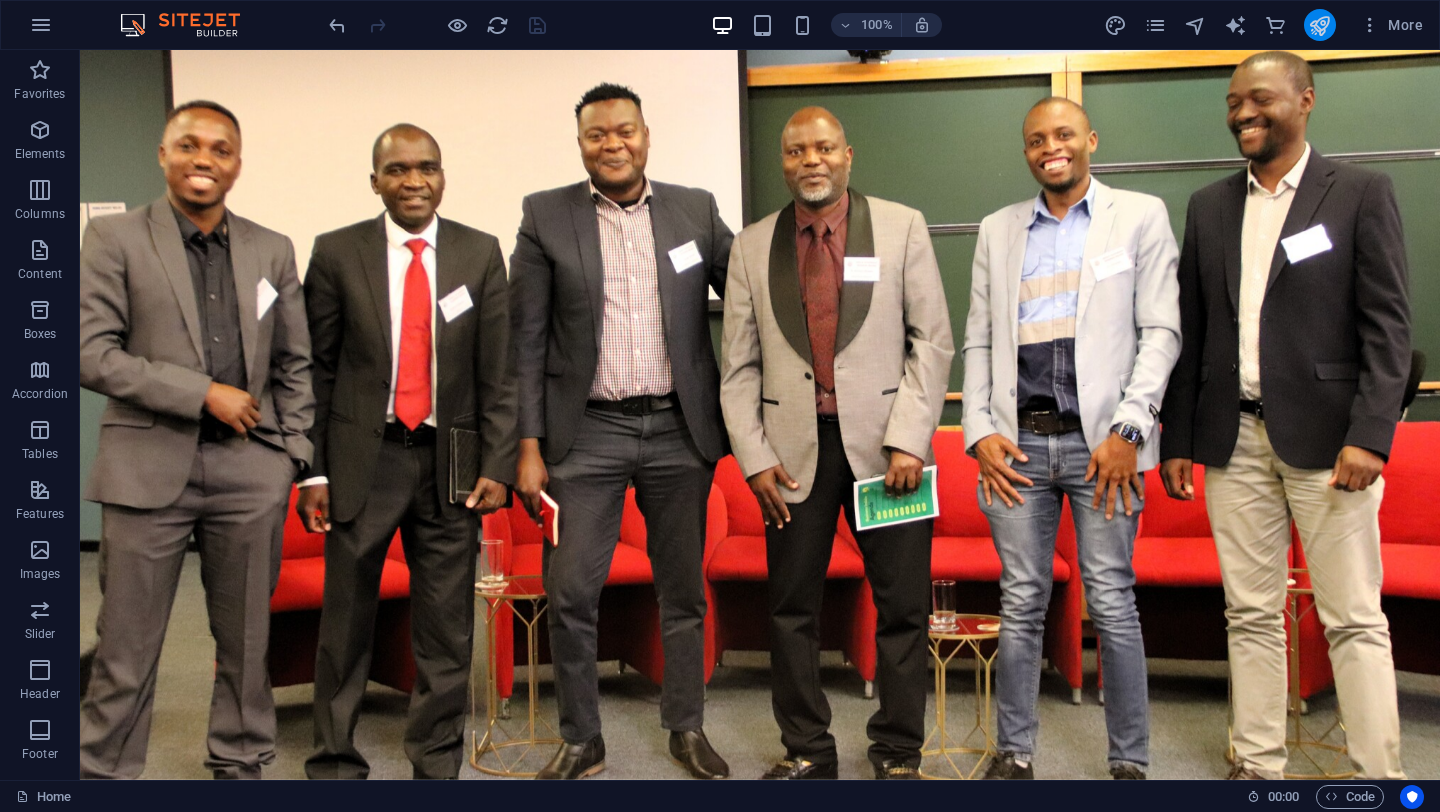 click at bounding box center [1320, 25] 